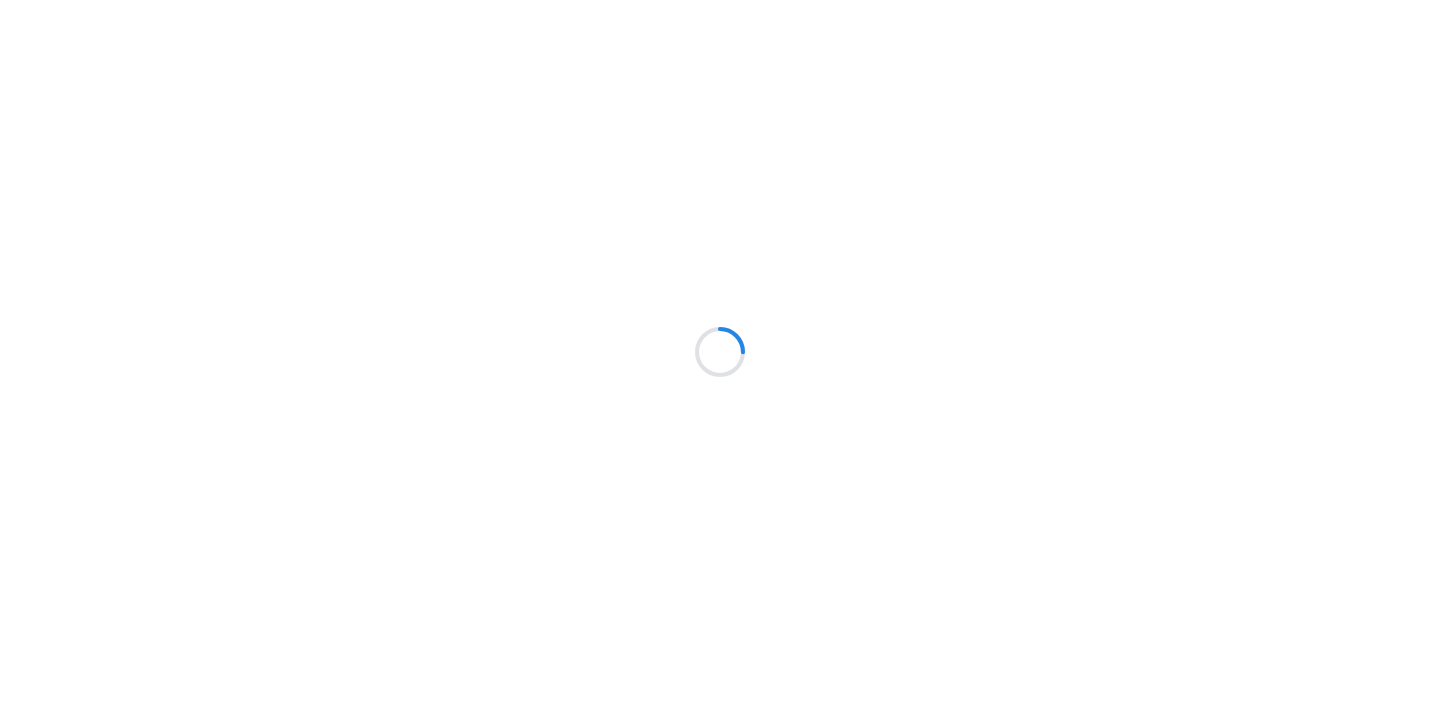 scroll, scrollTop: 0, scrollLeft: 0, axis: both 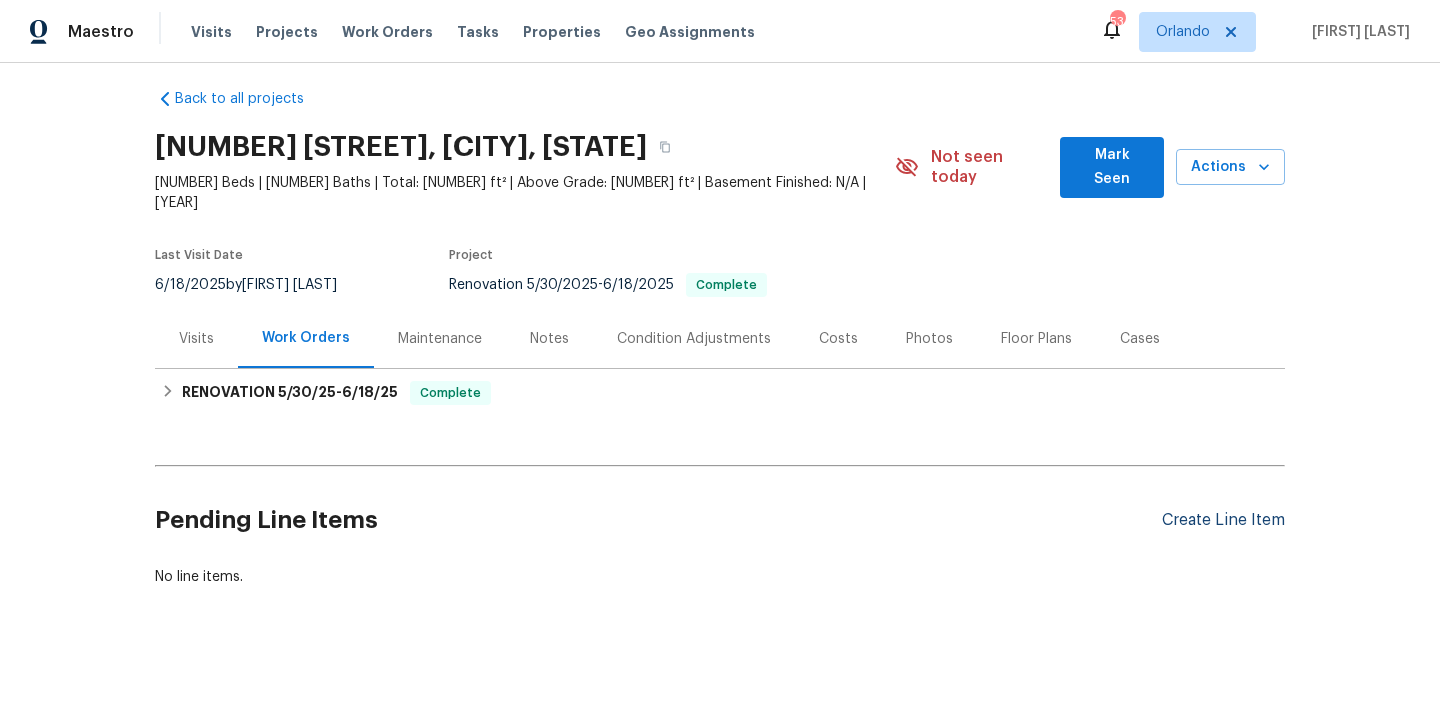 click on "Create Line Item" at bounding box center [1223, 520] 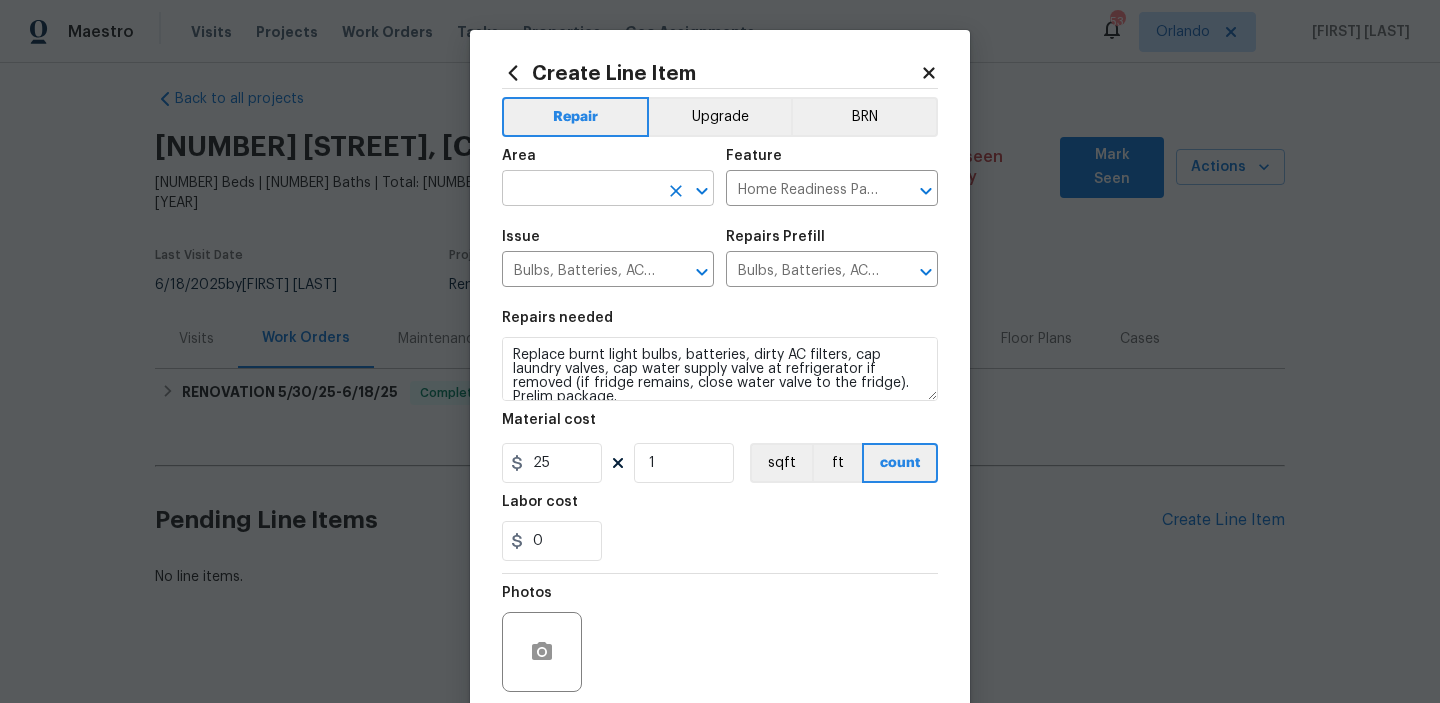 click 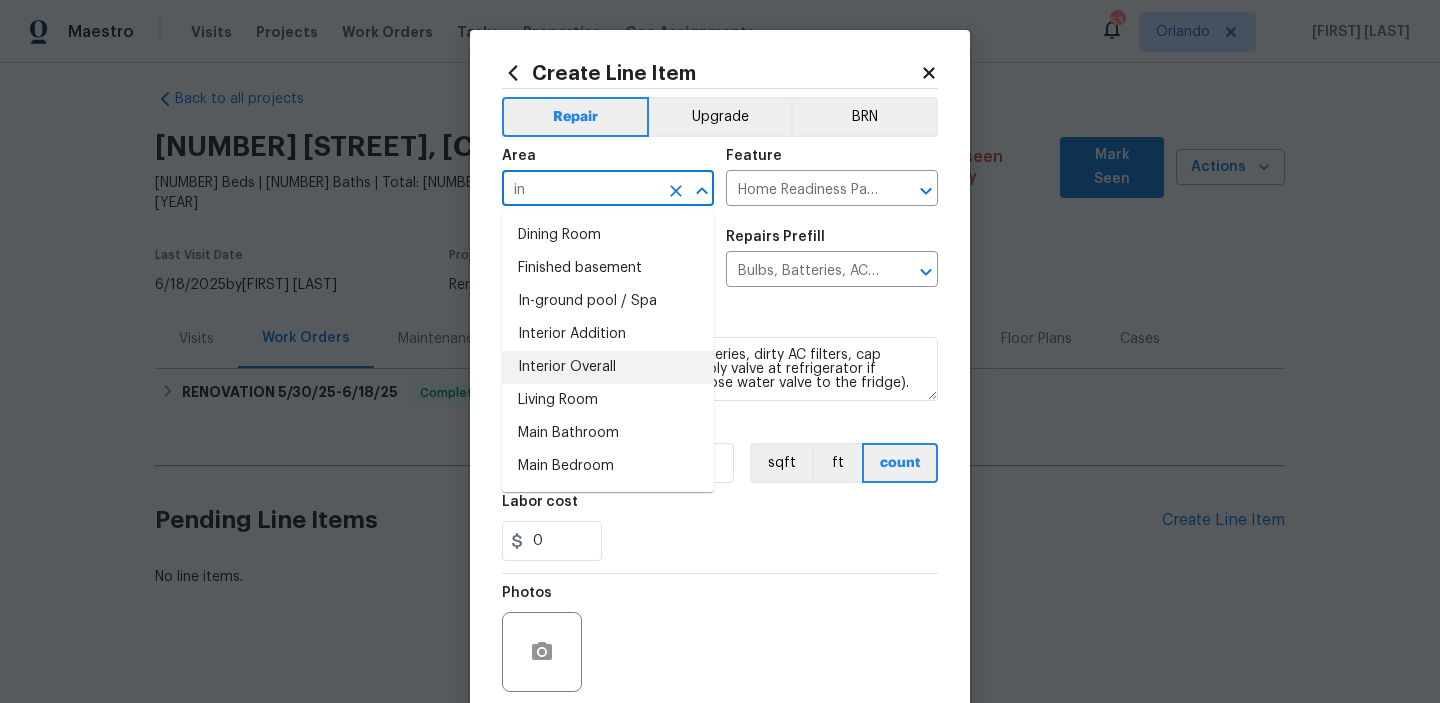 click on "Interior Overall" at bounding box center [608, 367] 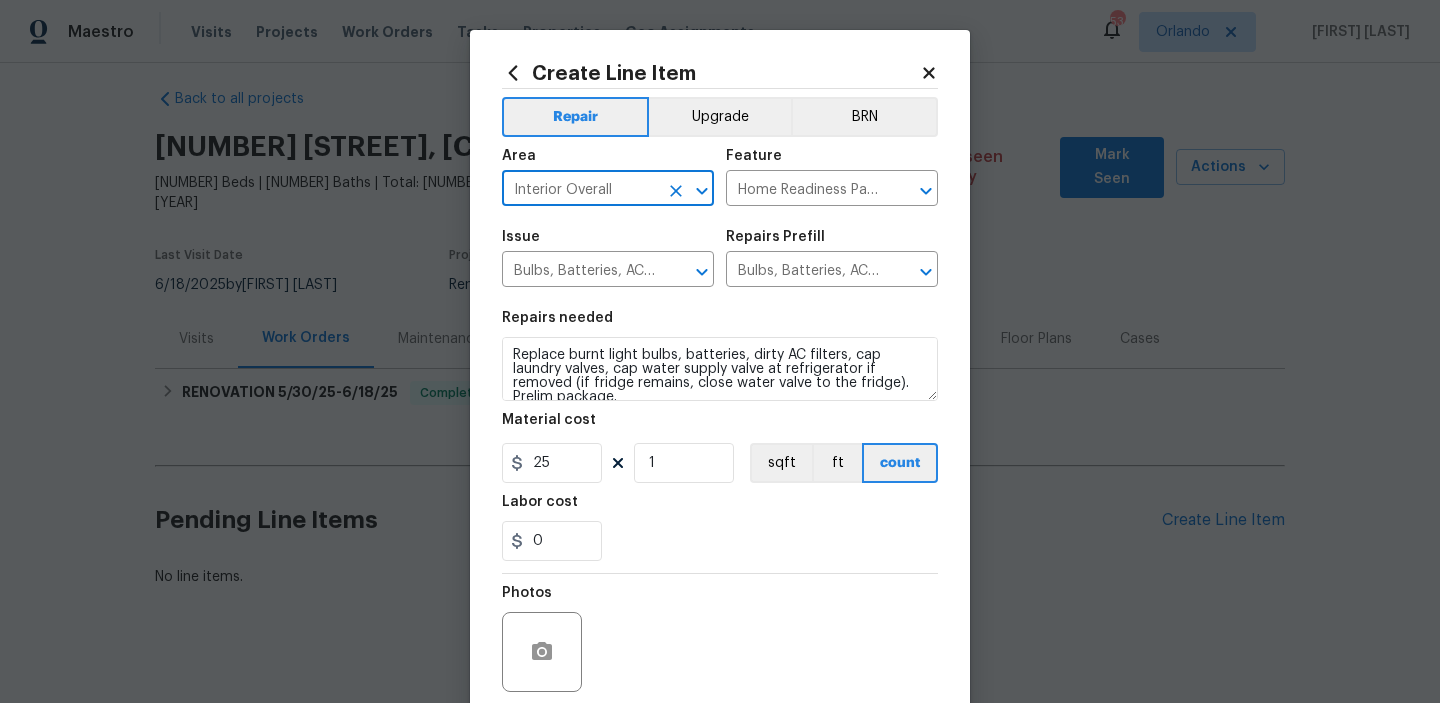 type on "Interior Overall" 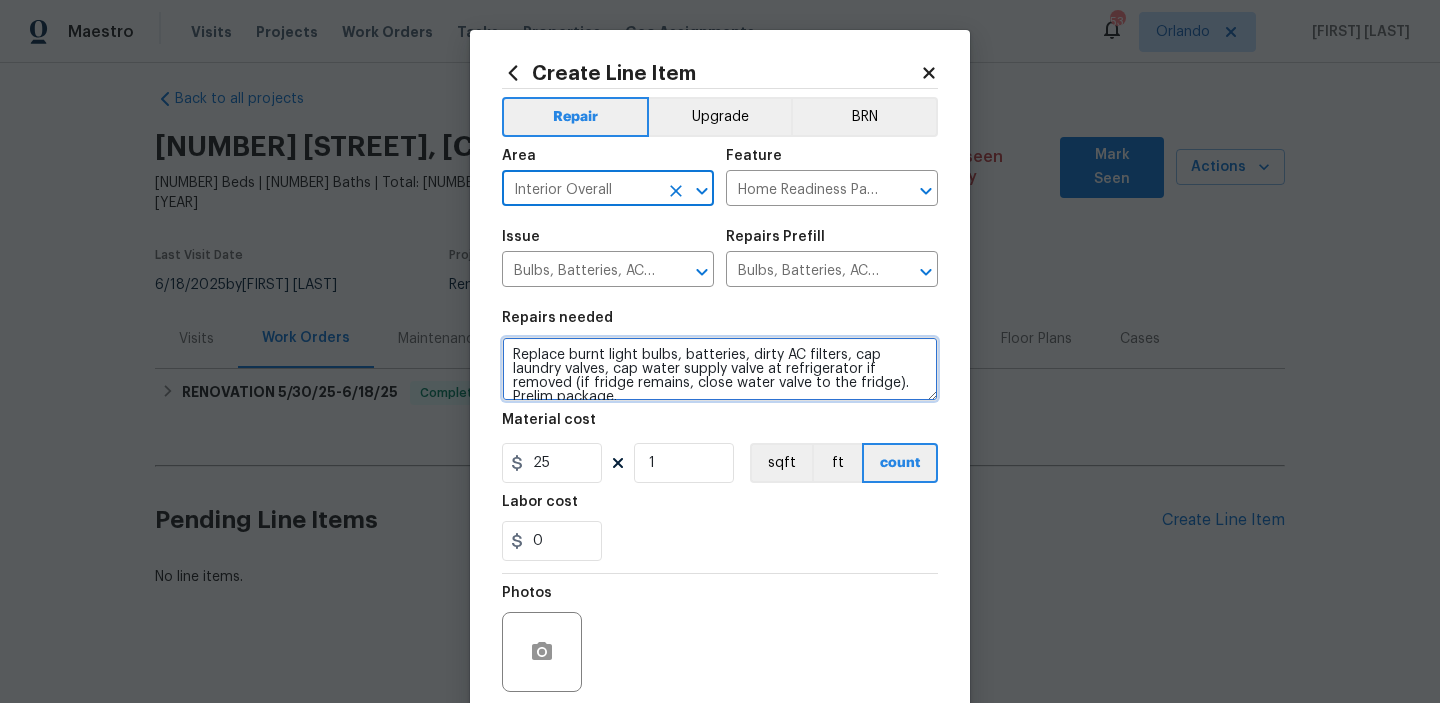 click on "Replace burnt light bulbs, batteries, dirty AC filters, cap laundry valves, cap water supply valve at refrigerator if removed (if fridge remains, close water valve to the fridge). Prelim package." at bounding box center (720, 369) 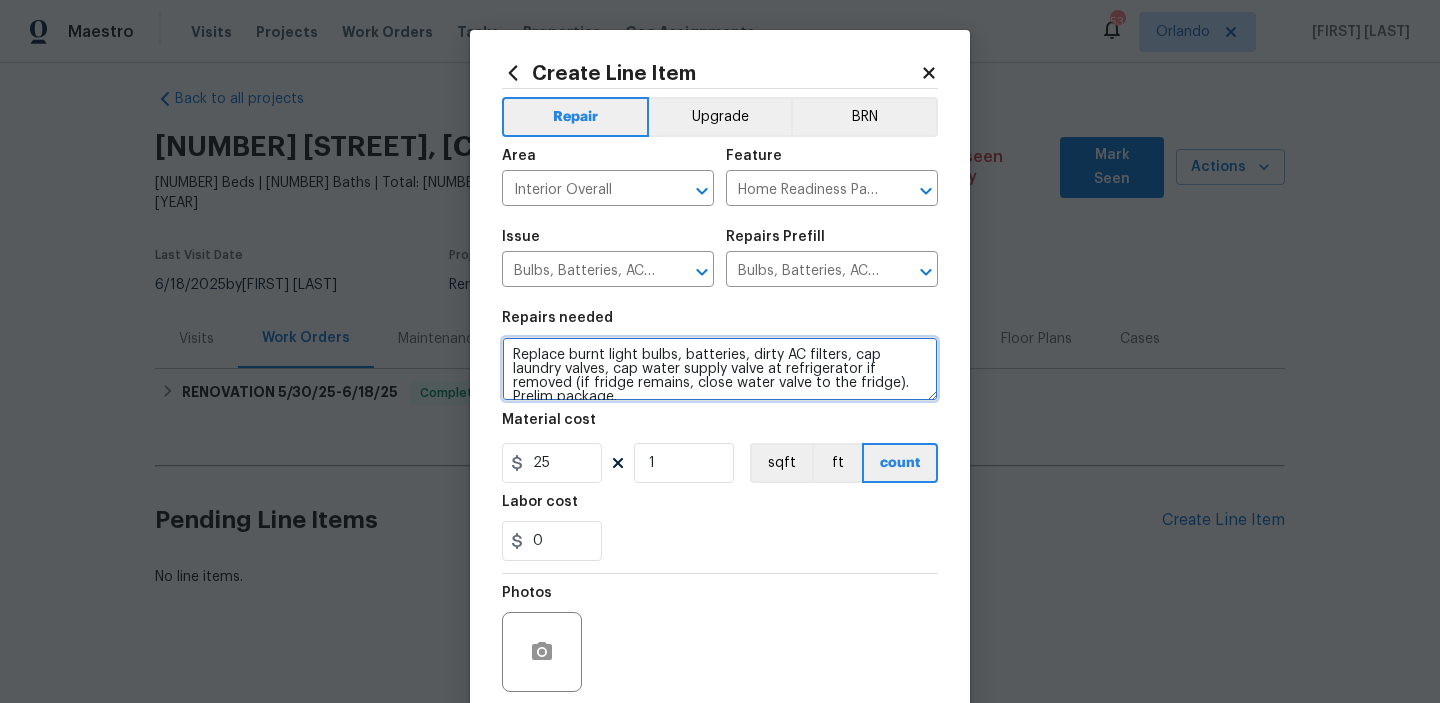 click on "Replace burnt light bulbs, batteries, dirty AC filters, cap laundry valves, cap water supply valve at refrigerator if removed (if fridge remains, close water valve to the fridge). Prelim package." at bounding box center [720, 369] 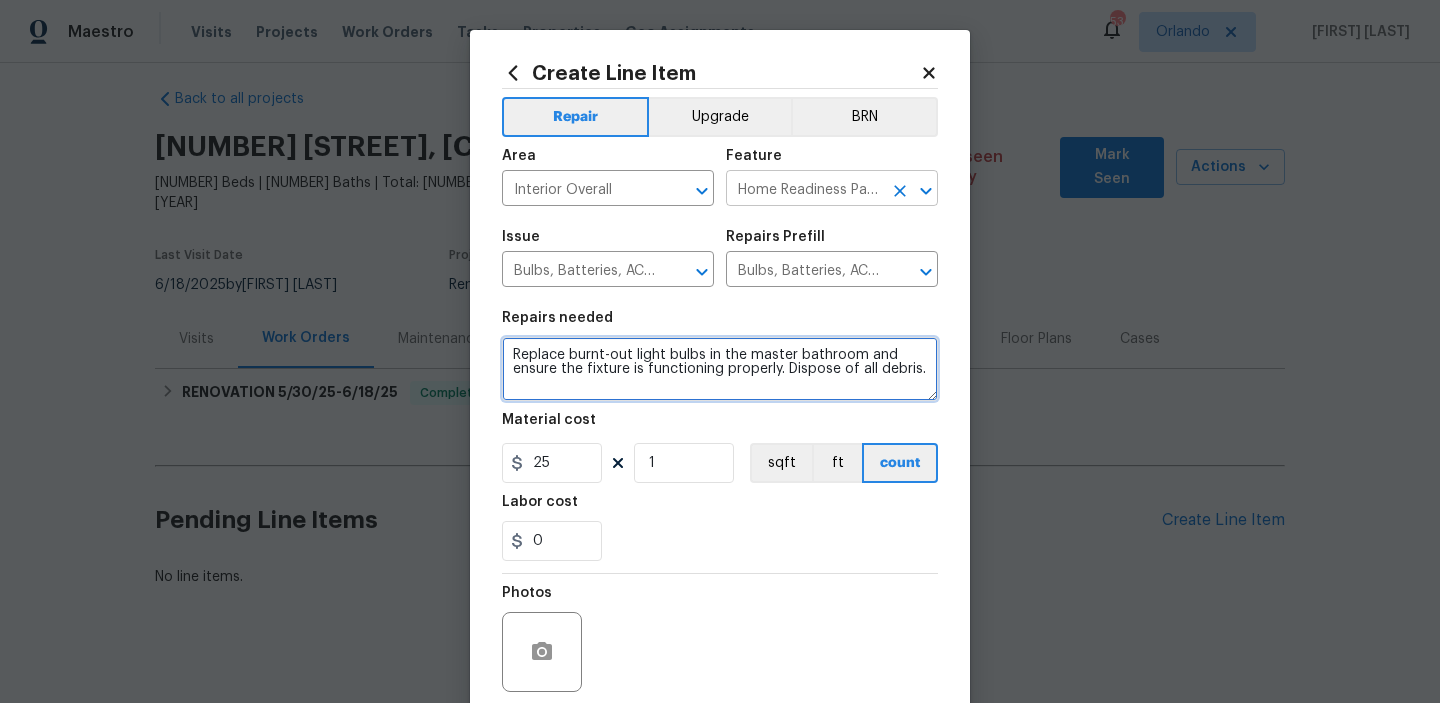 click 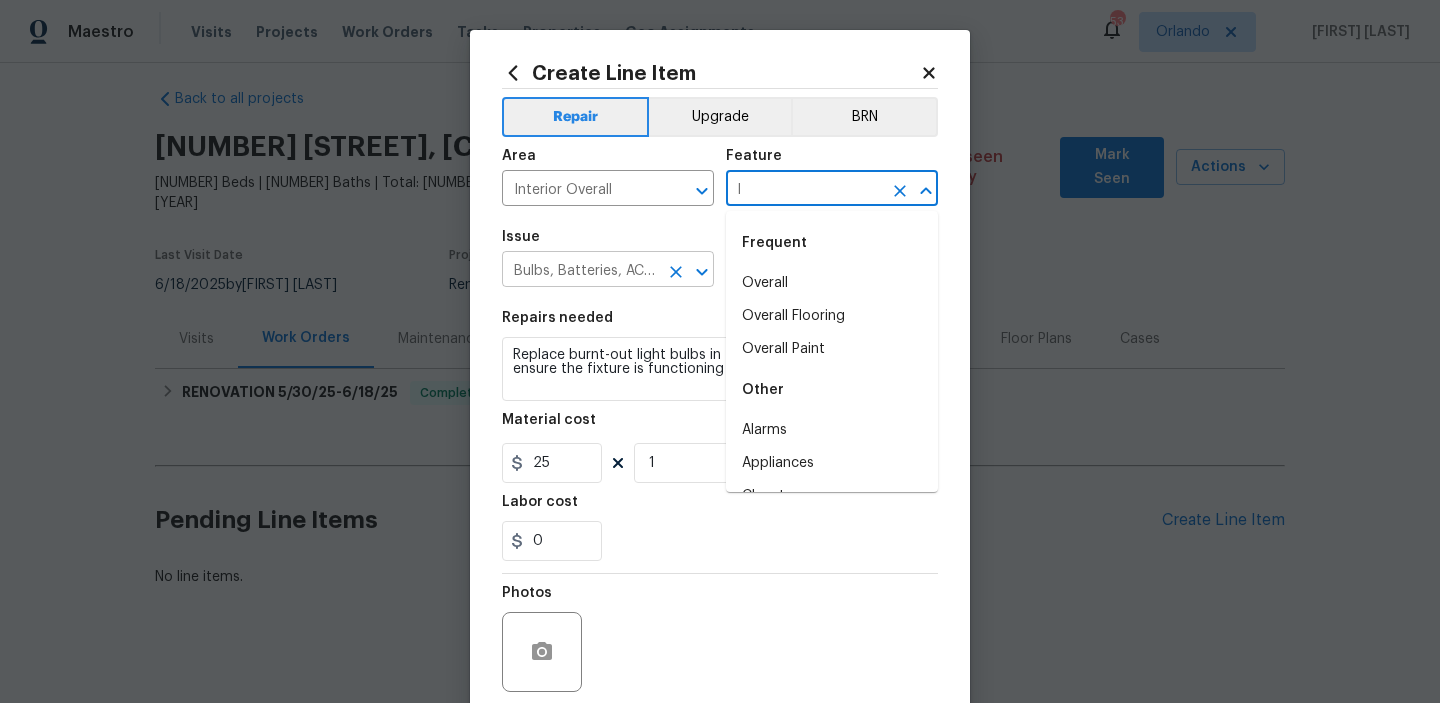 scroll, scrollTop: 0, scrollLeft: 0, axis: both 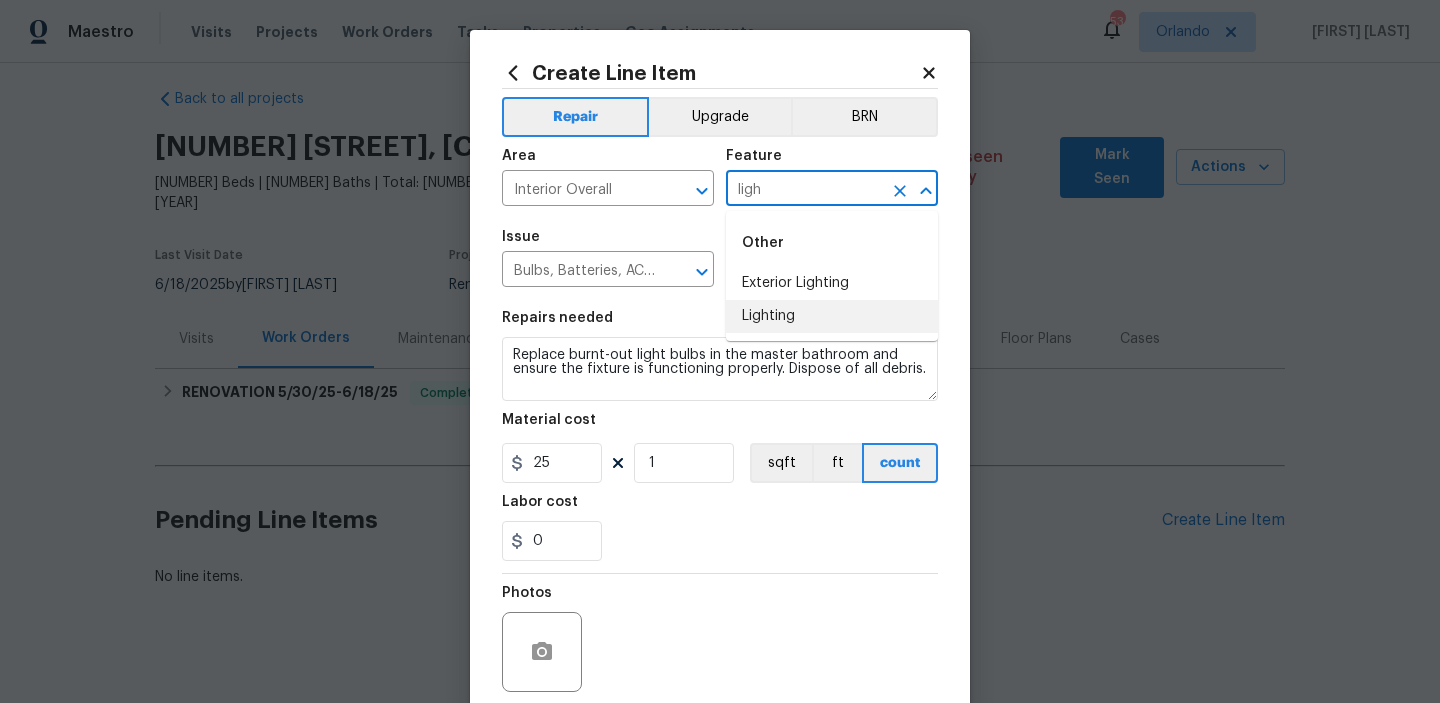 click on "Lighting" at bounding box center (832, 316) 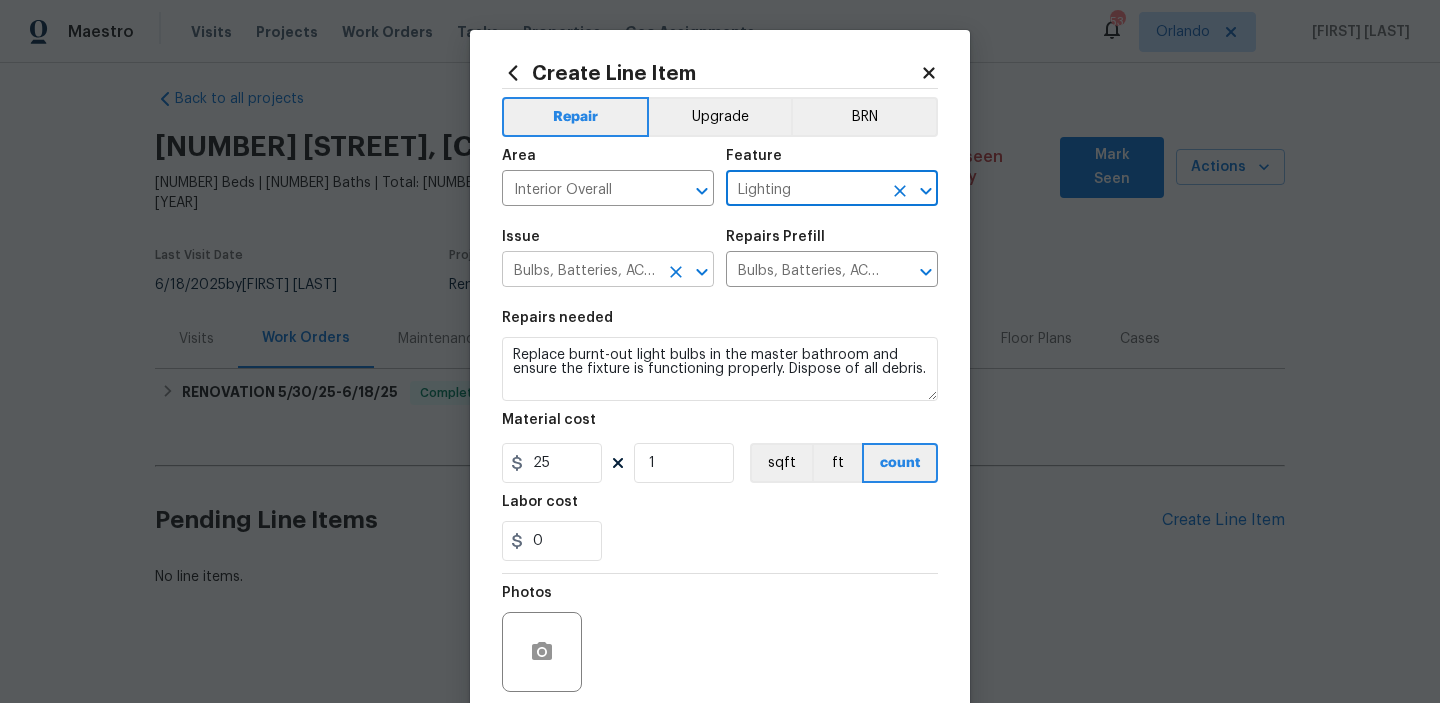 click 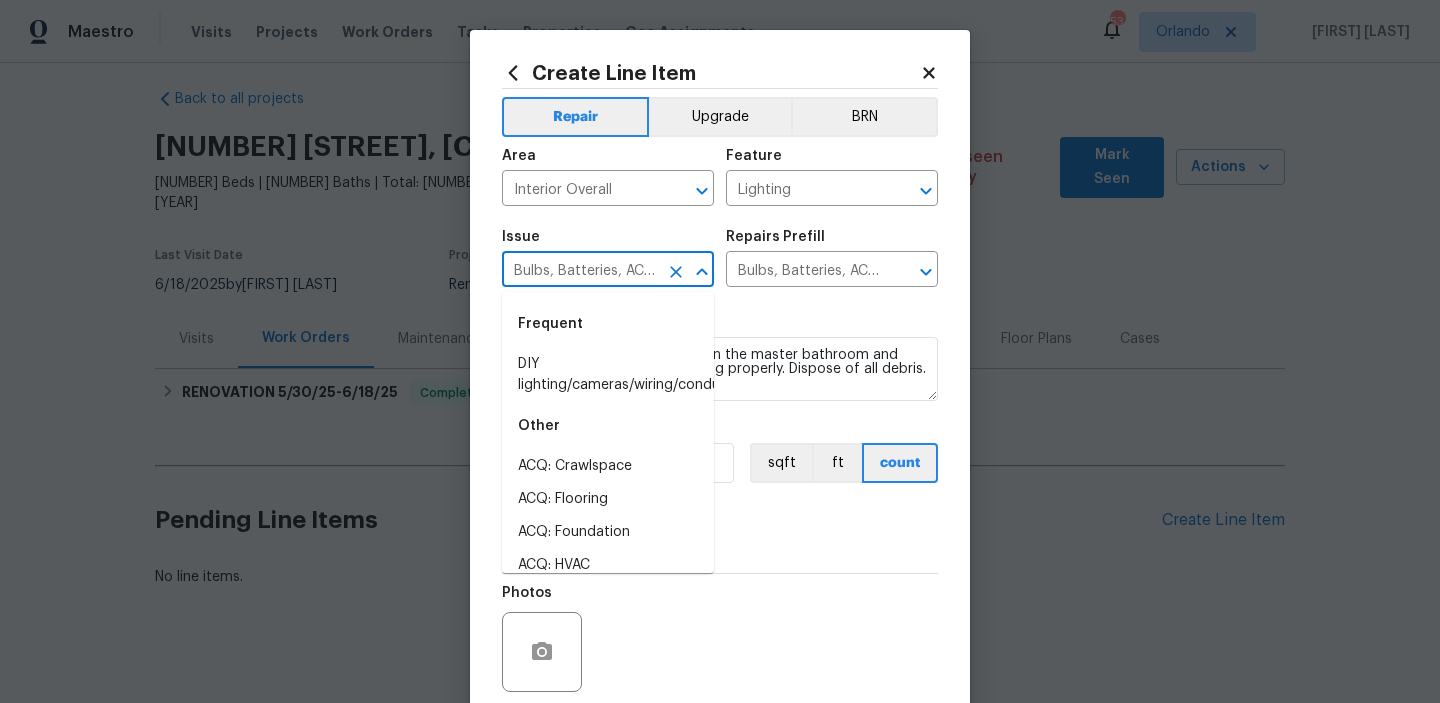 scroll, scrollTop: 0, scrollLeft: 27, axis: horizontal 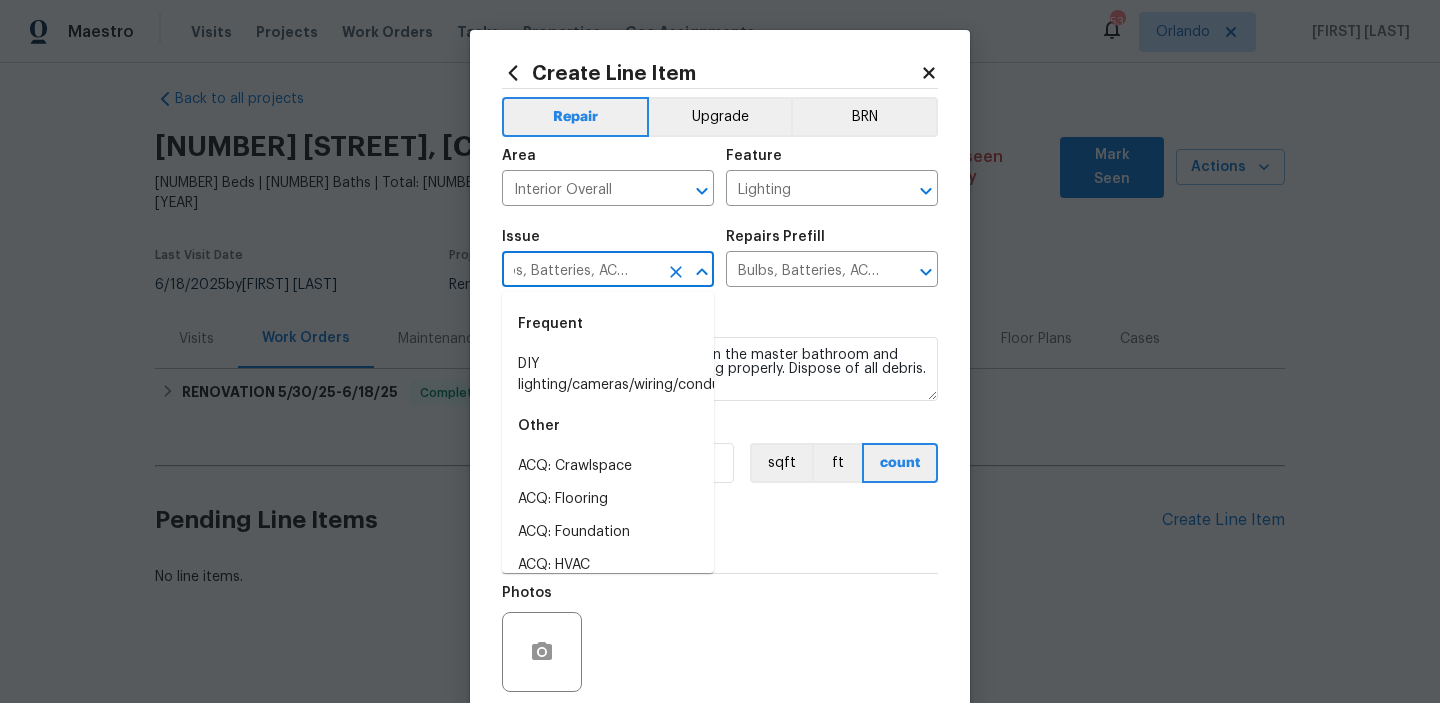 click 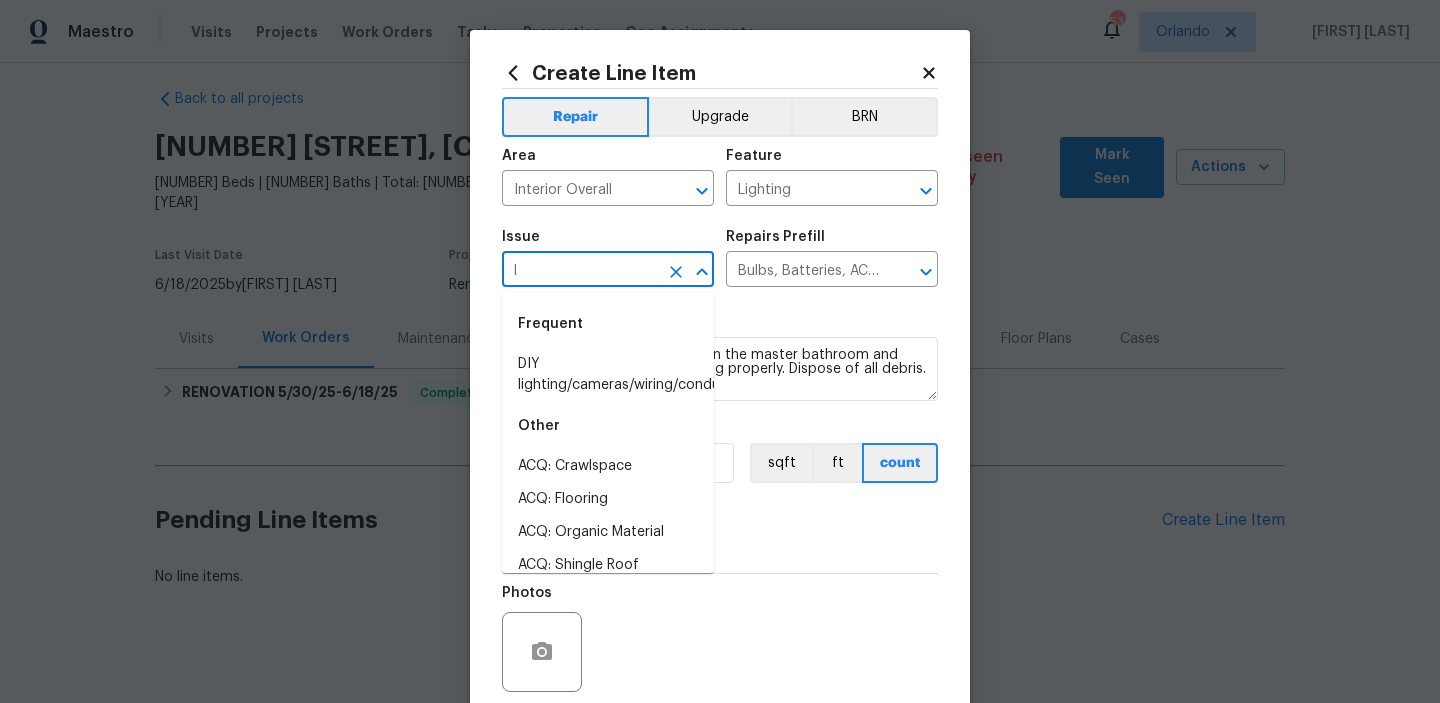 scroll, scrollTop: 0, scrollLeft: 0, axis: both 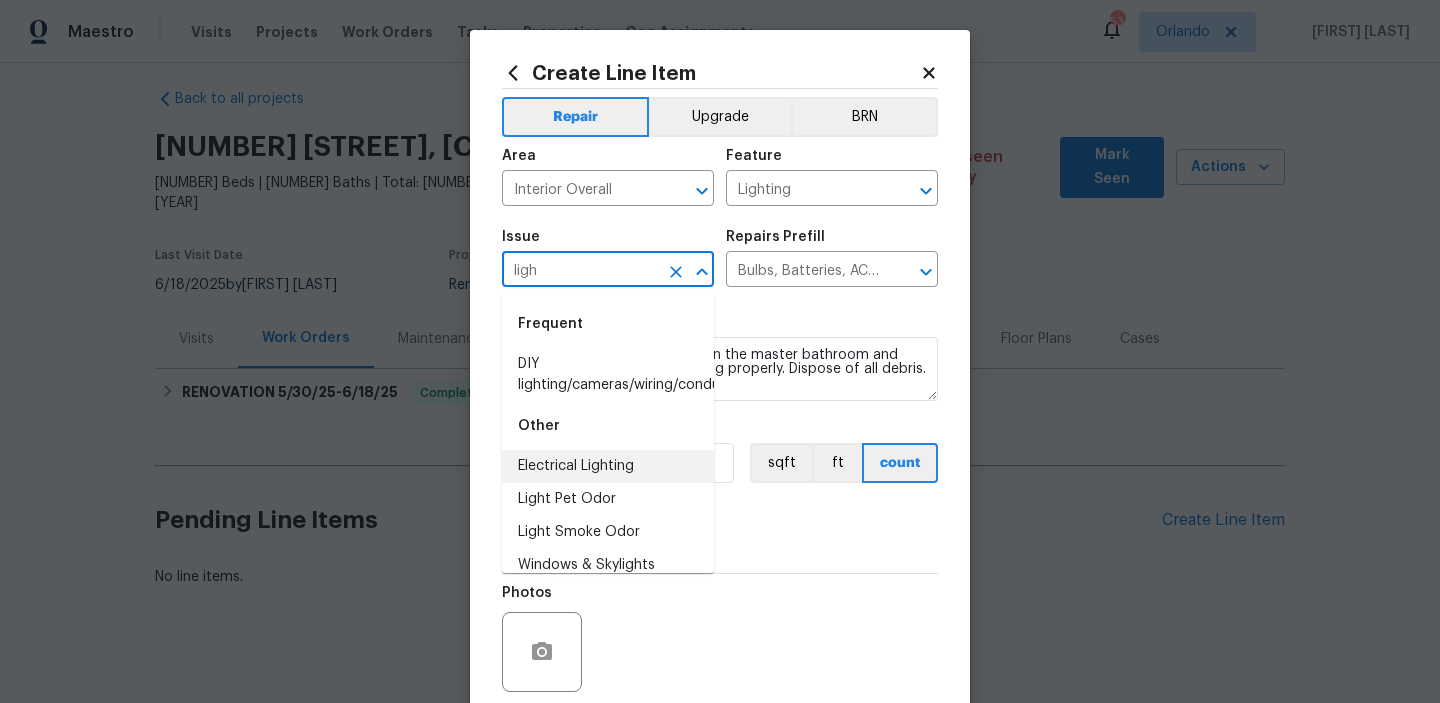 click on "Electrical Lighting" at bounding box center (608, 466) 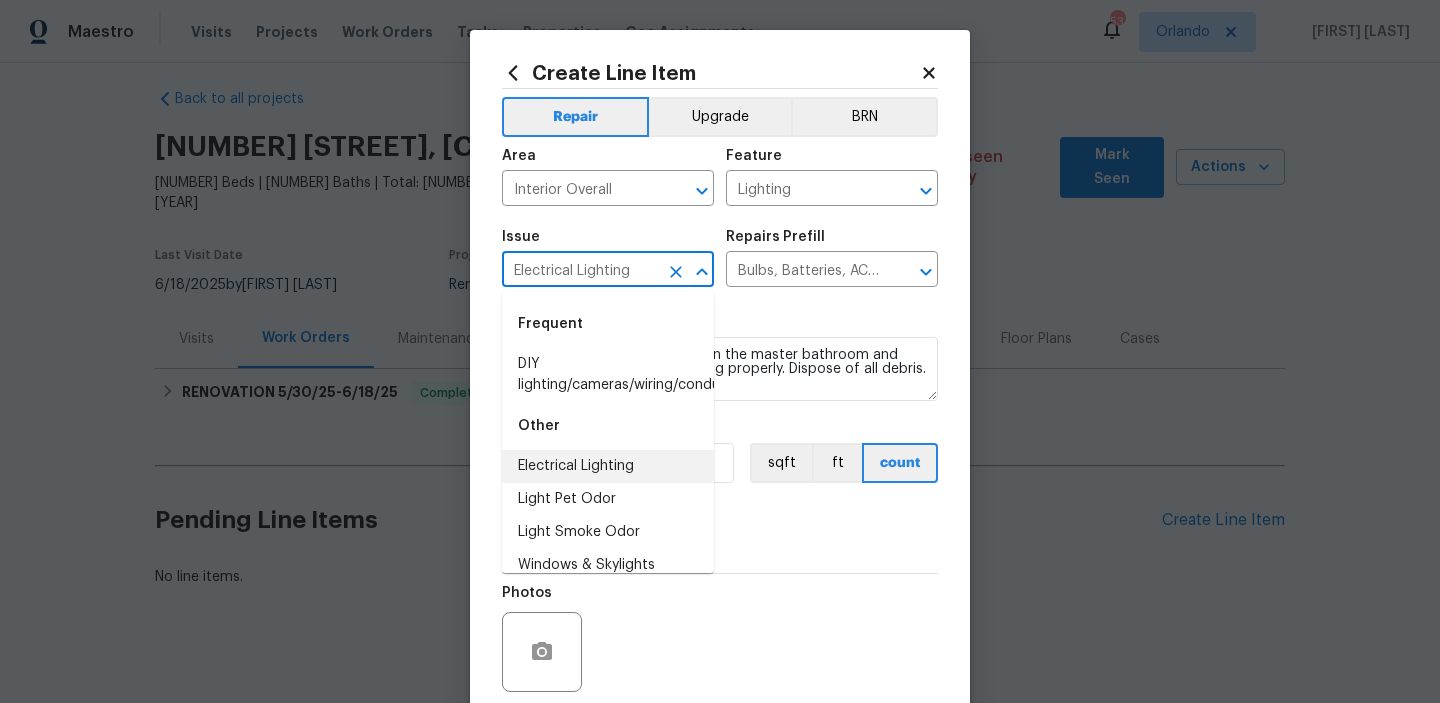 type 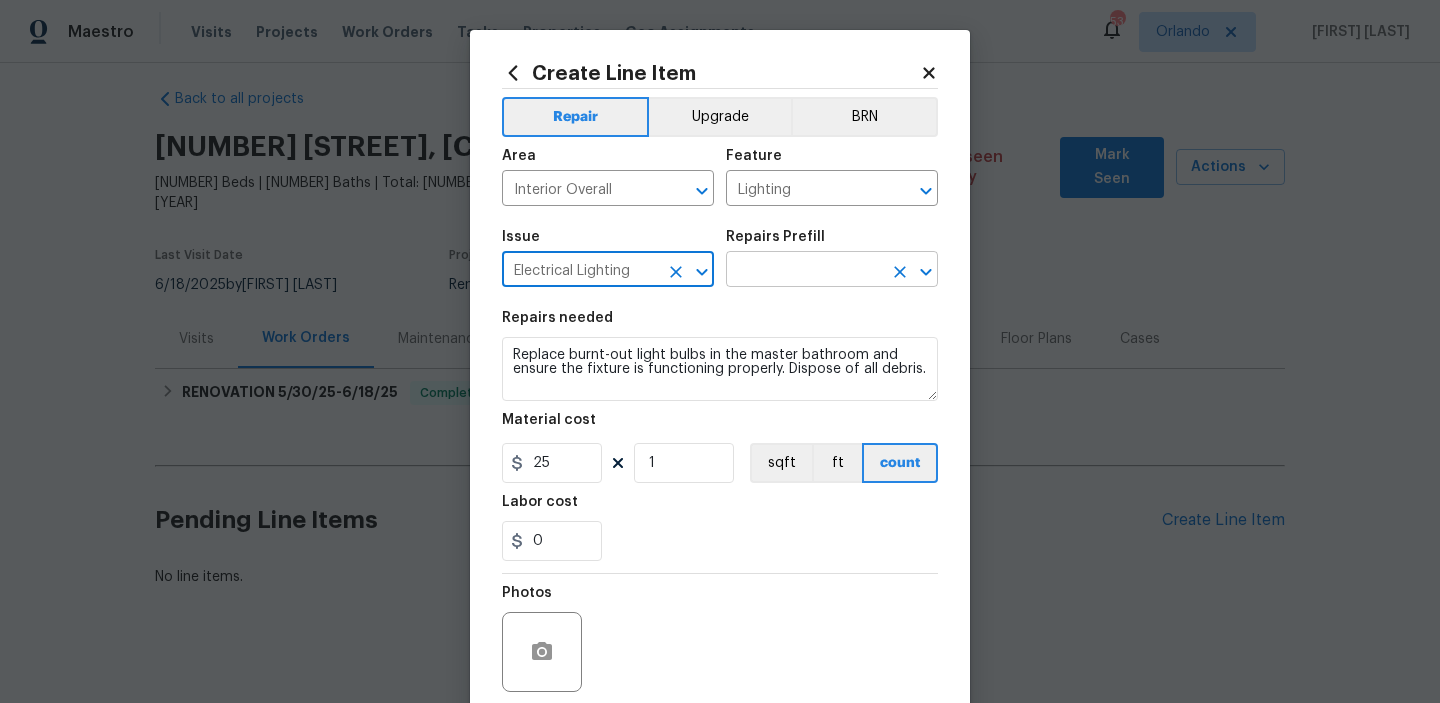 click 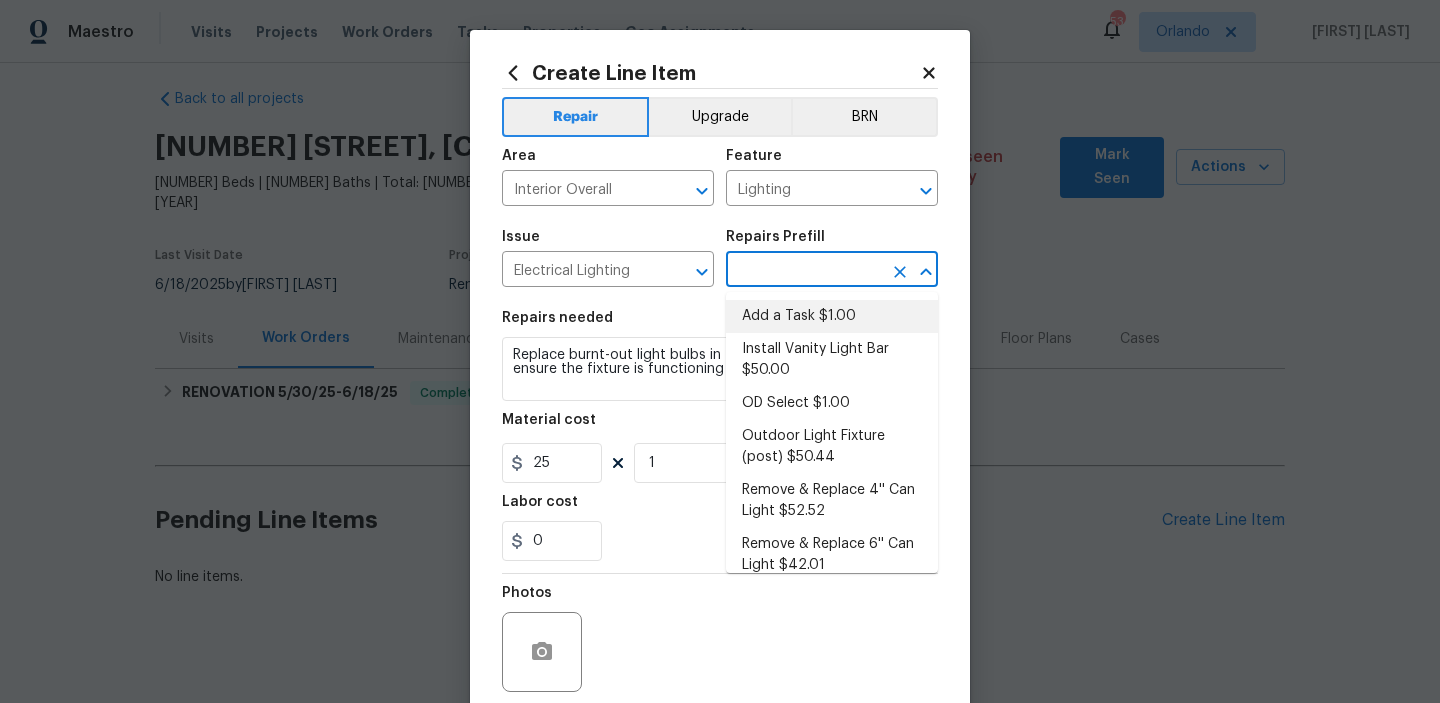 click on "Add a Task $1.00" at bounding box center [832, 316] 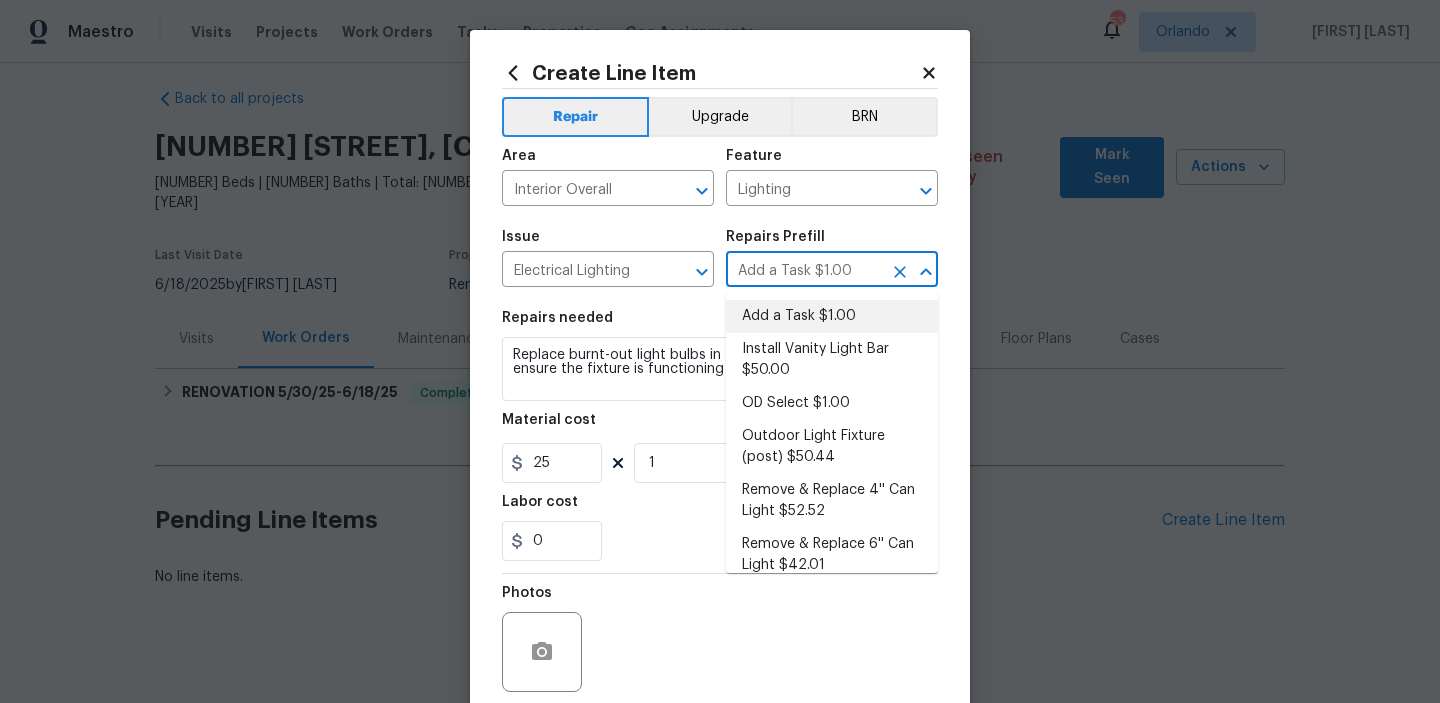 type on "HPM to detail" 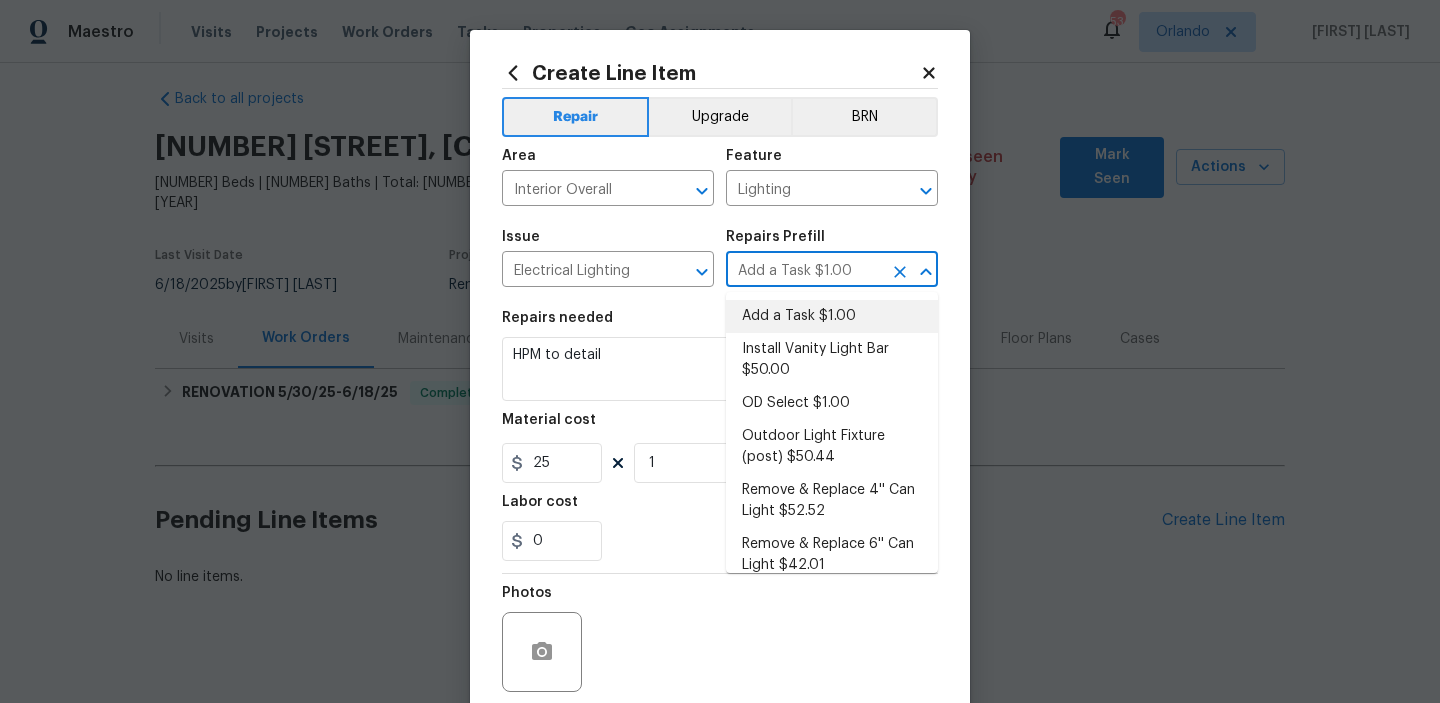 type on "1" 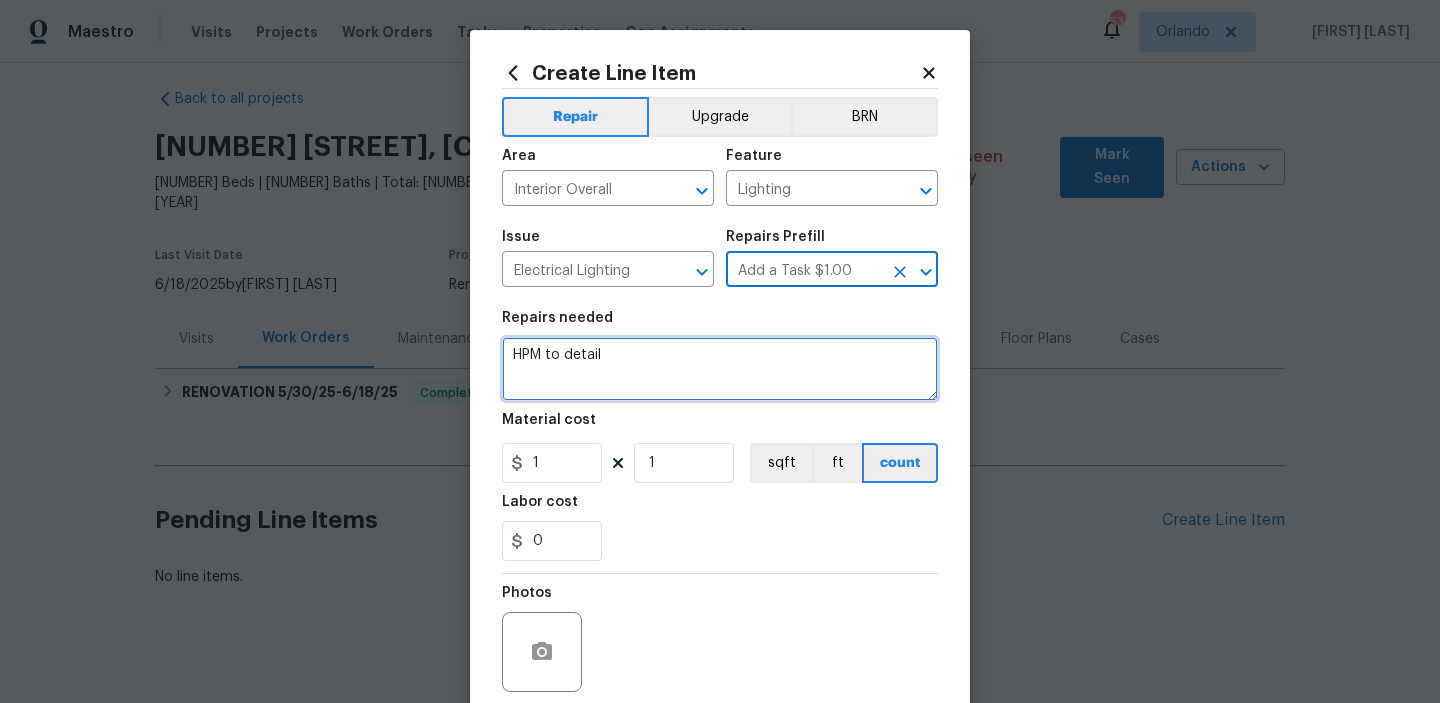 click on "HPM to detail" at bounding box center (720, 369) 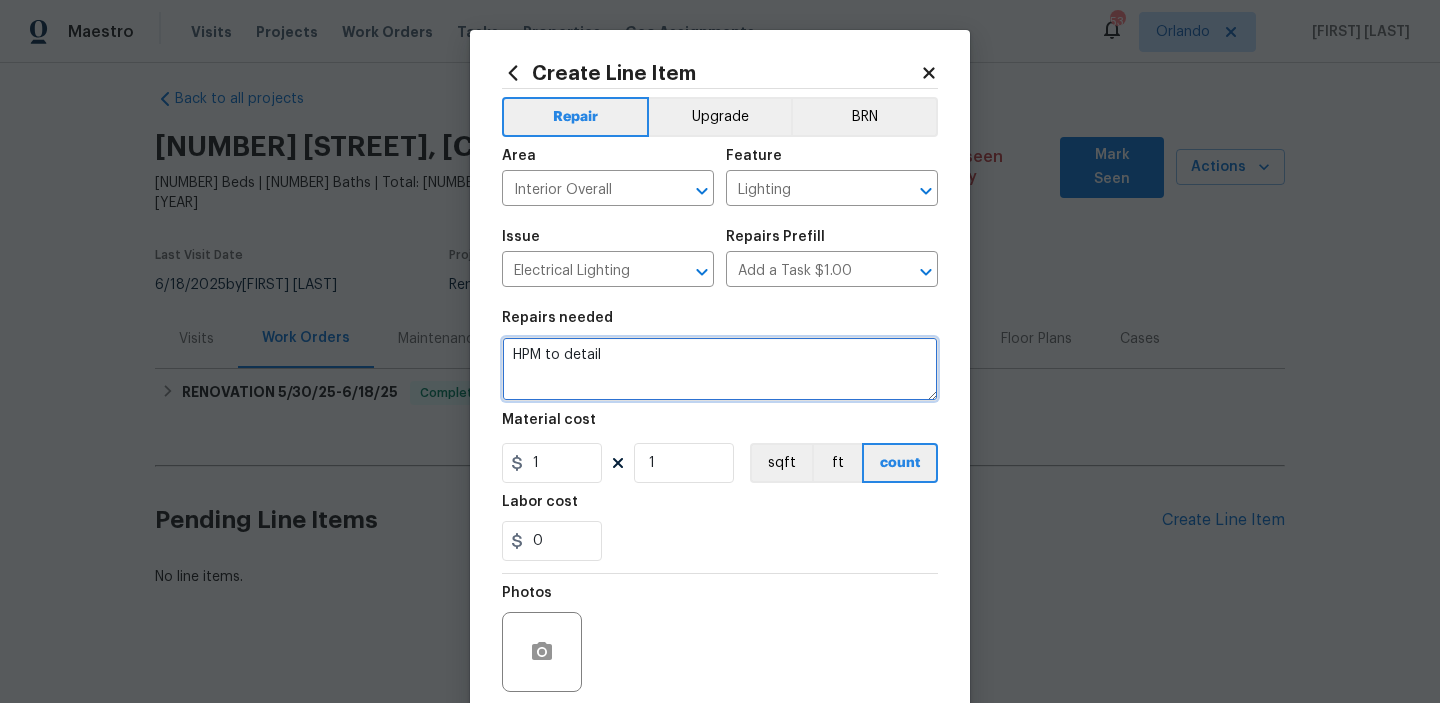 click on "HPM to detail" at bounding box center (720, 369) 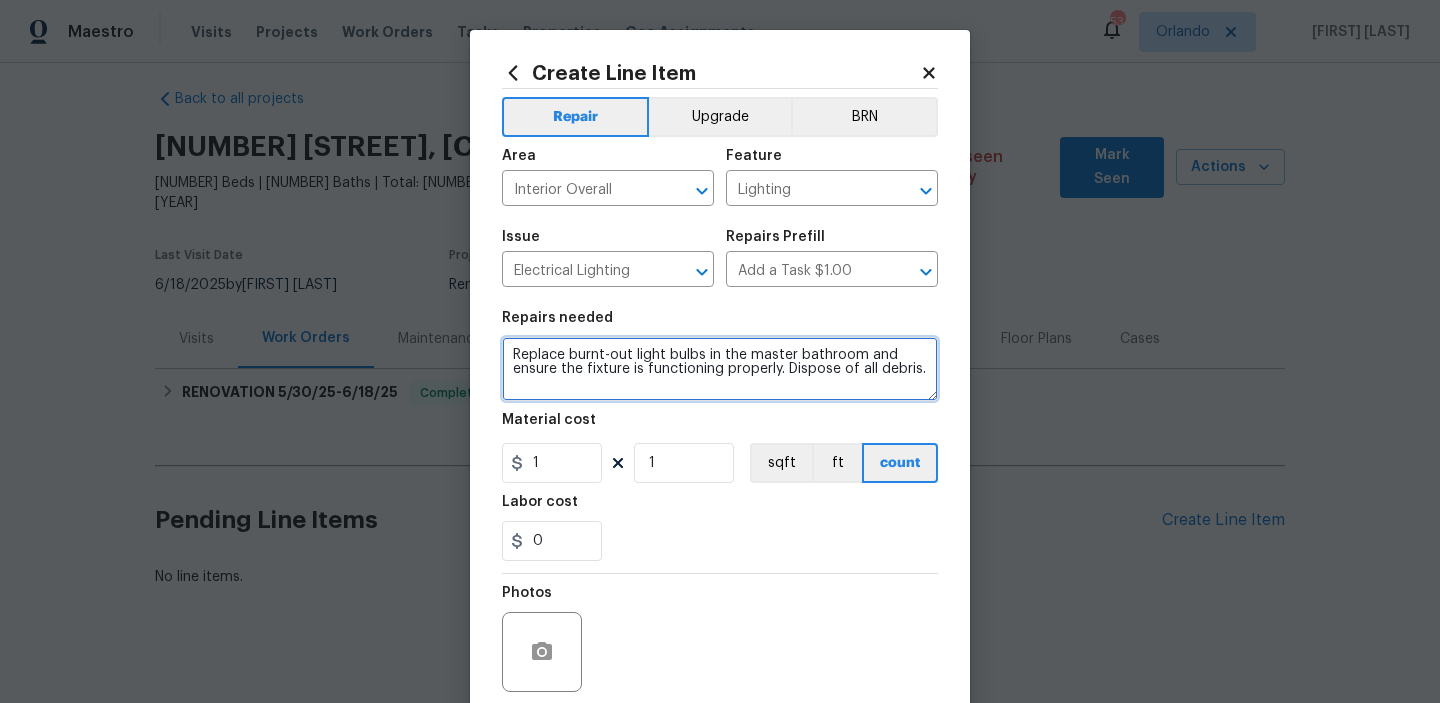 type on "Replace burnt-out light bulbs in the master bathroom and ensure the fixture is functioning properly. Dispose of all debris." 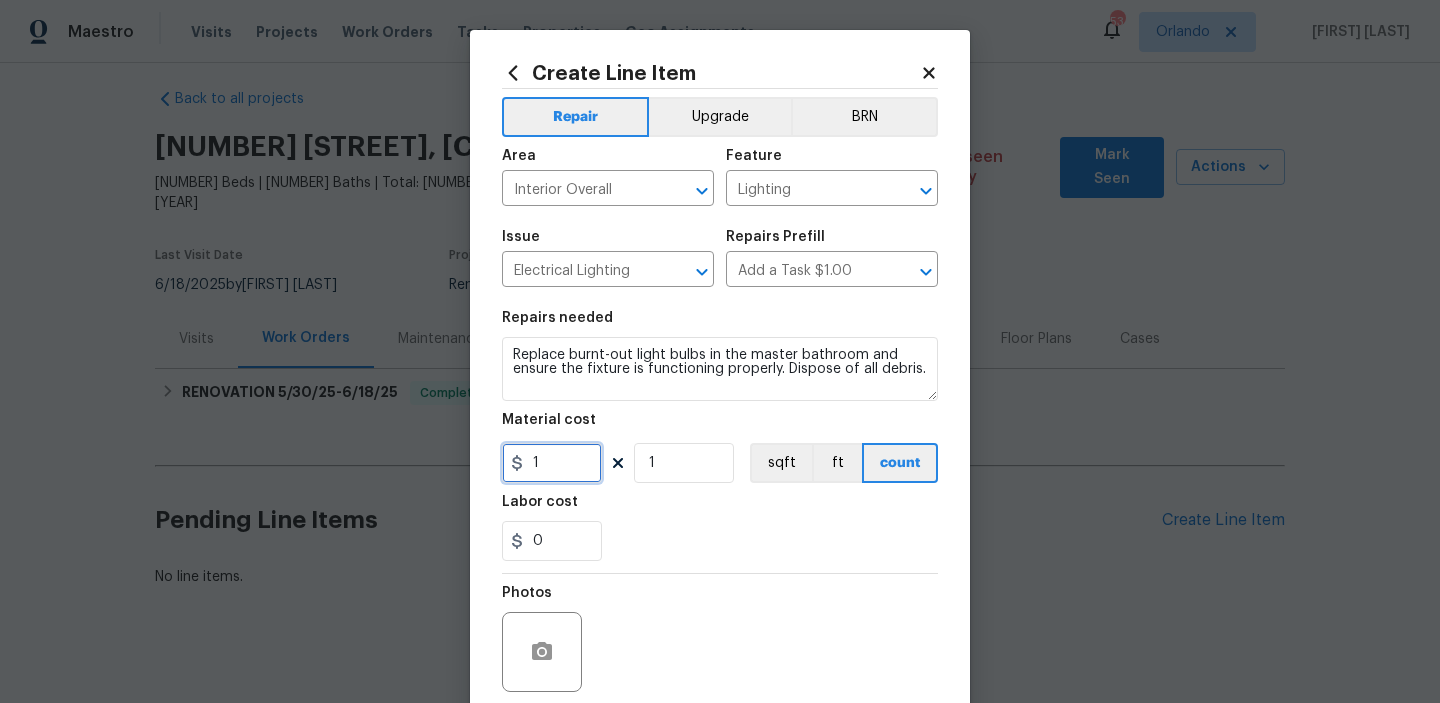 click on "1" at bounding box center [552, 463] 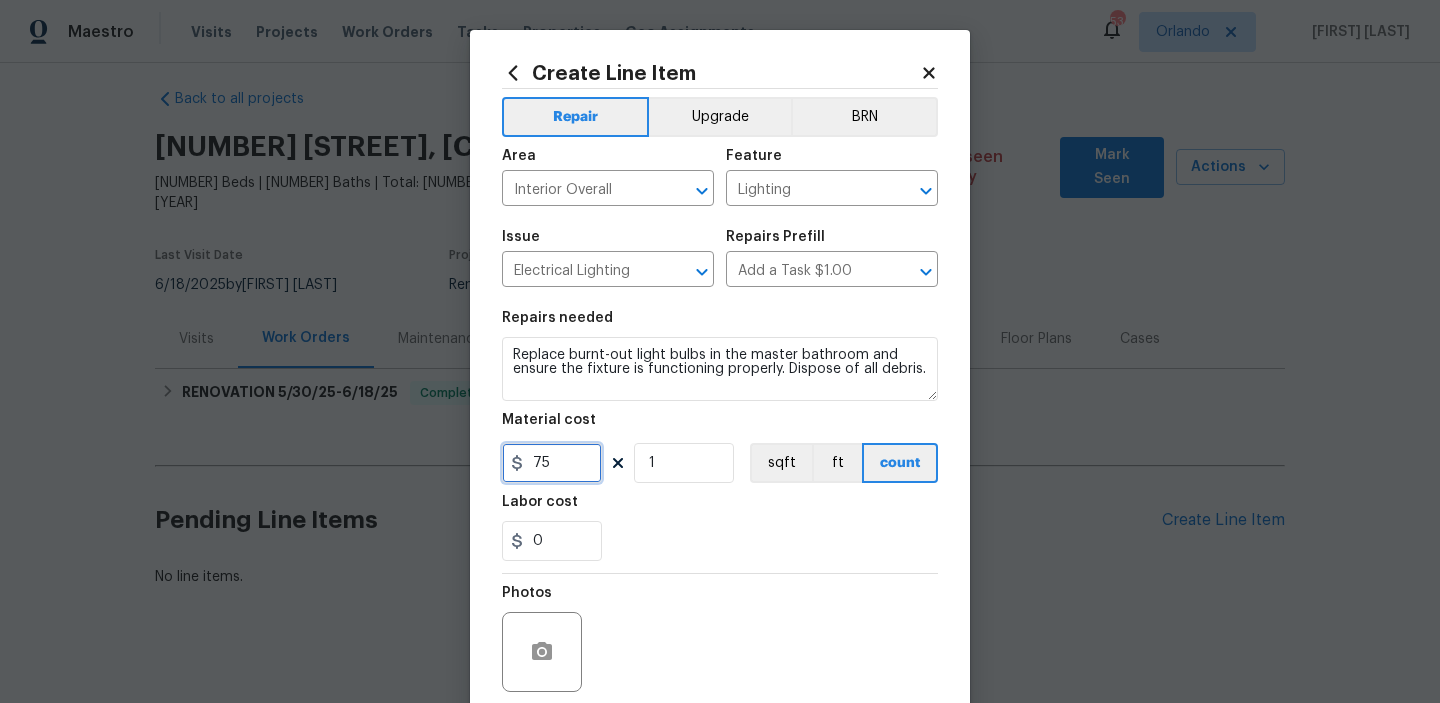 scroll, scrollTop: 159, scrollLeft: 0, axis: vertical 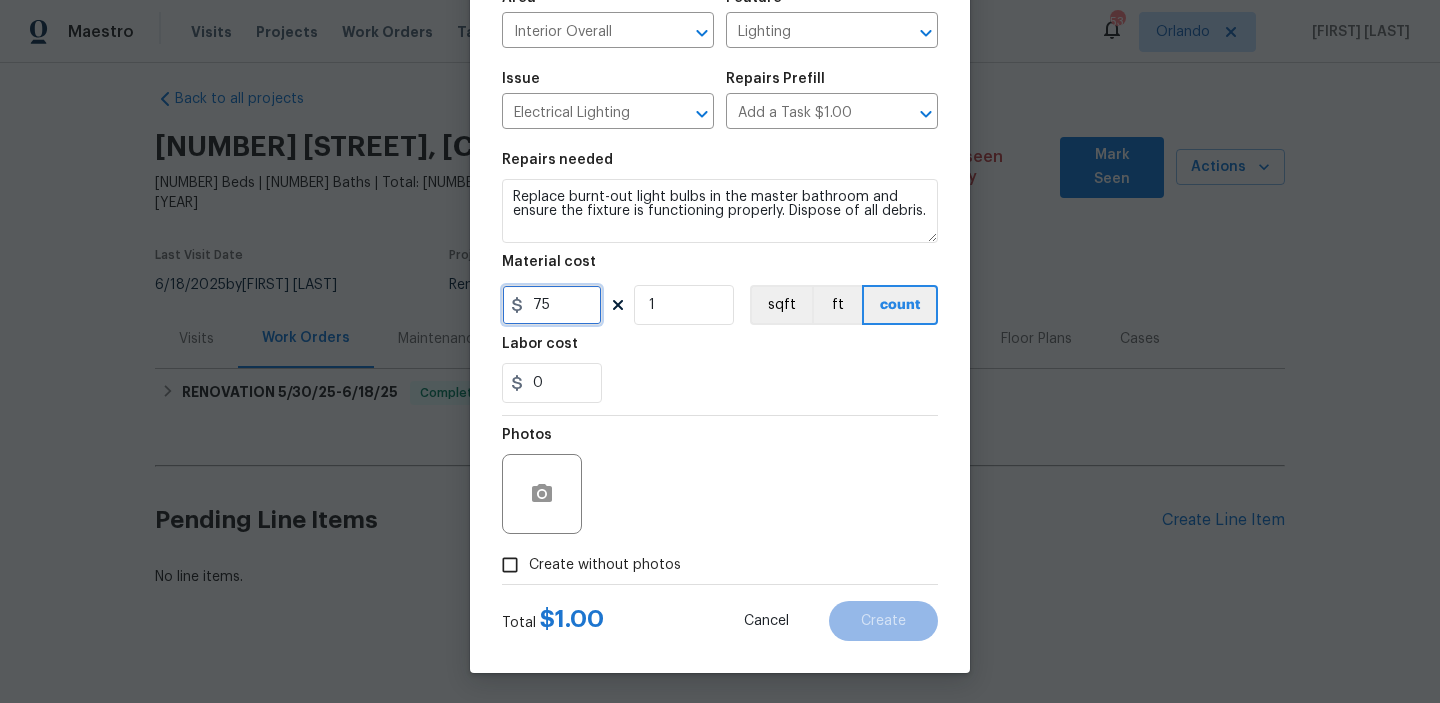 type on "75" 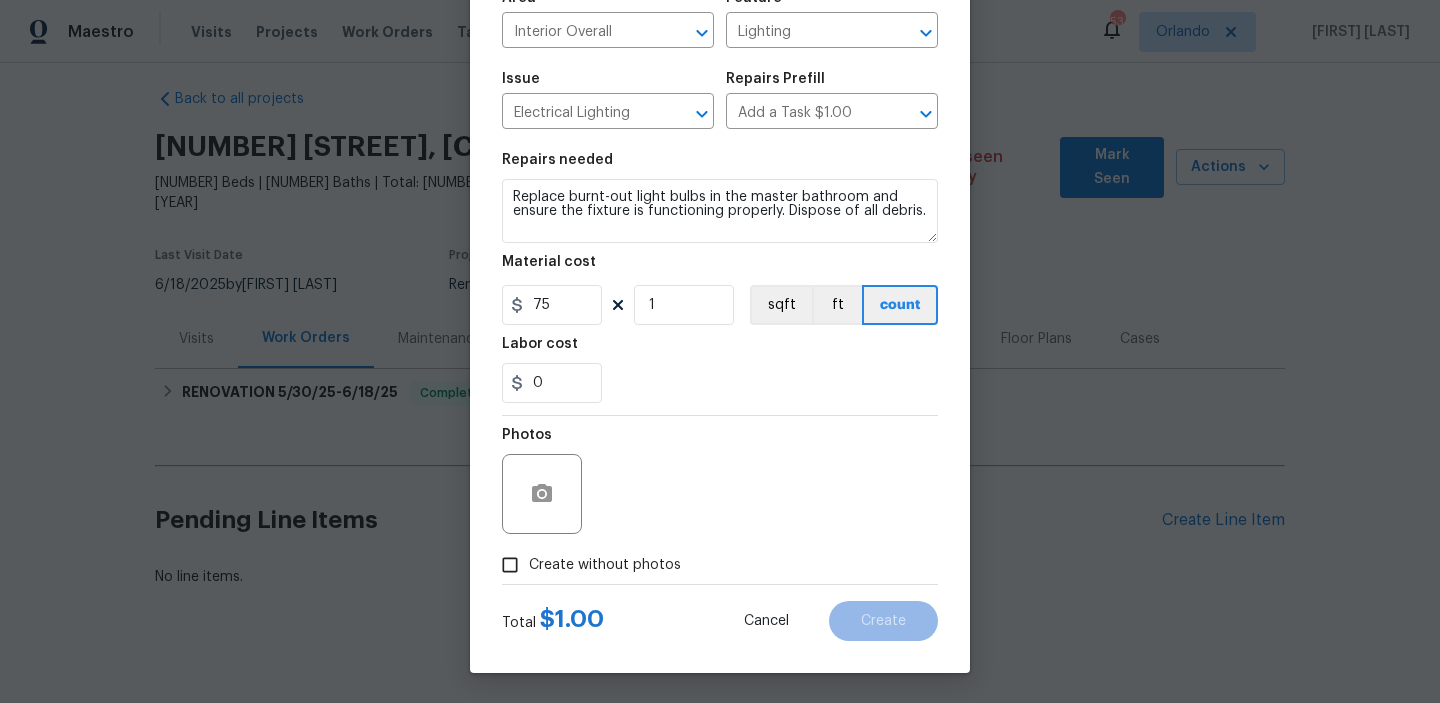 click on "Create without photos" at bounding box center [586, 565] 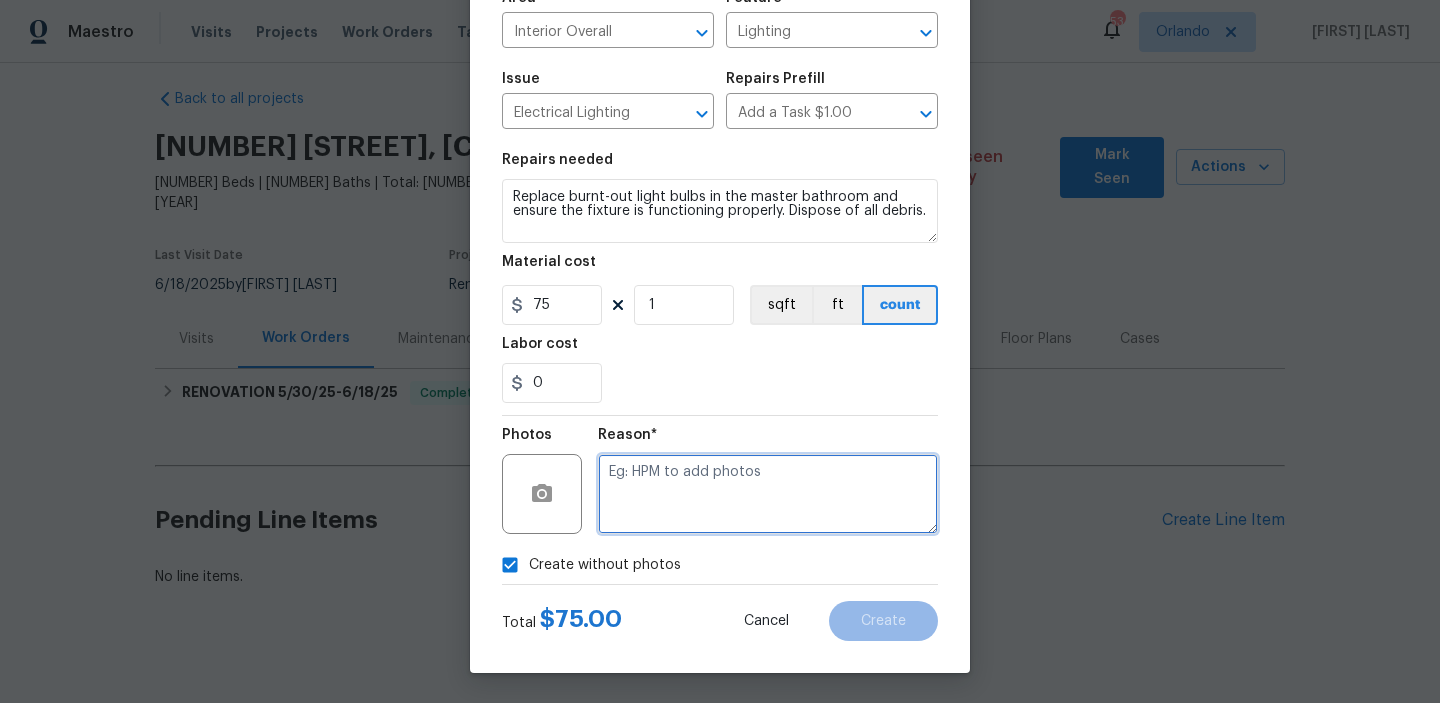 click at bounding box center (768, 494) 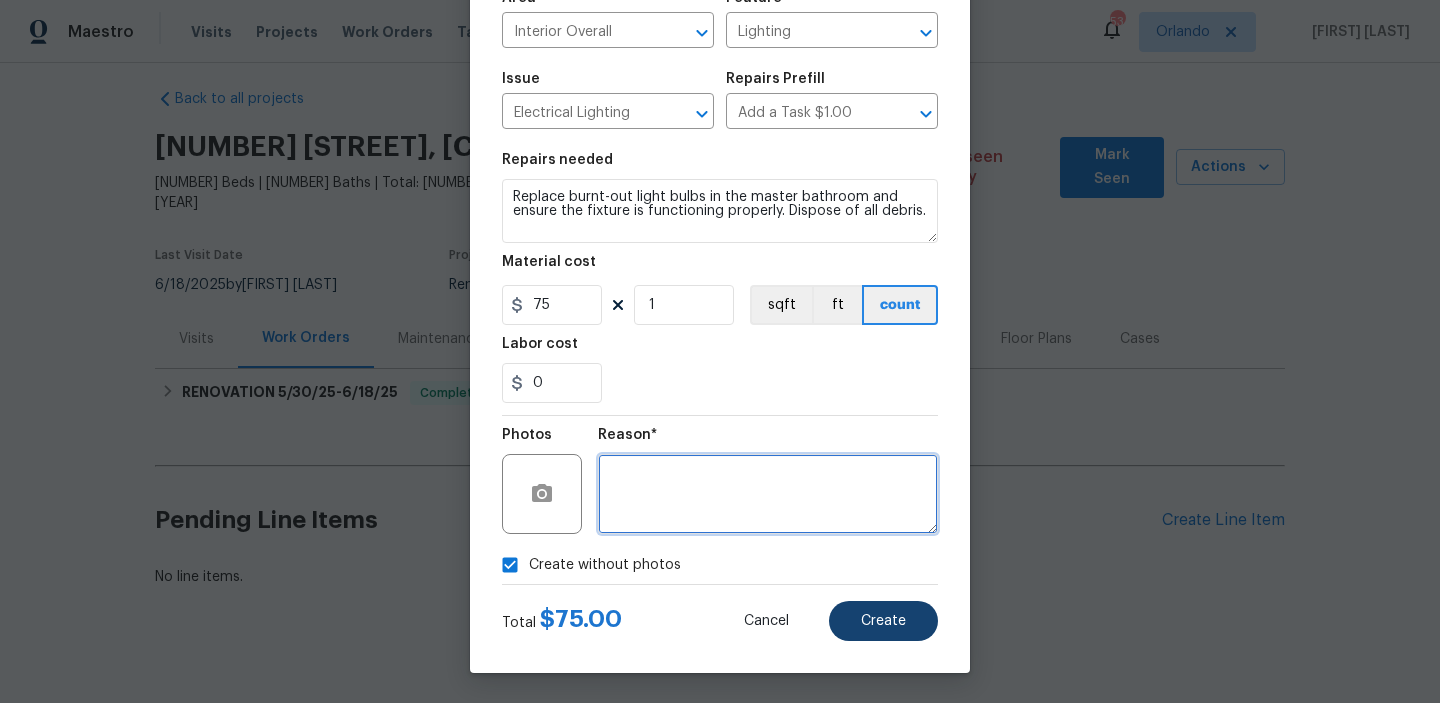 type 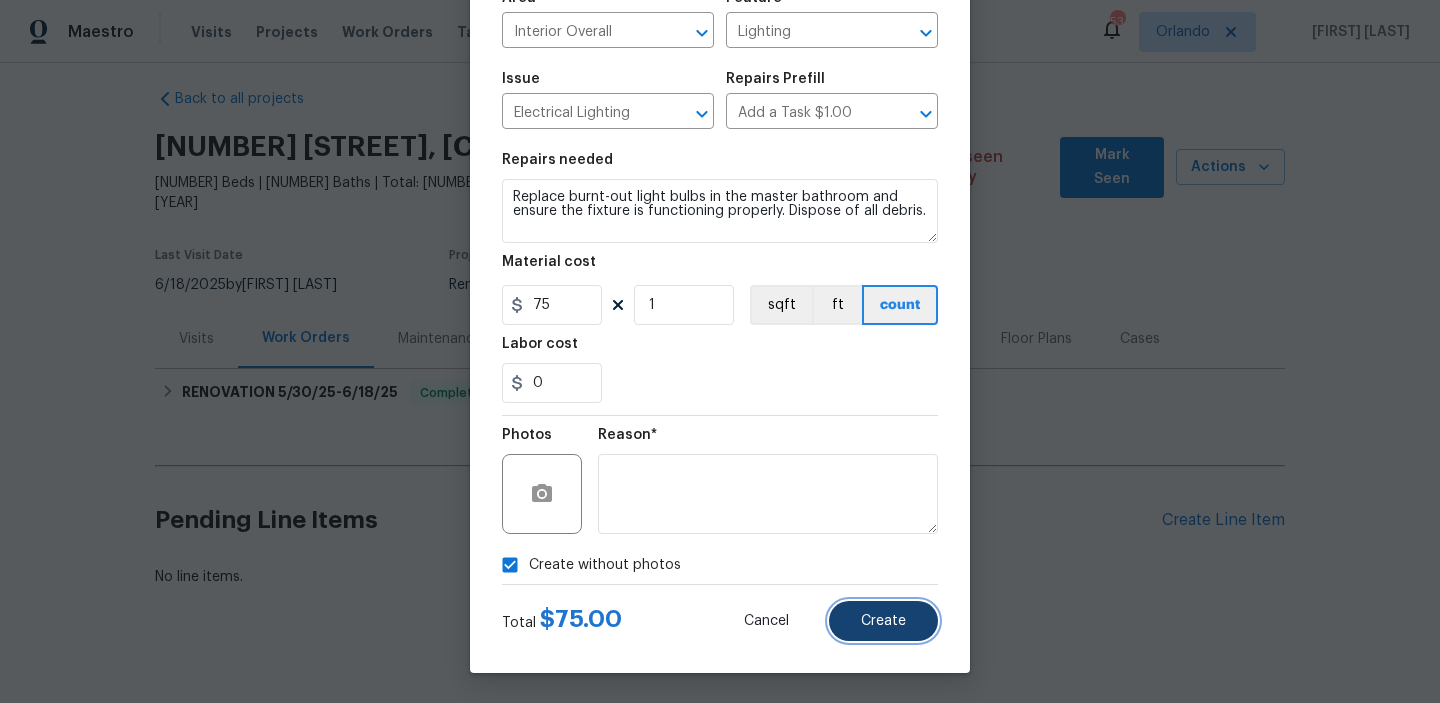 click on "Create" at bounding box center (883, 621) 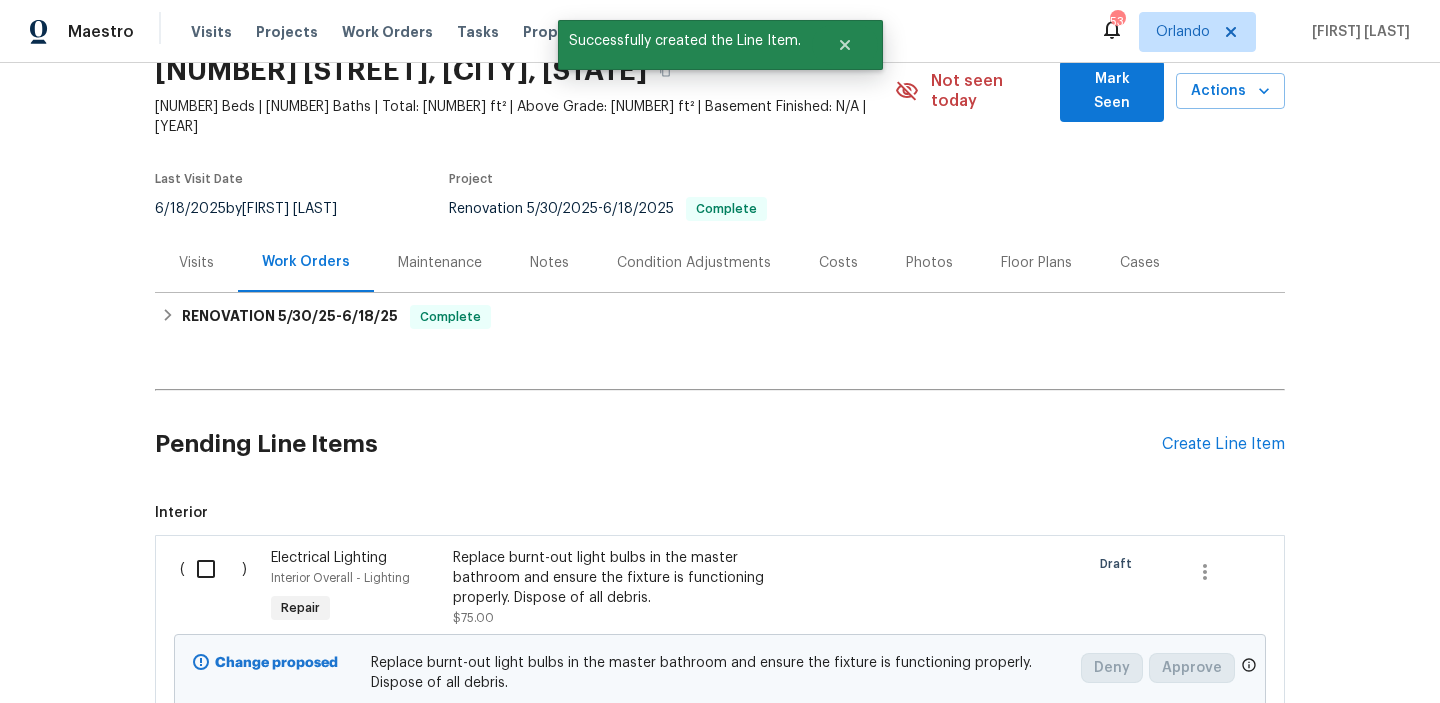 scroll, scrollTop: 262, scrollLeft: 0, axis: vertical 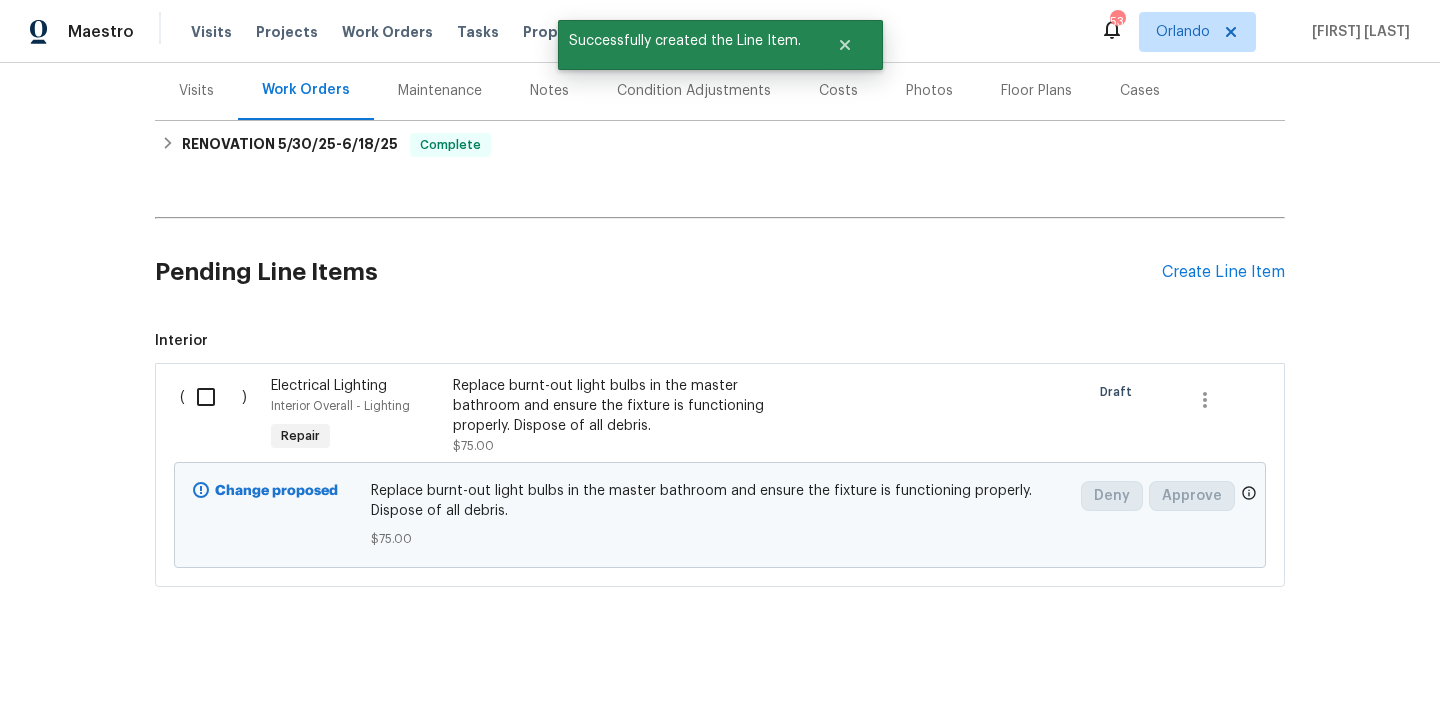 click on "Interior ( ) Electrical Lighting Interior Overall - Lighting Repair Replace burnt-out light bulbs in the master bathroom and ensure the fixture is functioning properly. Dispose of all debris. $75.00 Draft Change proposed Replace burnt-out light bulbs in the master bathroom and ensure the fixture is functioning properly. Dispose of all debris. $75.00 Deny Approve" at bounding box center [720, 459] 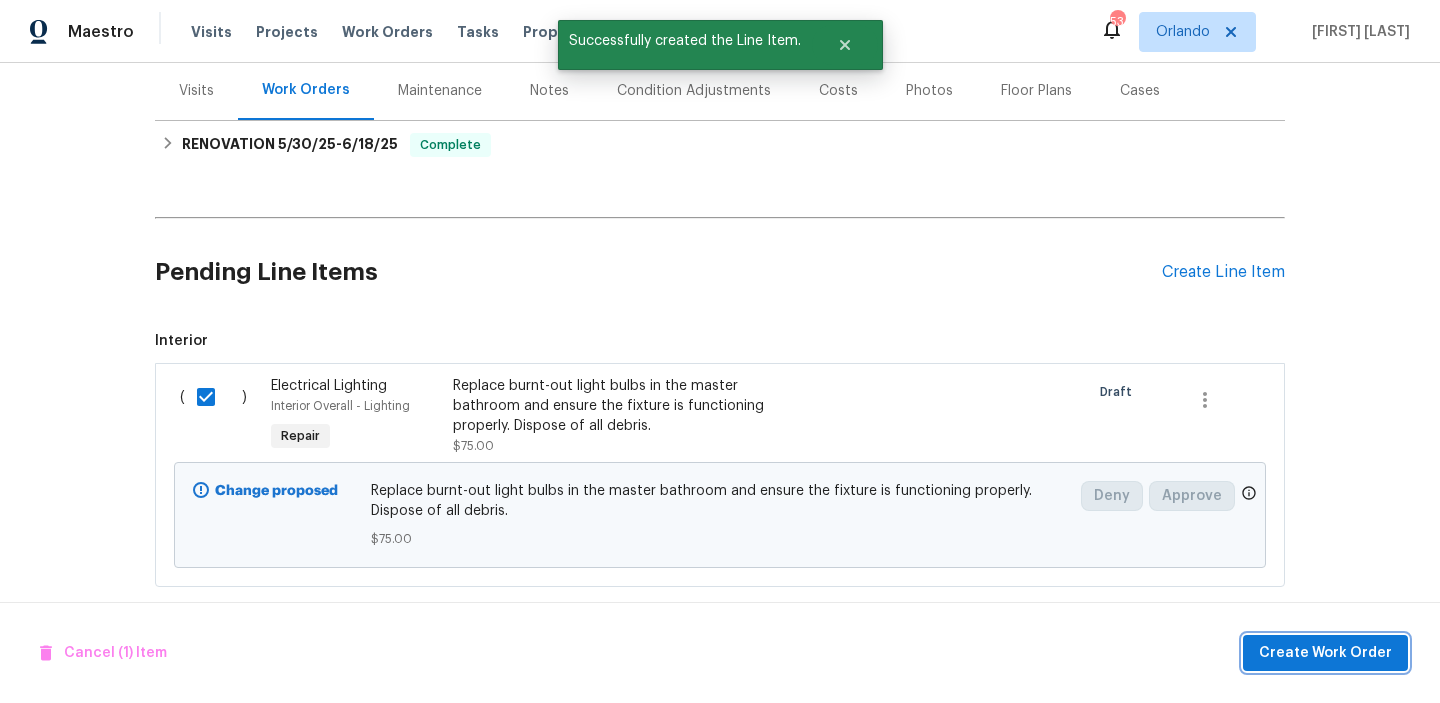 click on "Create Work Order" at bounding box center [1325, 653] 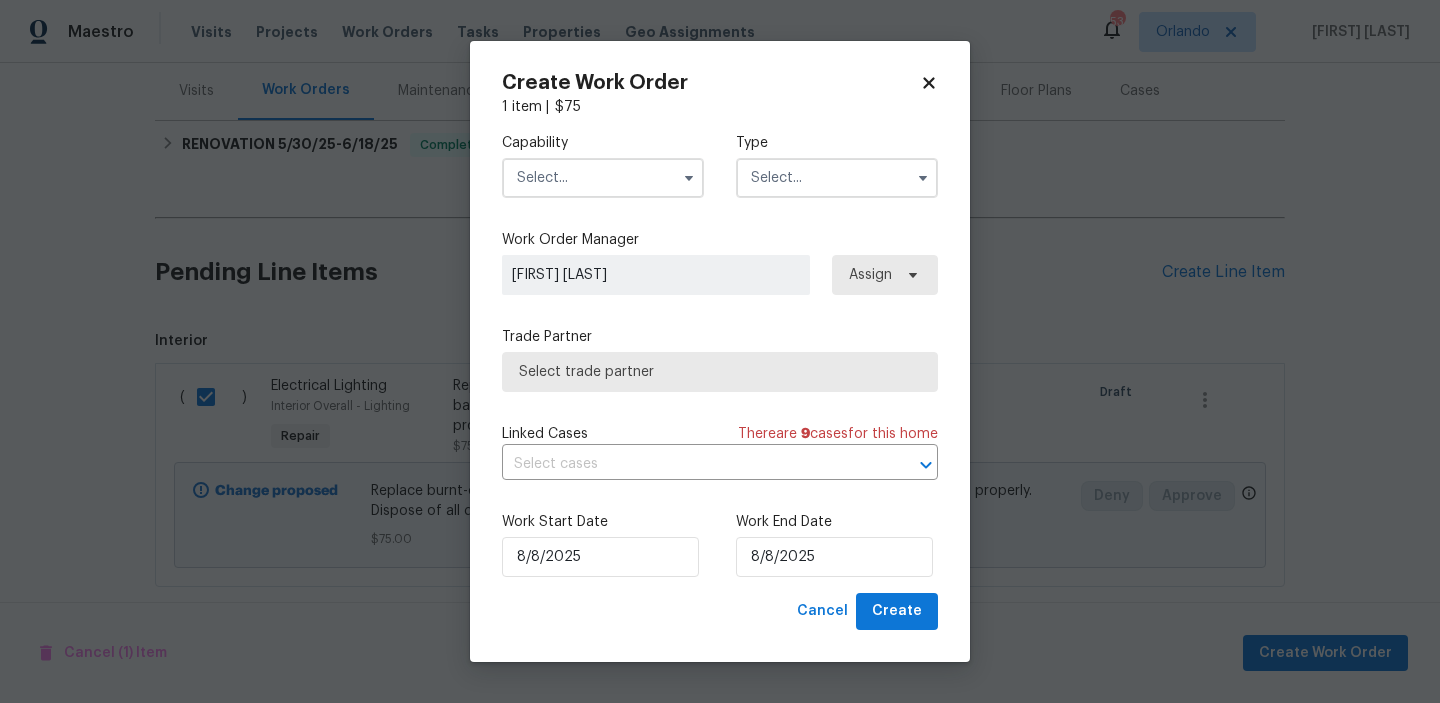 click at bounding box center [603, 178] 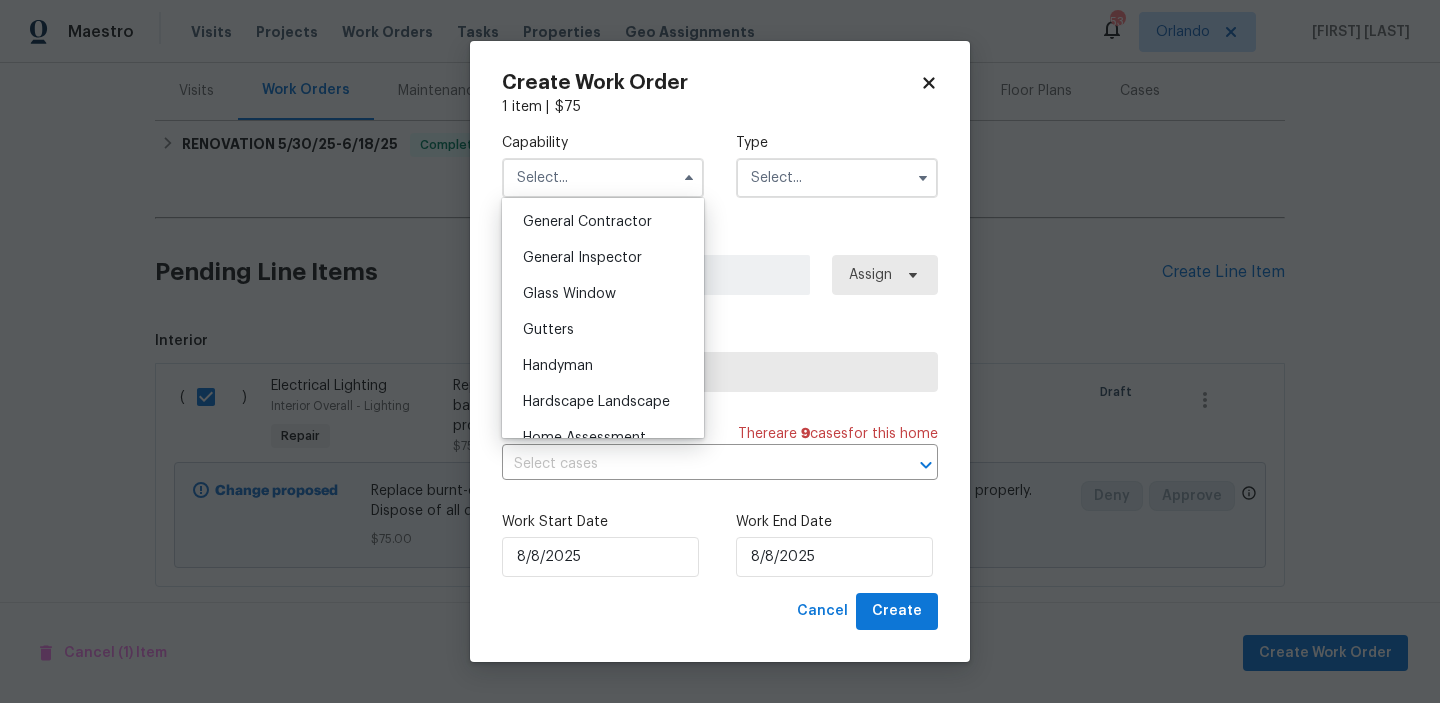 scroll, scrollTop: 961, scrollLeft: 0, axis: vertical 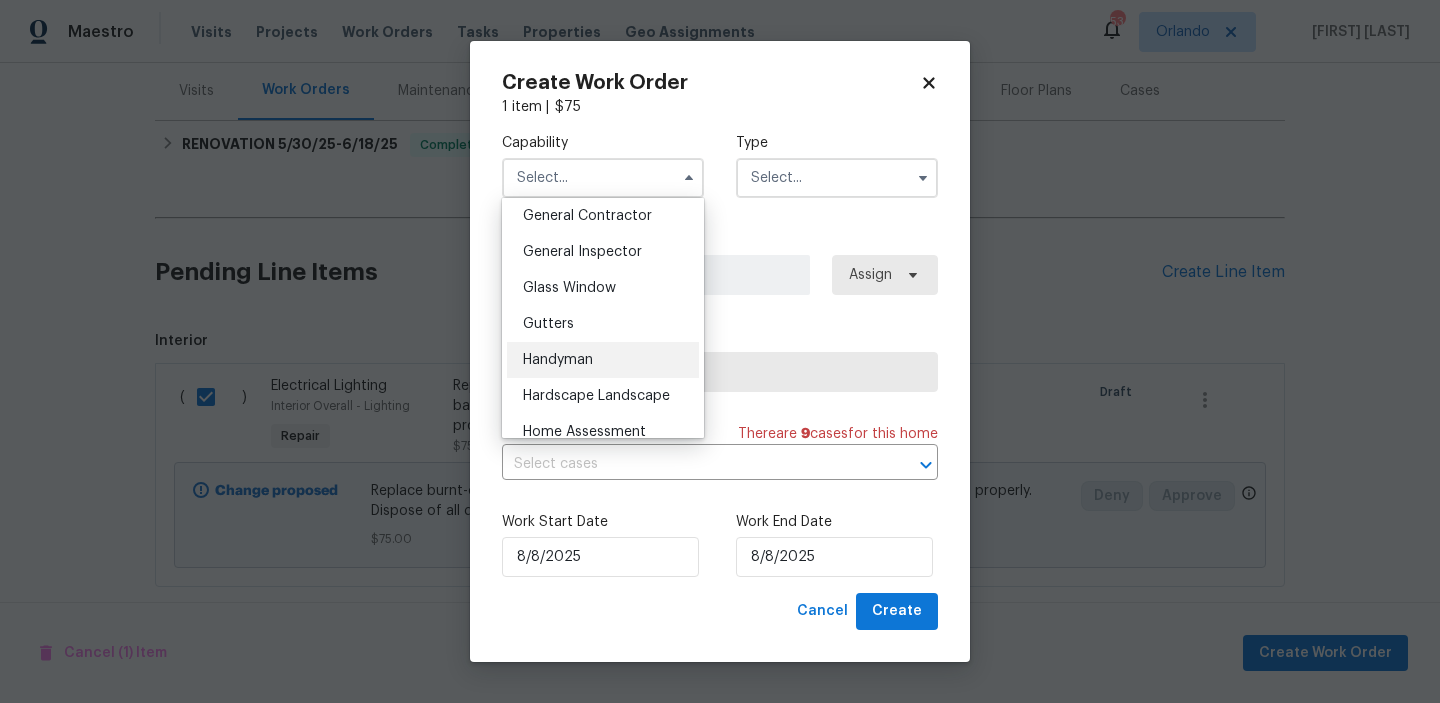 click on "Handyman" at bounding box center (603, 360) 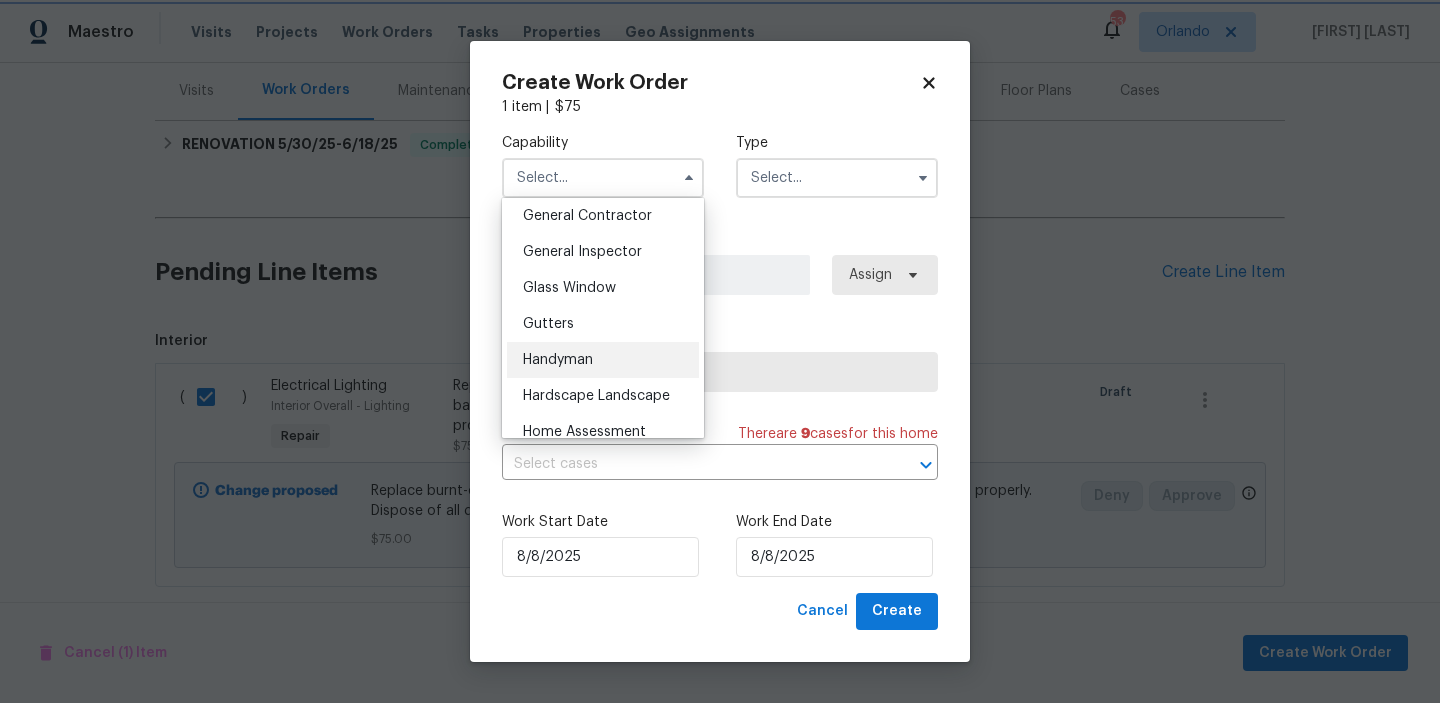 type on "Handyman" 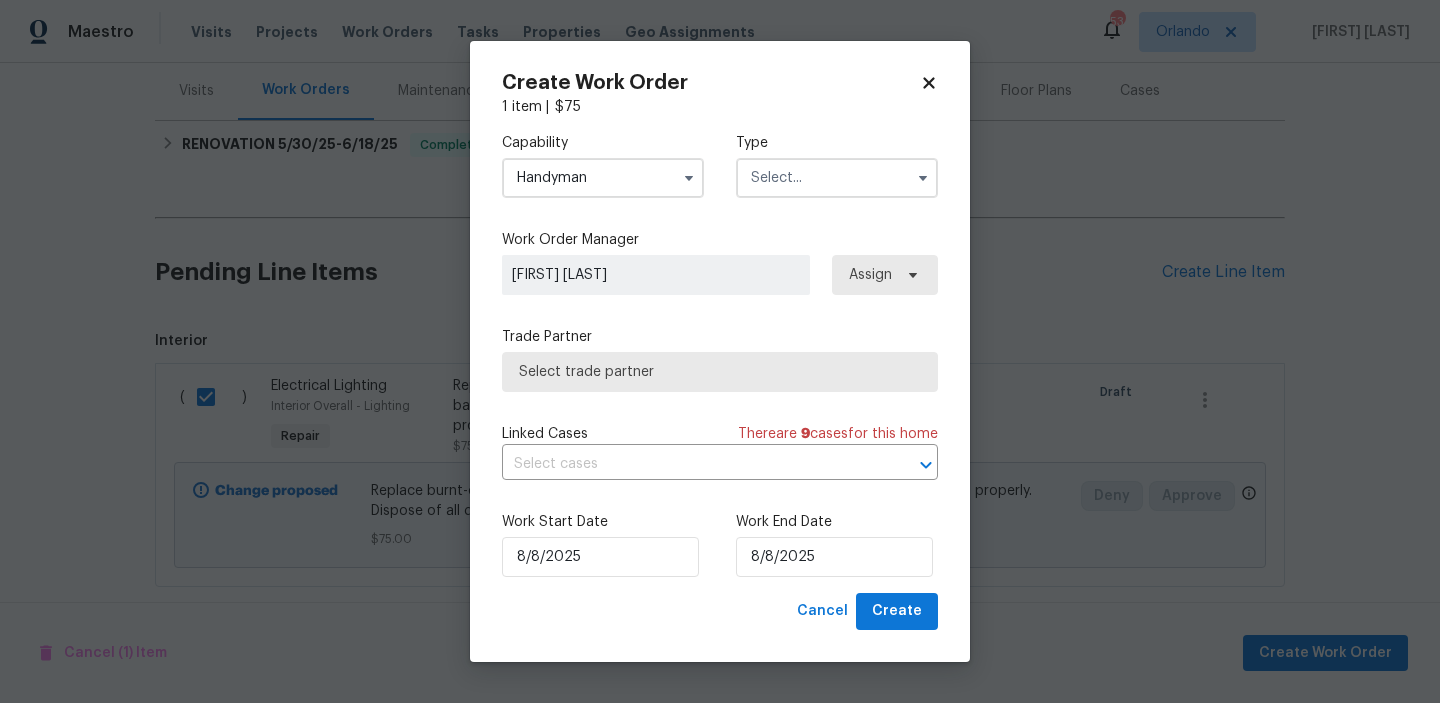 click at bounding box center [837, 178] 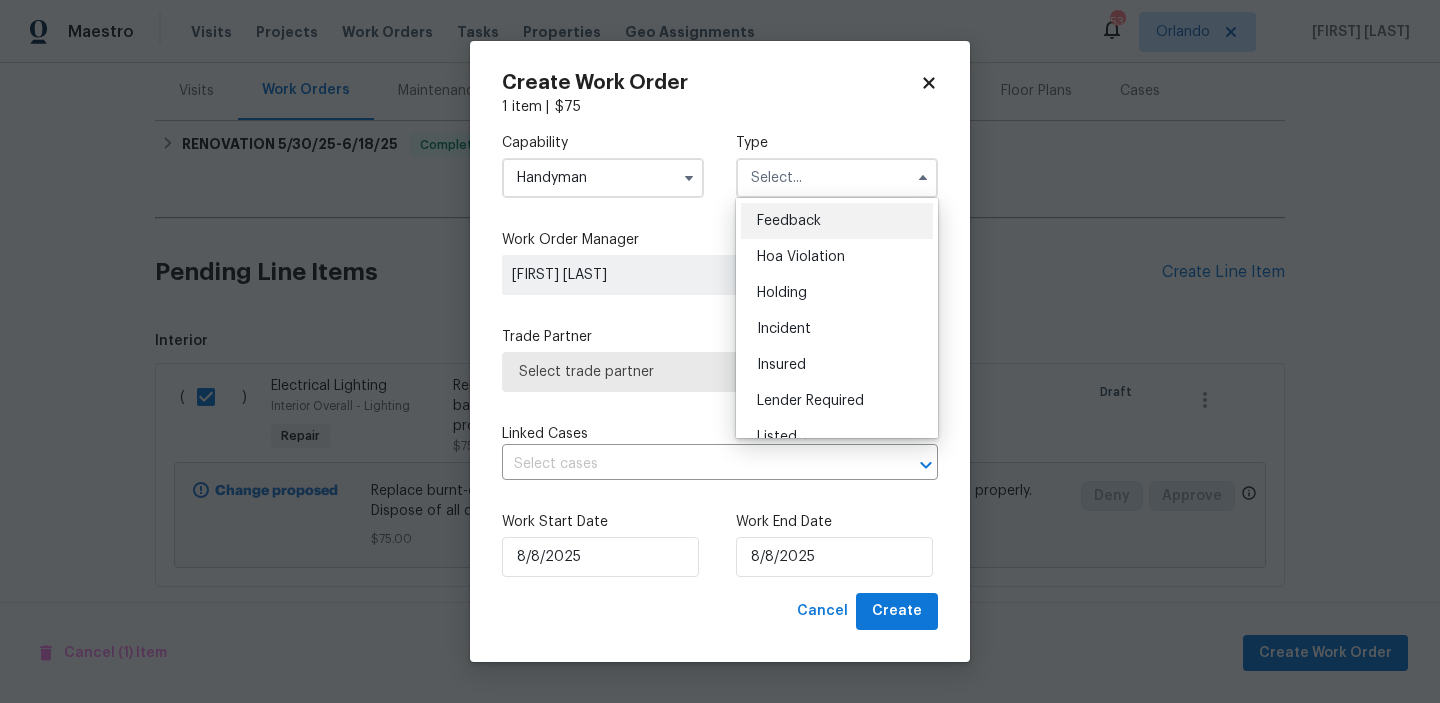 click on "Feedback" at bounding box center [789, 221] 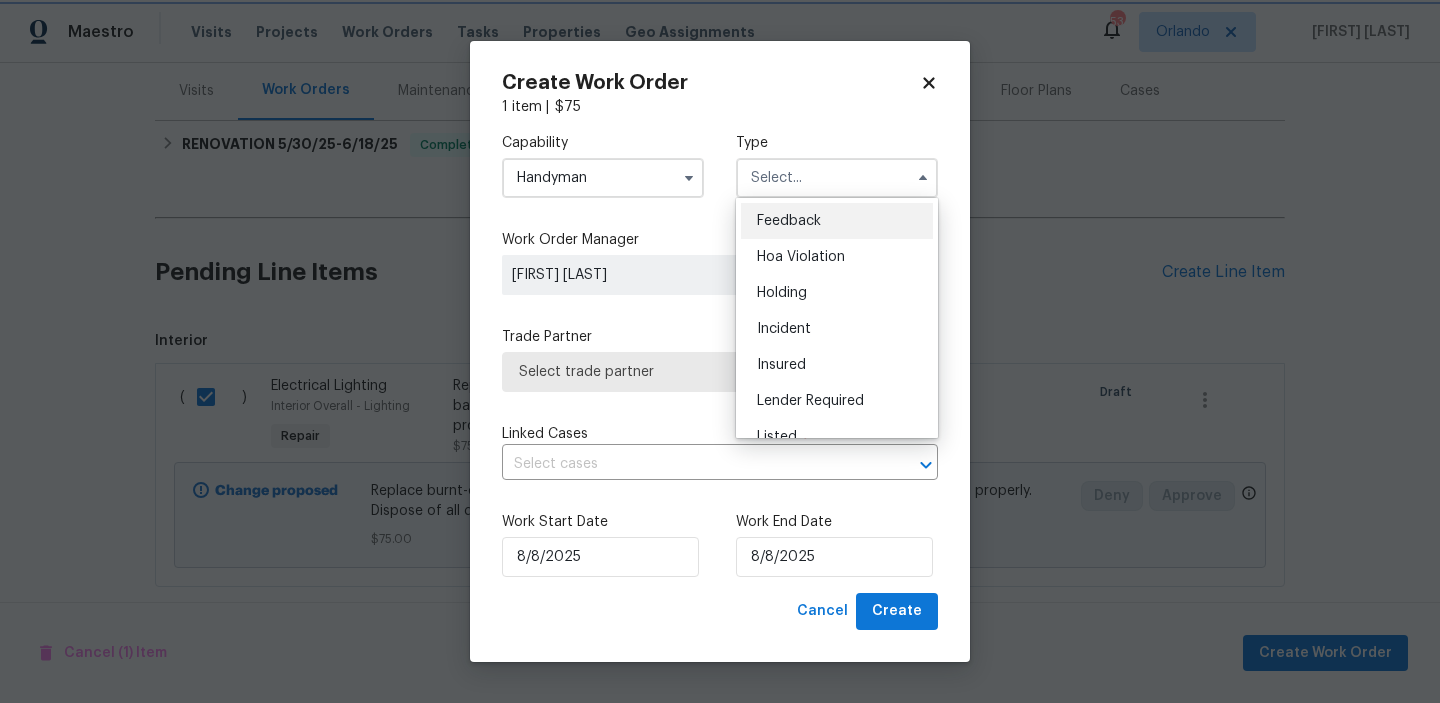 type on "Feedback" 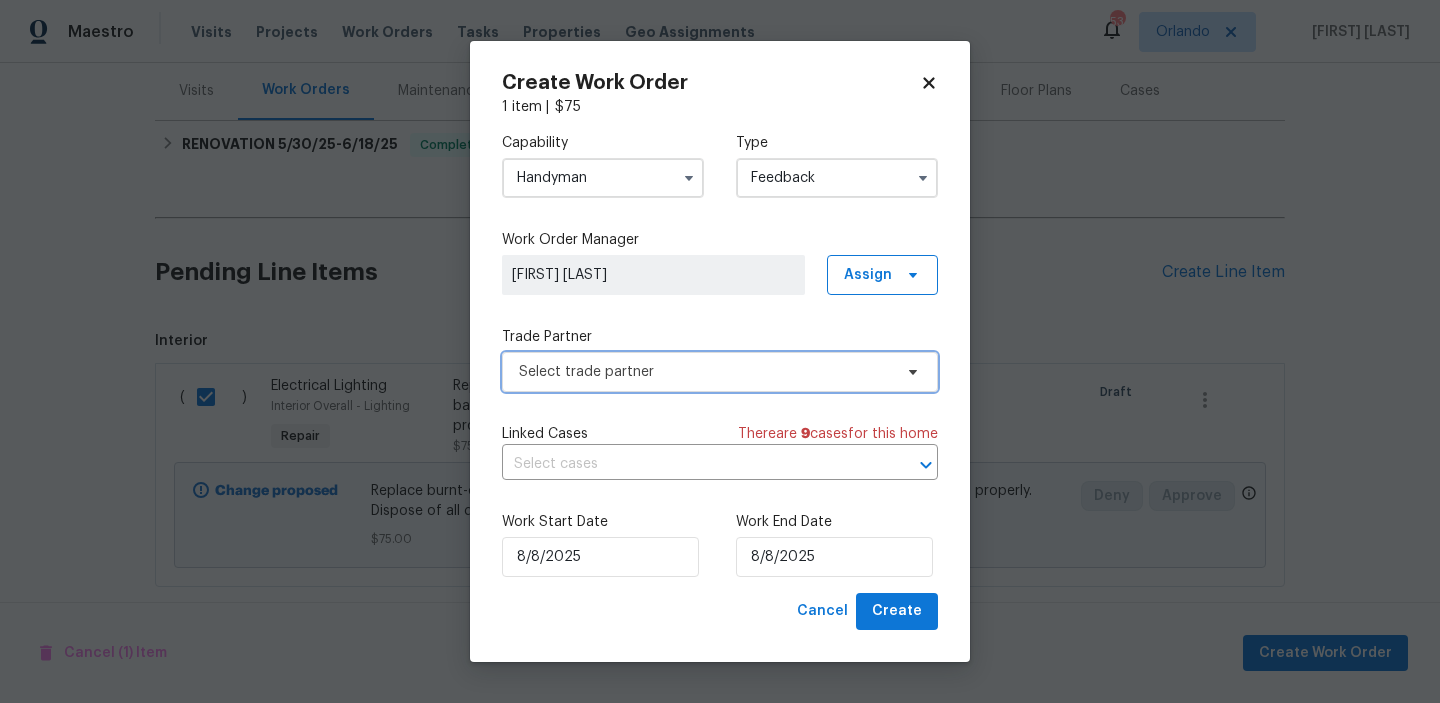 click on "Select trade partner" at bounding box center [705, 372] 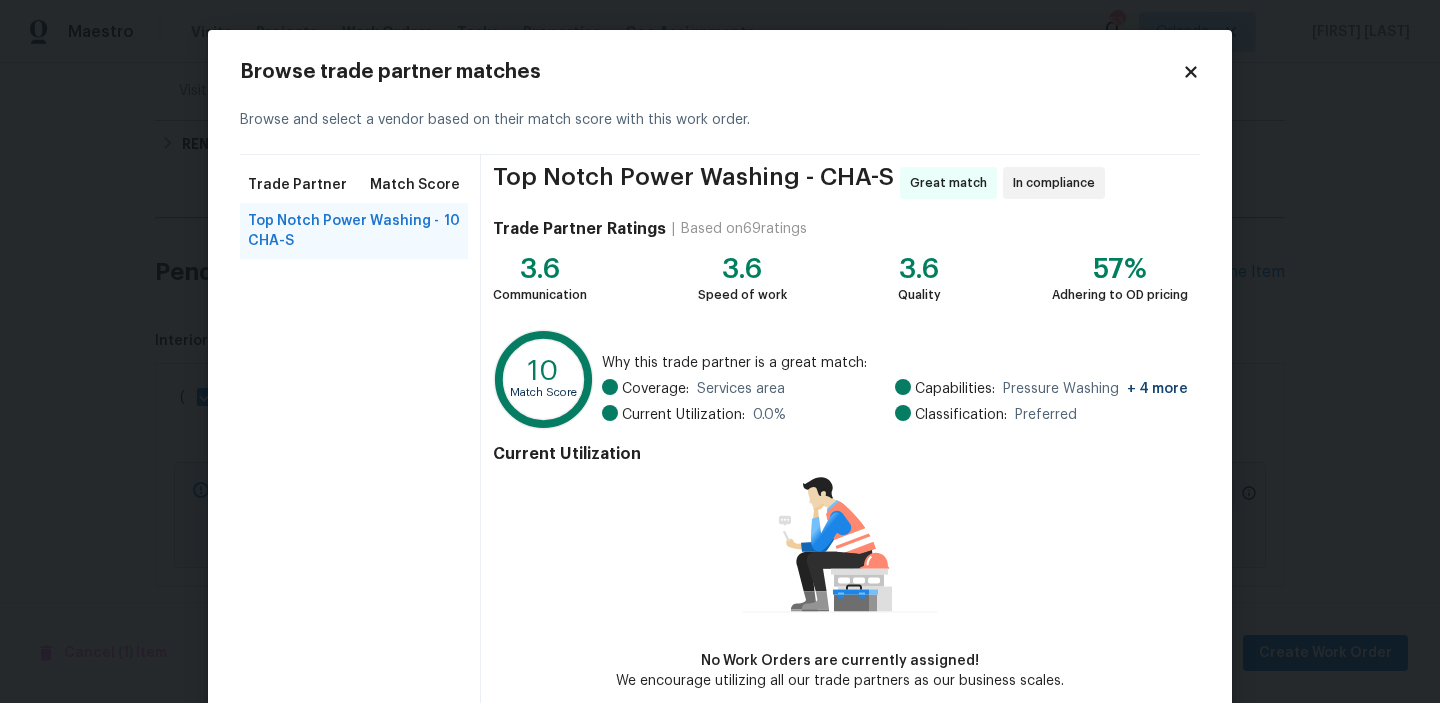 scroll, scrollTop: 97, scrollLeft: 0, axis: vertical 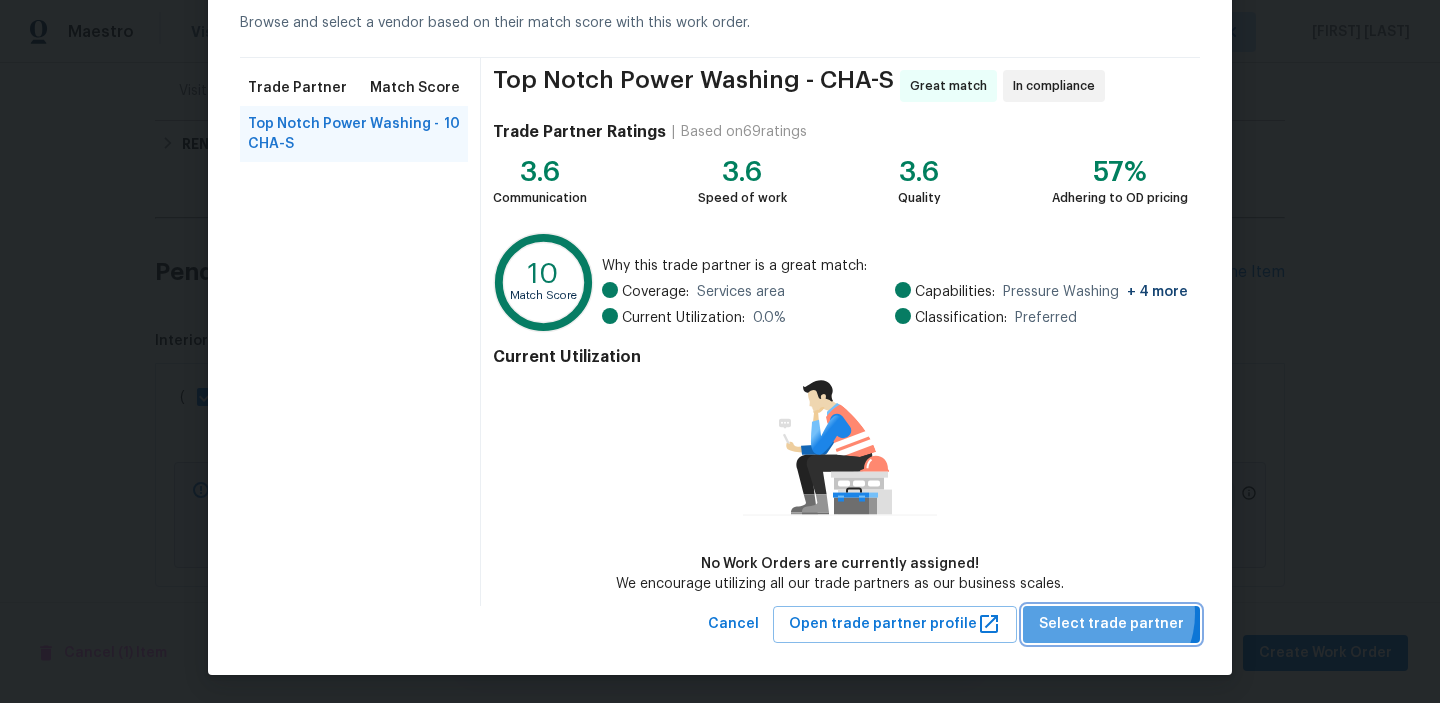 click on "Select trade partner" at bounding box center [1111, 624] 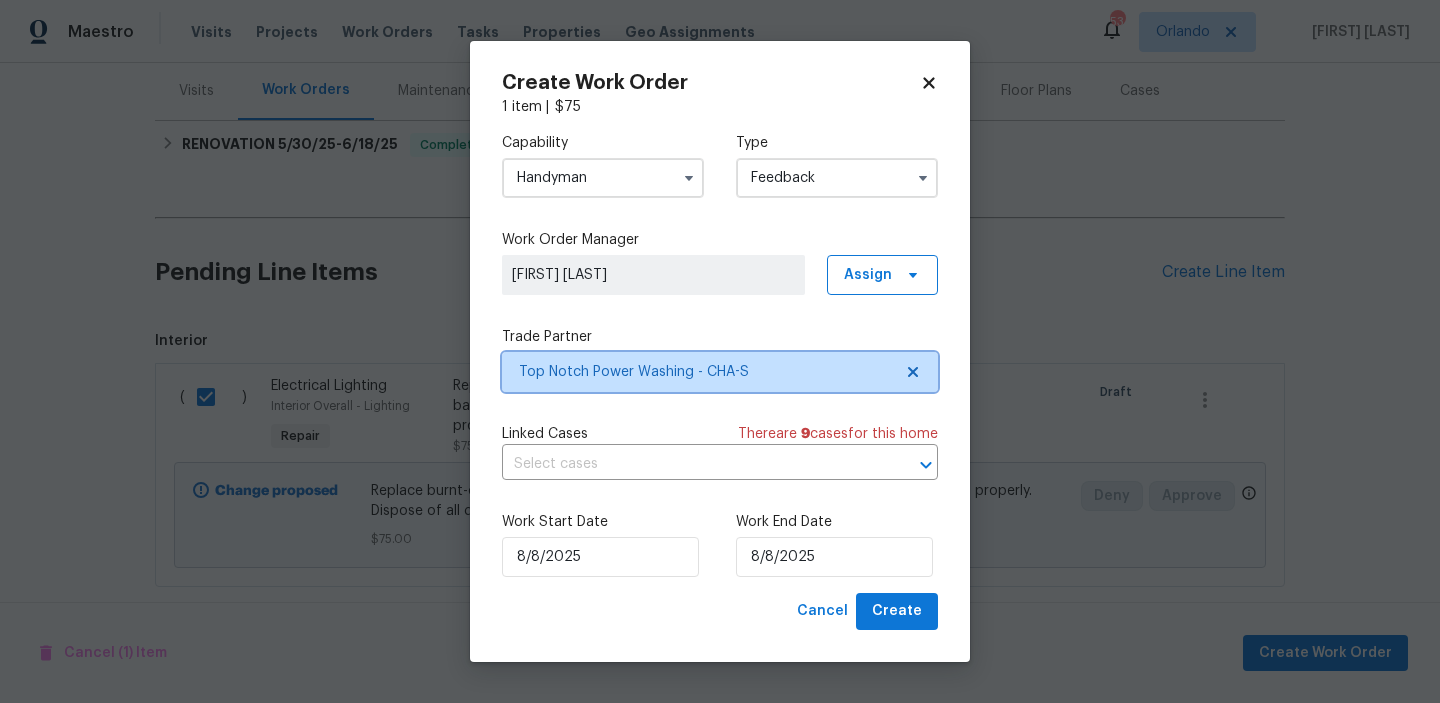 scroll, scrollTop: 0, scrollLeft: 0, axis: both 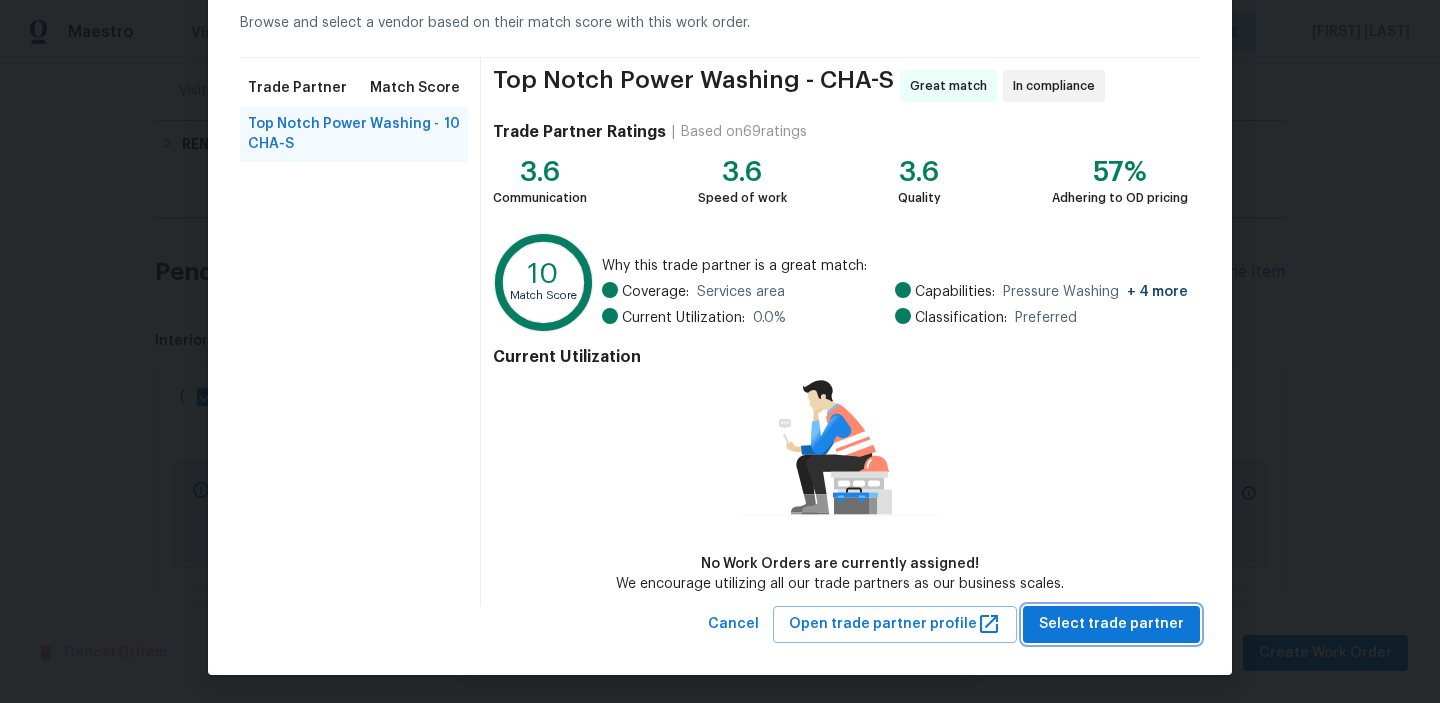 click on "Select trade partner" at bounding box center (1111, 624) 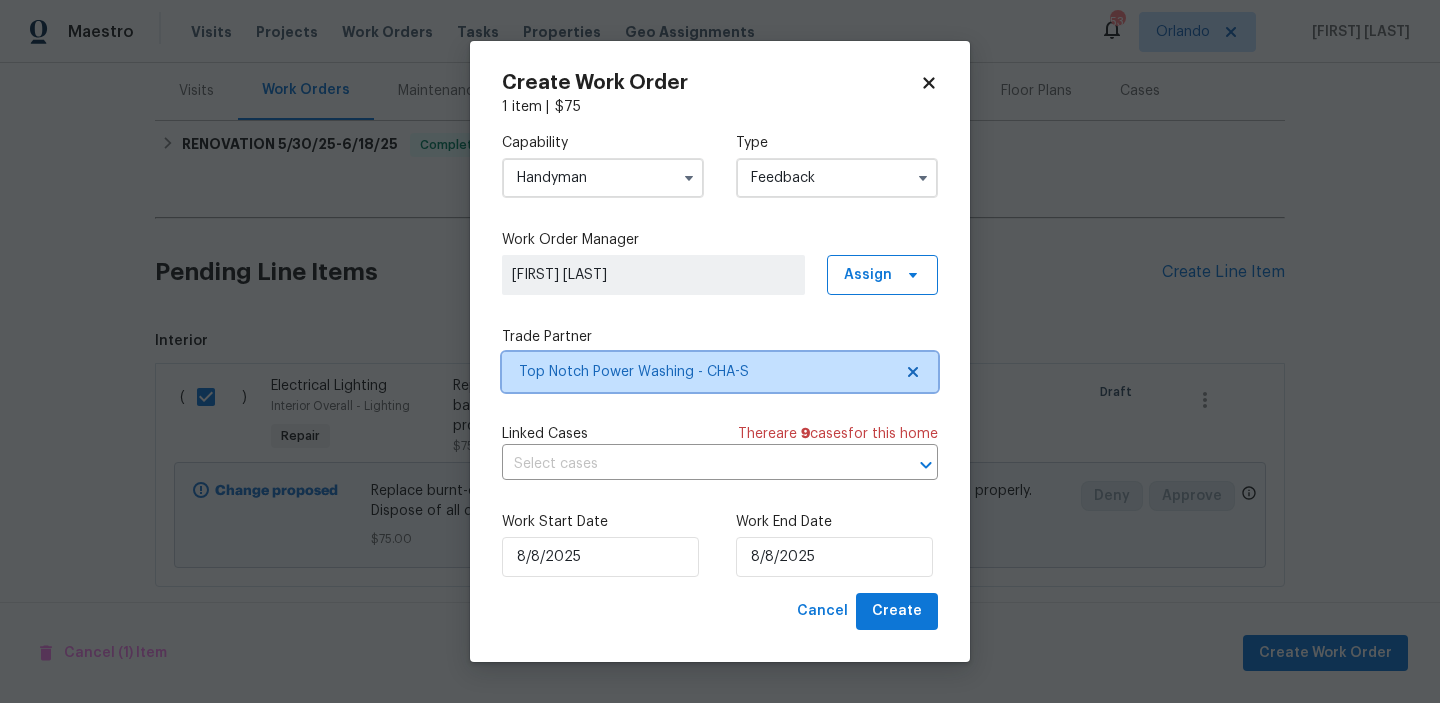 scroll, scrollTop: 0, scrollLeft: 0, axis: both 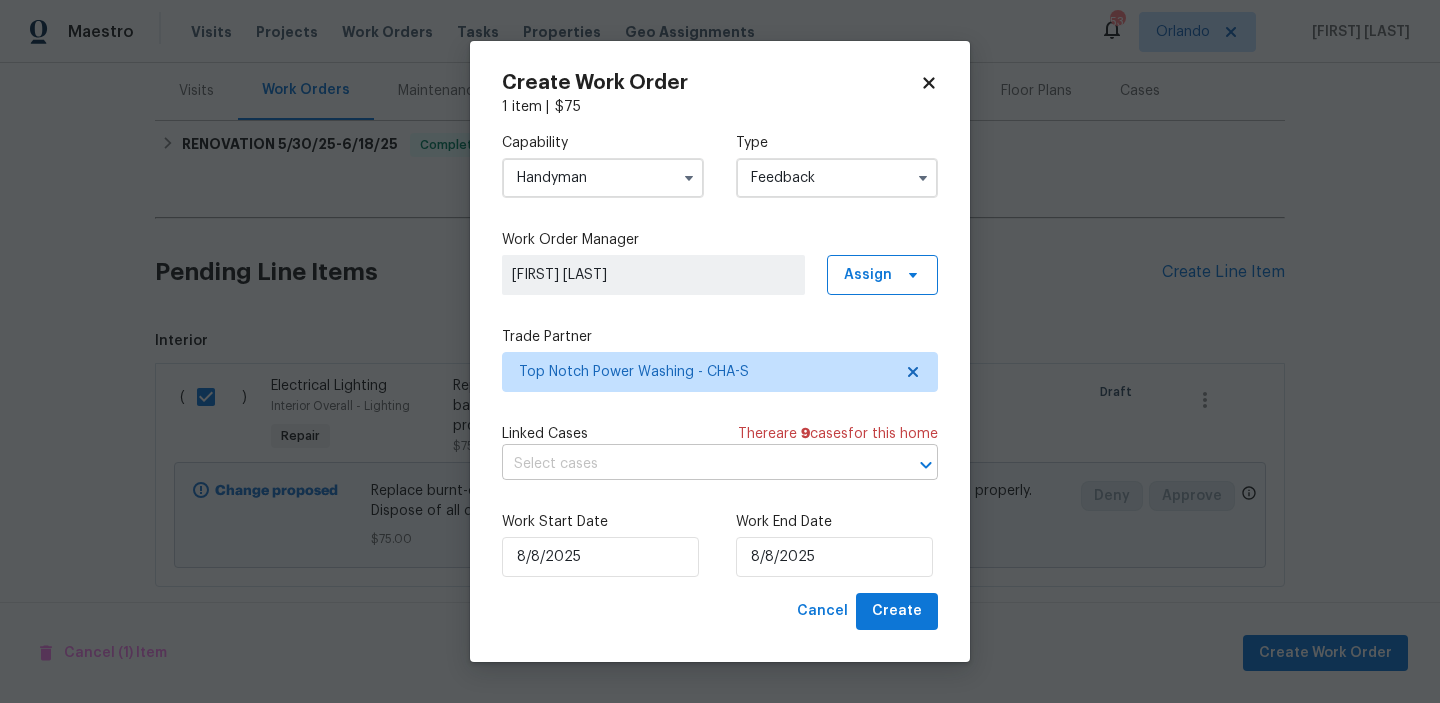 click at bounding box center (692, 464) 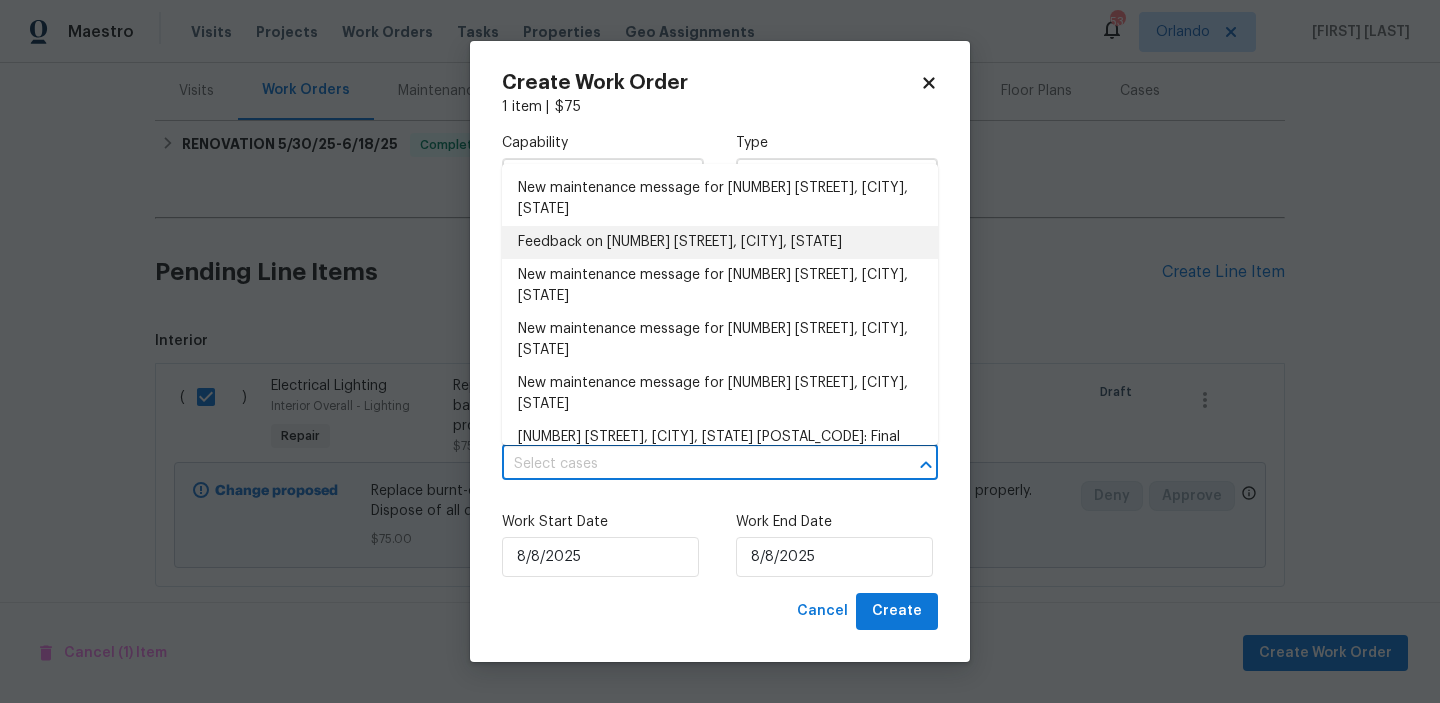 click on "Feedback on 6110 Hunter Crest Dr, Ooltewah, TN 37363" at bounding box center (720, 242) 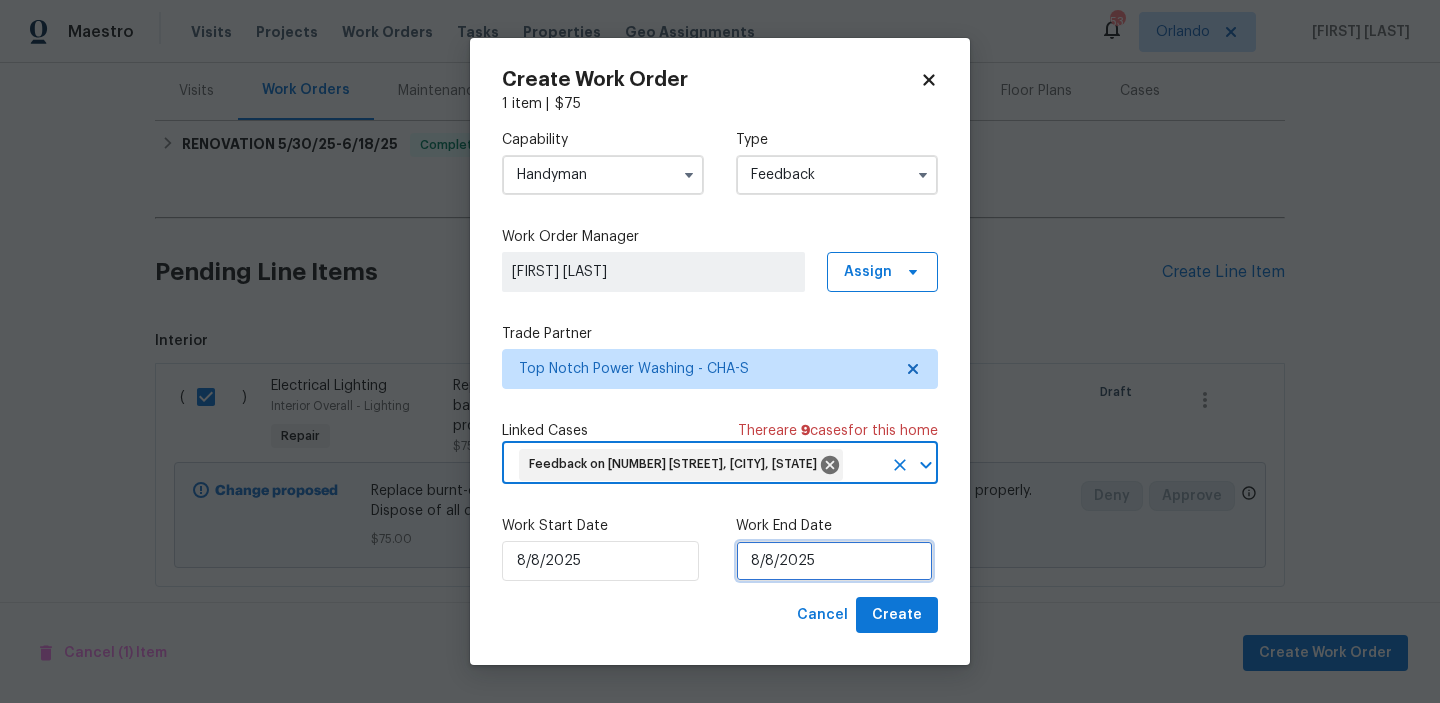 click on "8/8/2025" at bounding box center (834, 561) 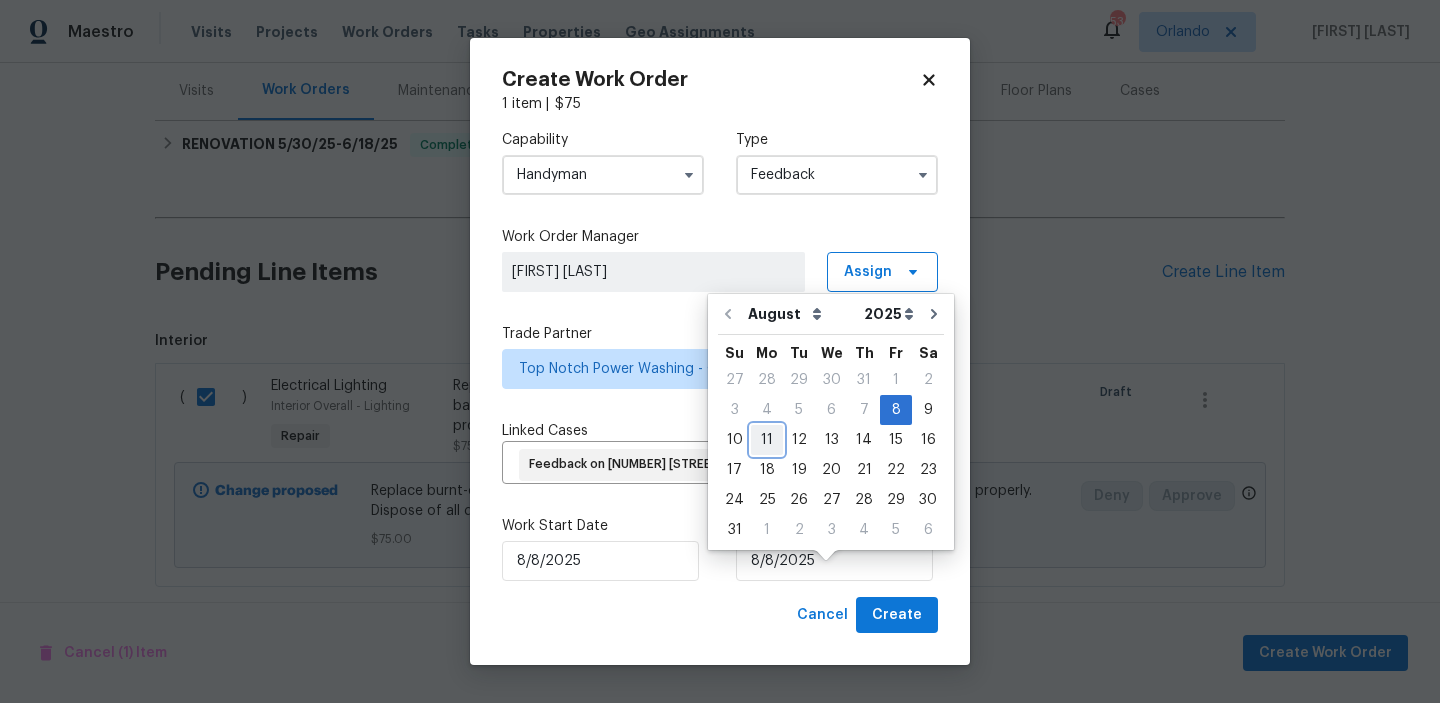 click on "11" at bounding box center [767, 440] 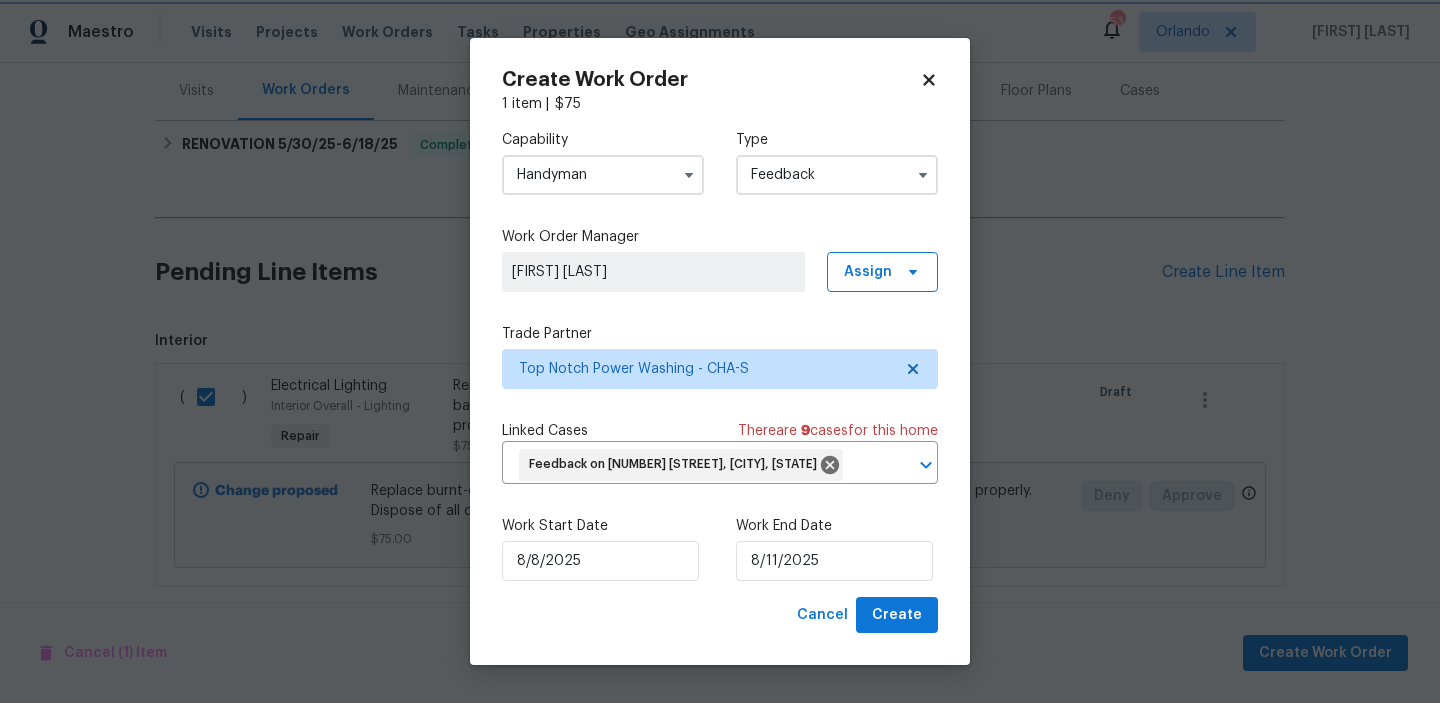 type on "8/11/2025" 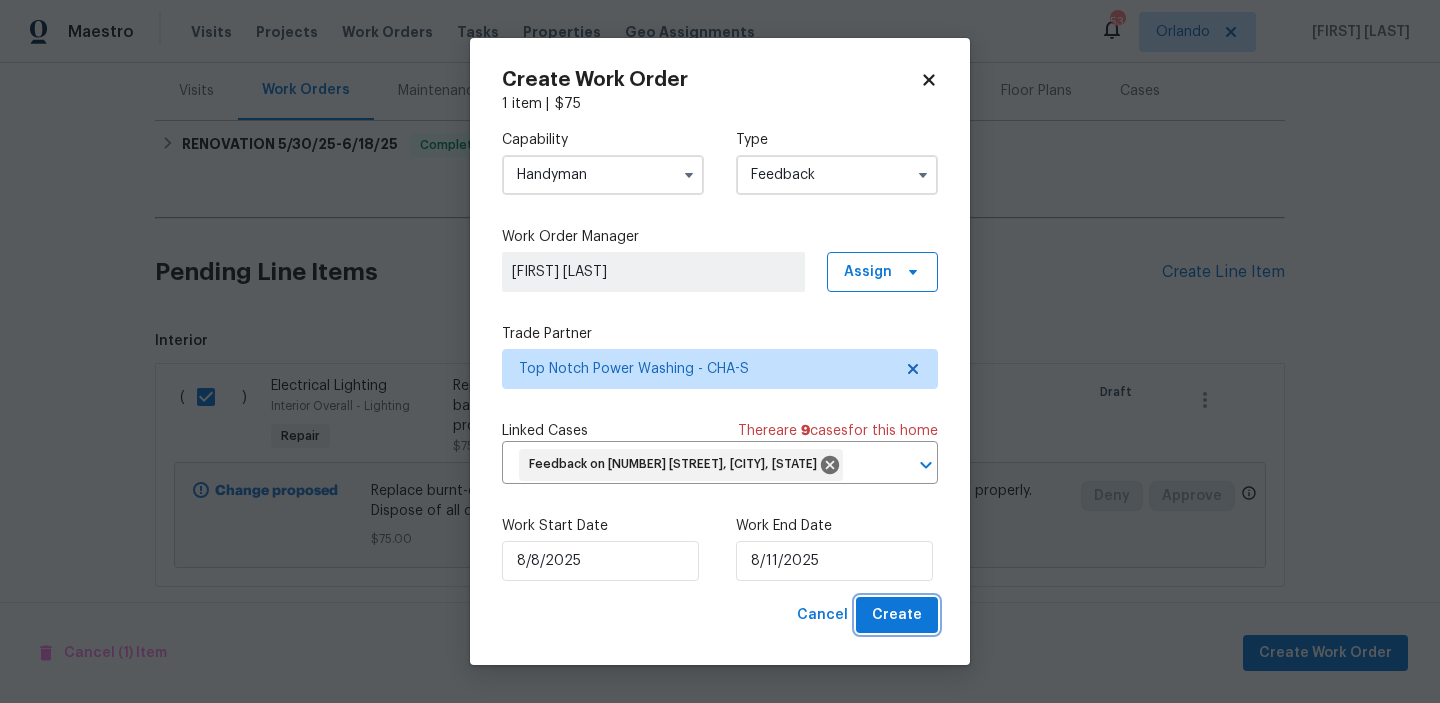 click on "Create" at bounding box center [897, 615] 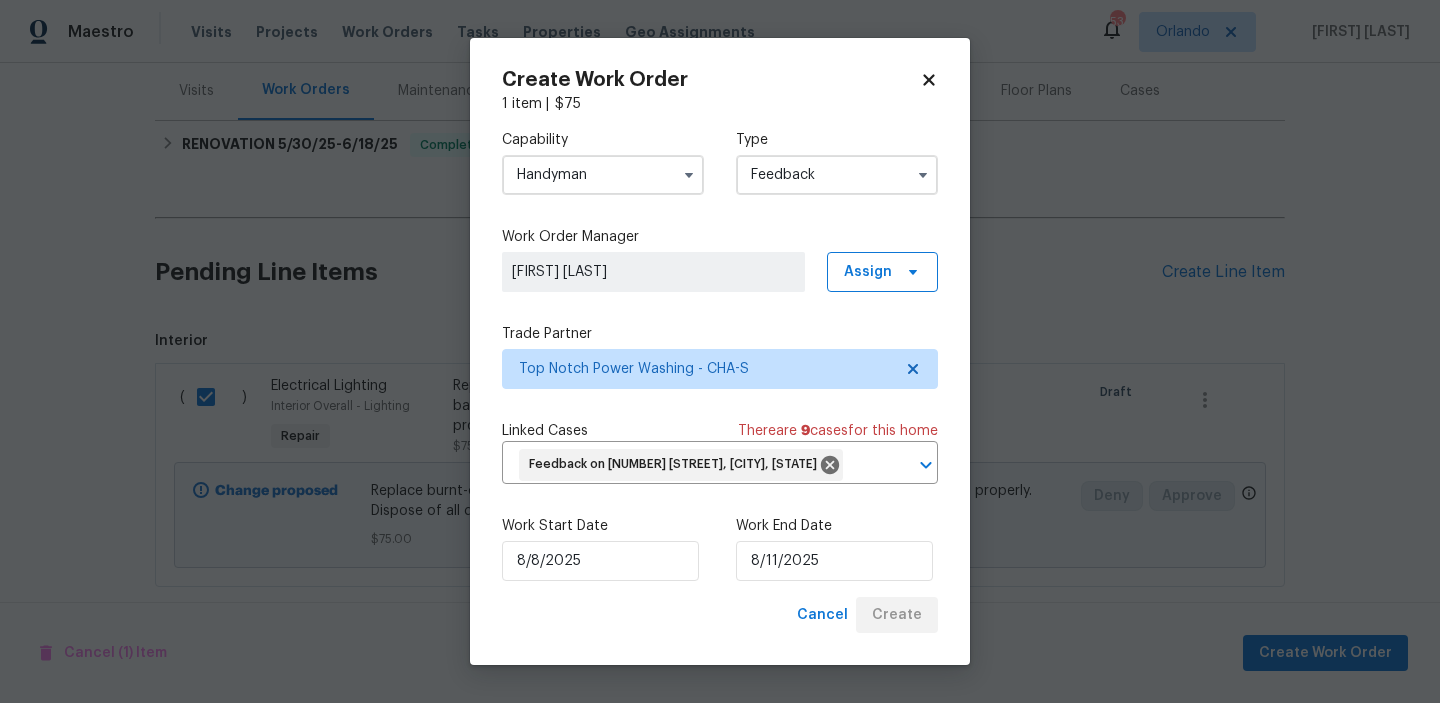 checkbox on "false" 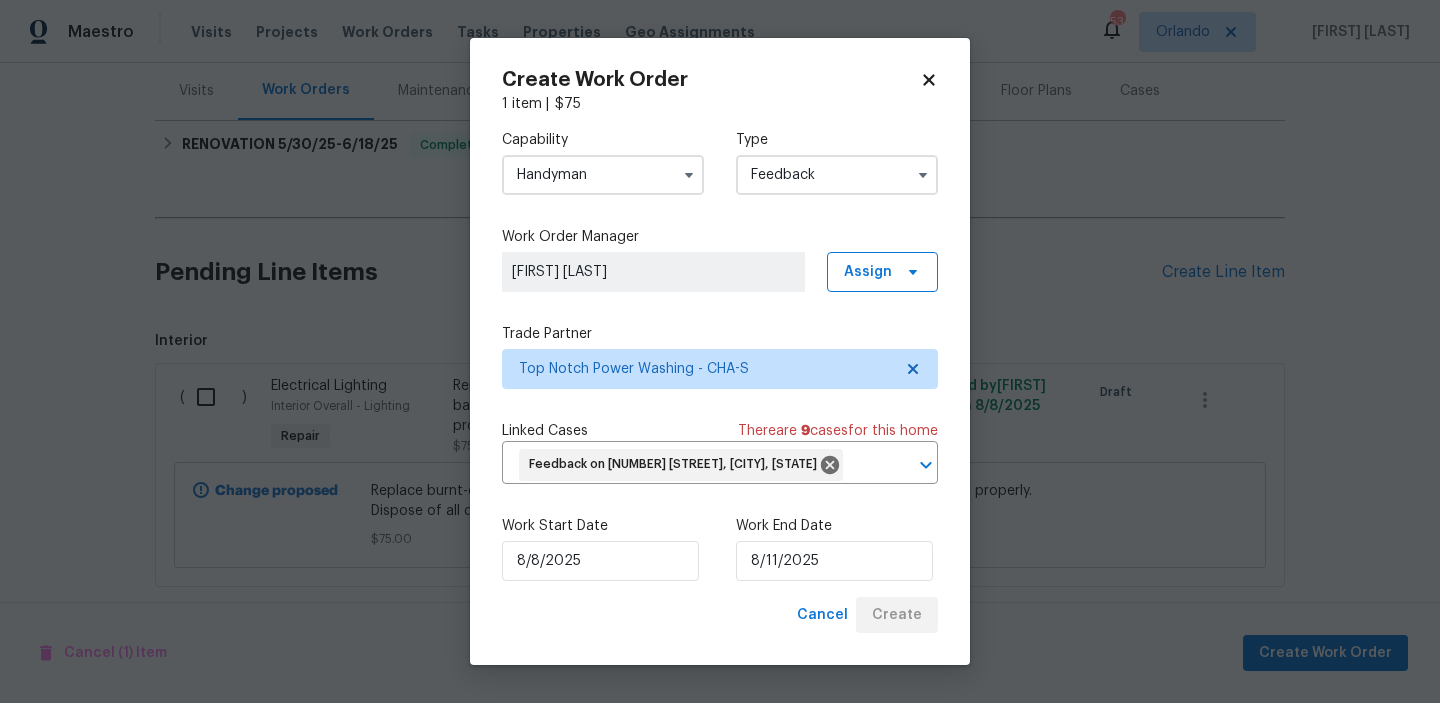 scroll, scrollTop: 62, scrollLeft: 0, axis: vertical 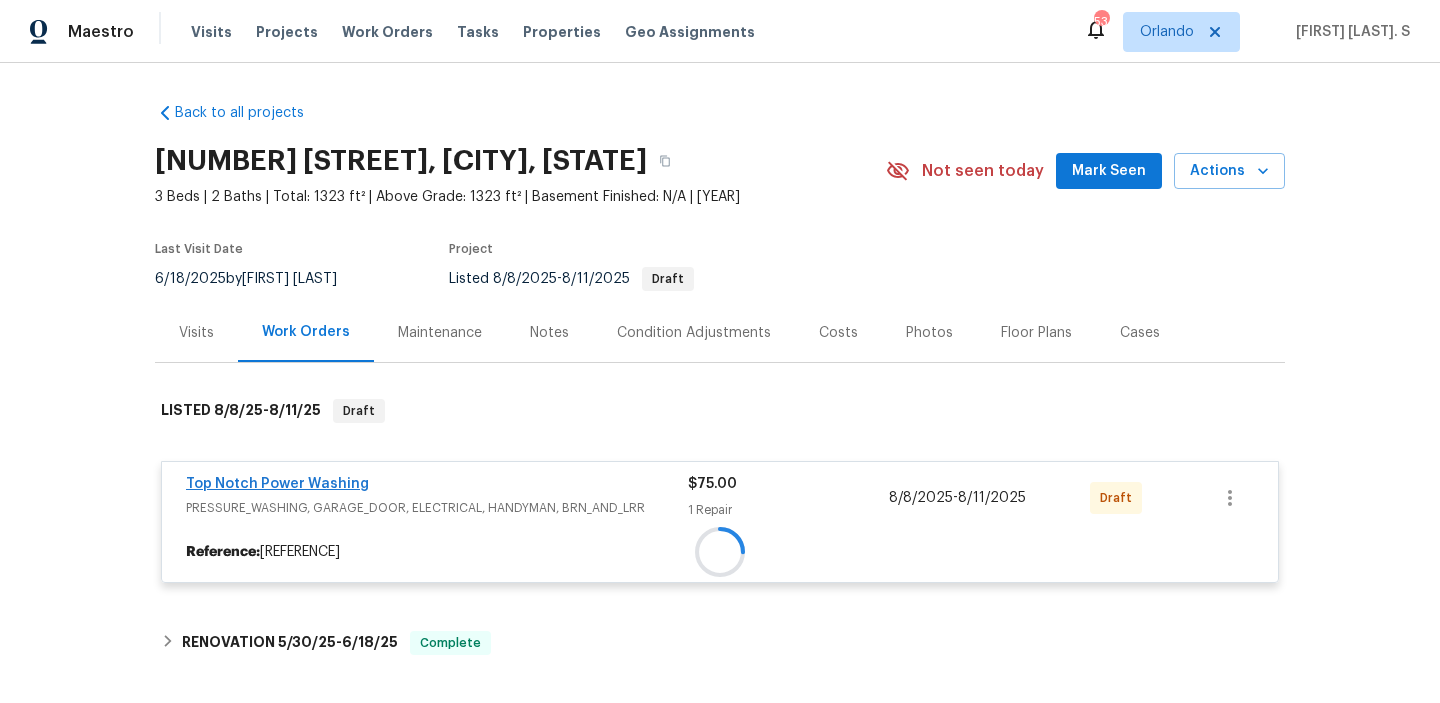 click at bounding box center [720, 552] 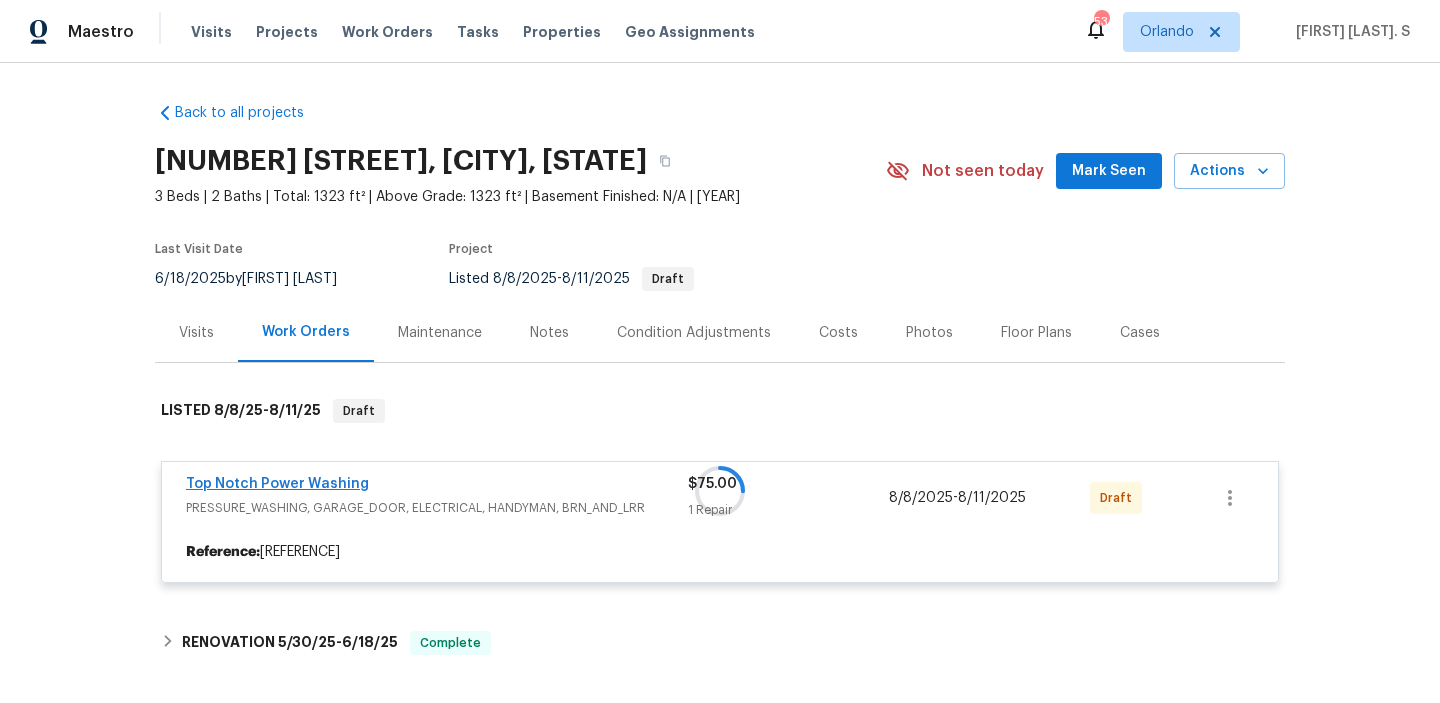 click at bounding box center (720, 491) 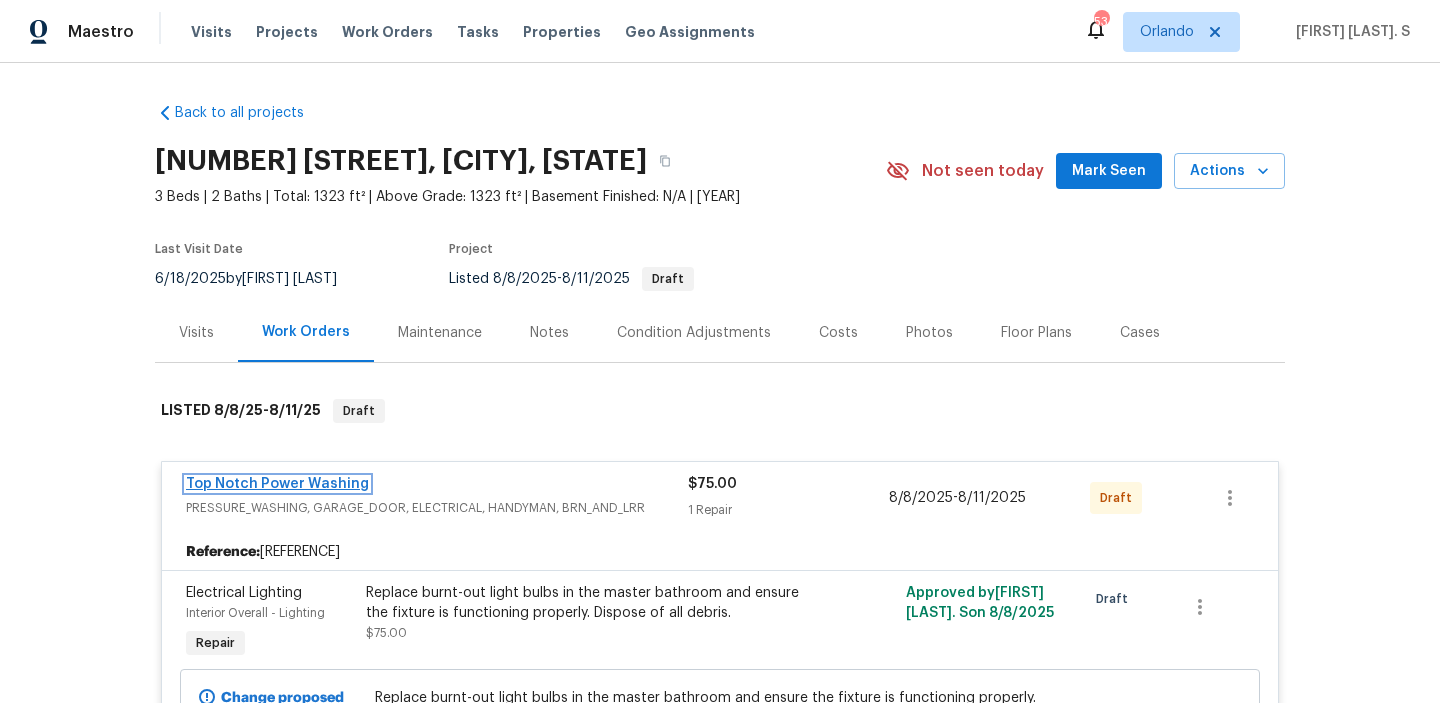 click on "Top Notch Power Washing" at bounding box center (277, 484) 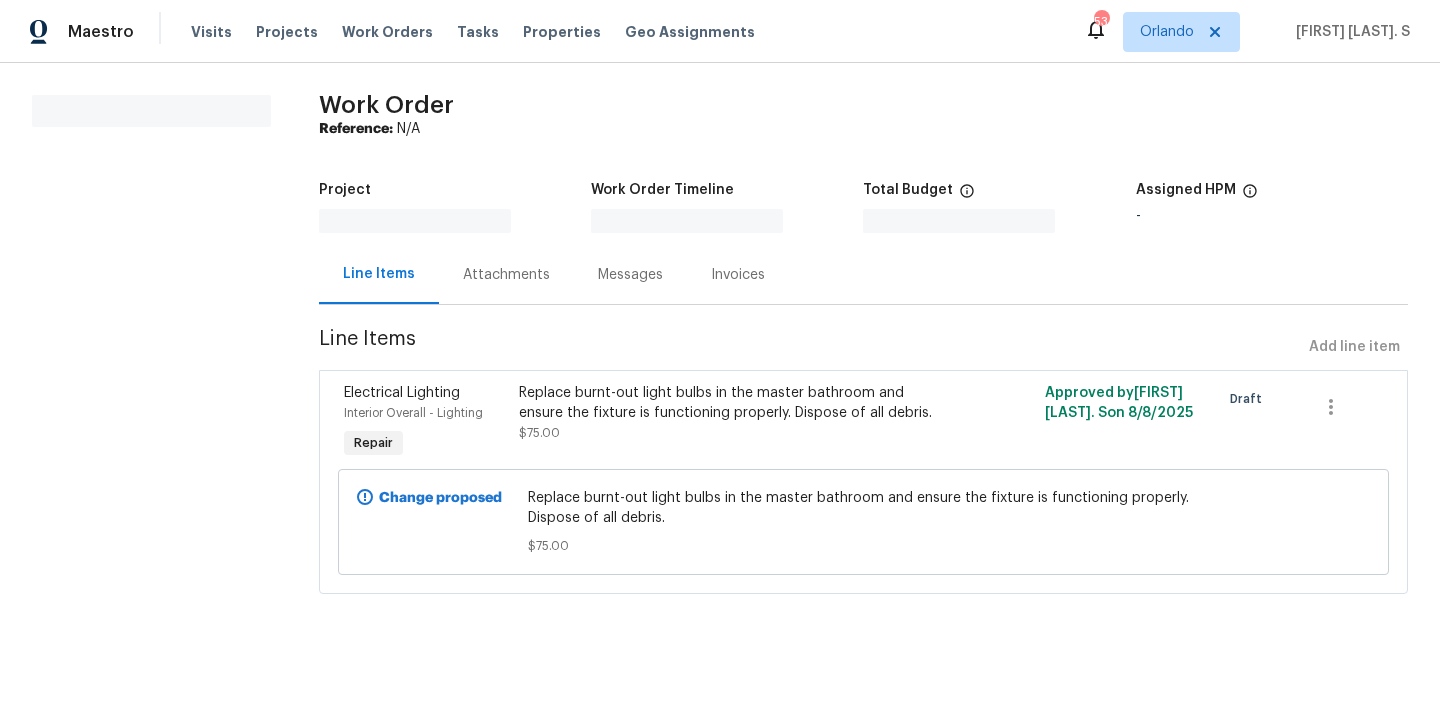 click on "All work orders Work Order Reference:   N/A Project Work Order Timeline Total Budget $0.00 Assigned HPM - Line Items Attachments Messages Invoices Line Items Add line item Electrical Lighting Interior Overall - Lighting Repair Replace burnt-out light bulbs in the master bathroom and ensure the fixture is functioning properly. Dispose of all debris. $75.00 Approved by  Glory Joyce. S  on   8/8/2025 Draft Change proposed Replace burnt-out light bulbs in the master bathroom and ensure the fixture is functioning properly. Dispose of all debris. $75.00" at bounding box center [720, 356] 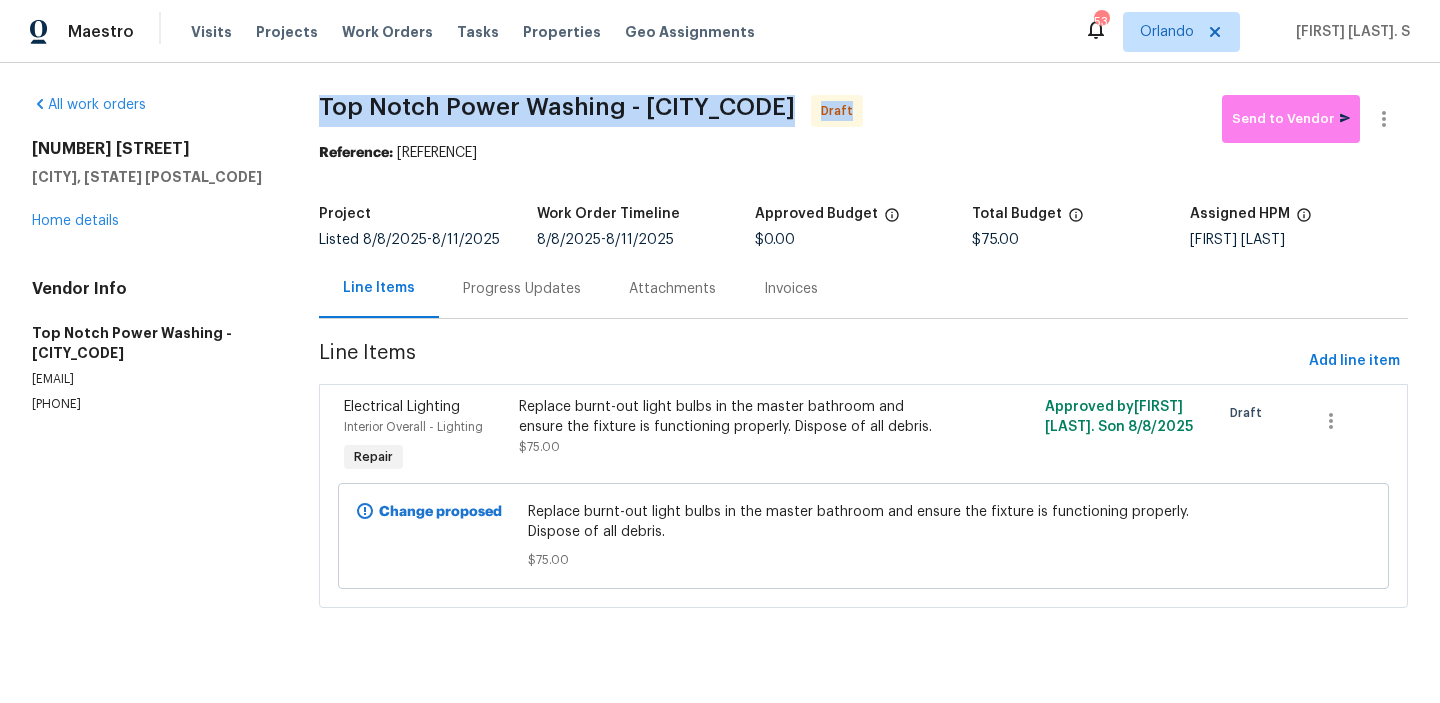 click on "Top Notch Power Washing - CHA-S Draft Send to Vendor   Reference:   4BSTGARDYZJ29-6cbef7b11 Project Listed   8/8/2025  -  8/11/2025 Work Order Timeline 8/8/2025  -  8/11/2025 Approved Budget $0.00 Total Budget $75.00 Assigned HPM Corey Nail Line Items Progress Updates Attachments Invoices Line Items Add line item Electrical Lighting Interior Overall - Lighting Repair Replace burnt-out light bulbs in the master bathroom and ensure the fixture is functioning properly. Dispose of all debris. $75.00 Approved by  Glory Joyce. S  on   8/8/2025 Draft Change proposed Replace burnt-out light bulbs in the master bathroom and ensure the fixture is functioning properly. Dispose of all debris. $75.00" at bounding box center [863, 363] 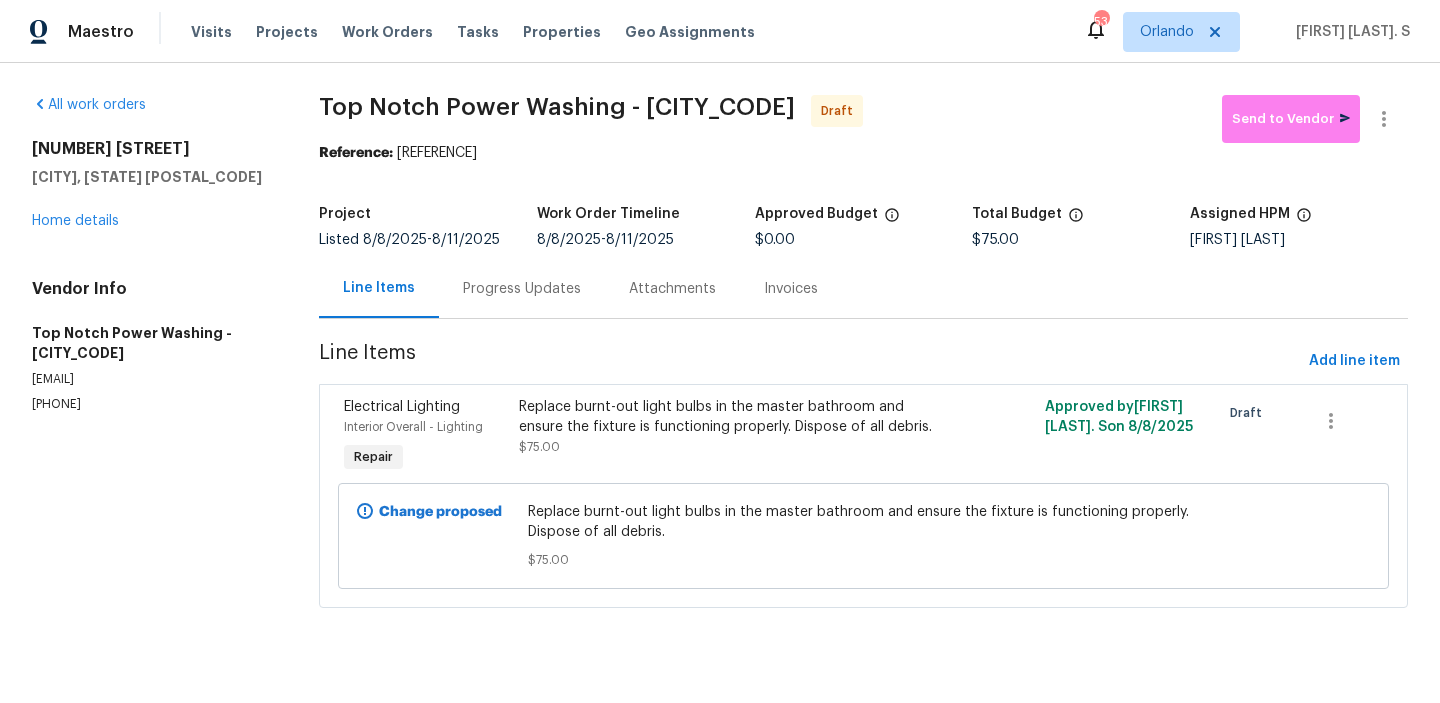 click on "Progress Updates" at bounding box center (522, 288) 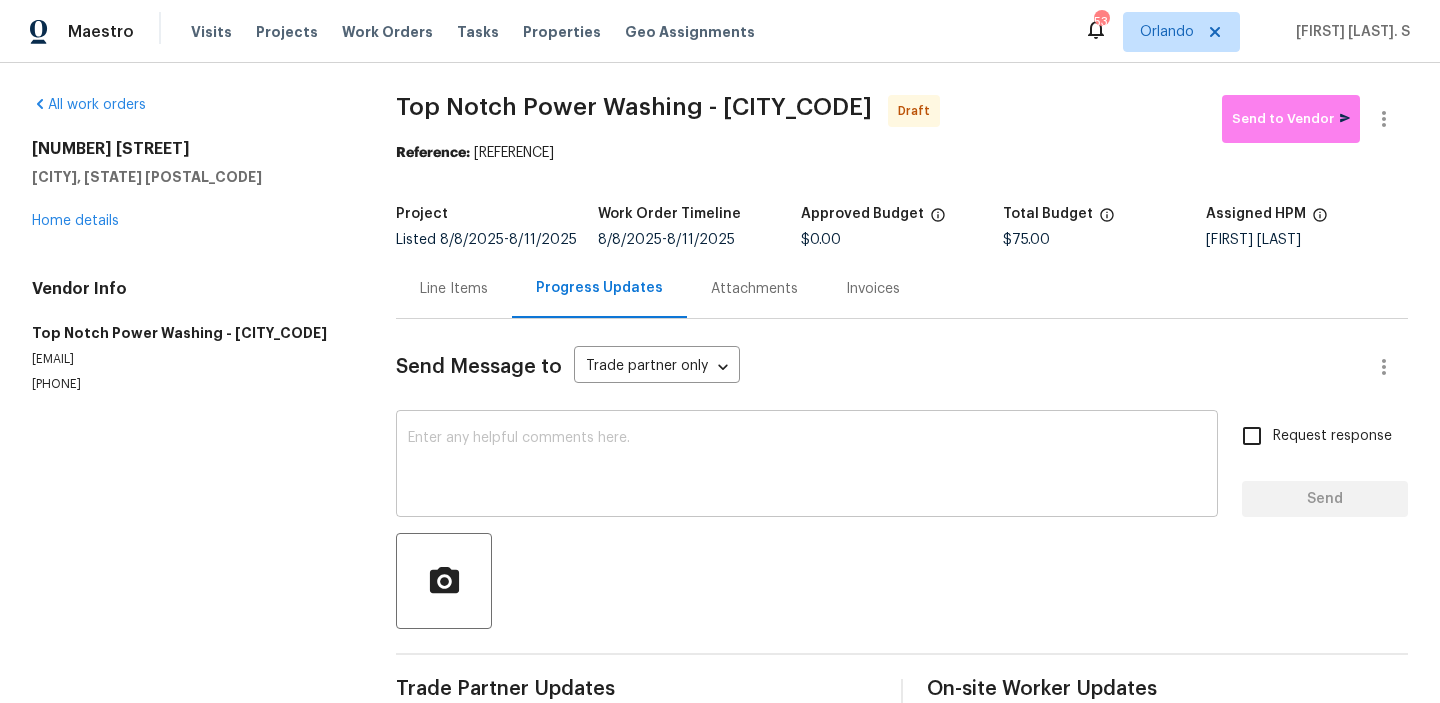 click on "x ​" at bounding box center (807, 466) 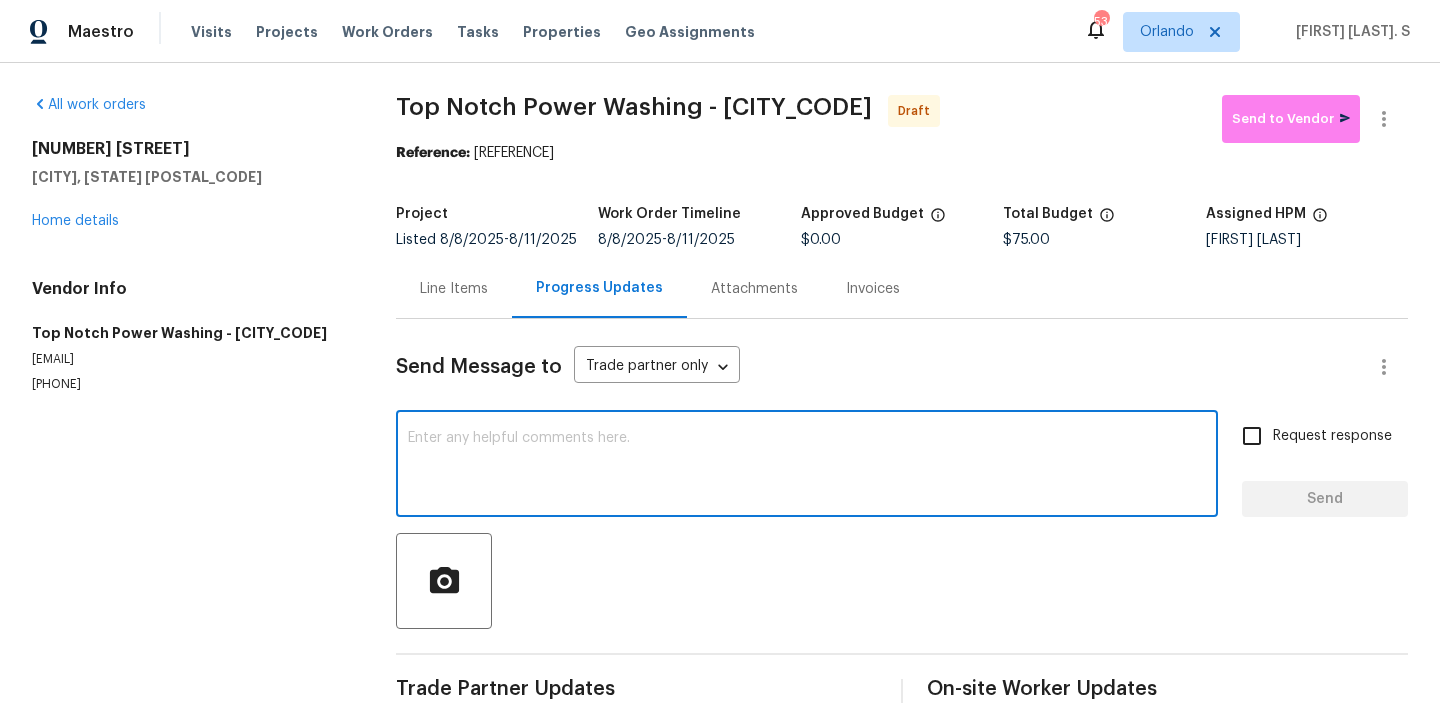 paste on "Hi, this is Glory with Opendoor. I’m confirming you received the WO for the property at (Address). Please review and accept the WO within 24 hours and provide a schedule date. Please disregard the contact information for the HPM included in the WO. Our Centralised LWO Team is responsible for Listed WOs. The team can be reached through the portal or by phone at (480) 478-0155." 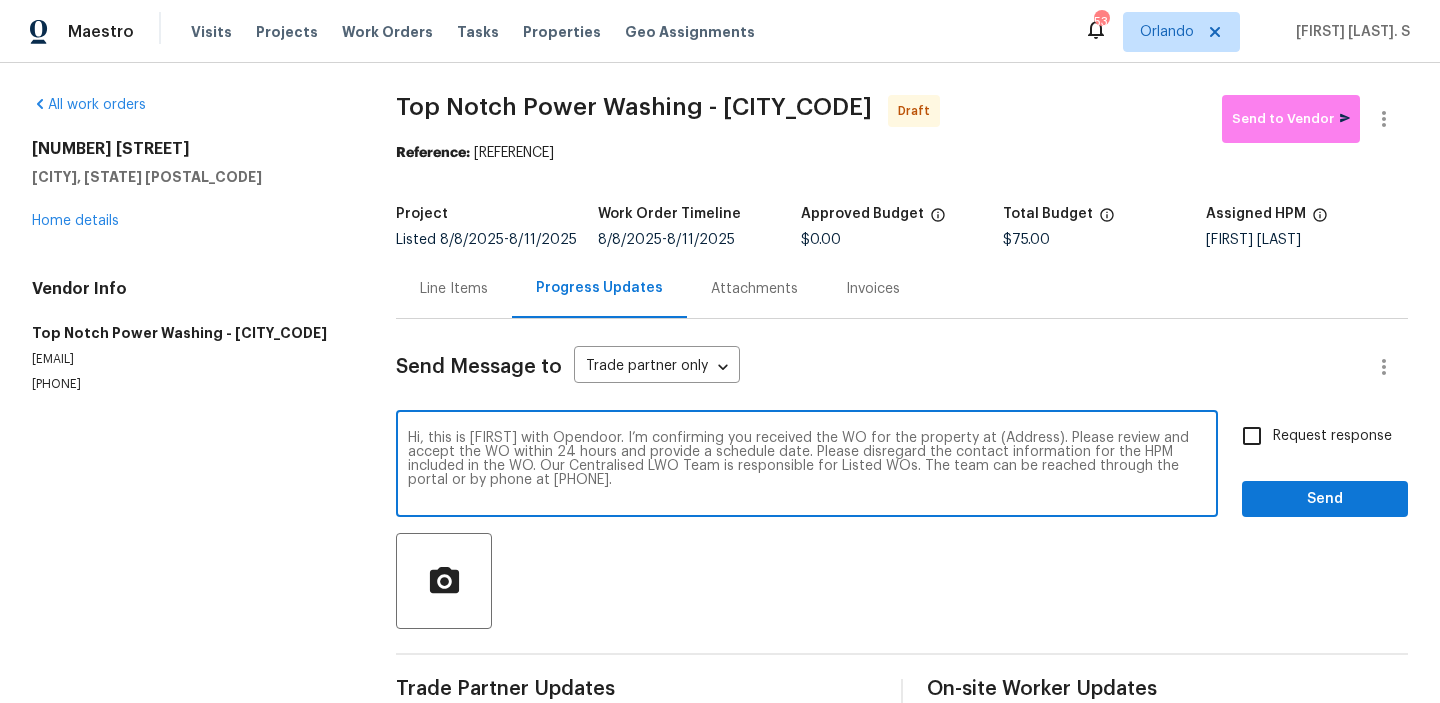 click on "Hi, this is Glory with Opendoor. I’m confirming you received the WO for the property at (Address). Please review and accept the WO within 24 hours and provide a schedule date. Please disregard the contact information for the HPM included in the WO. Our Centralised LWO Team is responsible for Listed WOs. The team can be reached through the portal or by phone at (480) 478-0155." at bounding box center (807, 466) 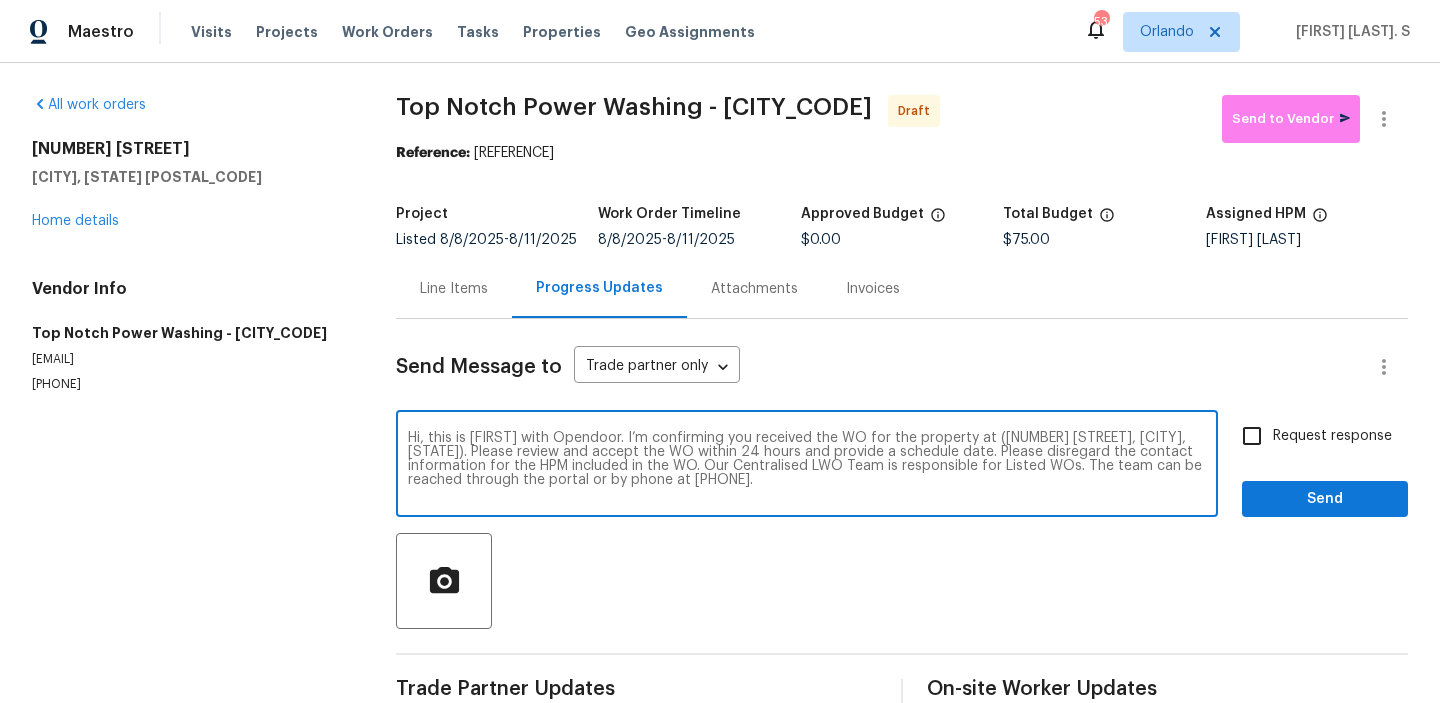 type on "Hi, this is Glory with Opendoor. I’m confirming you received the WO for the property at (6110 Hunter Crest Dr, Ooltewah, TN 37363). Please review and accept the WO within 24 hours and provide a schedule date. Please disregard the contact information for the HPM included in the WO. Our Centralised LWO Team is responsible for Listed WOs. The team can be reached through the portal or by phone at (480) 478-0155." 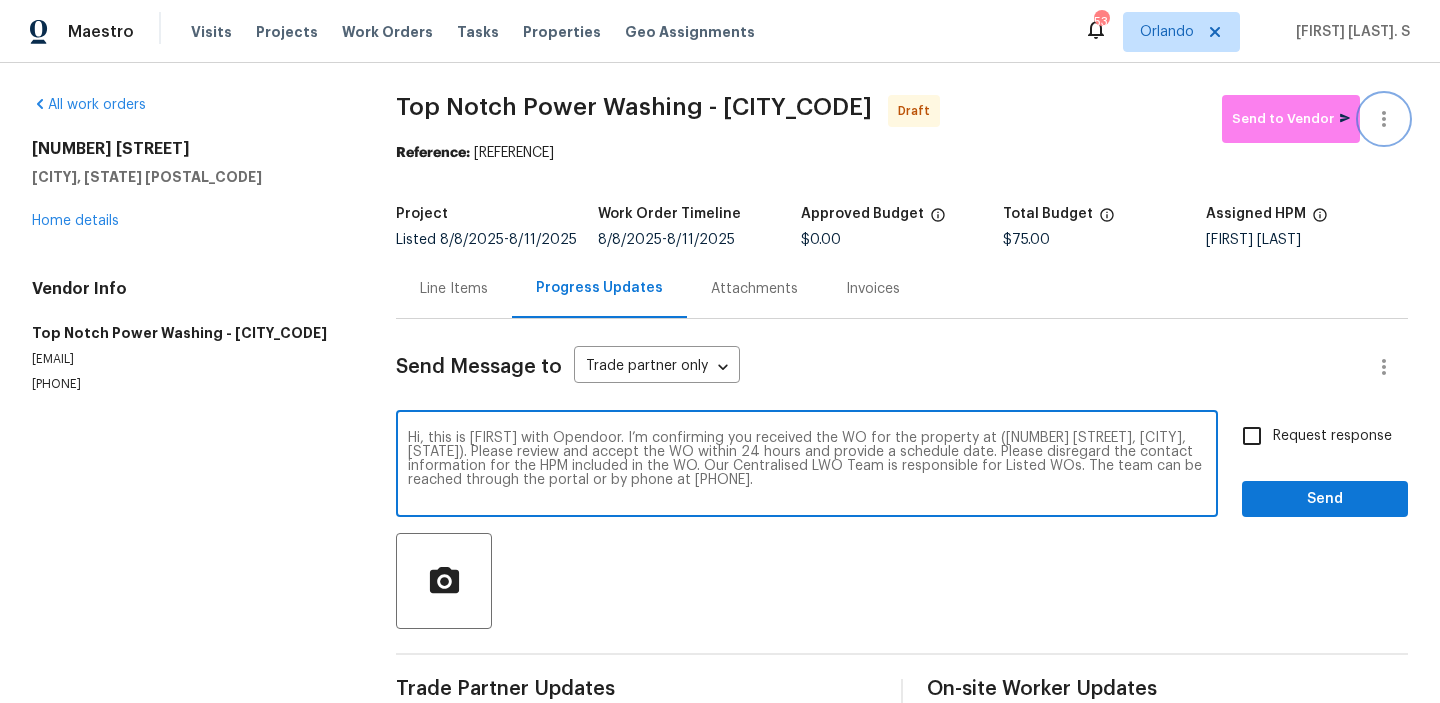 click at bounding box center [1384, 119] 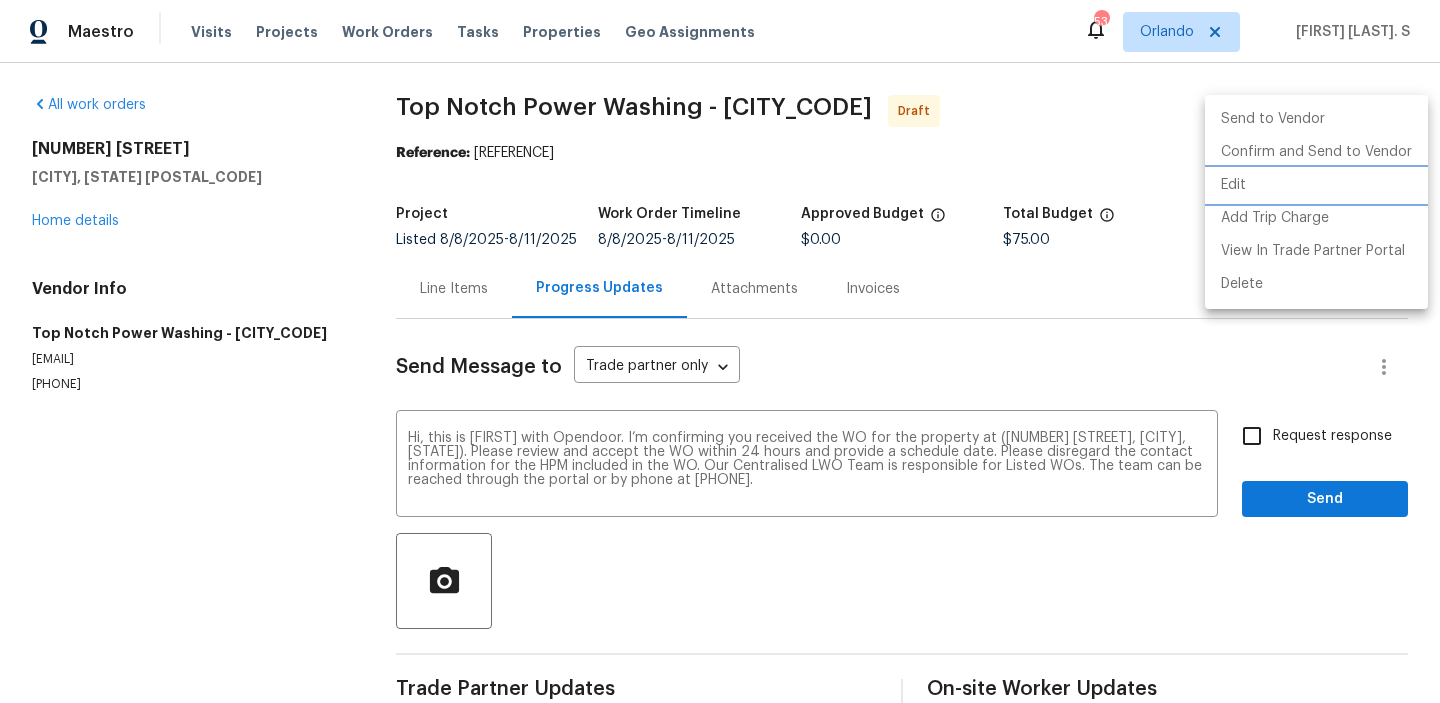 click on "Edit" at bounding box center (1316, 185) 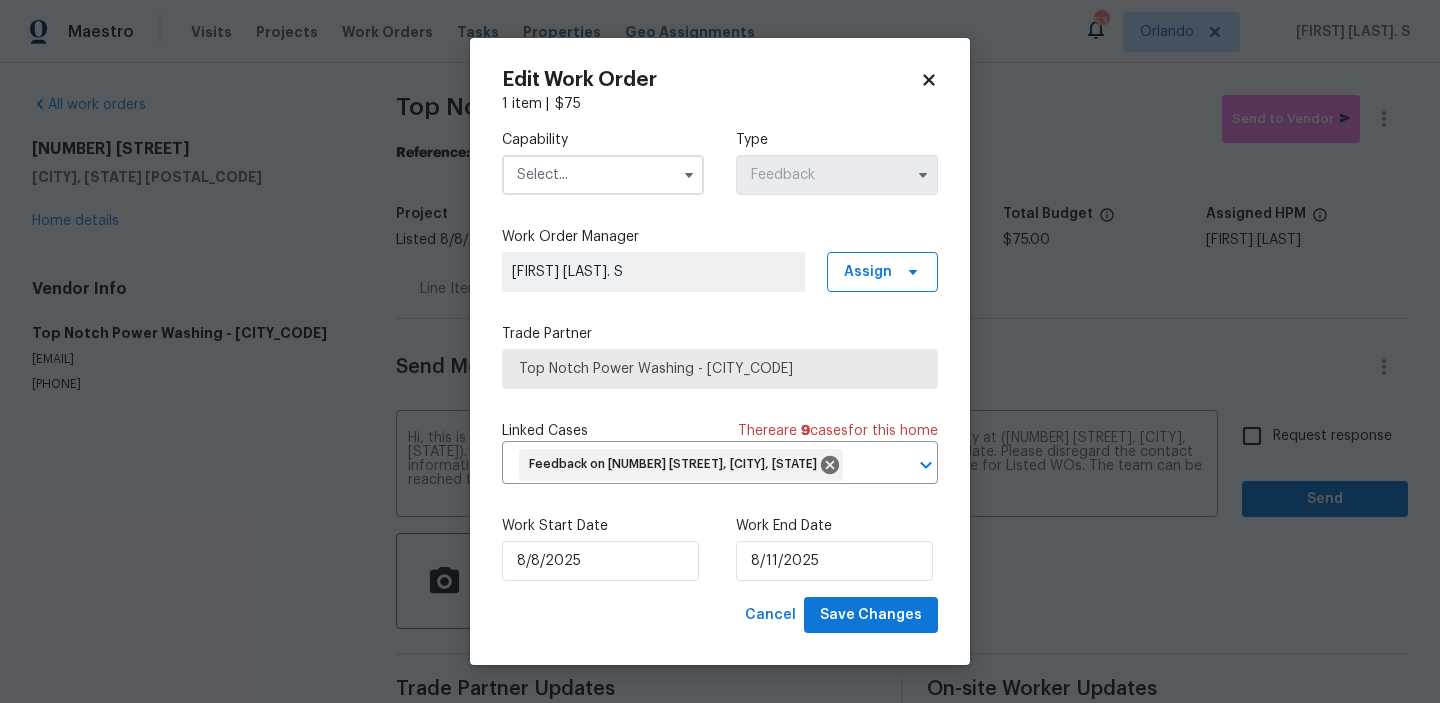 click at bounding box center [603, 175] 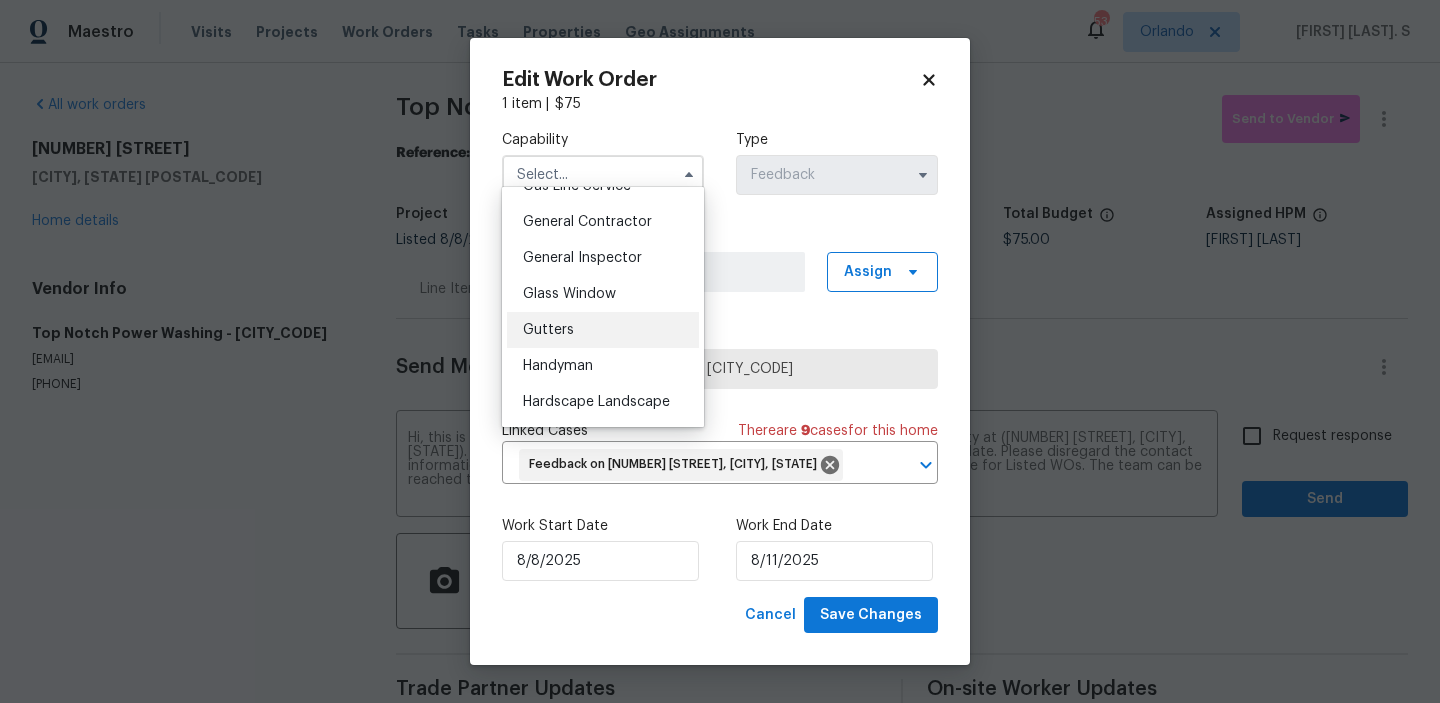 scroll, scrollTop: 945, scrollLeft: 0, axis: vertical 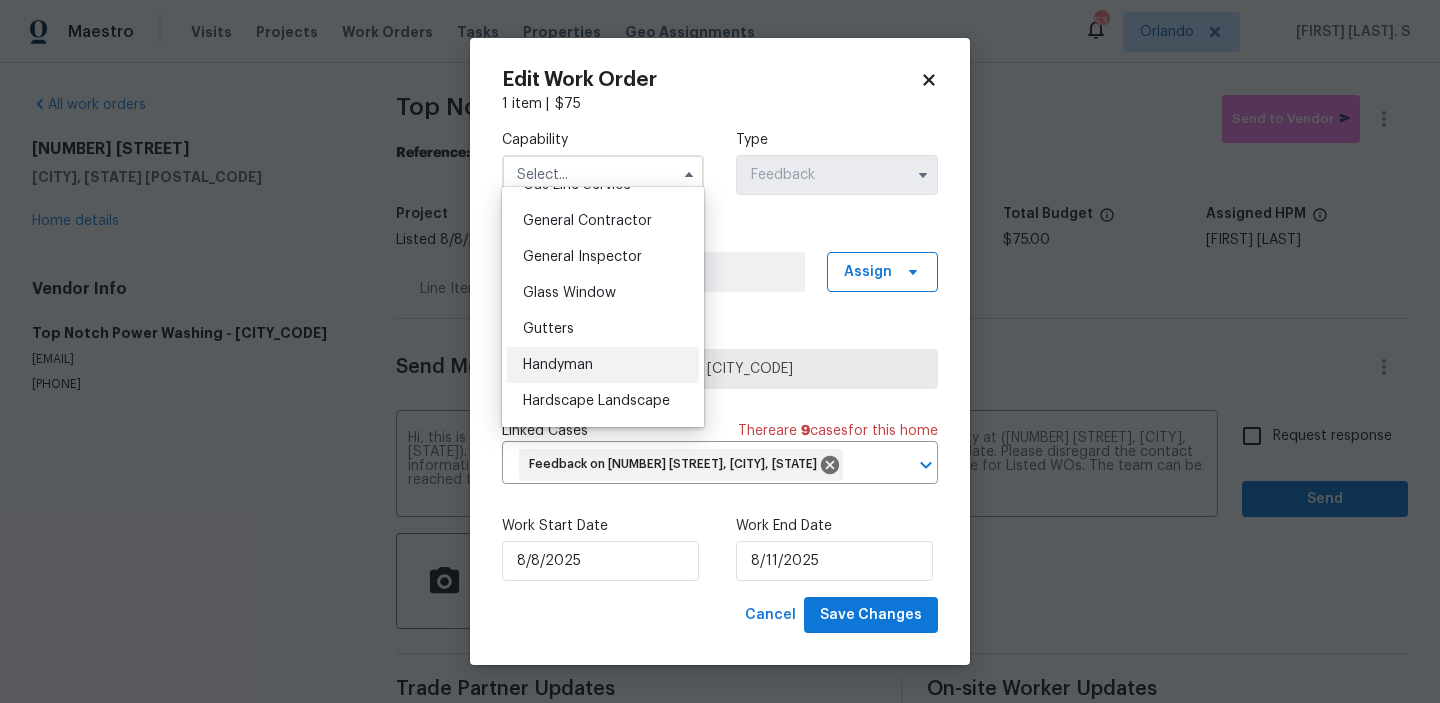 click on "Handyman" at bounding box center (603, 365) 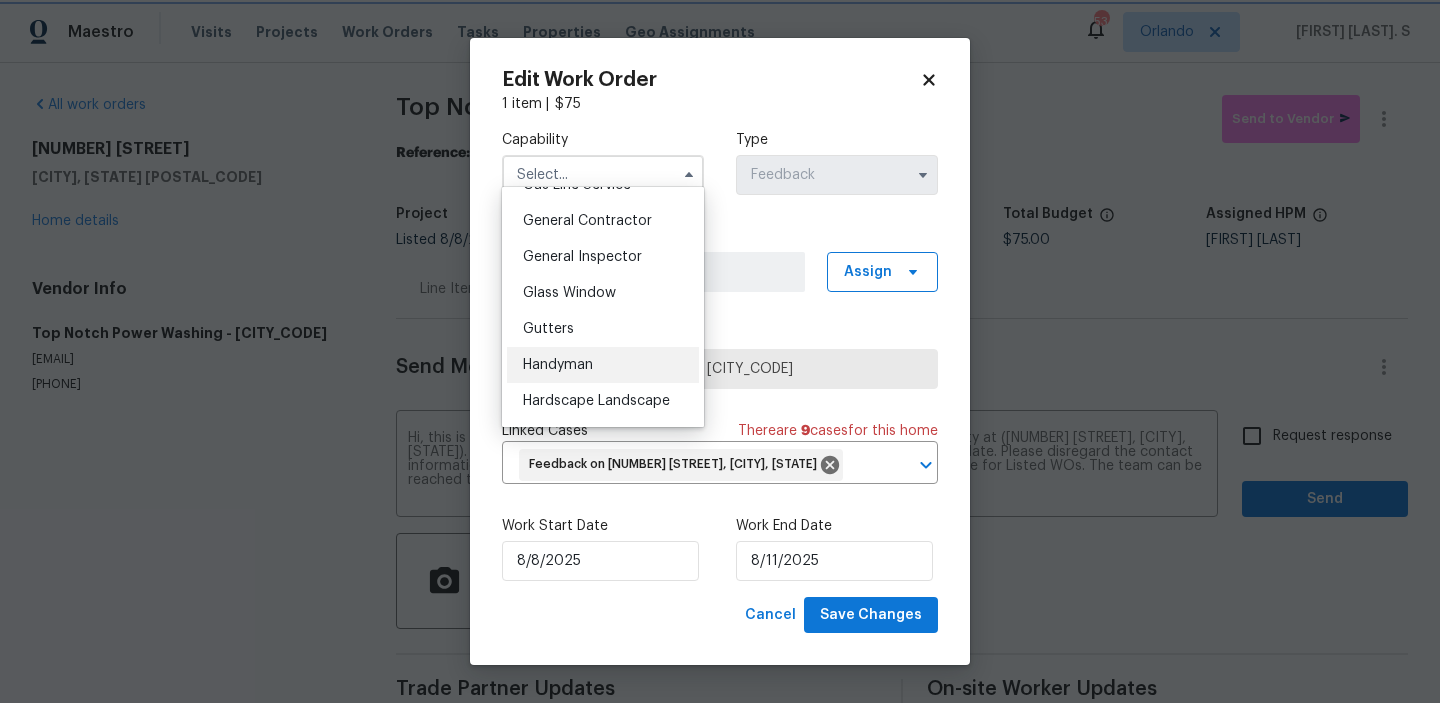 type on "Handyman" 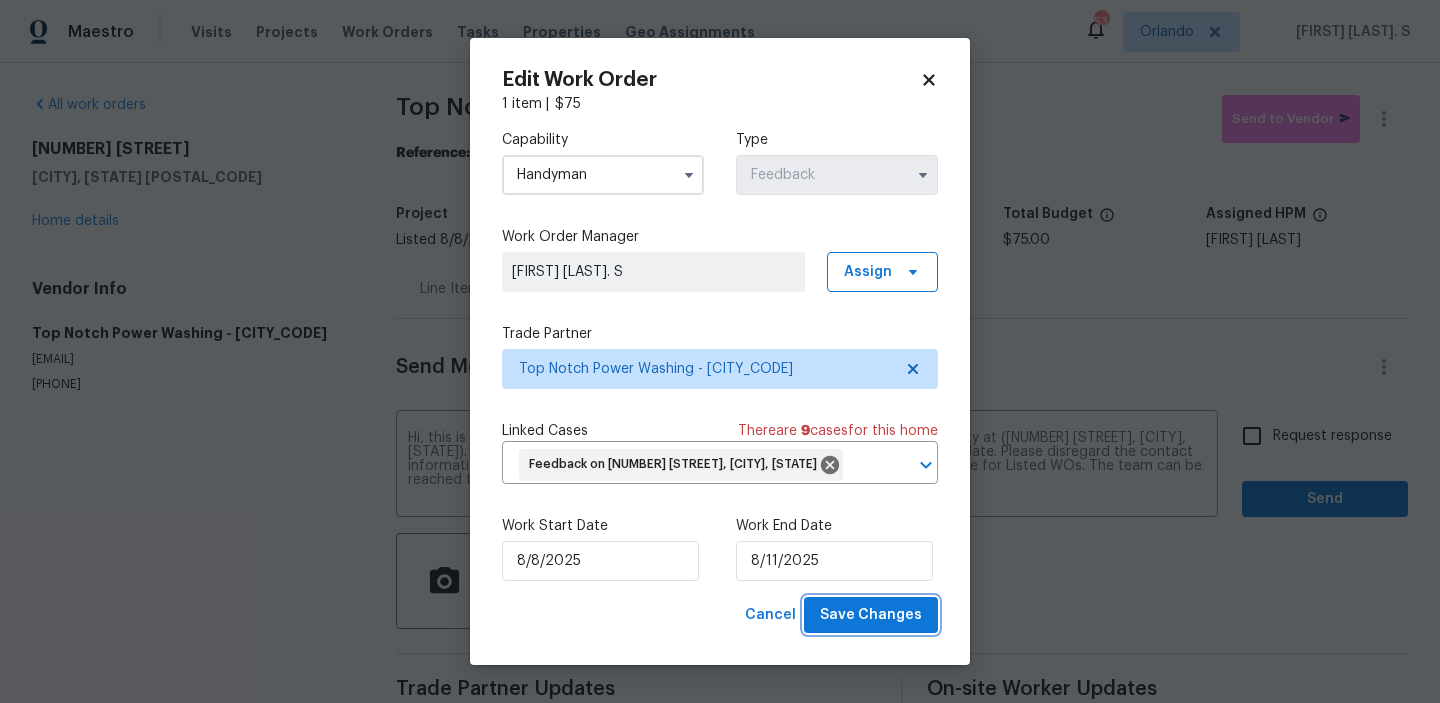 click on "Save Changes" at bounding box center [871, 615] 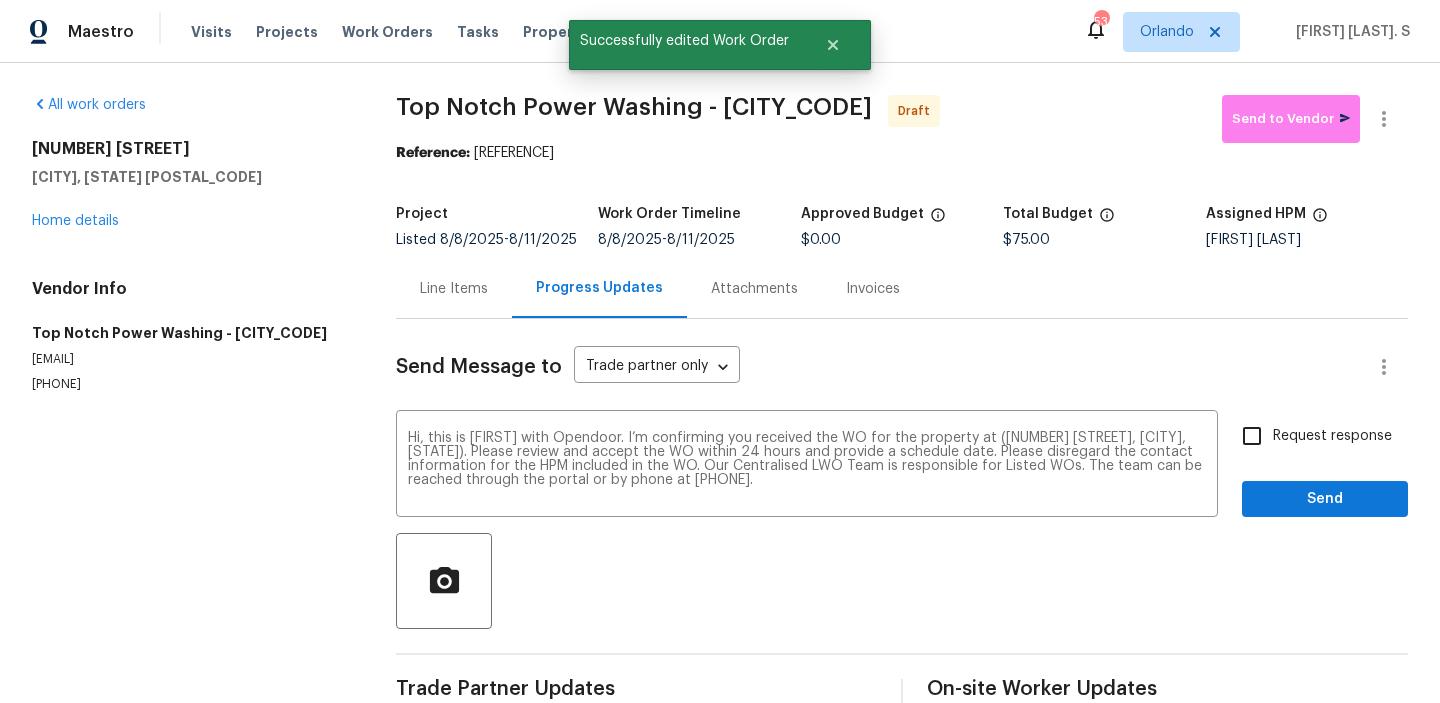 click on "Request response" at bounding box center [1311, 436] 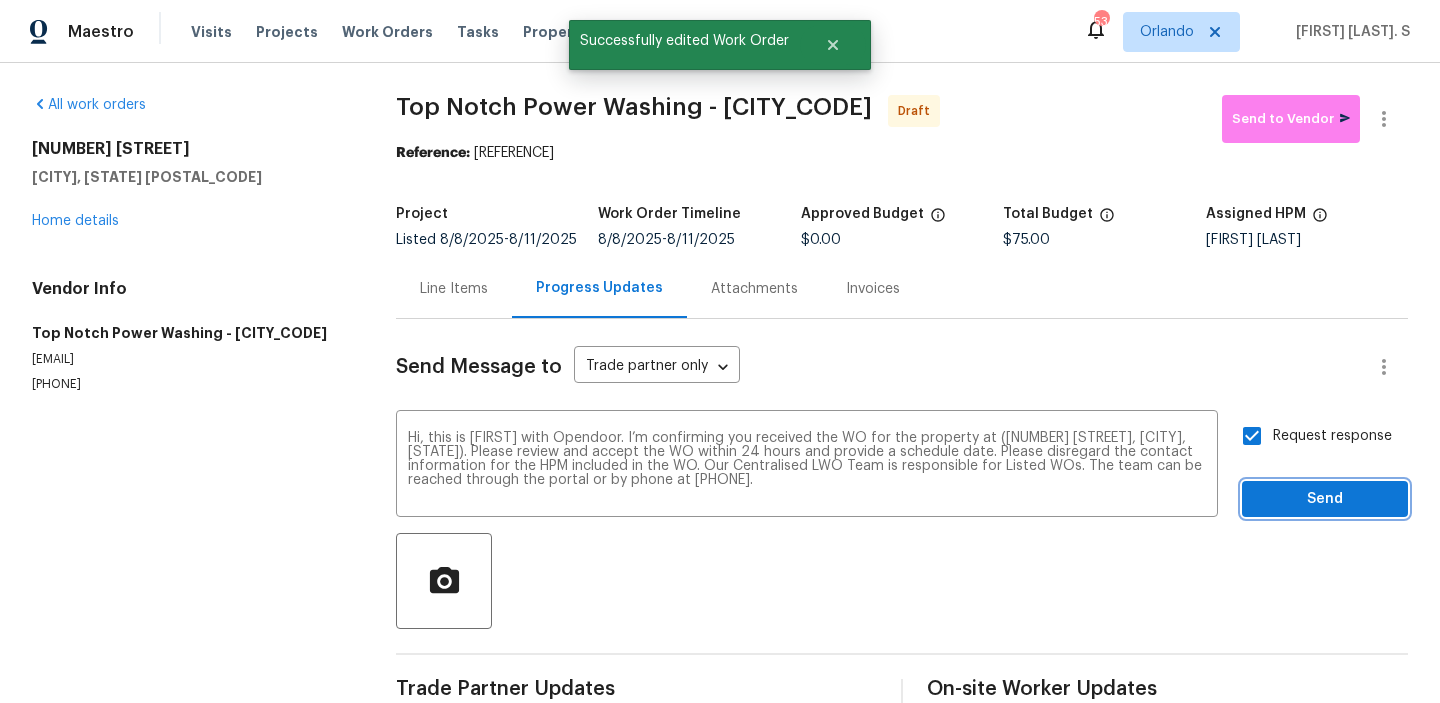 click on "Send" at bounding box center (1325, 499) 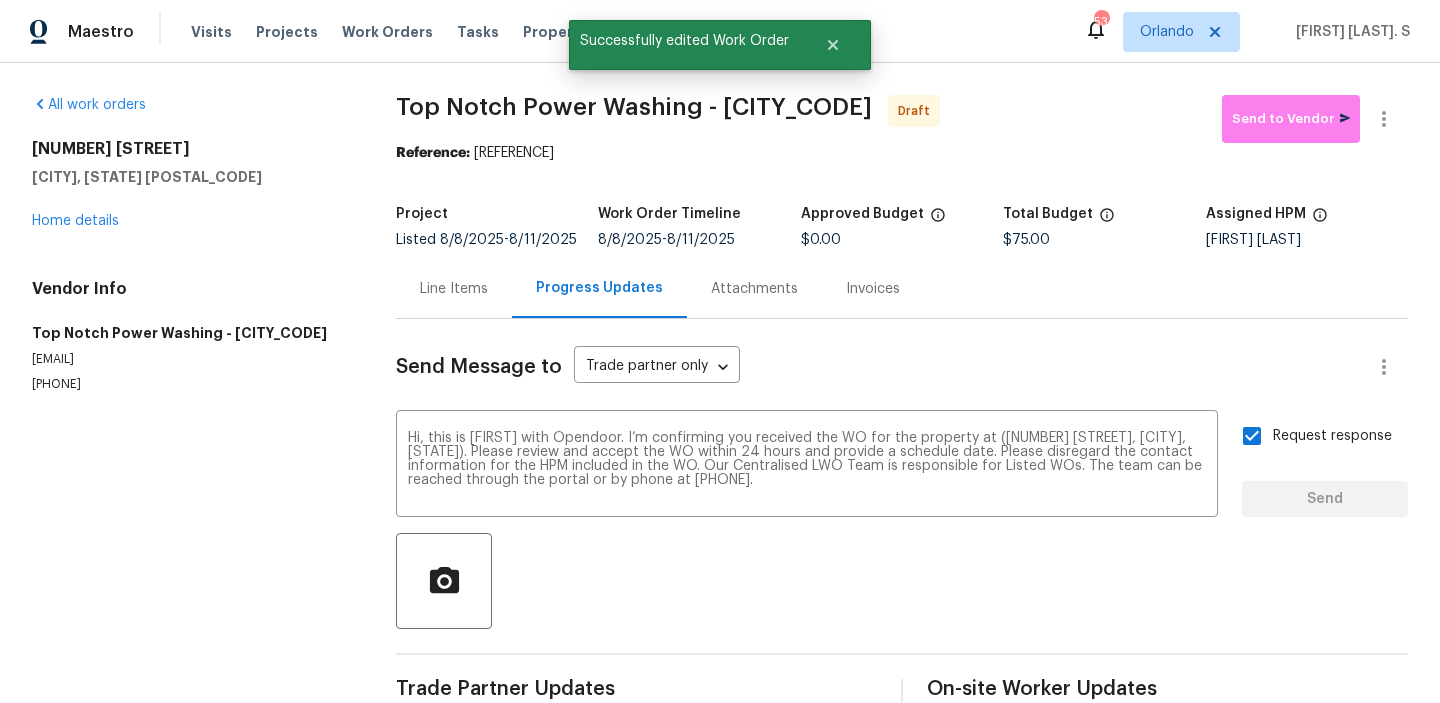 type 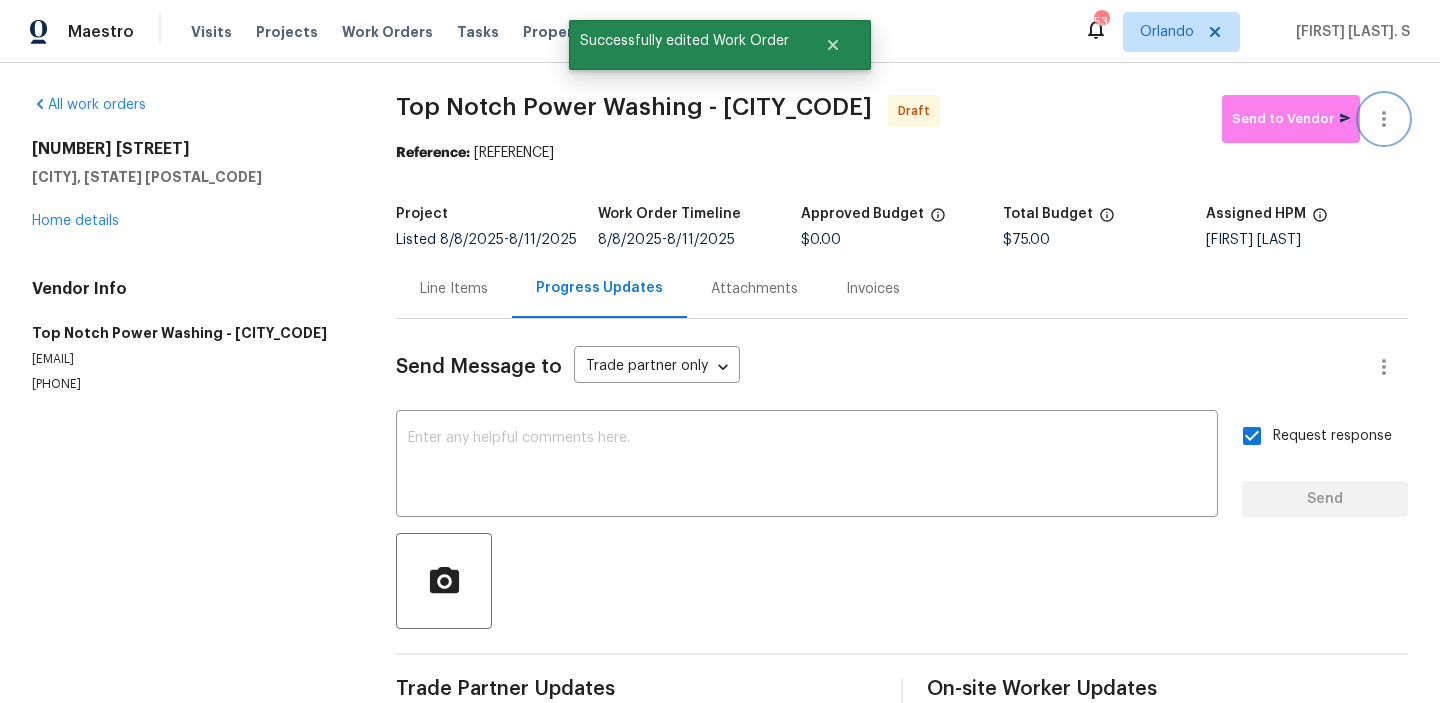 click at bounding box center [1384, 119] 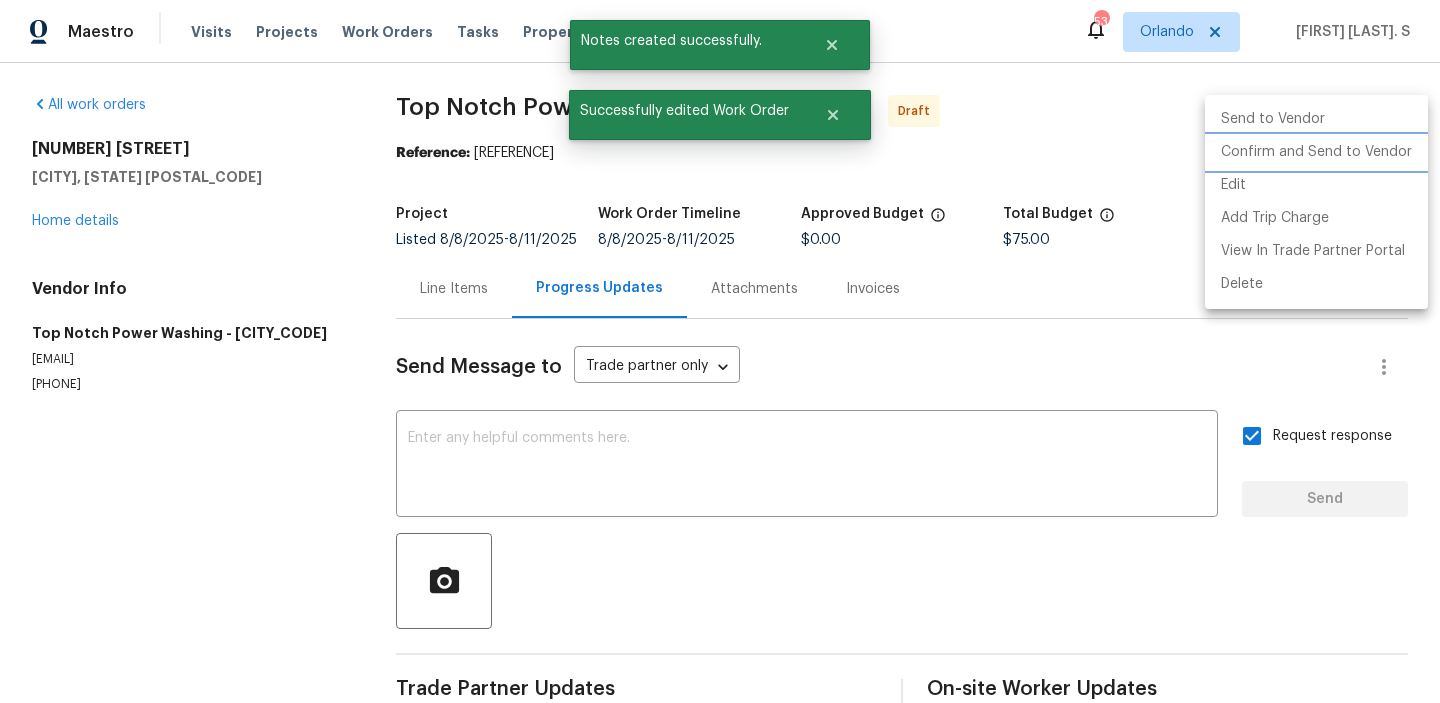 click on "Confirm and Send to Vendor" at bounding box center [1316, 152] 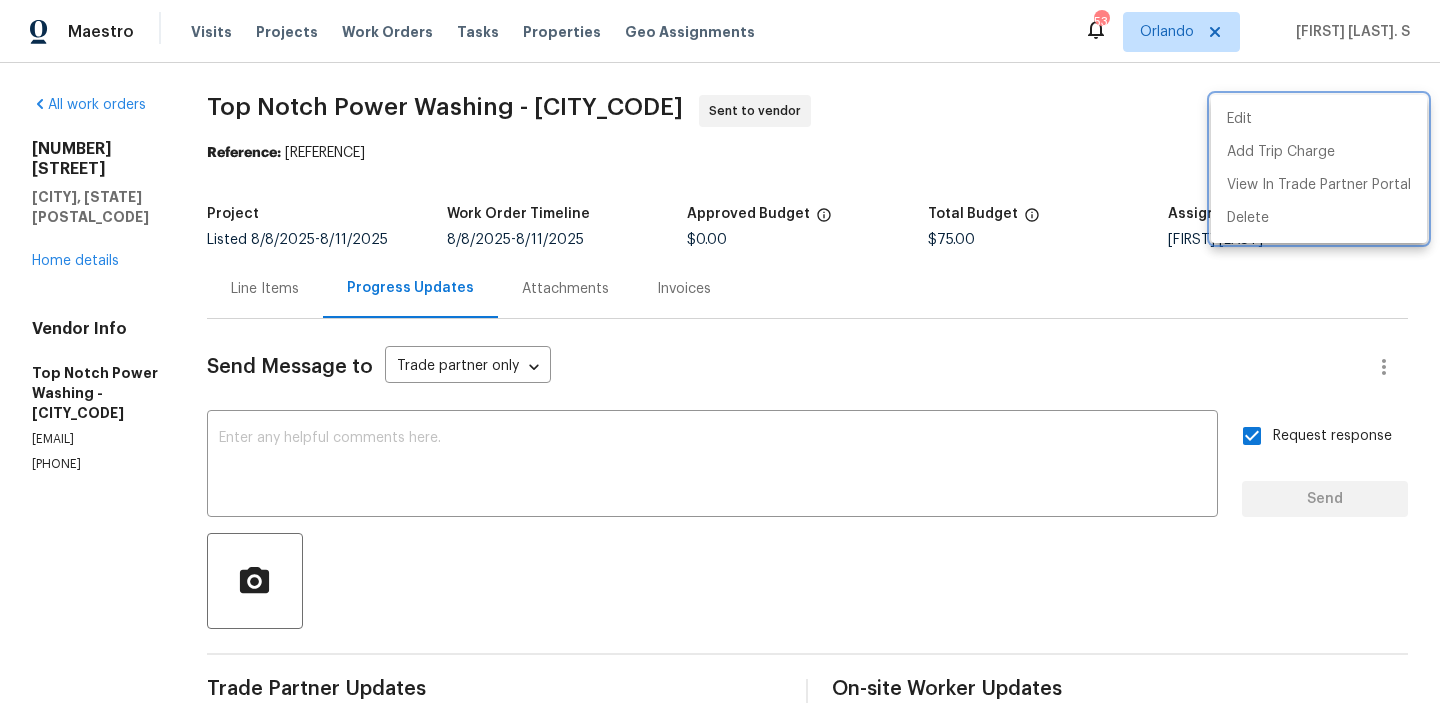 click at bounding box center (720, 351) 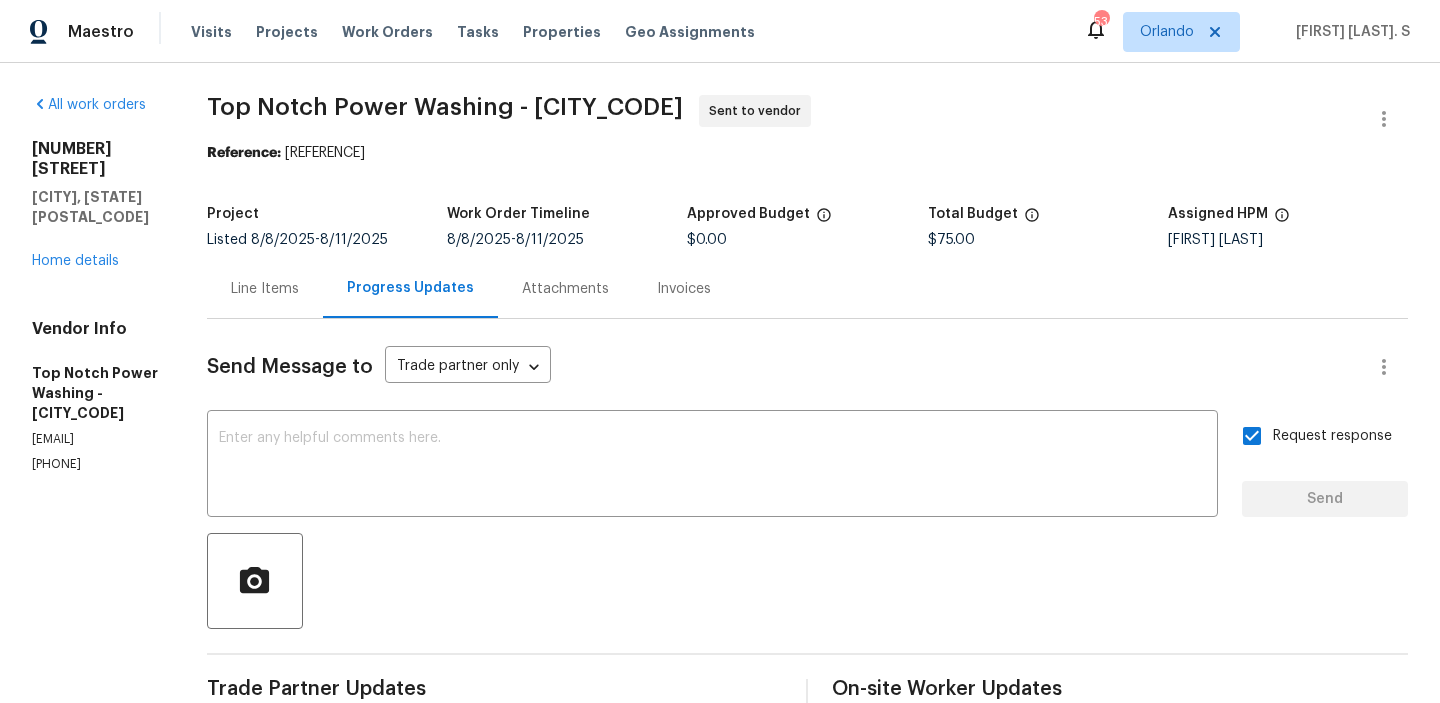 click on "Edit Add Trip Charge View In Trade Partner Portal Delete" at bounding box center [720, 351] 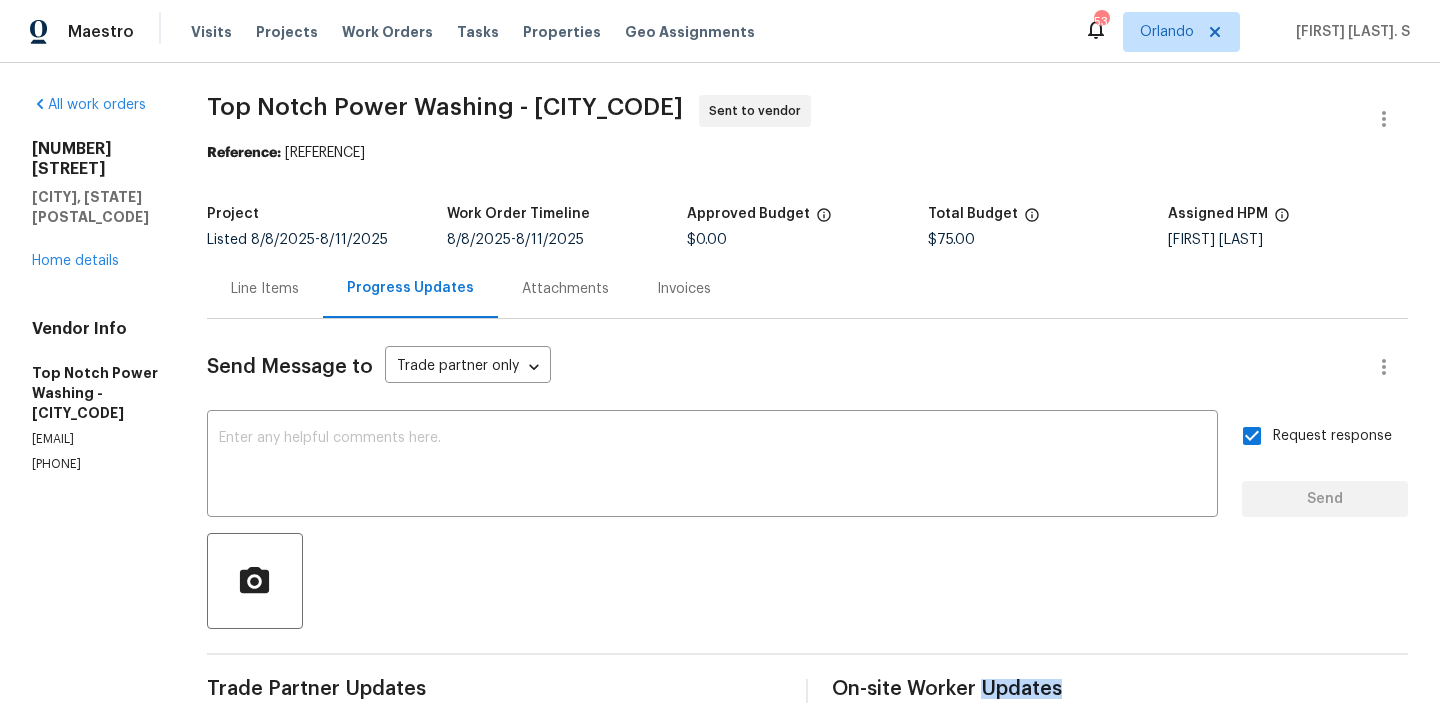 click on "Top Notch Power Washing - CHA-S" at bounding box center [445, 107] 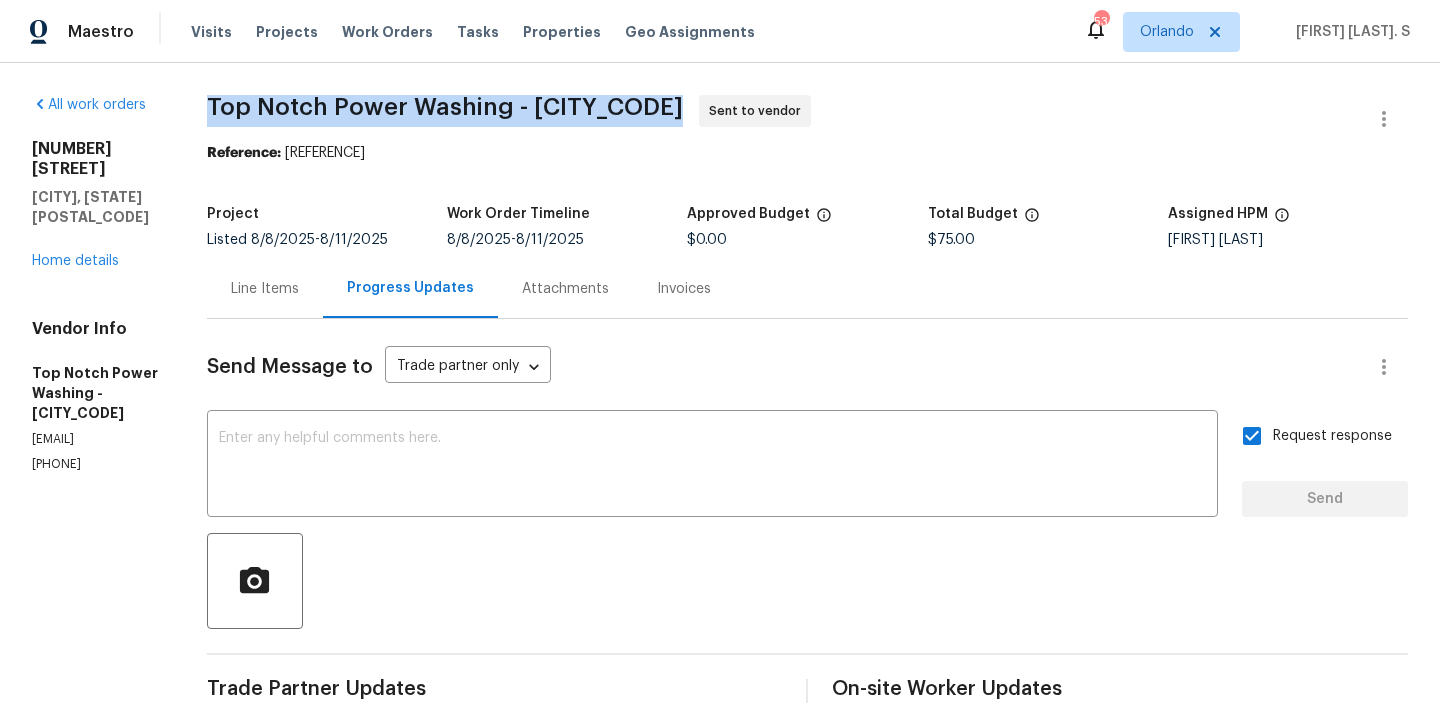 click on "Top Notch Power Washing - CHA-S" at bounding box center [445, 107] 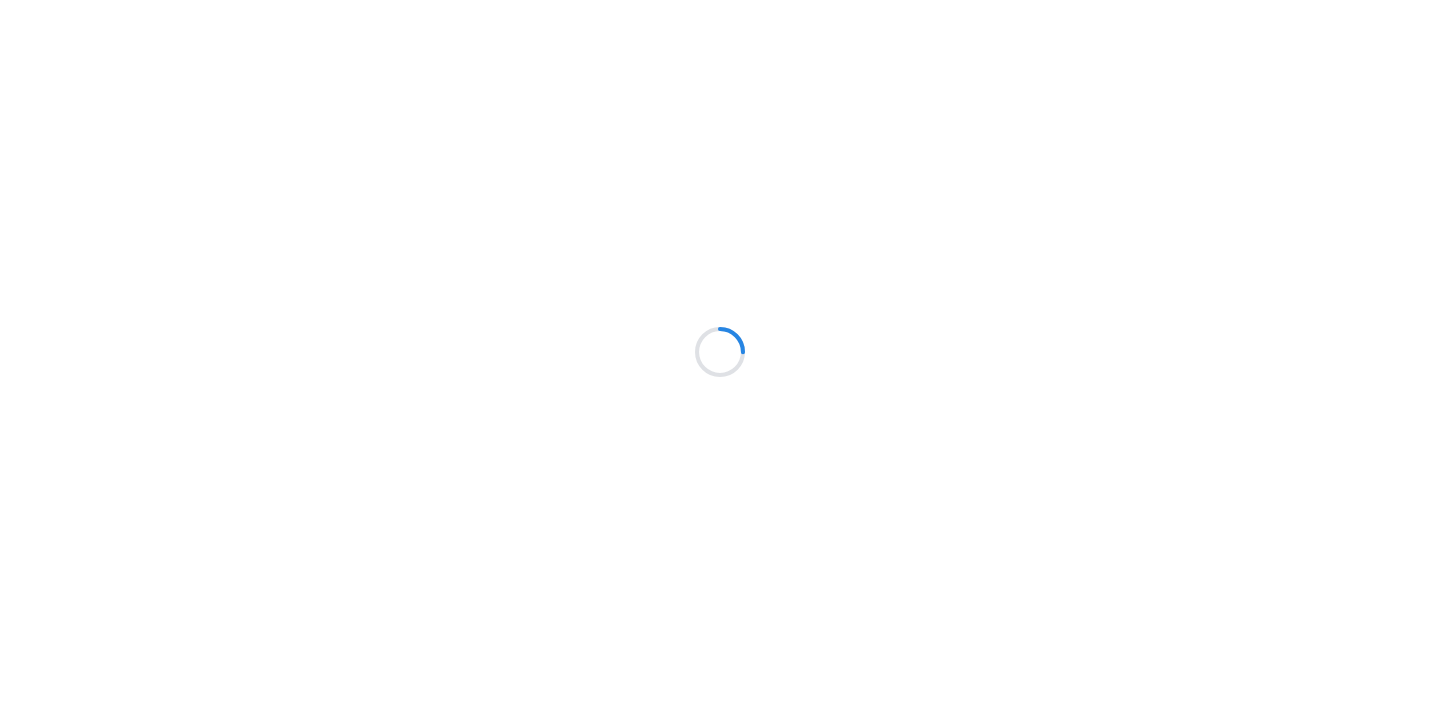 scroll, scrollTop: 0, scrollLeft: 0, axis: both 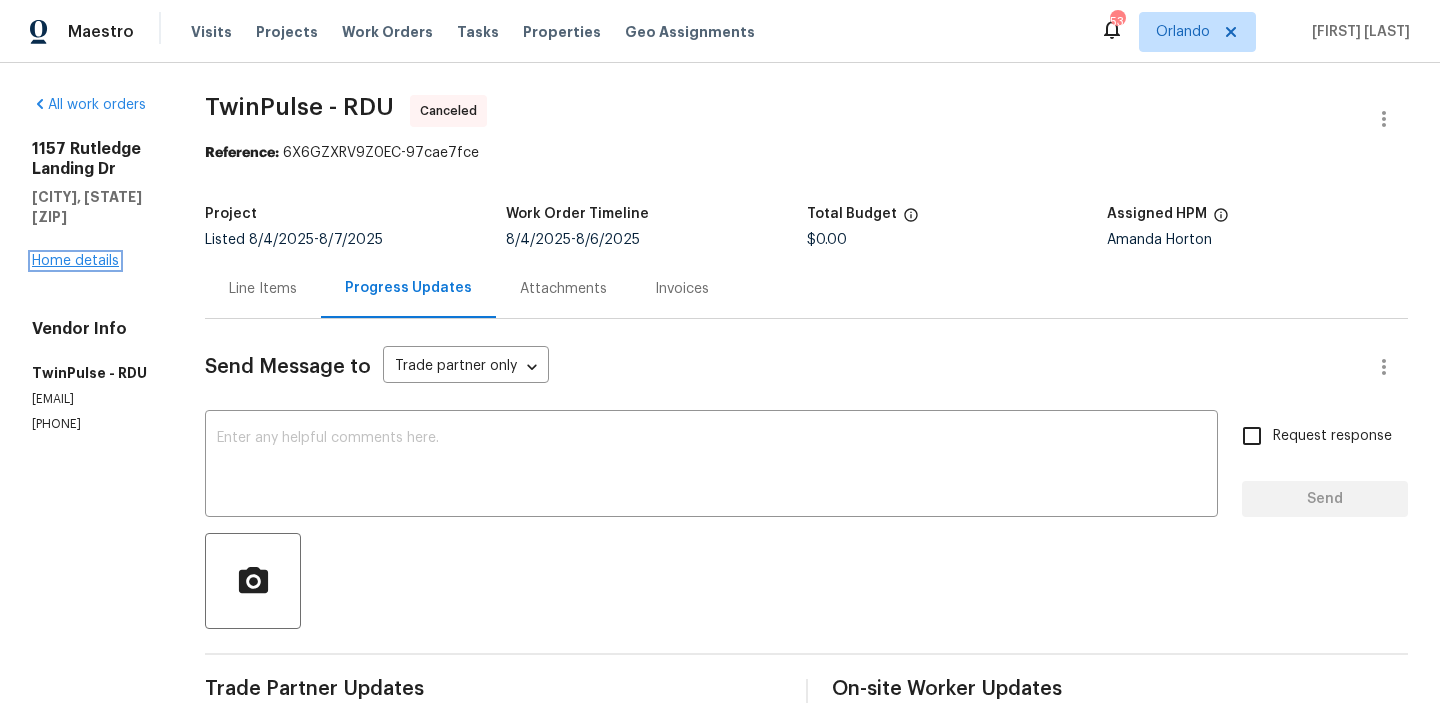 click on "Home details" at bounding box center [75, 261] 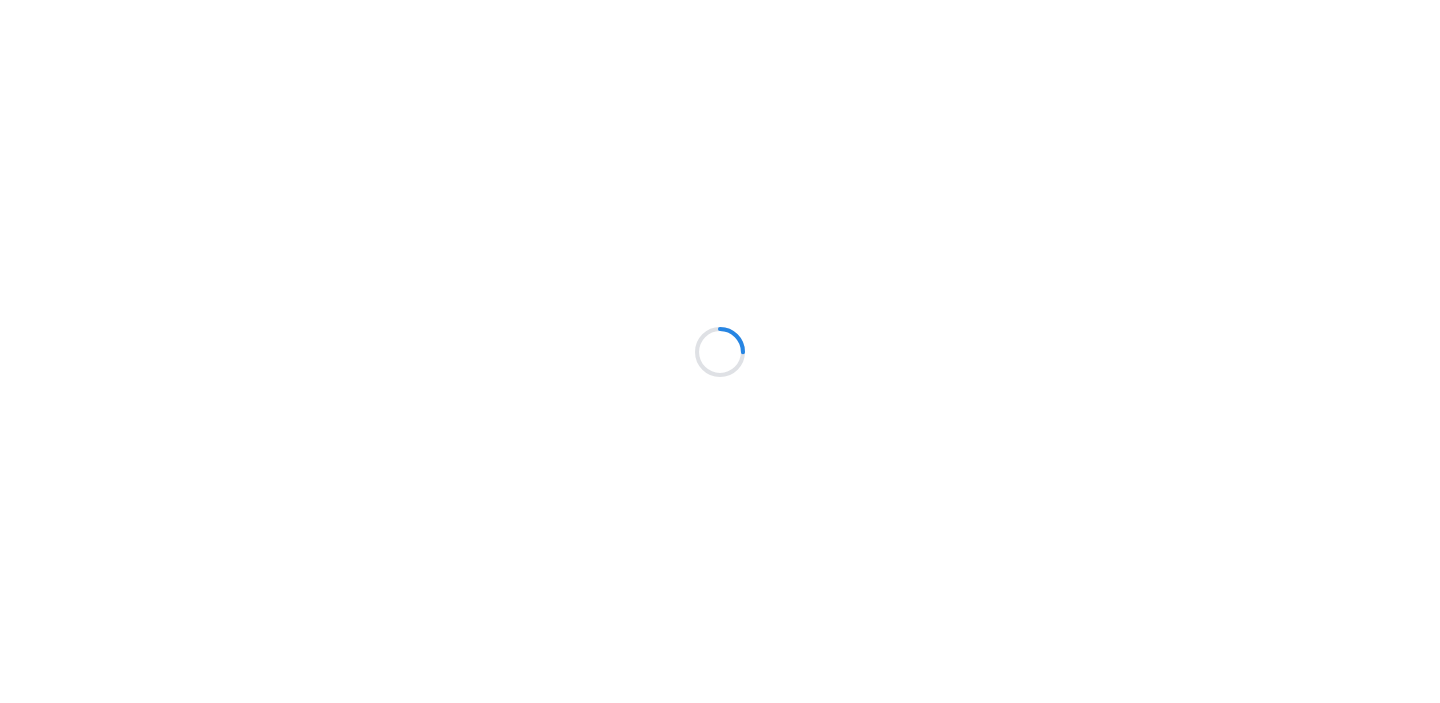 scroll, scrollTop: 0, scrollLeft: 0, axis: both 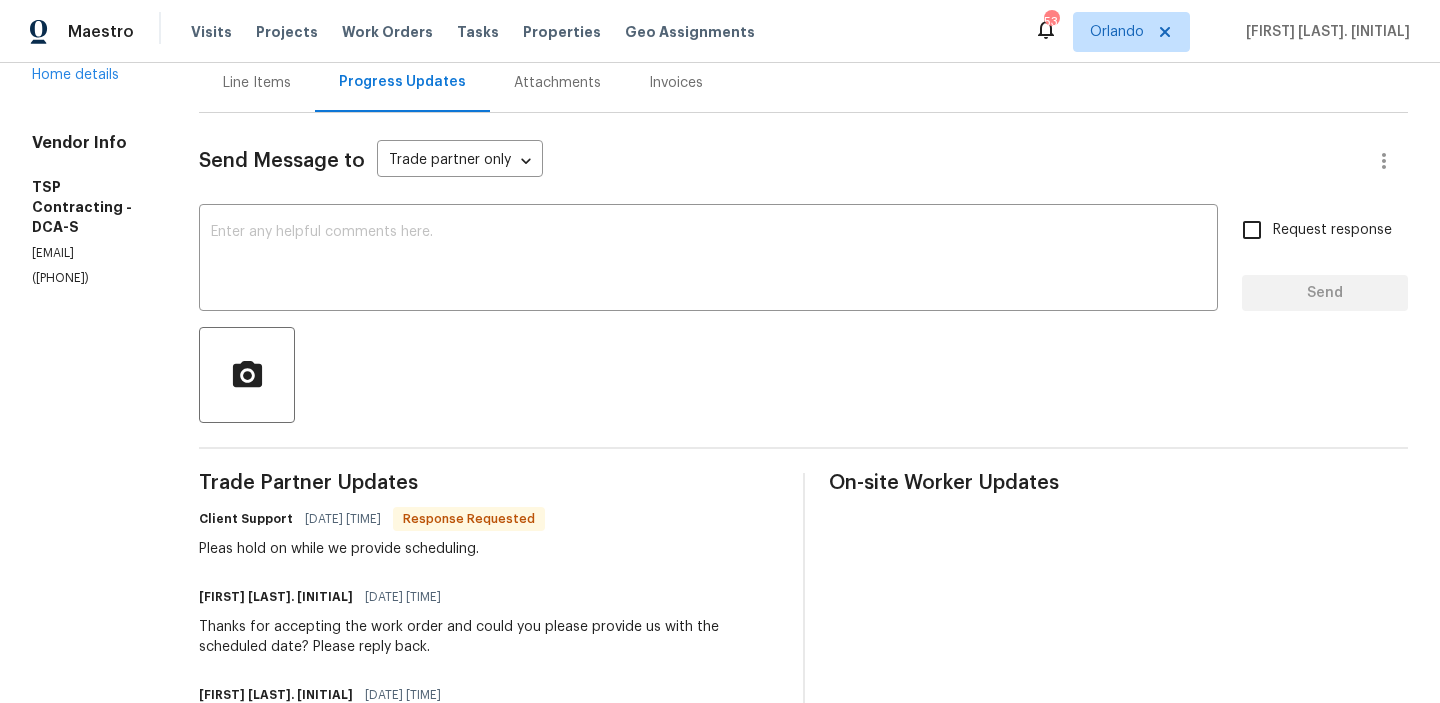 click on "Send Message to Trade partner only Trade partner only ​ x ​ Request response Send Trade Partner Updates Client Support [DATE] [TIME] Response Requested Pleas hold on while we provide scheduling. [FIRST] [LAST]. [INITIAL] [DATE] [TIME] Thanks for accepting the work order and could you please provide us with the scheduled date? Please reply back. [FIRST] [LAST]. [INITIAL] [DATE] [TIME] Could you kindly accept the work order? Only after you accept the work order you will be able to get the cost reflected at your end. The cost has been approved and updated. Client Support [DATE] [TIME] This service would be $175 plus materials ($75 trip fee and $100 1hr) [FIRST] [LAST]. [INITIAL] [DATE] [TIME] On-site Worker Updates" at bounding box center (803, 584) 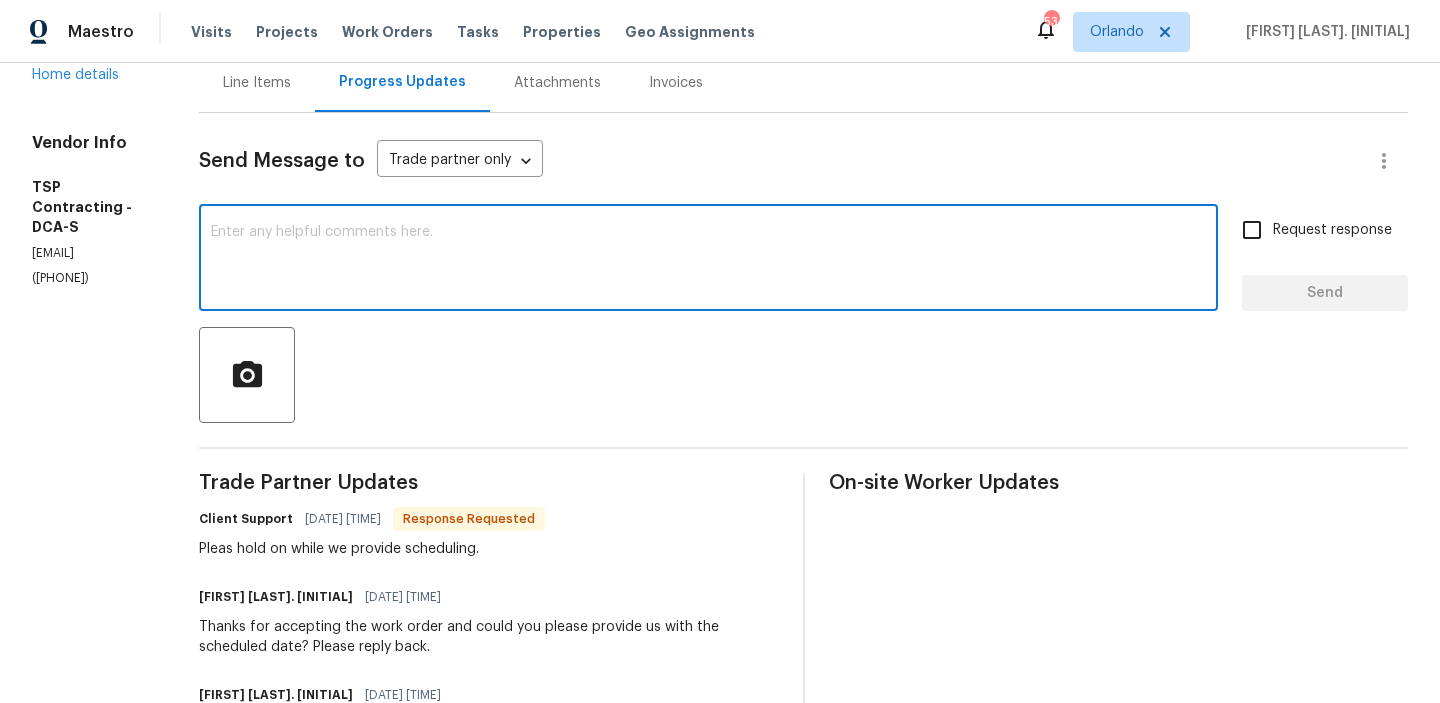 click at bounding box center (708, 260) 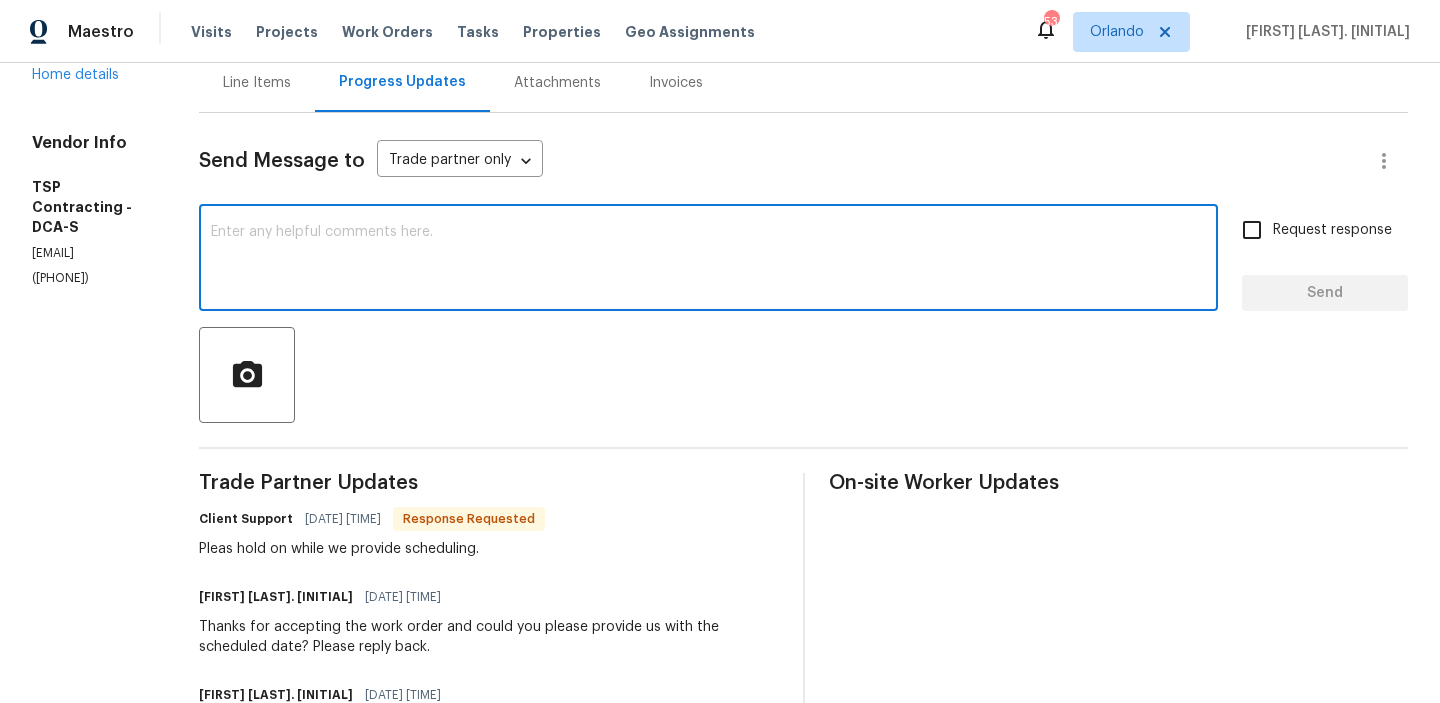 type on "Y" 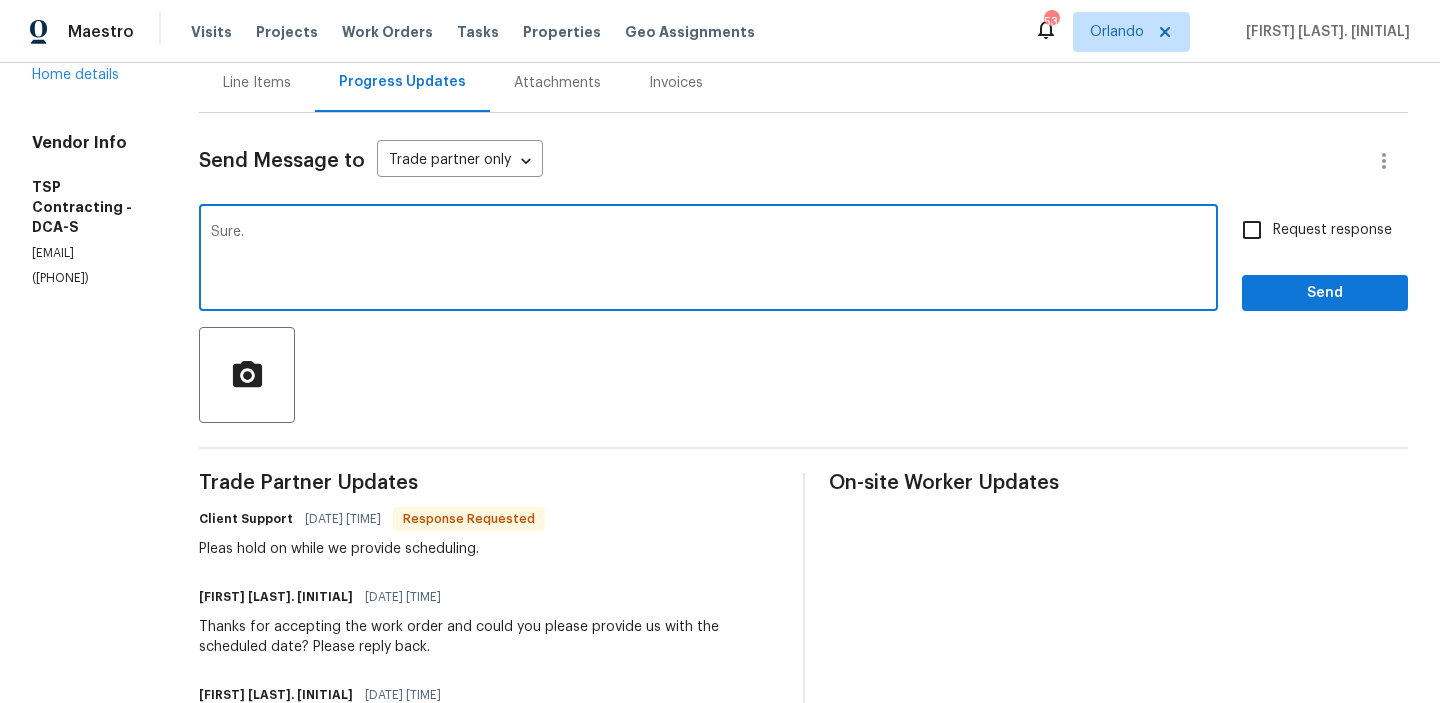 scroll, scrollTop: 81, scrollLeft: 0, axis: vertical 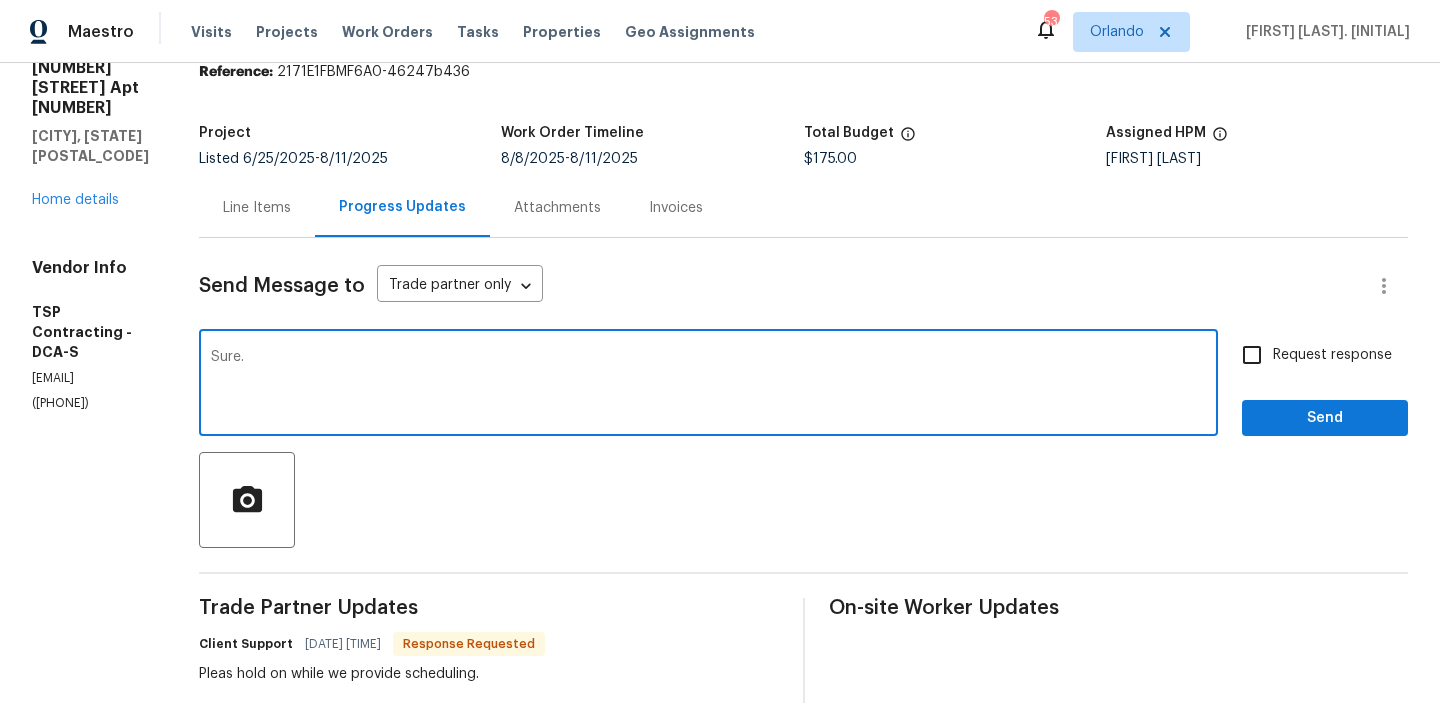 type on "Sure." 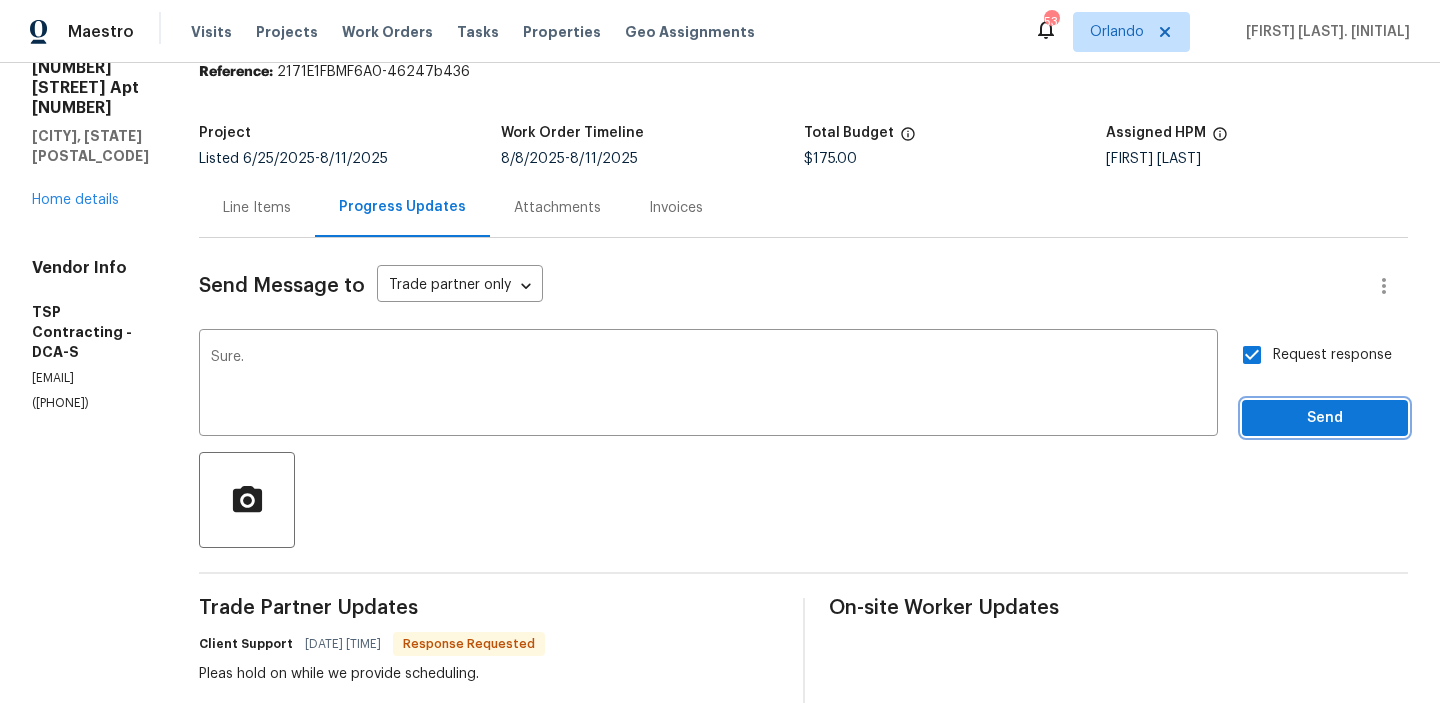 click on "Send" at bounding box center [1325, 418] 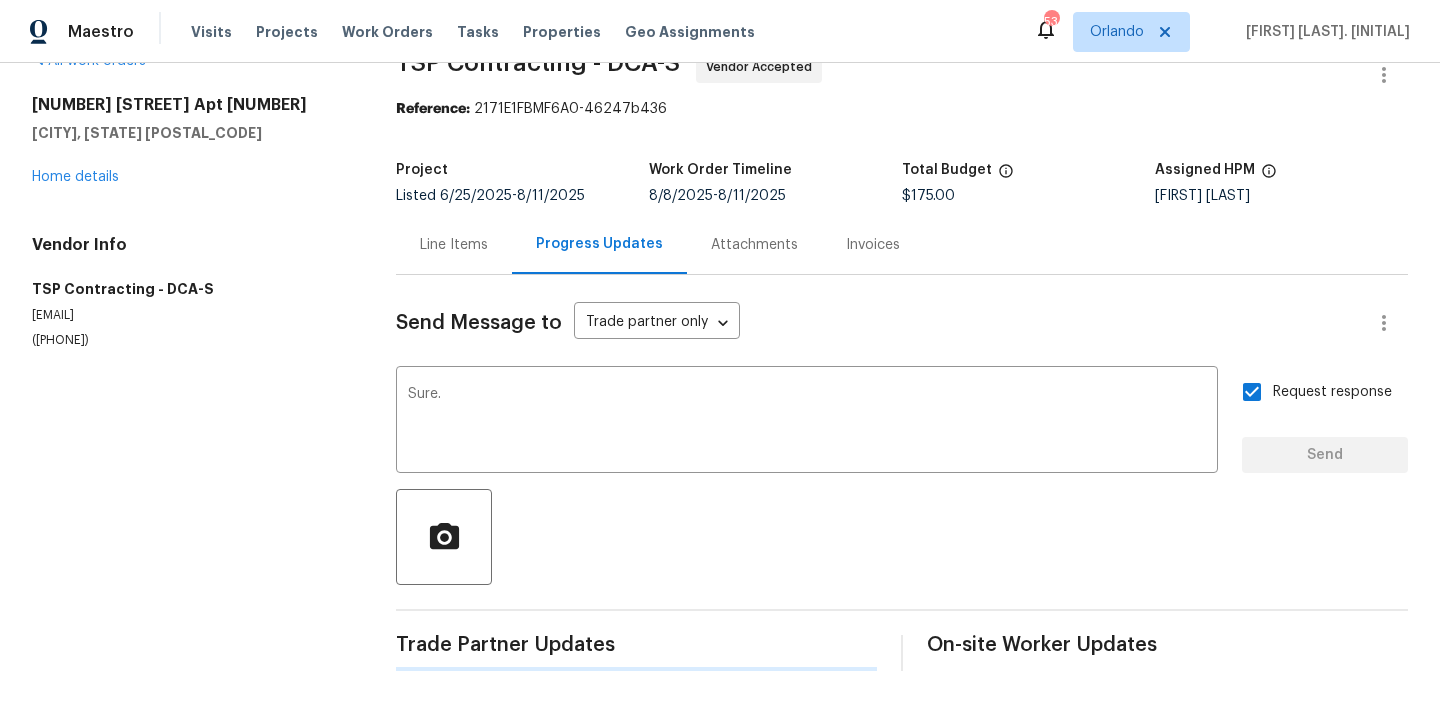 type 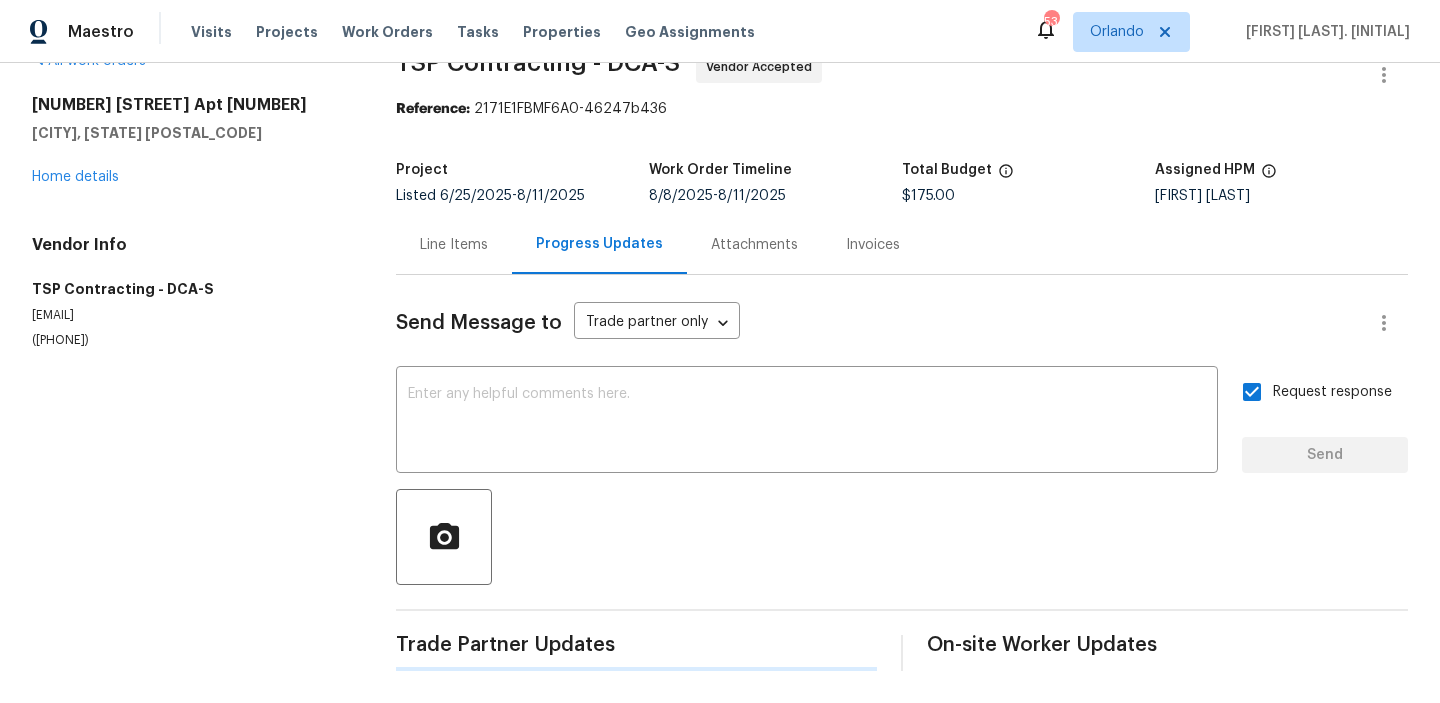 scroll, scrollTop: 81, scrollLeft: 0, axis: vertical 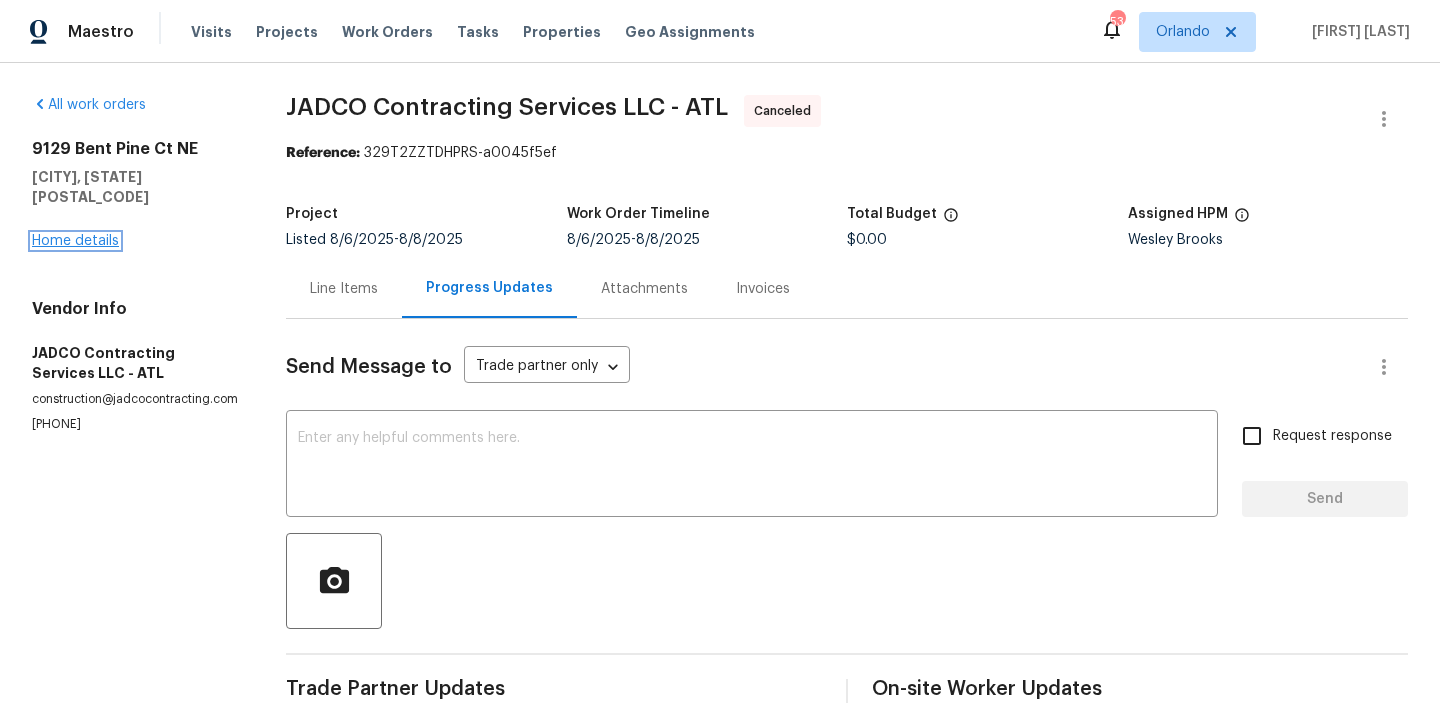 click on "Home details" at bounding box center [75, 241] 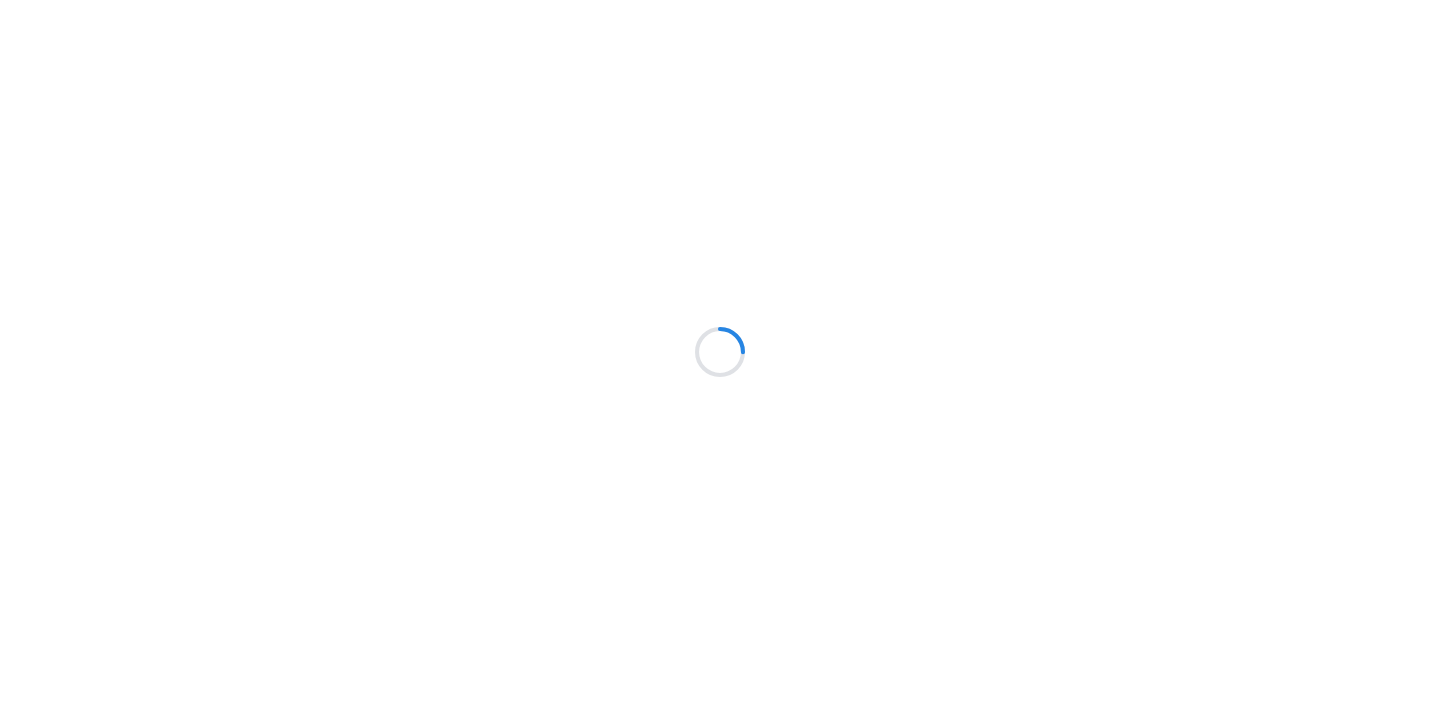 scroll, scrollTop: 0, scrollLeft: 0, axis: both 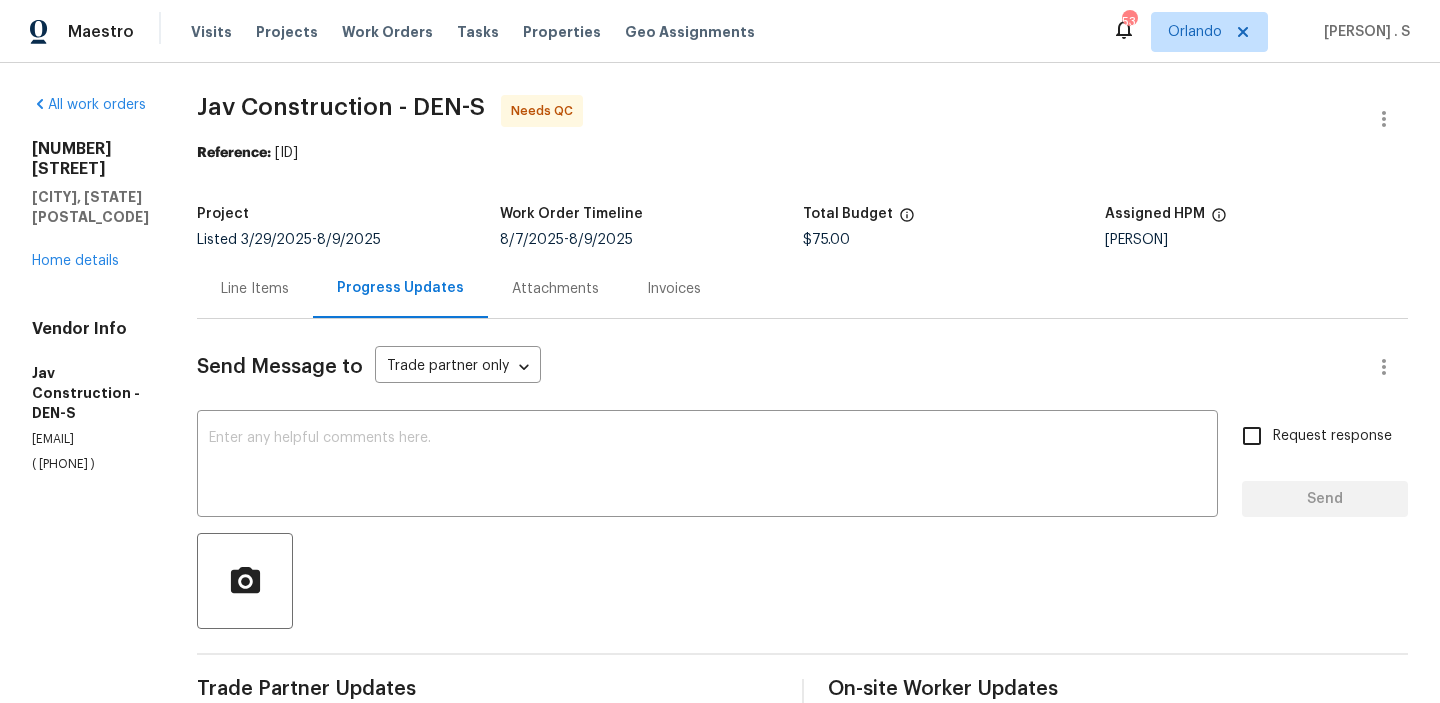 click on "Send Message to Trade partner only Trade partner only ​ x ​ Request response Send Trade Partner Updates Glory Joyce. S 08/08/2025 2:21 PM As discussed over the phone, you confirmed that the lockbox did not work but the back door was open and went inside and got the job done. You informed that you will upload the pictures in a few minutes and will mark it as complete. Glory Joyce. S 08/07/2025 4:31 PM Hi, this is Glory with Opendoor. I’m confirming you received the WO for the property at (2758 W Amherst Ave, Denver, CO 80236). Please review and accept the WO within 24 hours and provide a schedule date. Please disregard the contact information for the HPM included in the WO. Our Centralised LWO Team is responsible for Listed WOs. The team can be reached through the portal or by phone at (480) 478-0155. On-site Worker Updates Victor Gayosso Cazares 08/08/2025 2:30 PM Response Requested Hi Glory
WO is done
I fix the basement stairwell light fixture, was a loose wire.
Can you afd $75
Total $150
Thank you." at bounding box center (802, 760) 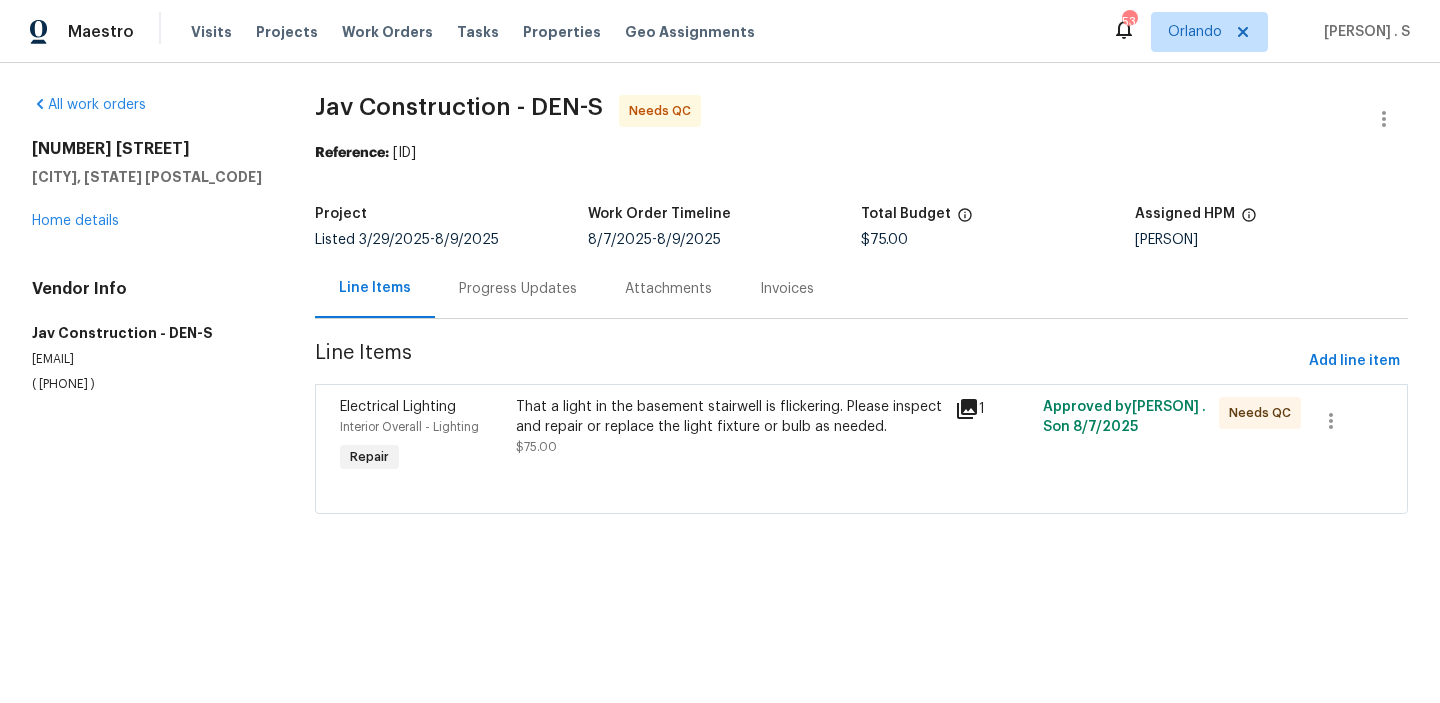click on "That a light in the basement stairwell is flickering. Please inspect and repair or replace the light fixture or bulb as needed." at bounding box center [730, 417] 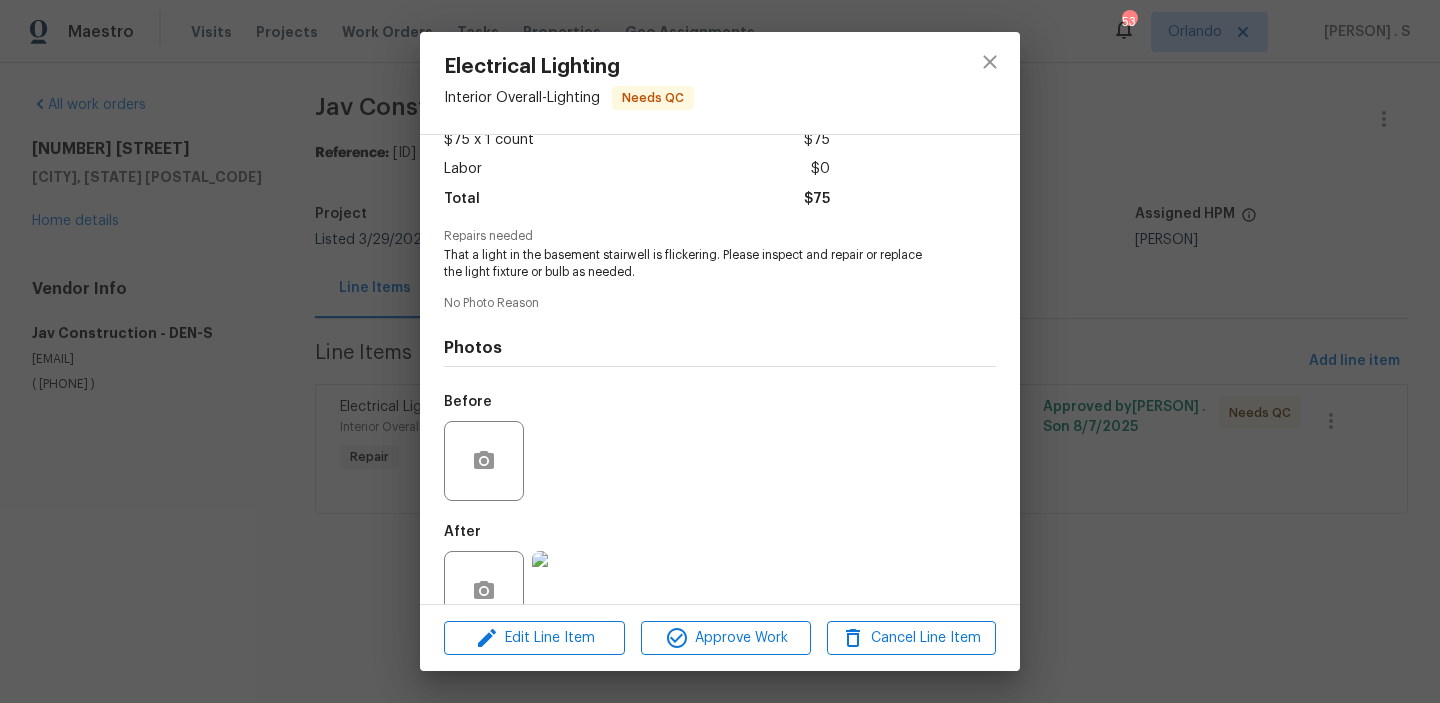 scroll, scrollTop: 167, scrollLeft: 0, axis: vertical 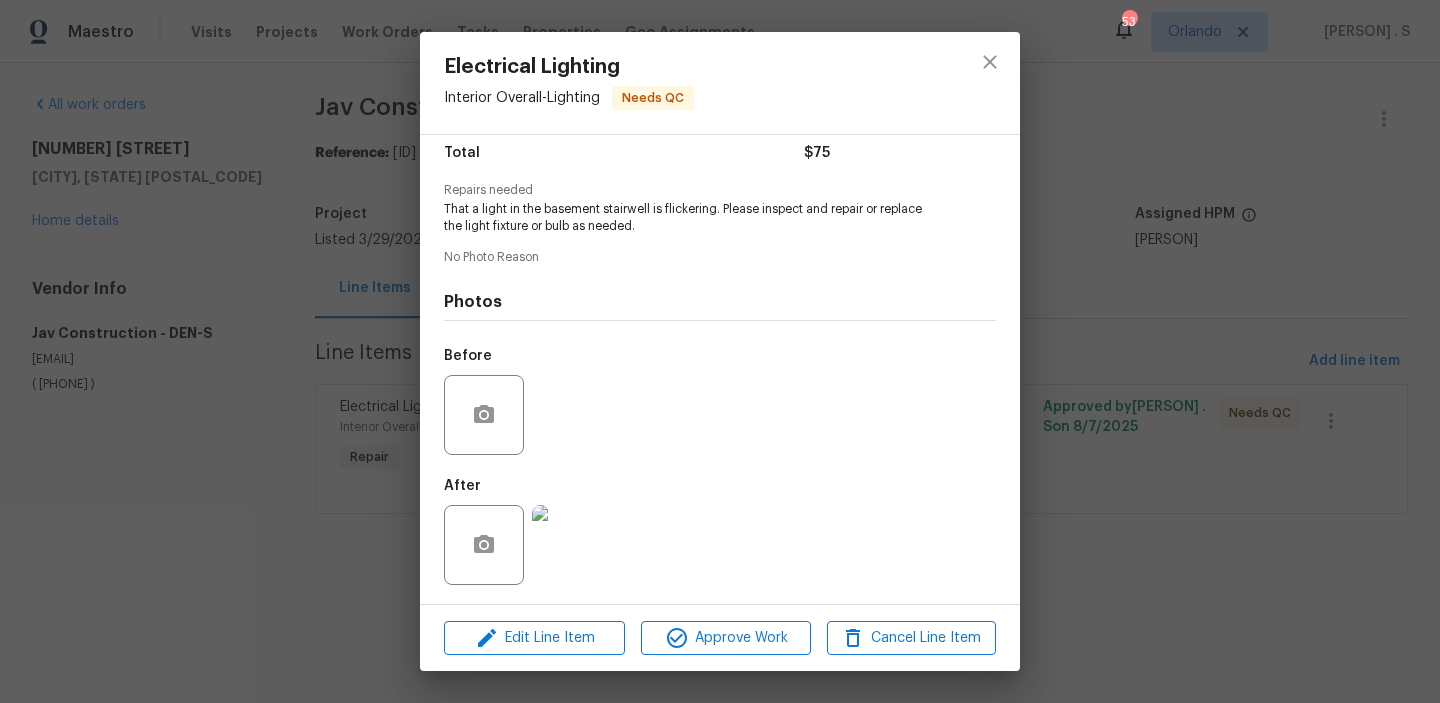 click at bounding box center [572, 545] 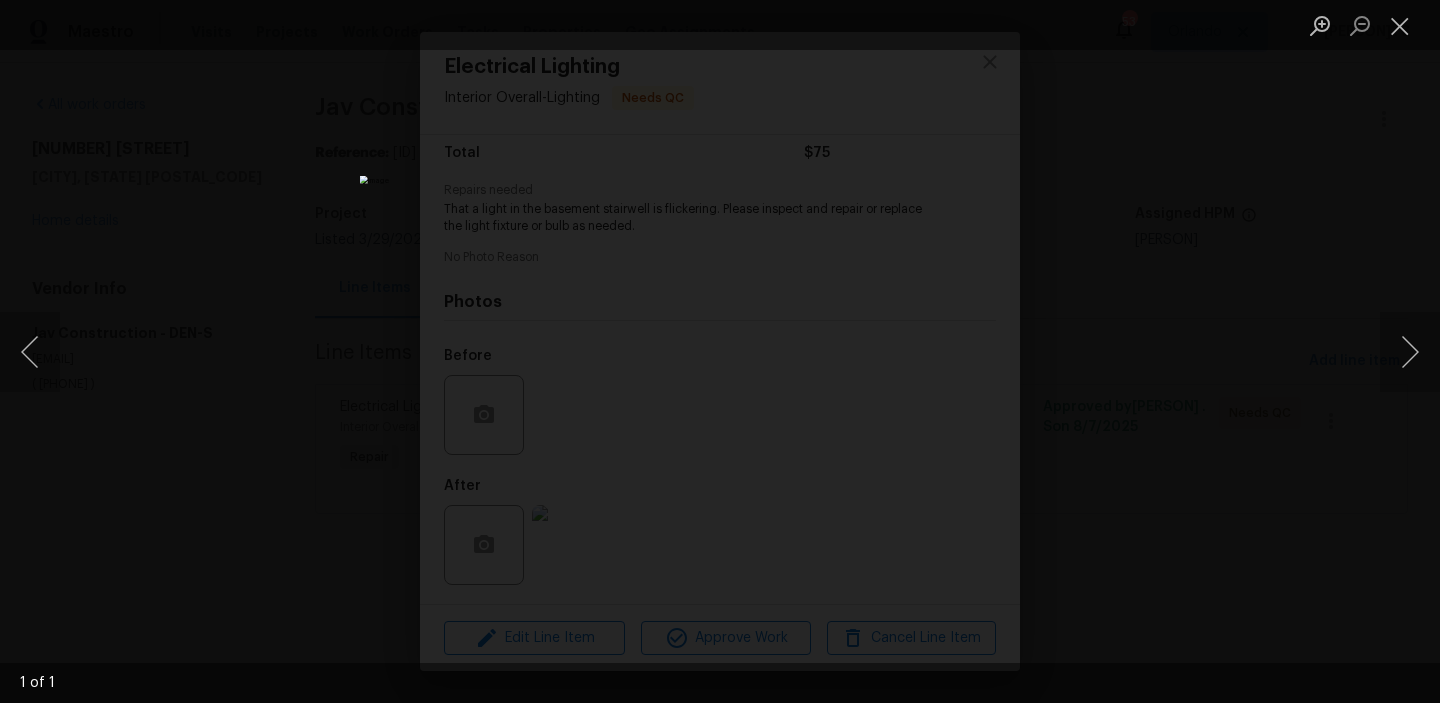 click at bounding box center [1400, 25] 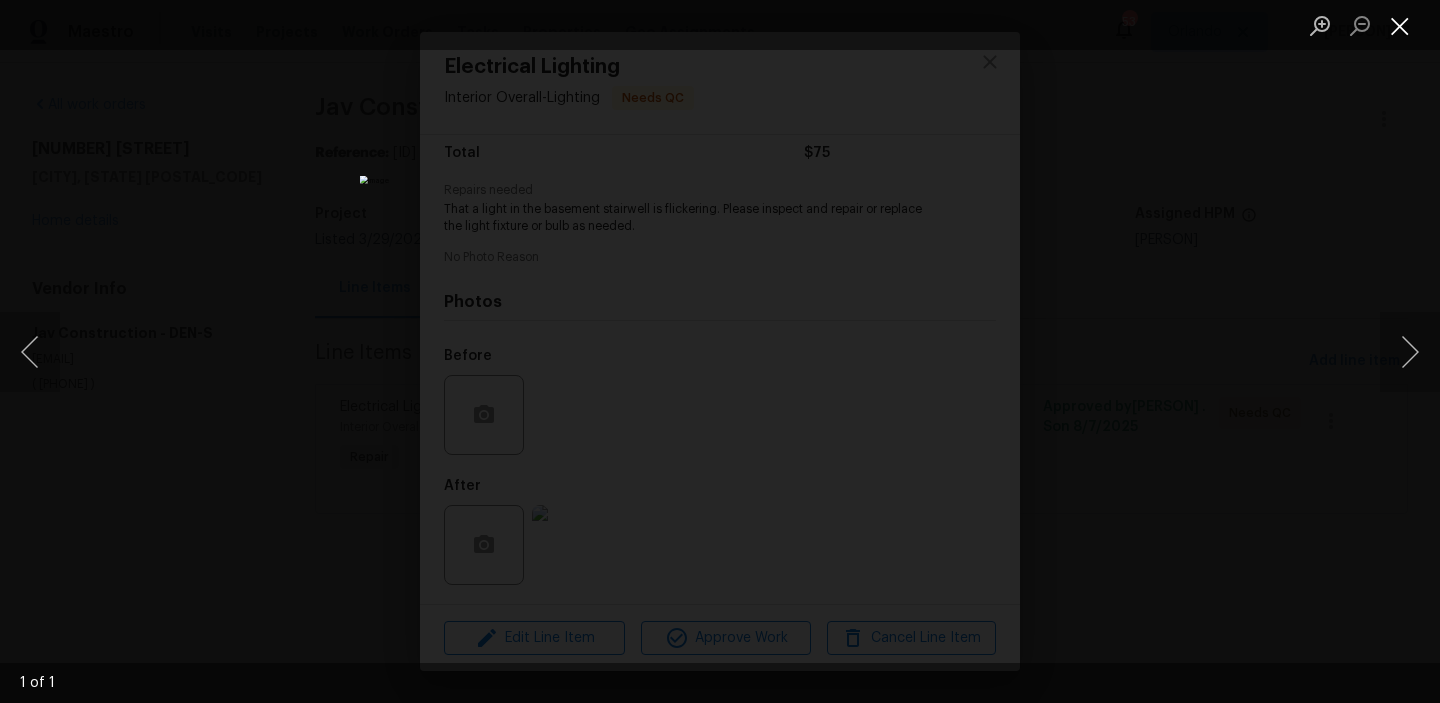 click at bounding box center [1400, 25] 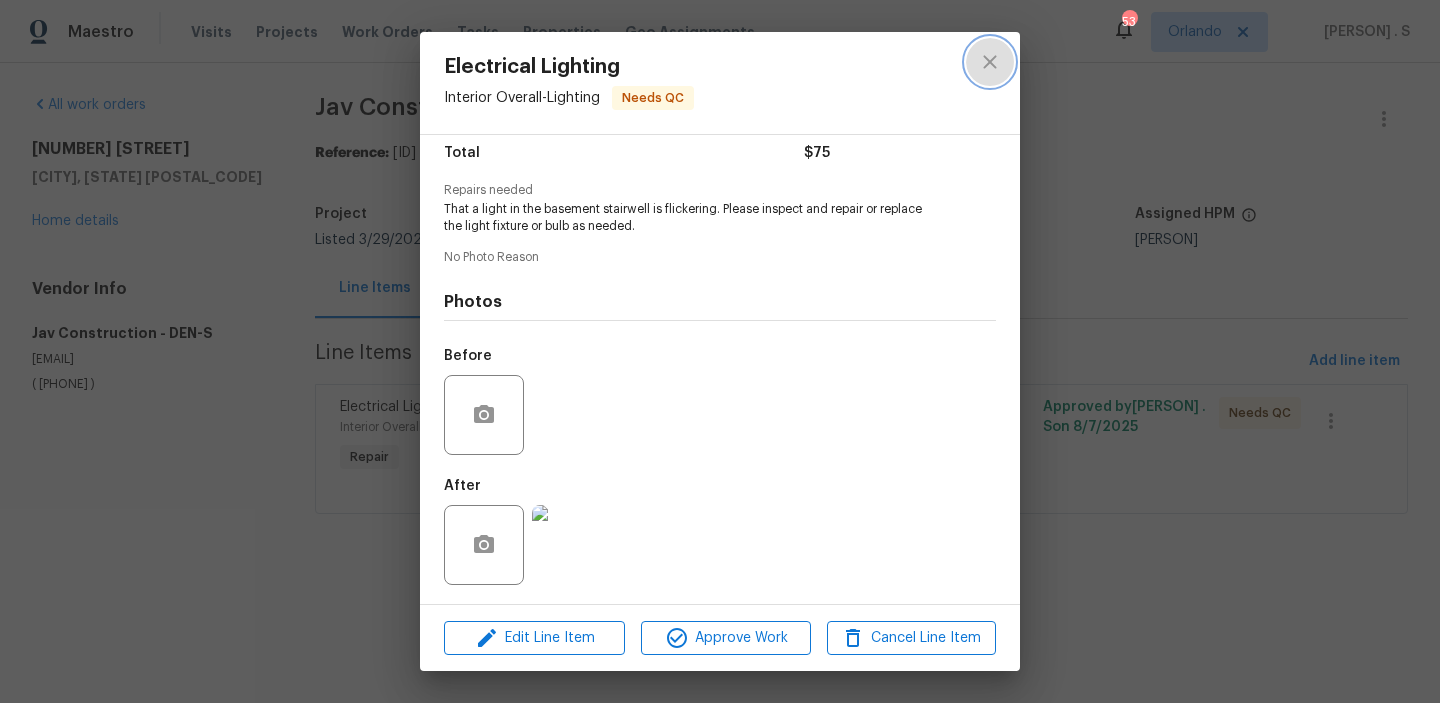 click 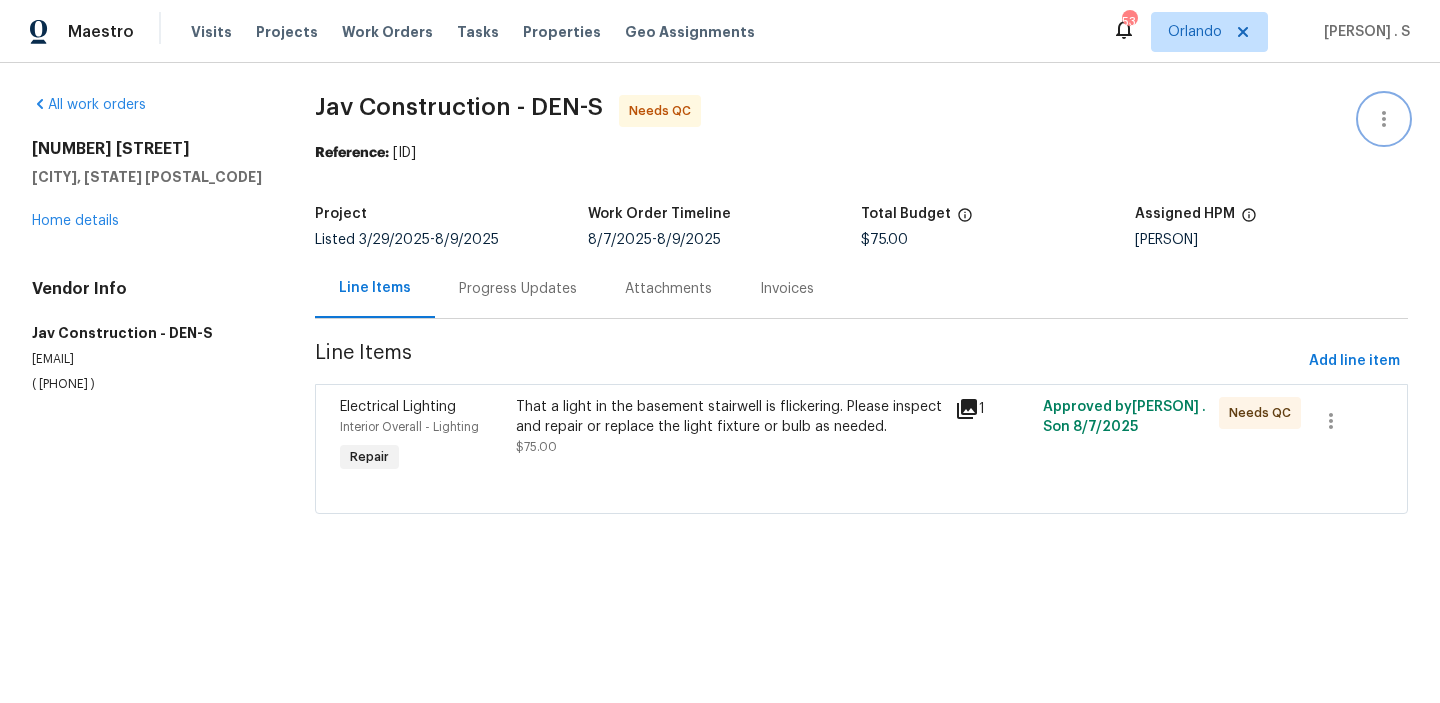 click at bounding box center (1384, 119) 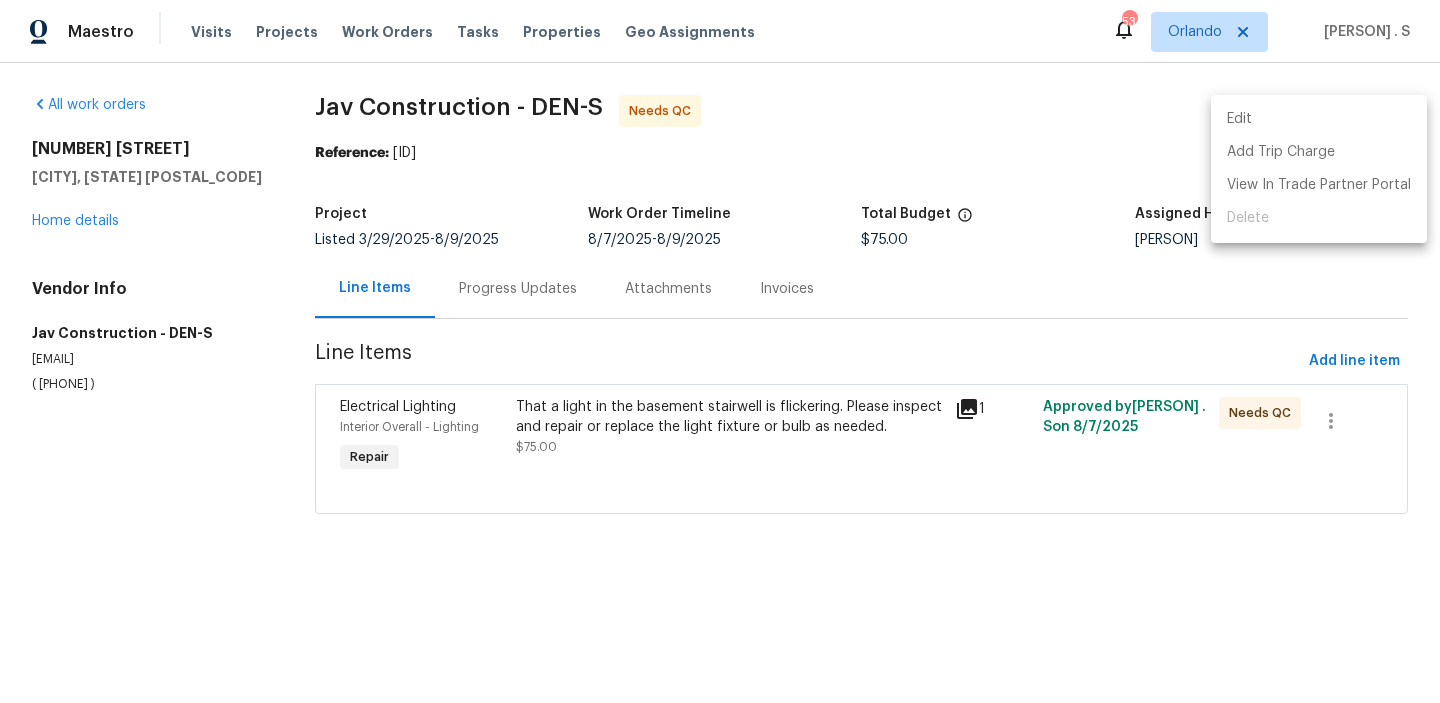 click on "Edit" at bounding box center (1319, 119) 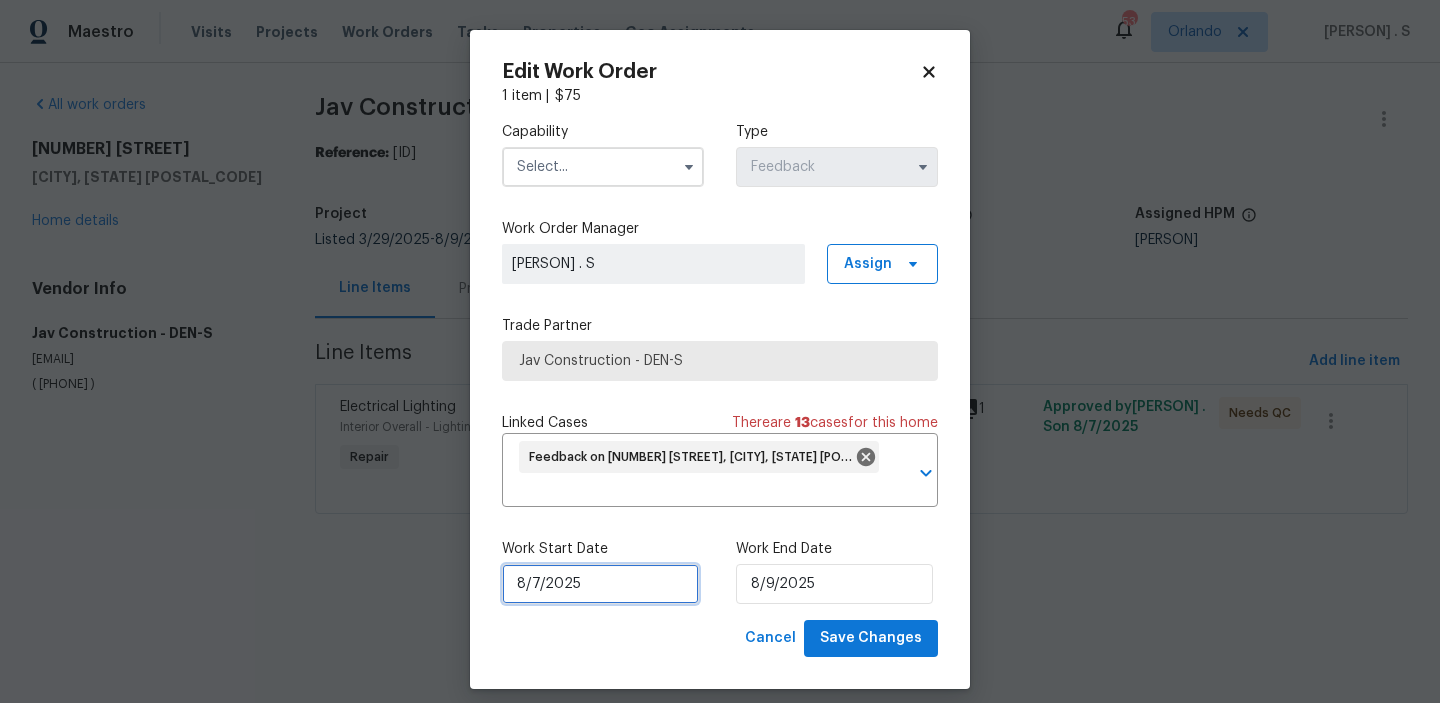 click on "8/7/2025" at bounding box center [600, 584] 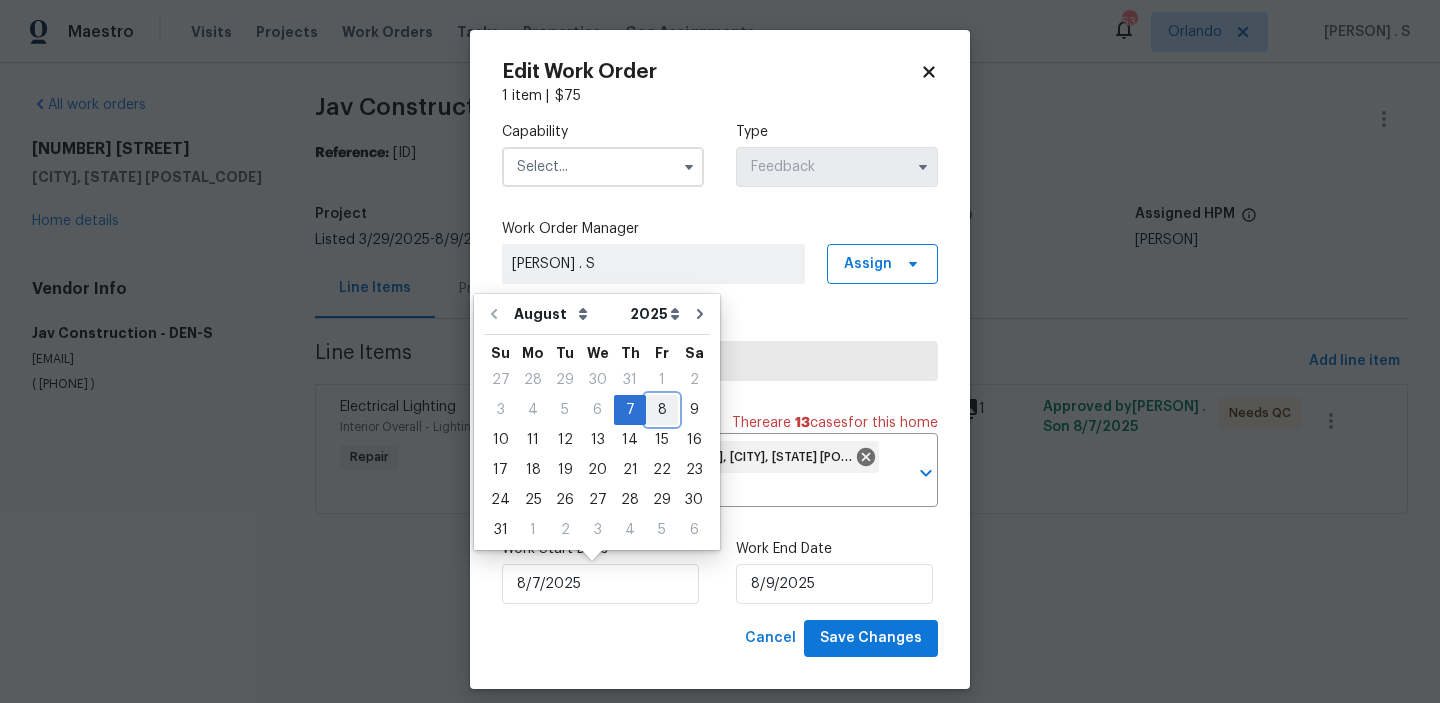 click on "8" at bounding box center [662, 410] 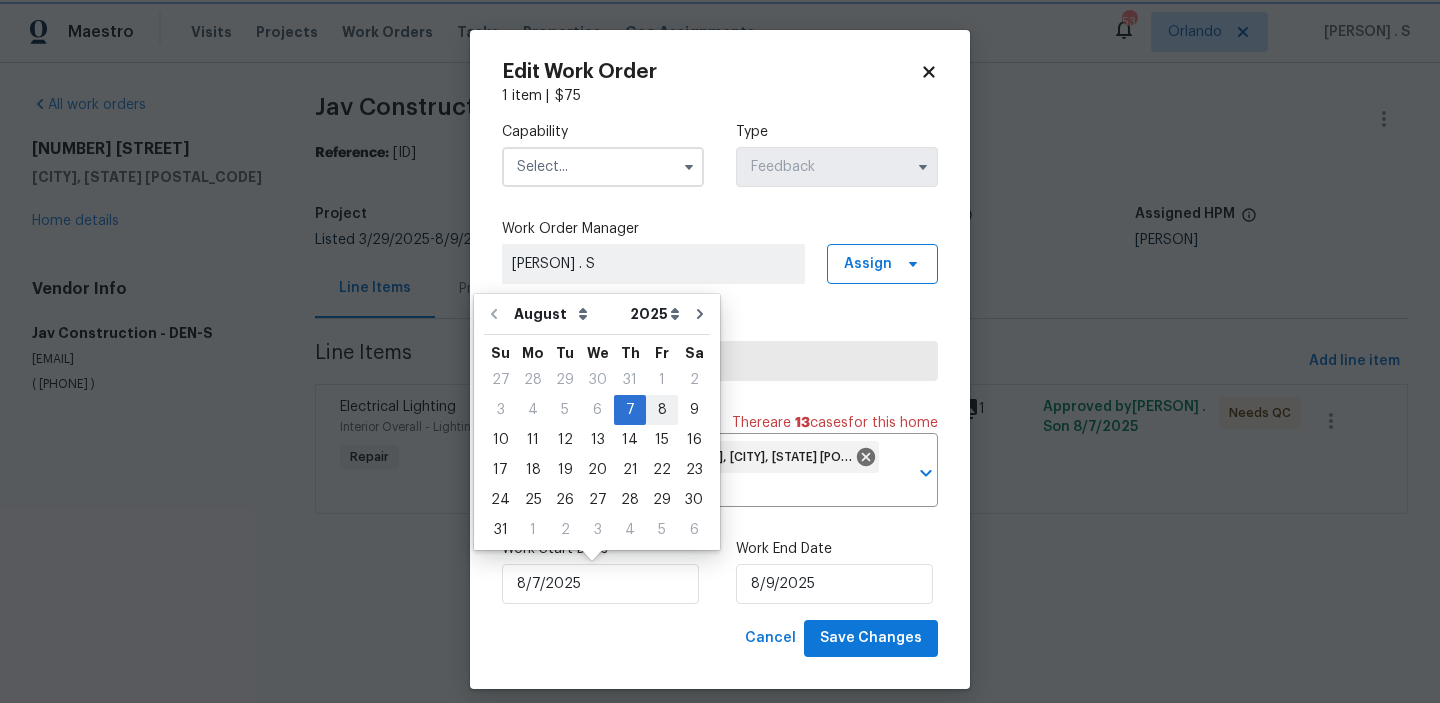 type on "8/8/2025" 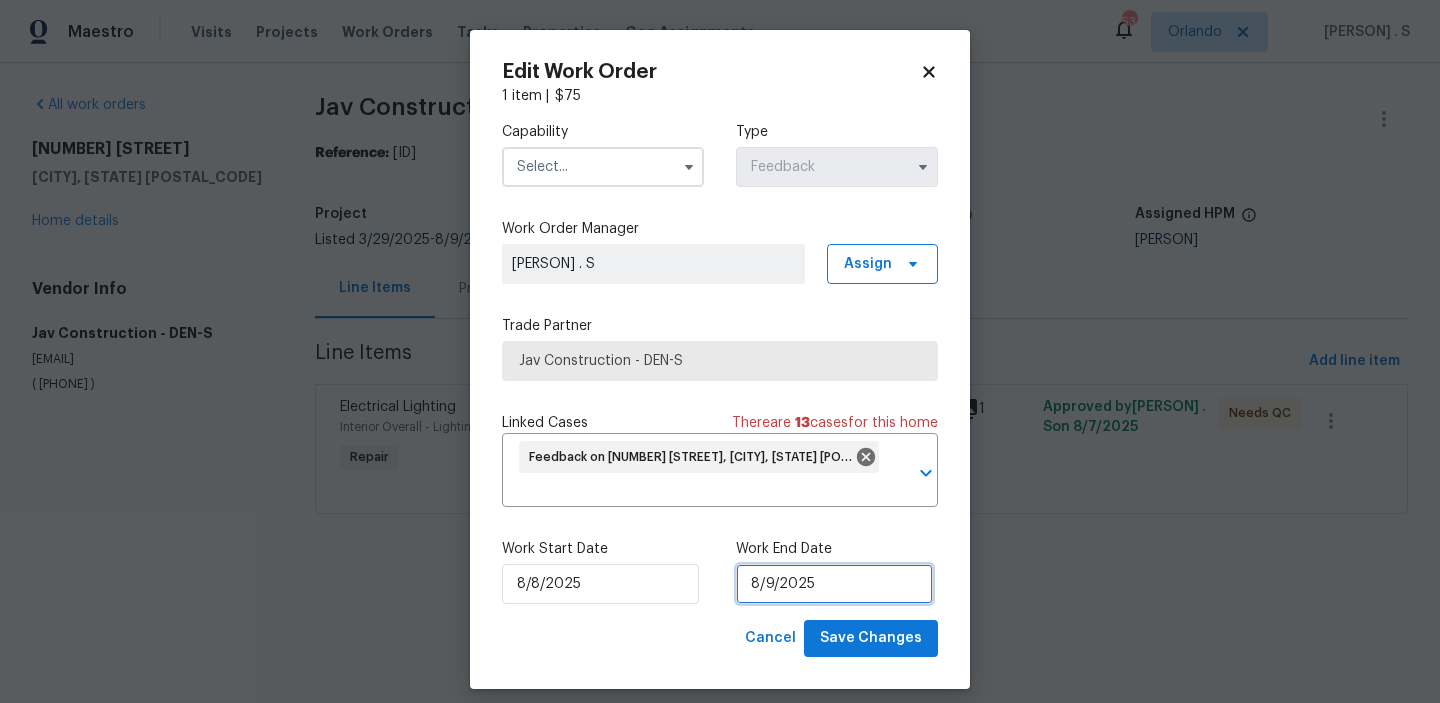 click on "8/9/2025" at bounding box center [834, 584] 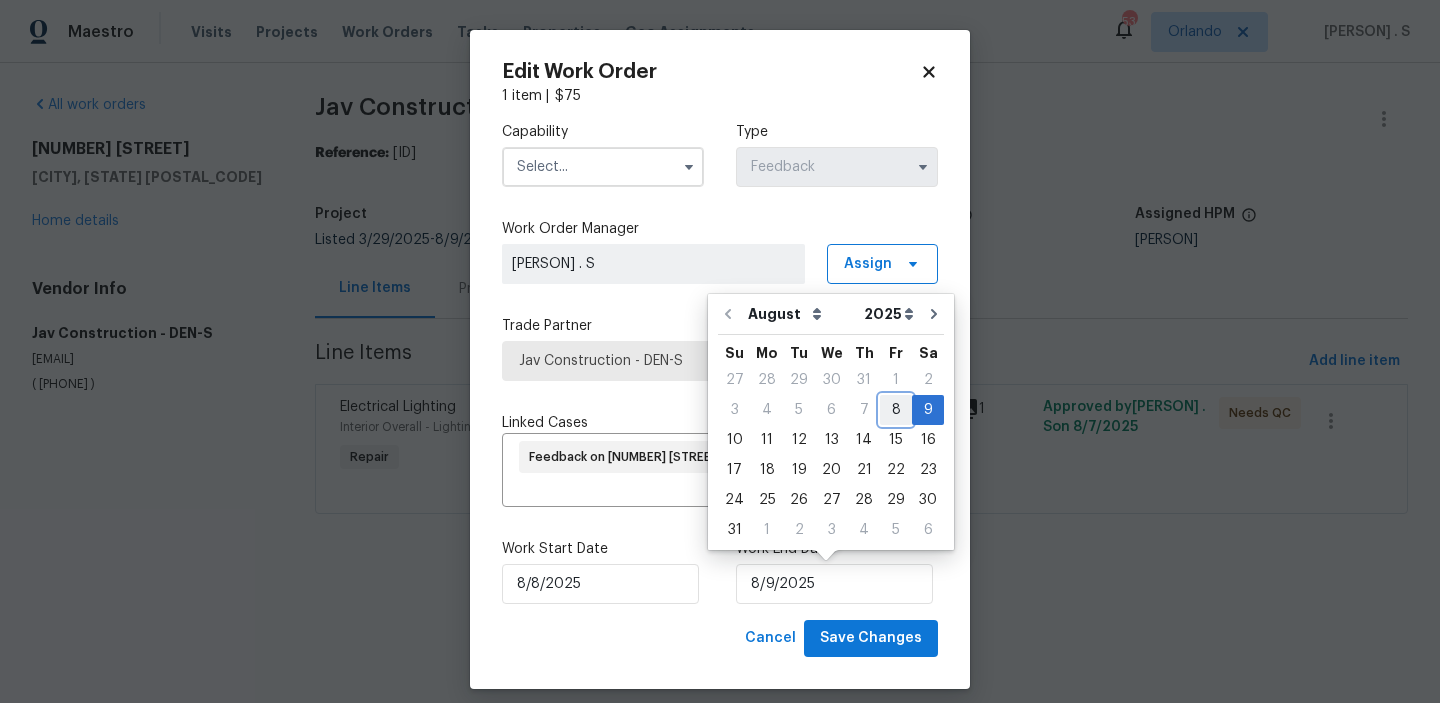 click on "8" at bounding box center [896, 410] 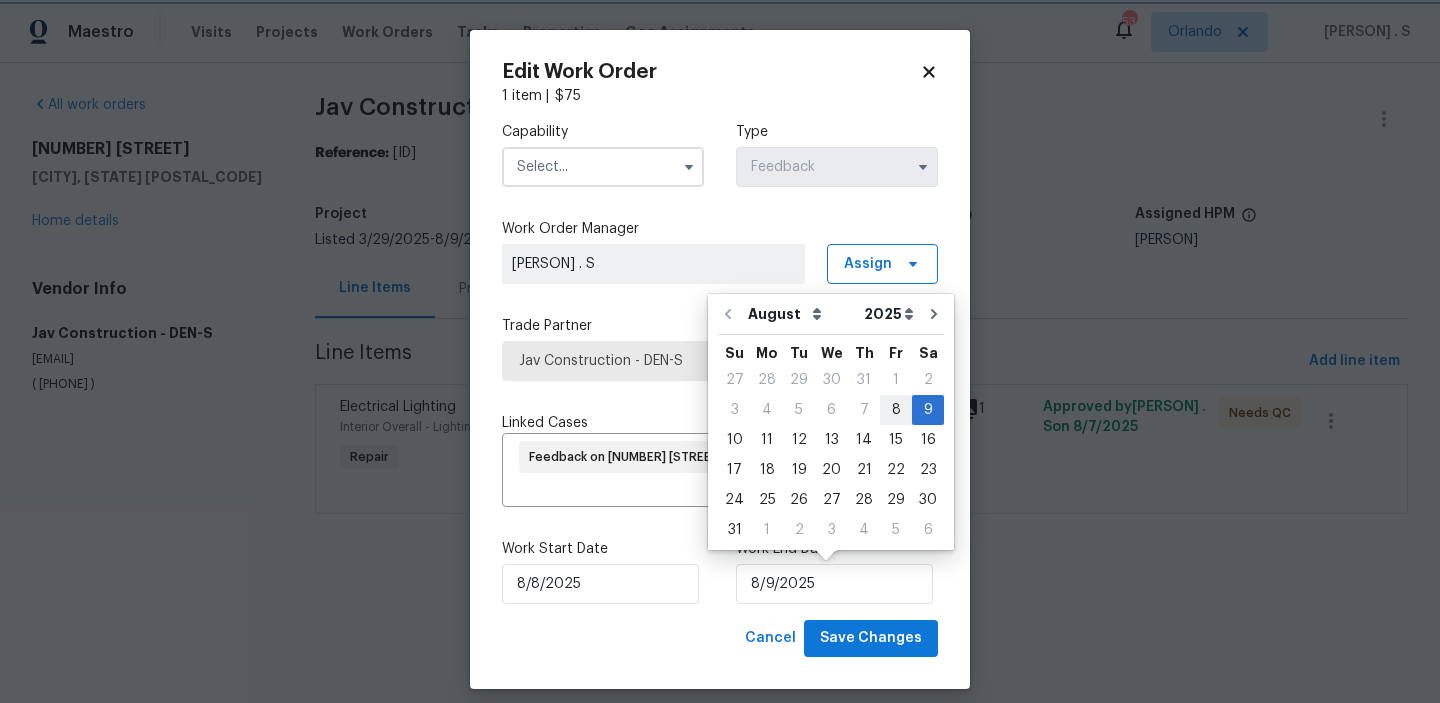 type on "8/8/2025" 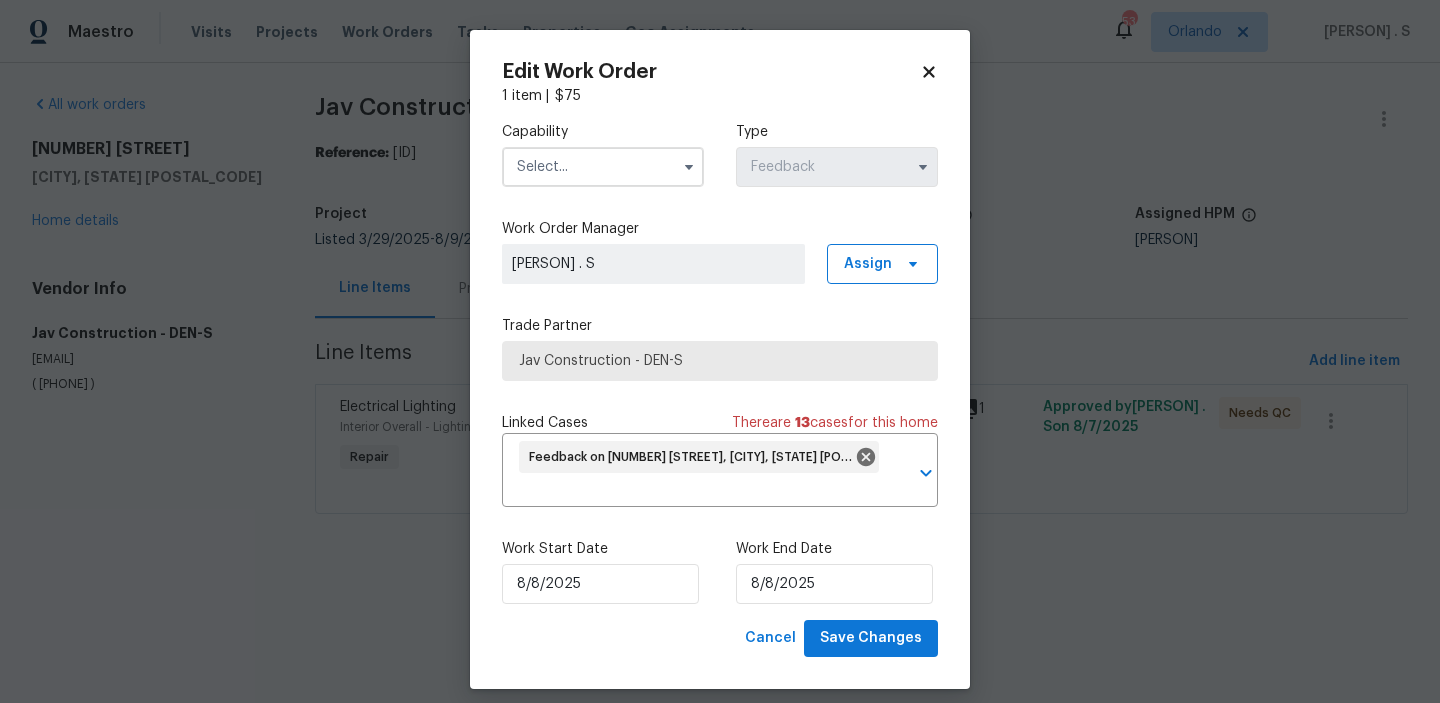 click at bounding box center (603, 167) 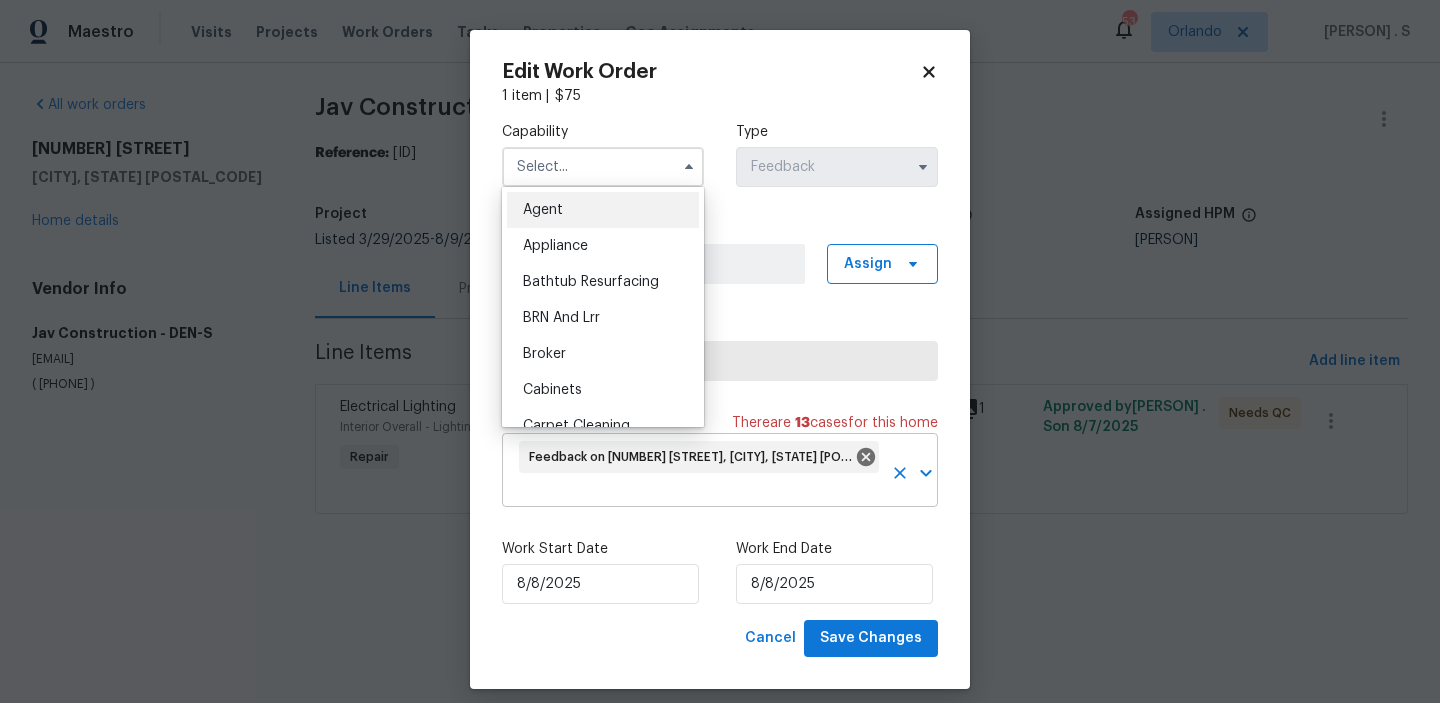 scroll, scrollTop: 16, scrollLeft: 0, axis: vertical 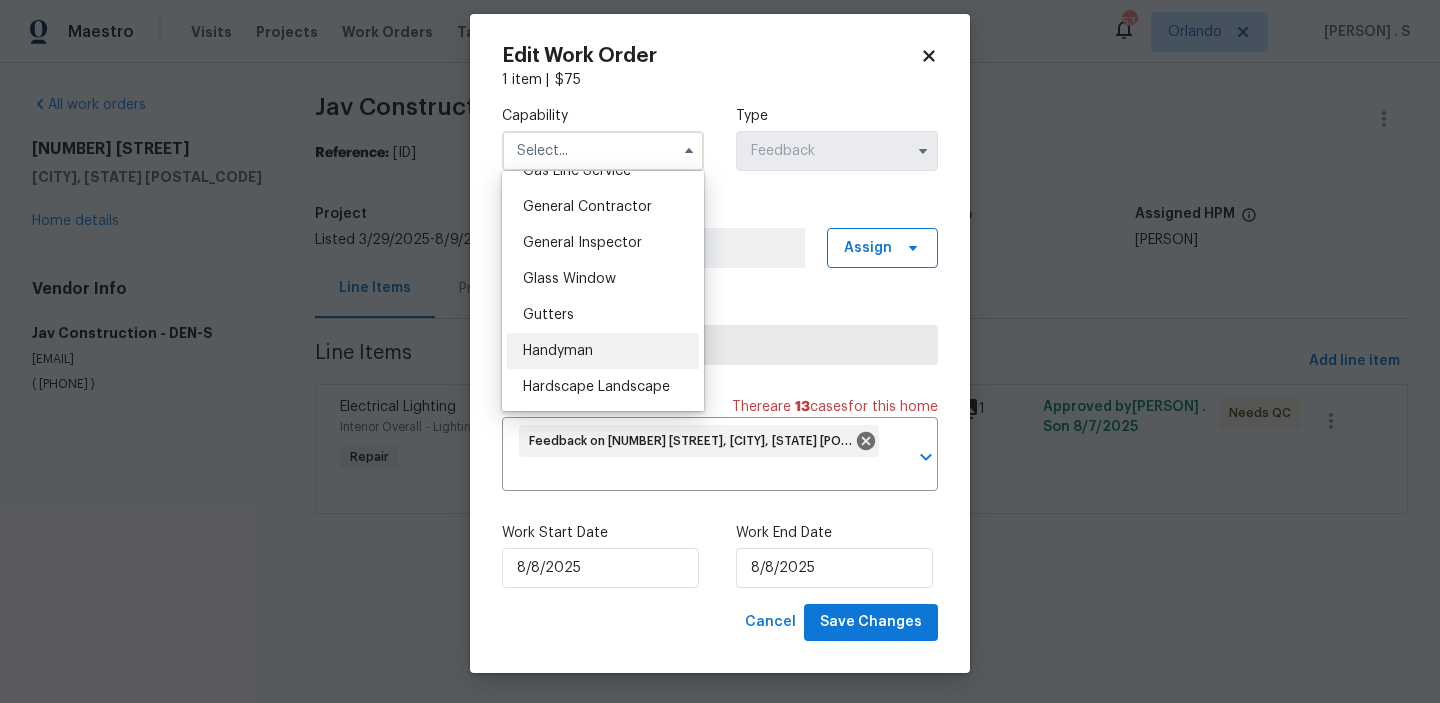 click on "Handyman" at bounding box center [558, 351] 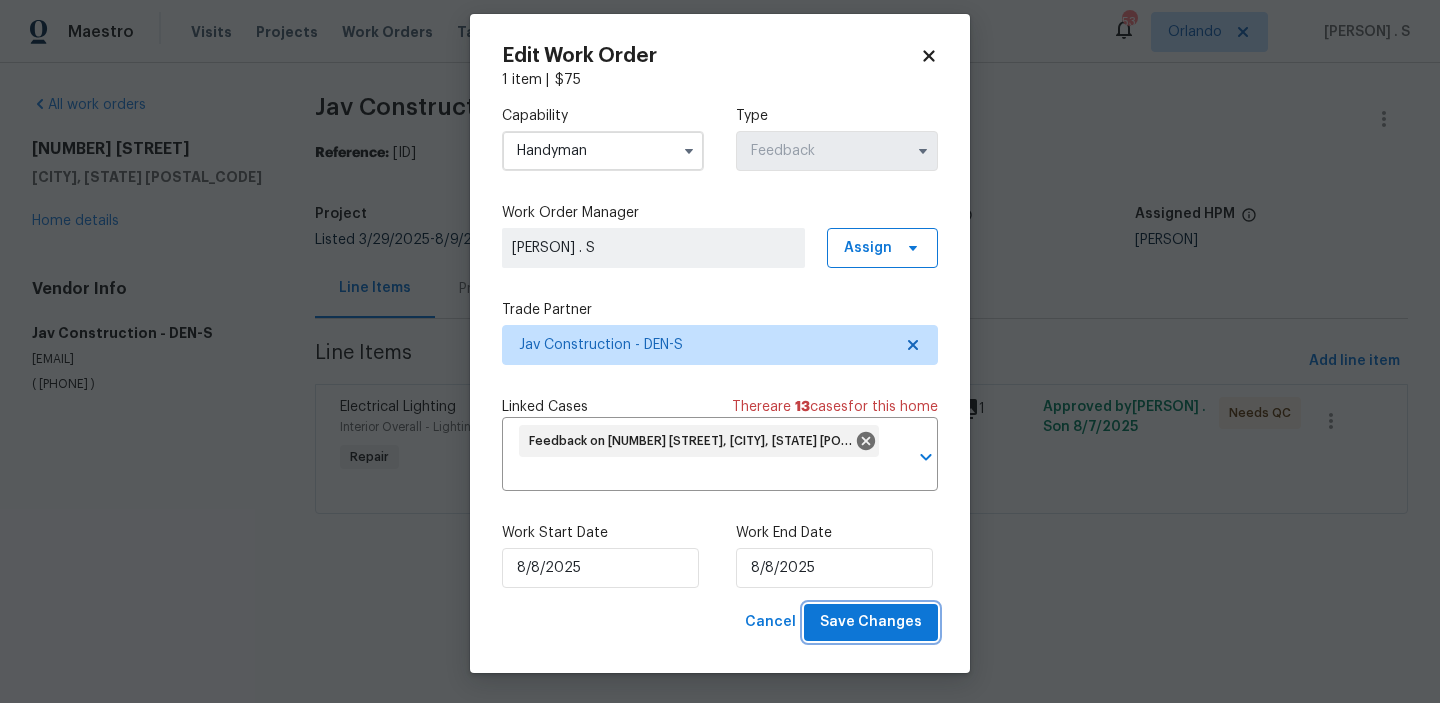 click on "Save Changes" at bounding box center [871, 622] 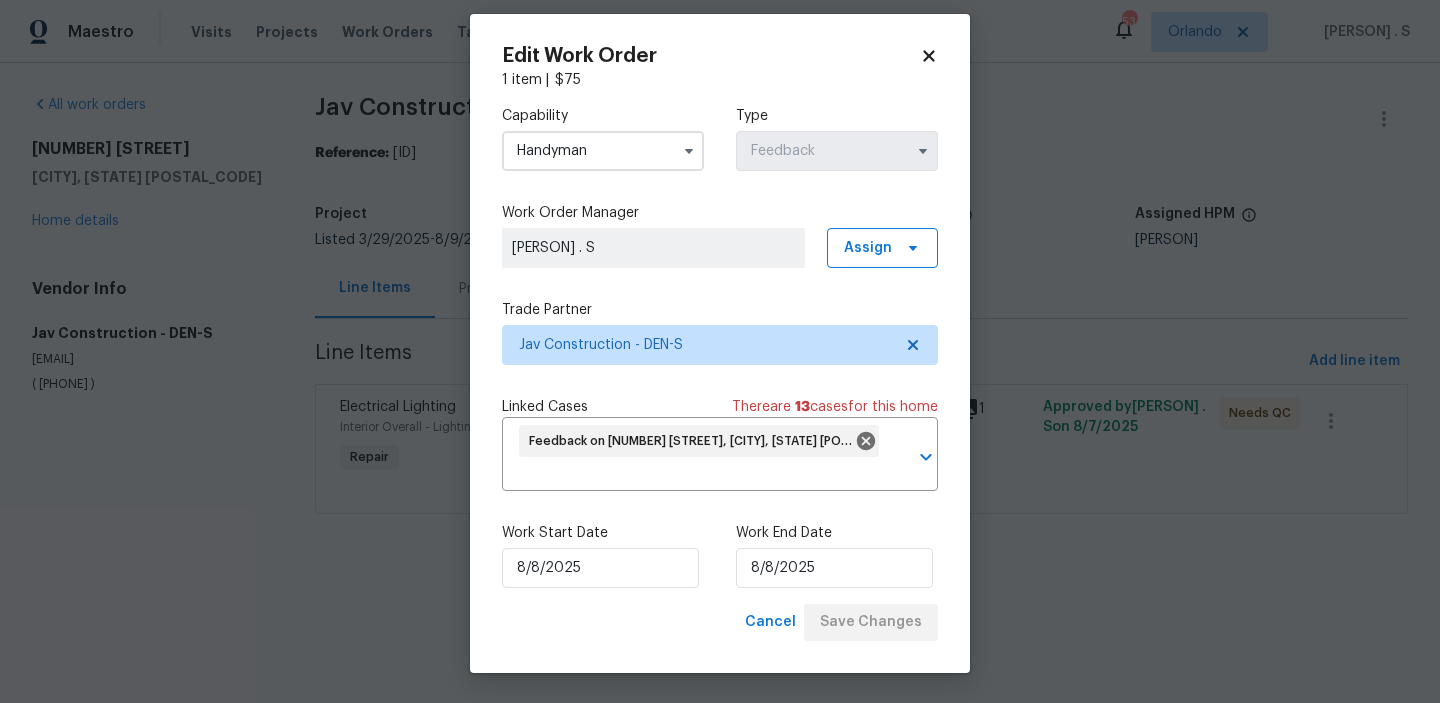 click on "Edit Work Order 1 item | $ 75 Capability   Handyman Type   Feedback Work Order Manager   Glory Joyce. S Assign Trade Partner   Jav Construction - DEN-S Linked Cases There  are   13  case s  for this home   Feedback on 2758 W Amherst Ave, Denver, CO 80236 ​ Work Start Date   8/8/2025 Work End Date   8/8/2025 Cancel Save Changes" at bounding box center [720, 343] 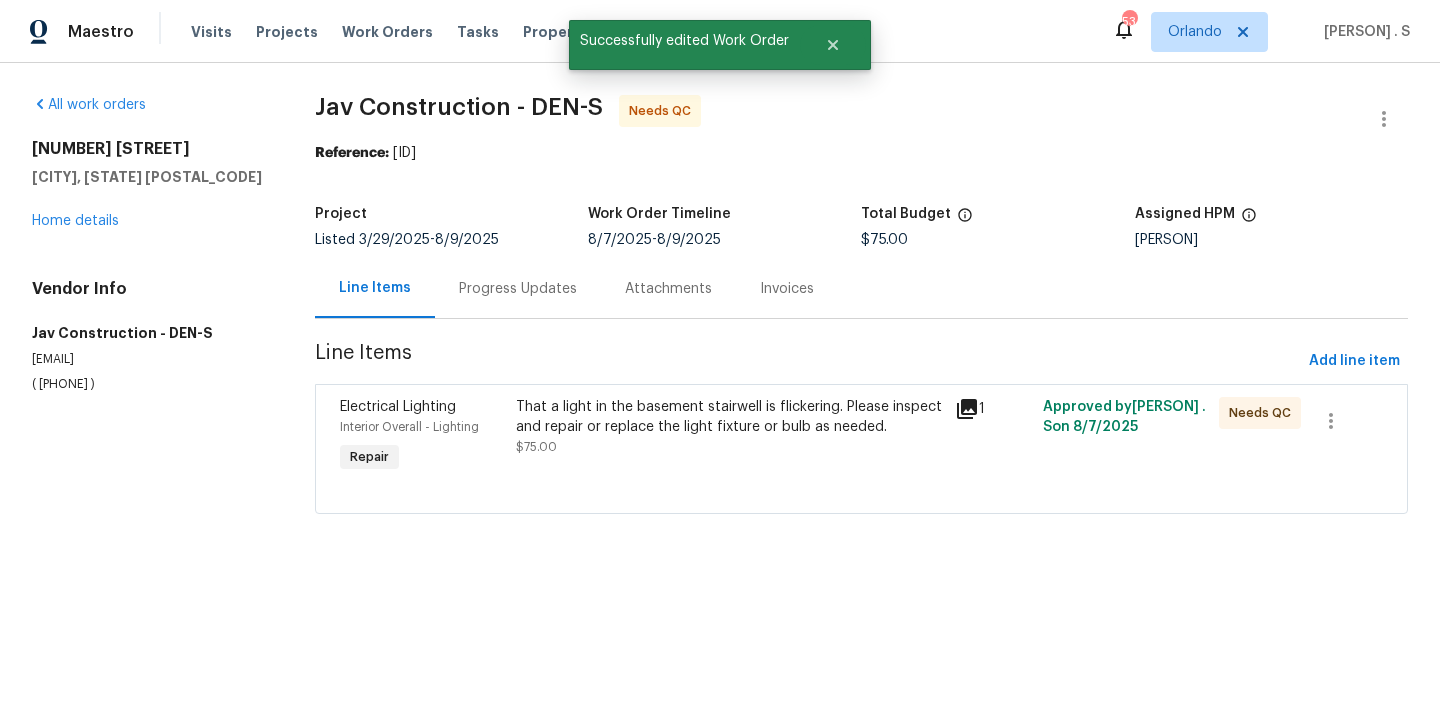 scroll, scrollTop: 0, scrollLeft: 0, axis: both 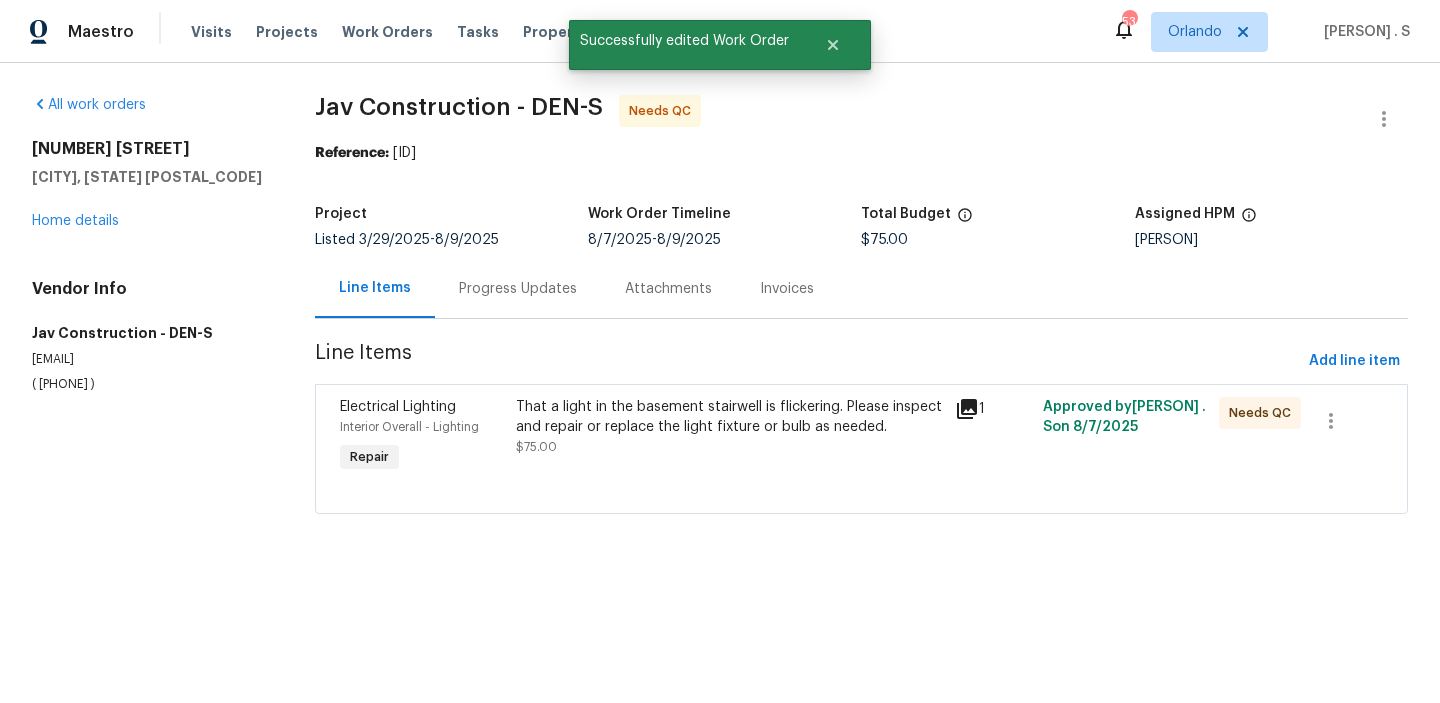 click on "Progress Updates" at bounding box center [518, 288] 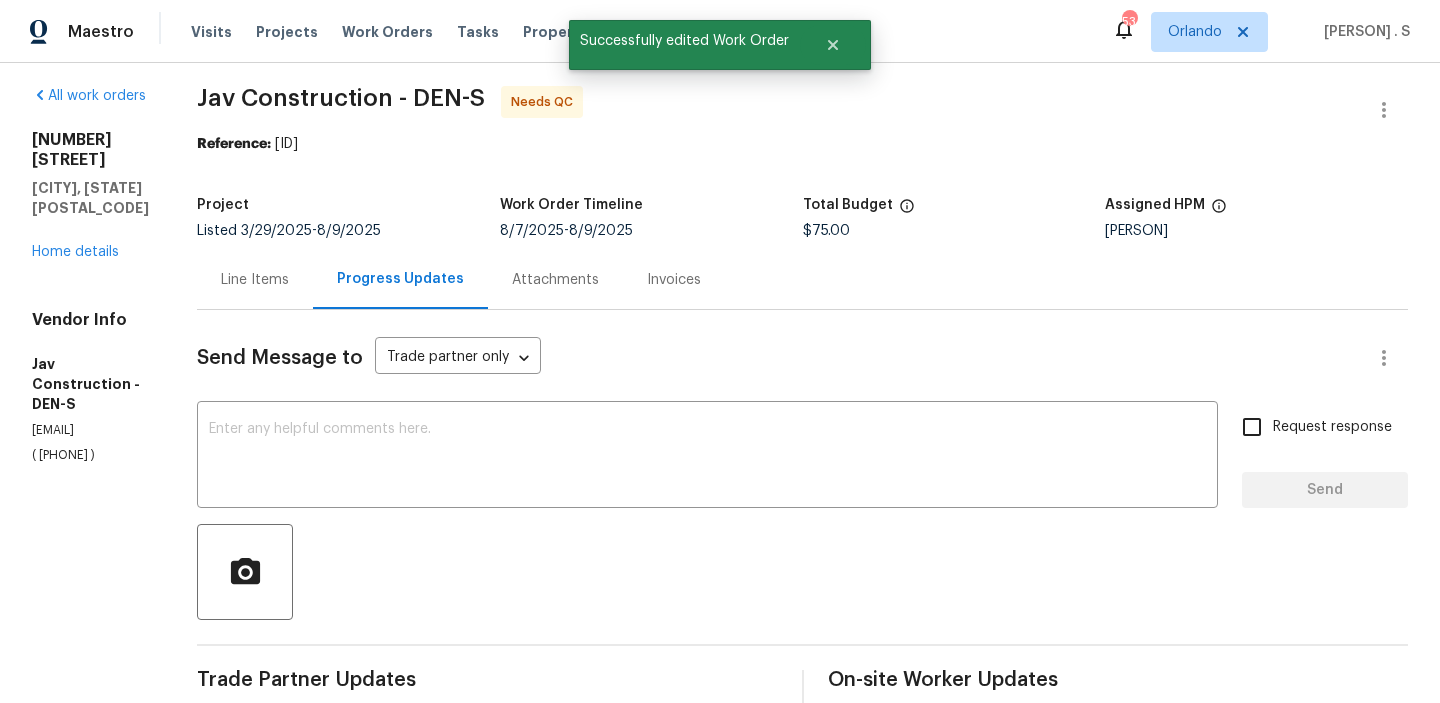 scroll, scrollTop: 0, scrollLeft: 0, axis: both 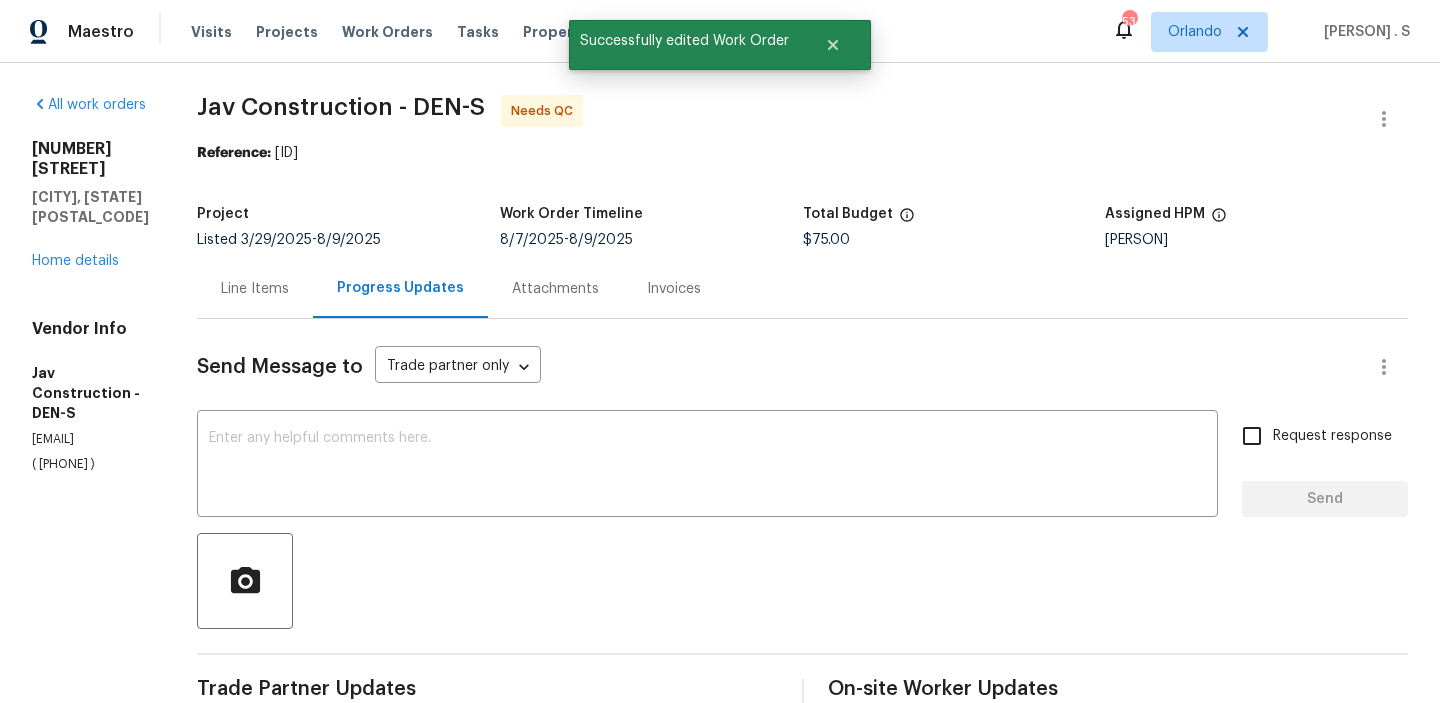 click on "Line Items" at bounding box center [255, 288] 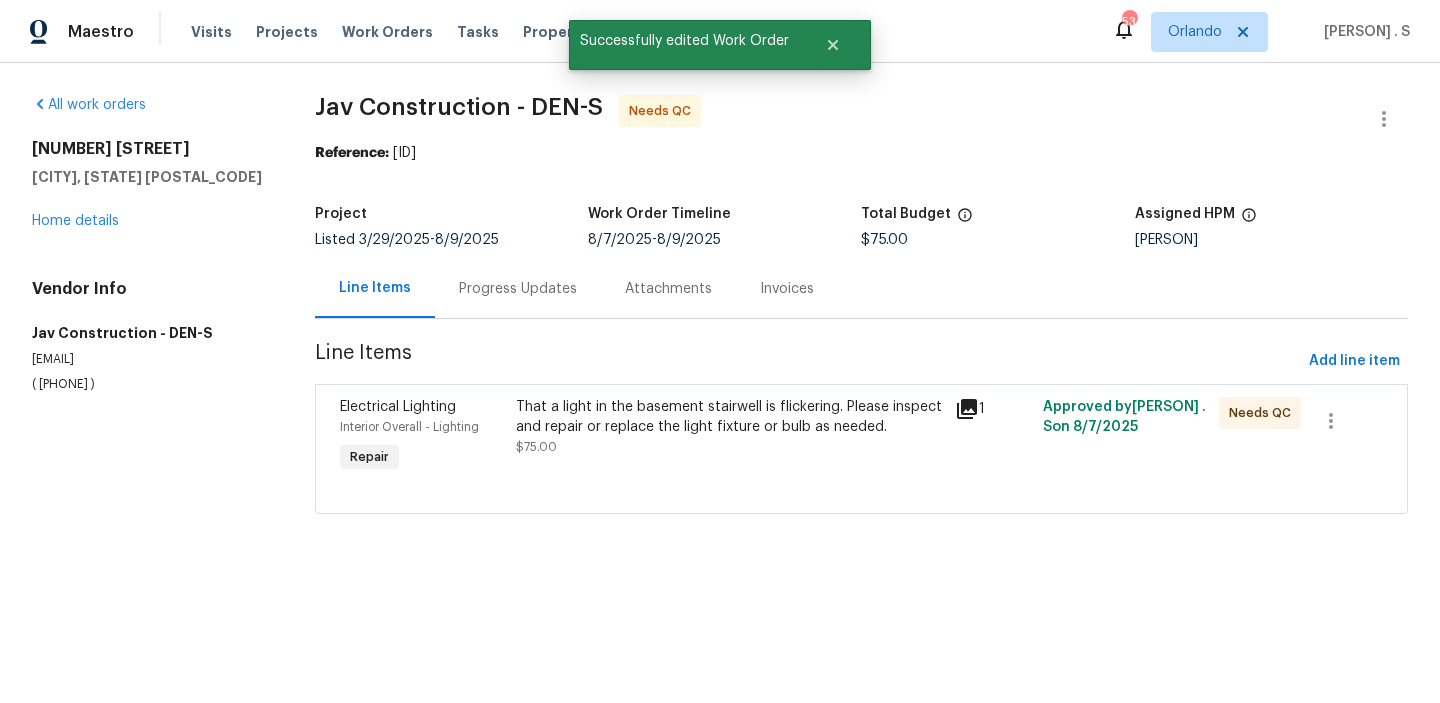 click on "That a light in the basement stairwell is flickering. Please inspect and repair or replace the light fixture or bulb as needed. $75.00" at bounding box center (730, 427) 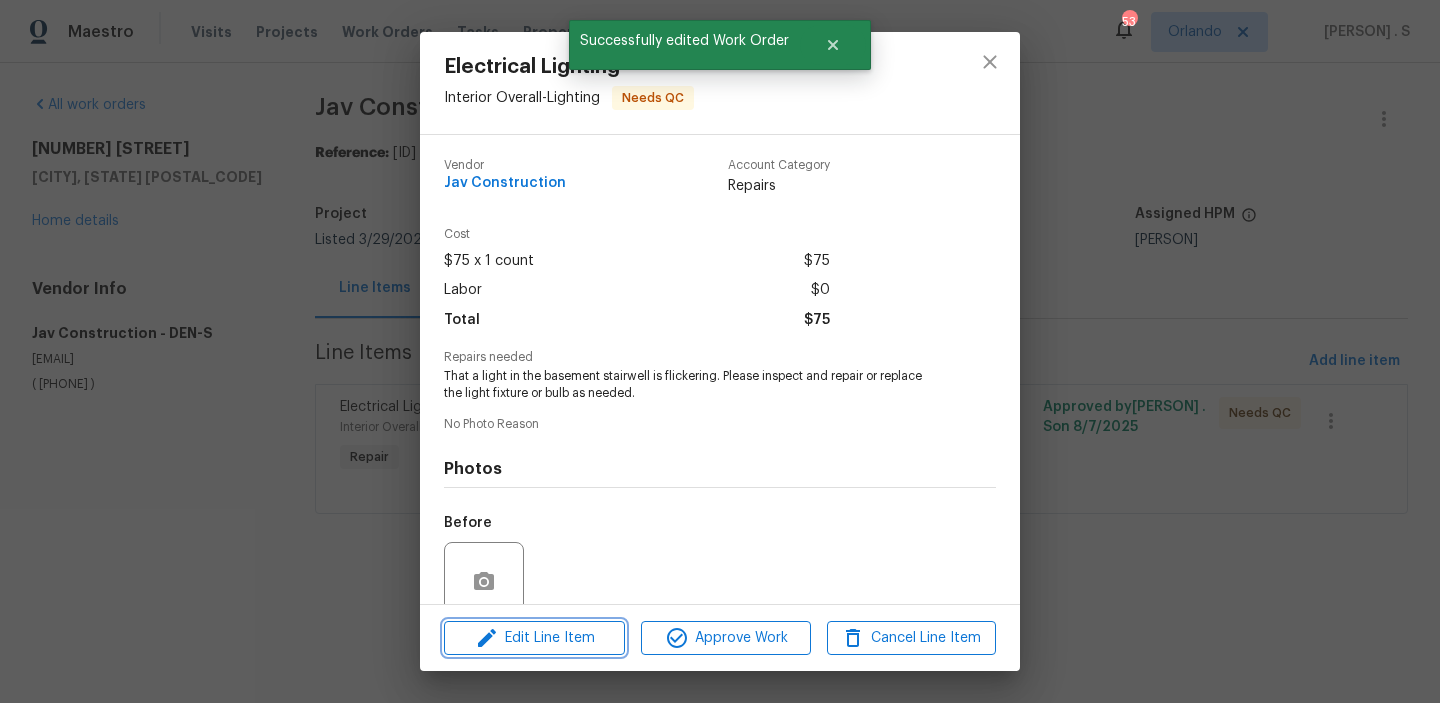 click on "Edit Line Item" at bounding box center [534, 638] 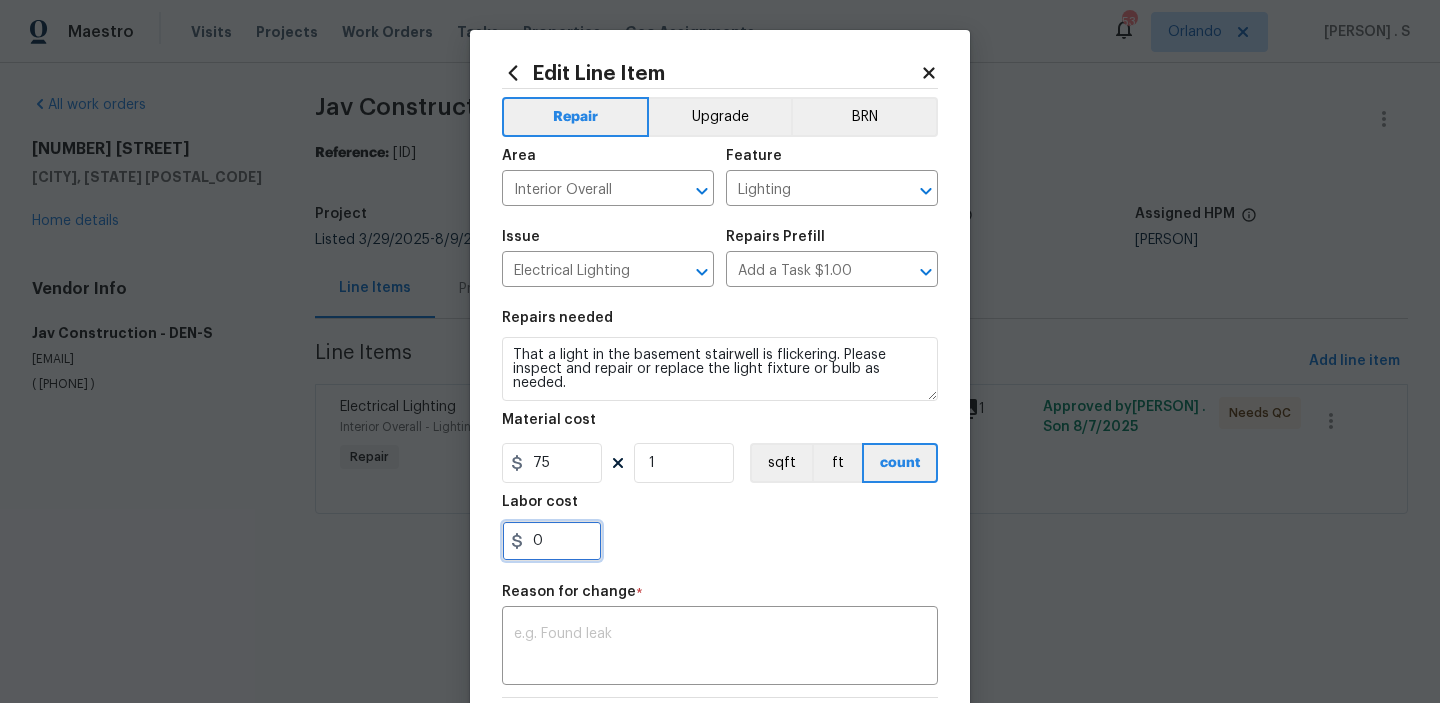click on "0" at bounding box center (552, 541) 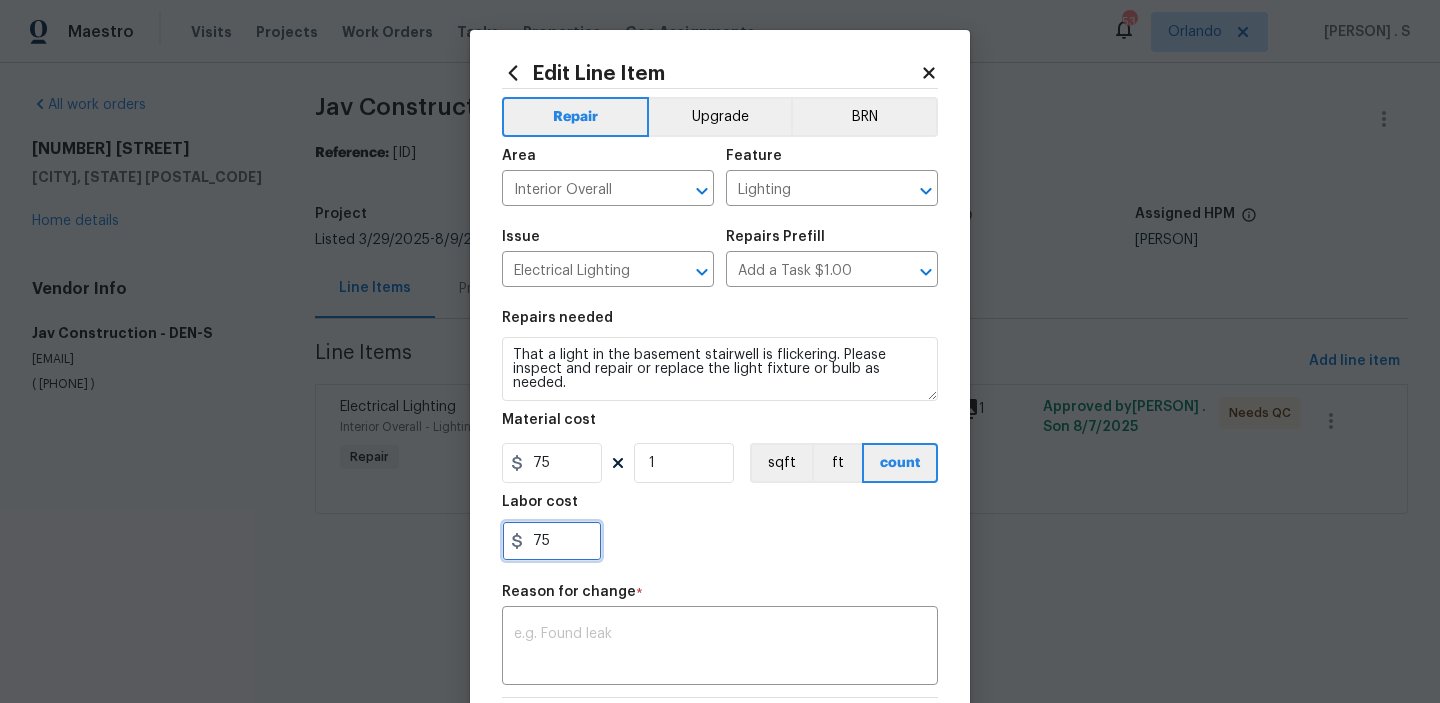 type on "75" 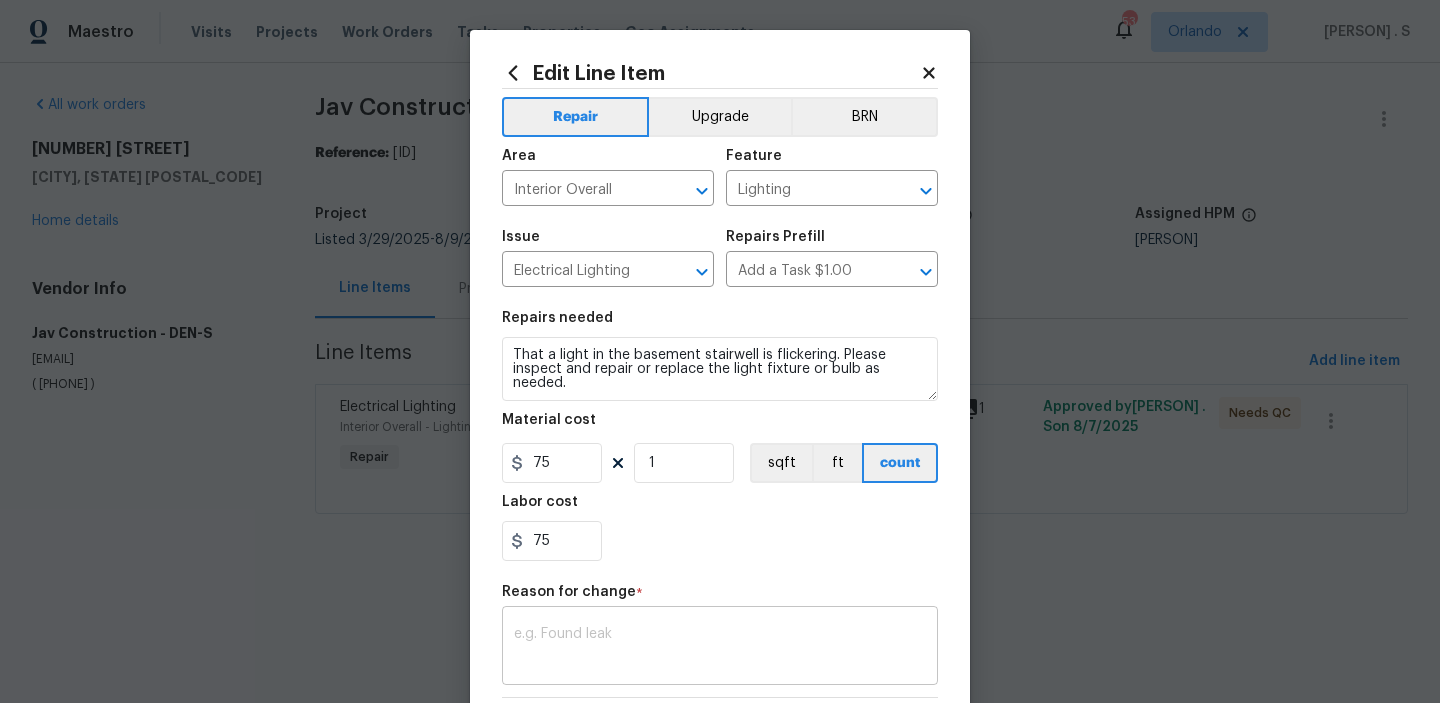 click at bounding box center [720, 648] 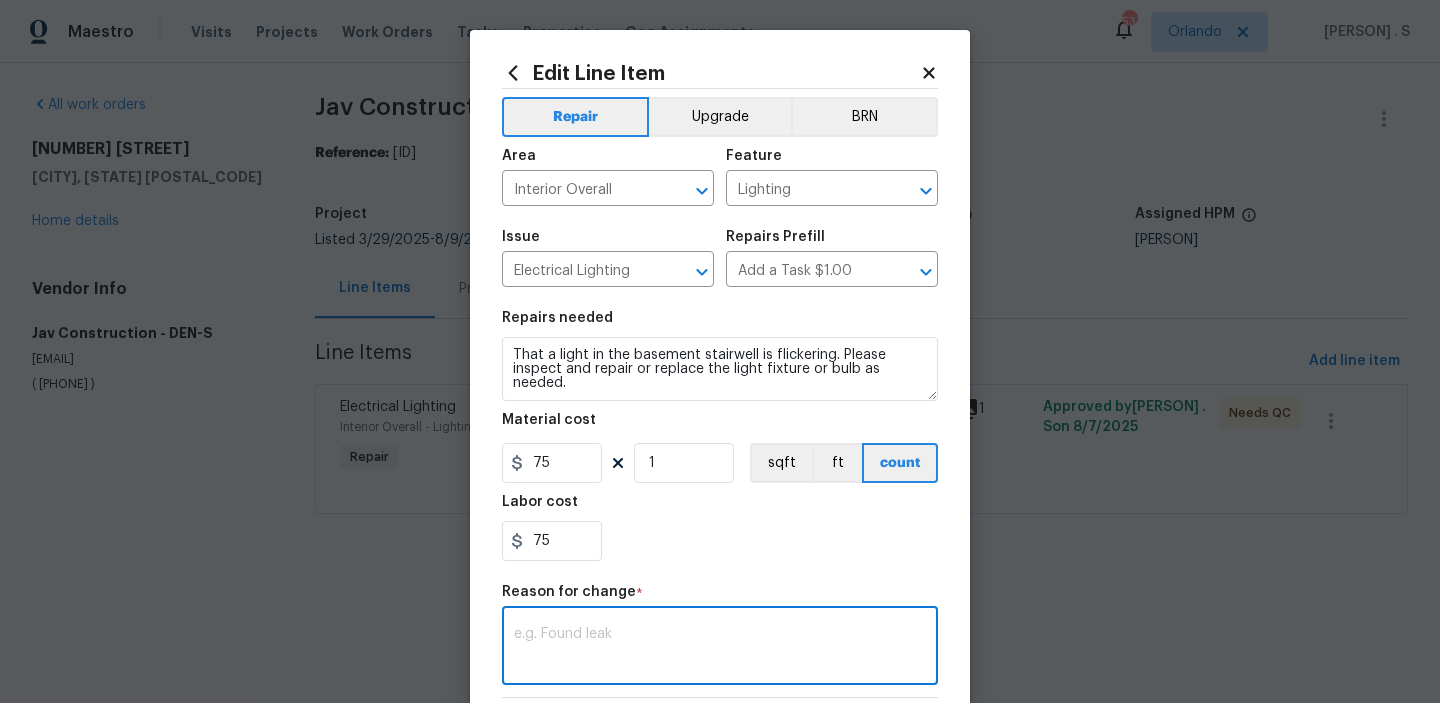 paste on "(GJ) Updated per vendor’s final cost" 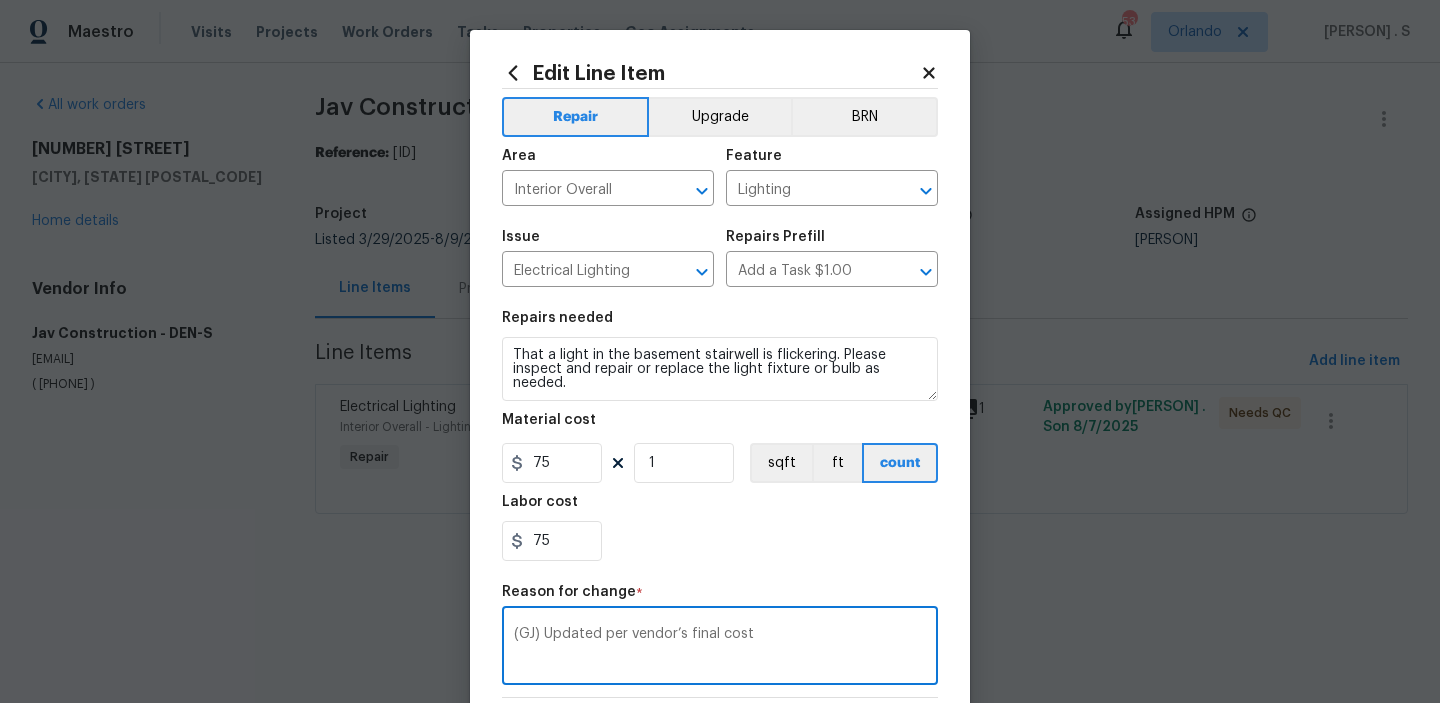 scroll, scrollTop: 283, scrollLeft: 0, axis: vertical 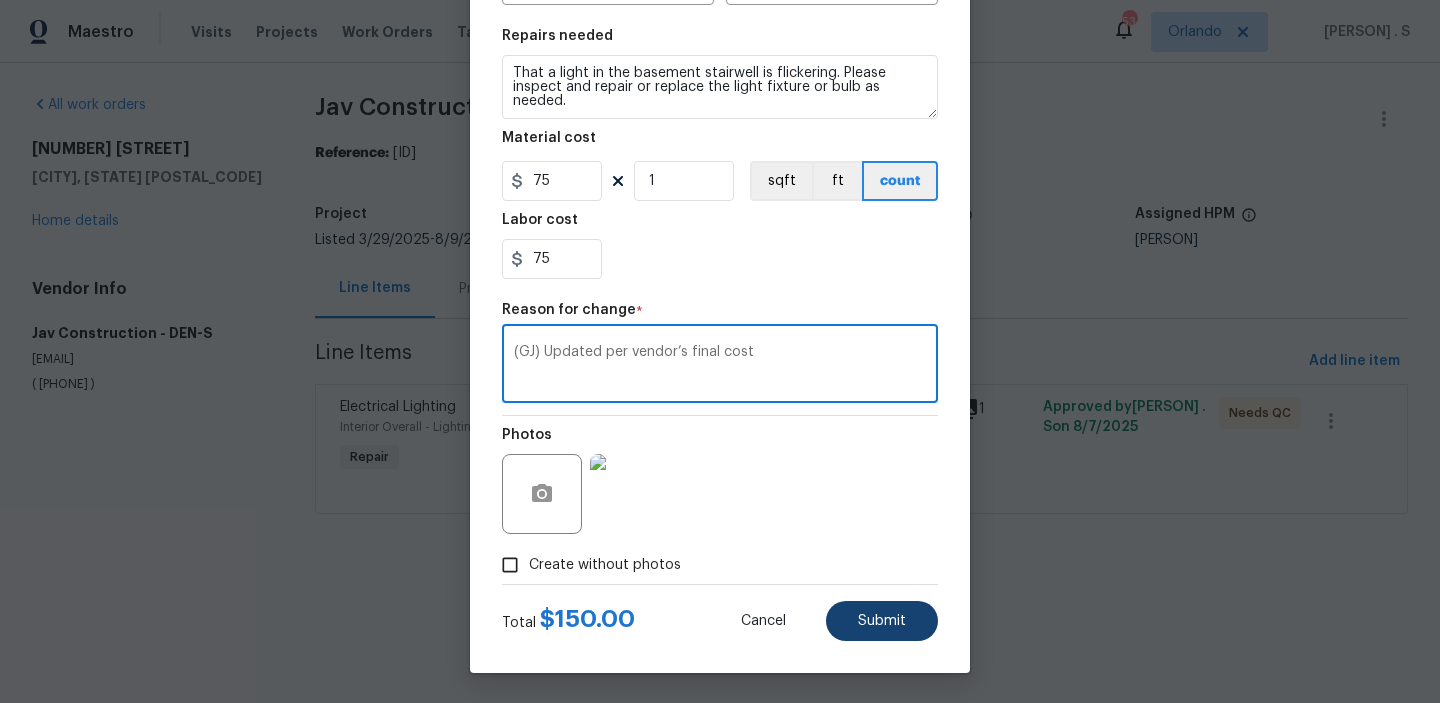 type on "(GJ) Updated per vendor’s final cost" 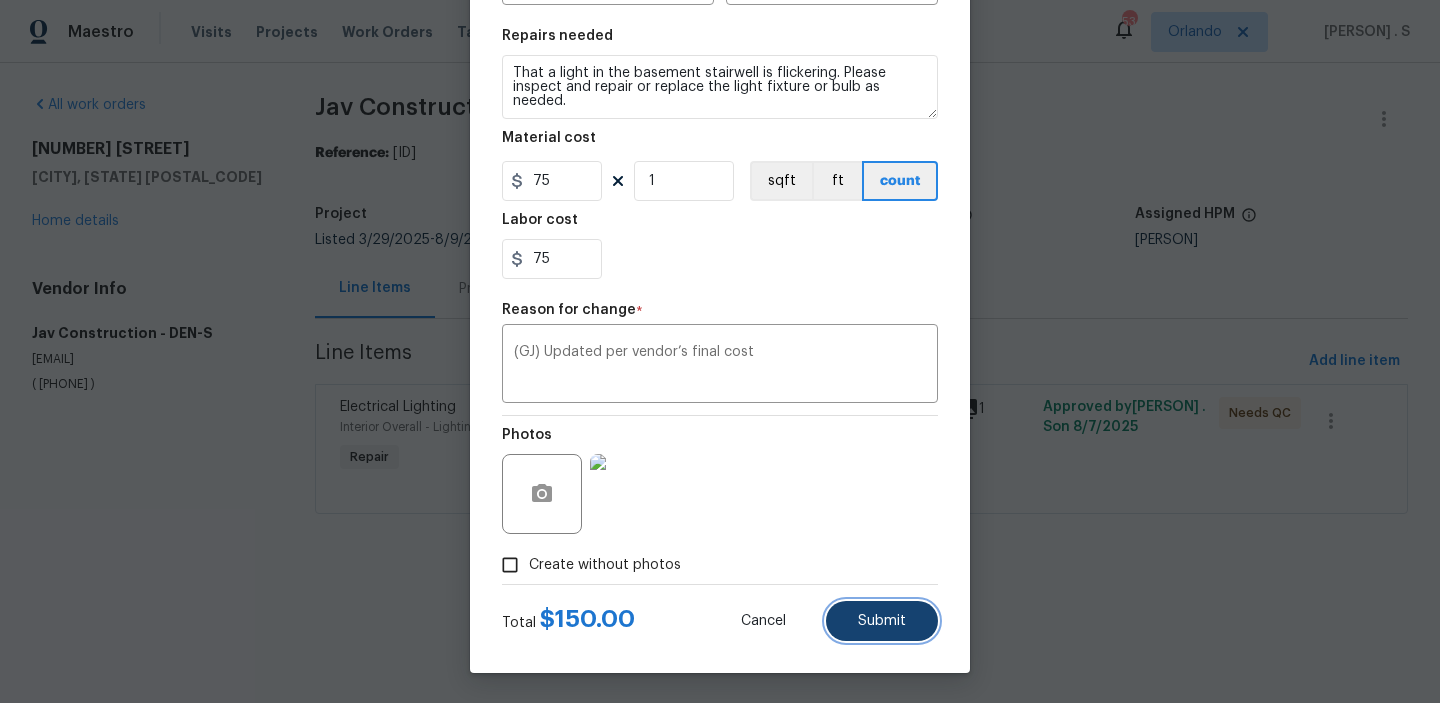 click on "Submit" at bounding box center (882, 621) 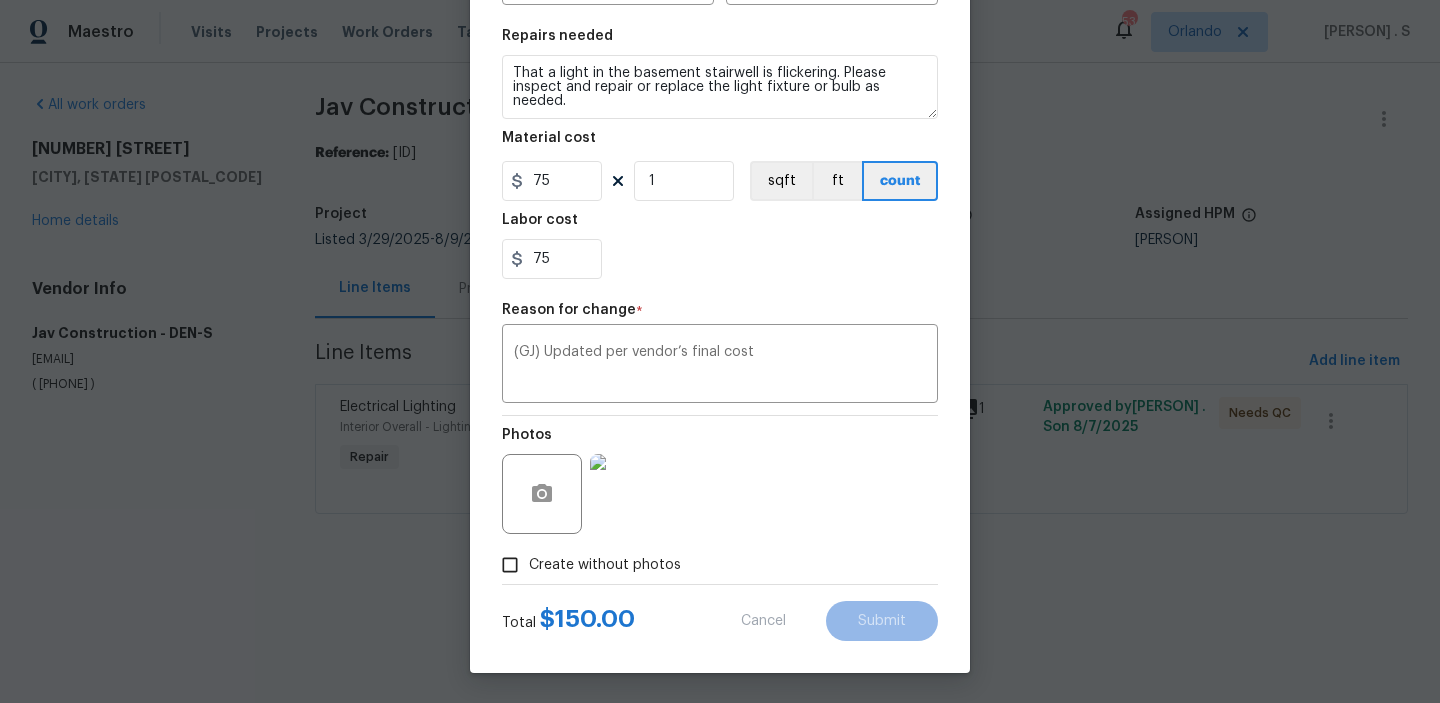 click on "Maestro Visits Projects Work Orders Tasks Properties Geo Assignments 53 Orlando Glory Joyce. S All work orders 2758 W Amherst Ave Denver, CO 80236 Home details Vendor Info Jav Construction - DEN-S viccazagayo@gmail.com (720) 469-7382 Jav Construction - DEN-S Needs QC Reference:   6C66E40TCKHF7-c4a6d4d98 Project Listed   3/29/2025  -  8/9/2025 Work Order Timeline 8/7/2025  -  8/9/2025 Total Budget $75.00 Assigned HPM David Page Line Items Progress Updates Attachments Invoices Line Items Add line item Electrical Lighting Interior Overall - Lighting Repair That a light in the basement stairwell is flickering. Please inspect and repair or replace the light fixture or bulb as needed. $75.00   1 Approved by  Glory Joyce. S  on   8/7/2025 Needs QC Edit Line Item Repair Upgrade BRN Area Interior Overall ​ Feature Lighting ​ Issue Electrical Lighting ​ Repairs Prefill Add a Task $1.00 ​ Repairs needed Material cost 75 1 sqft ft count Labor cost 75 Reason for change * (GJ) Updated per vendor’s final cost x" at bounding box center (720, 285) 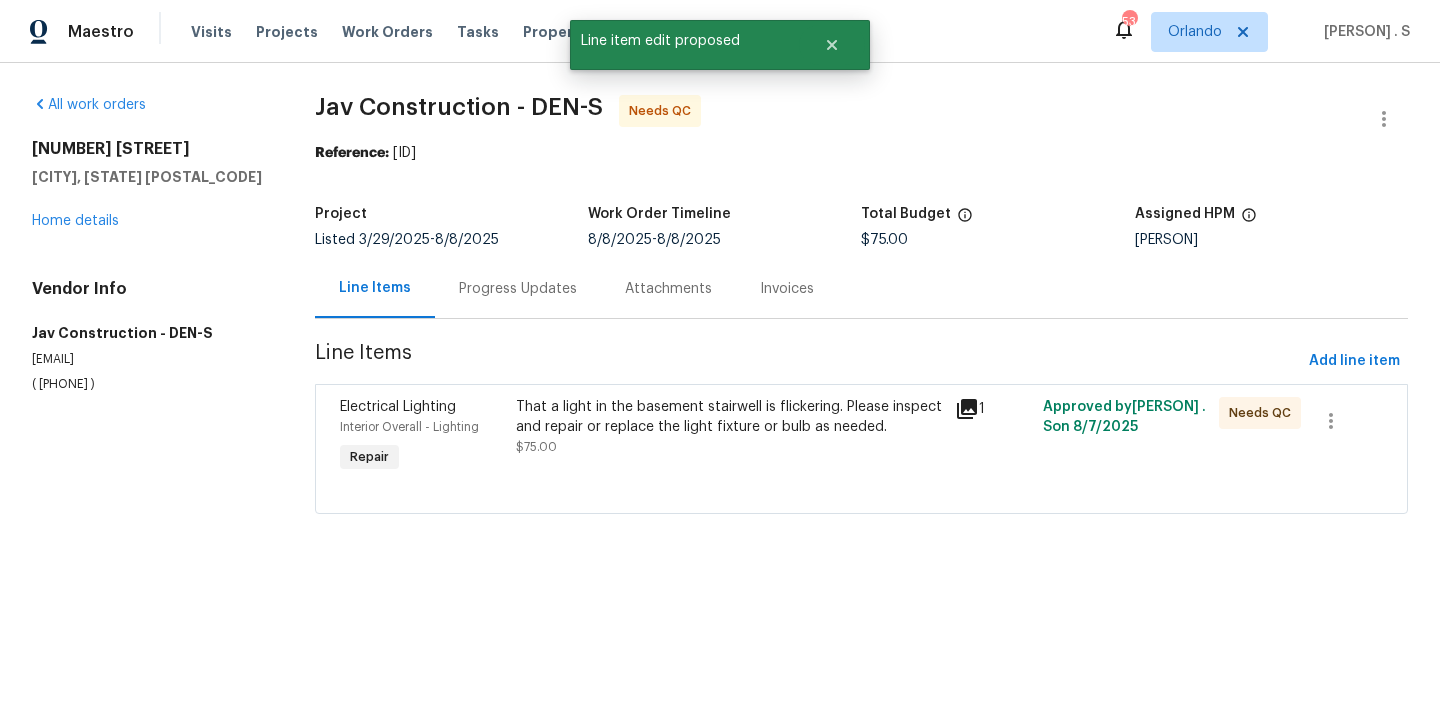 scroll, scrollTop: 0, scrollLeft: 0, axis: both 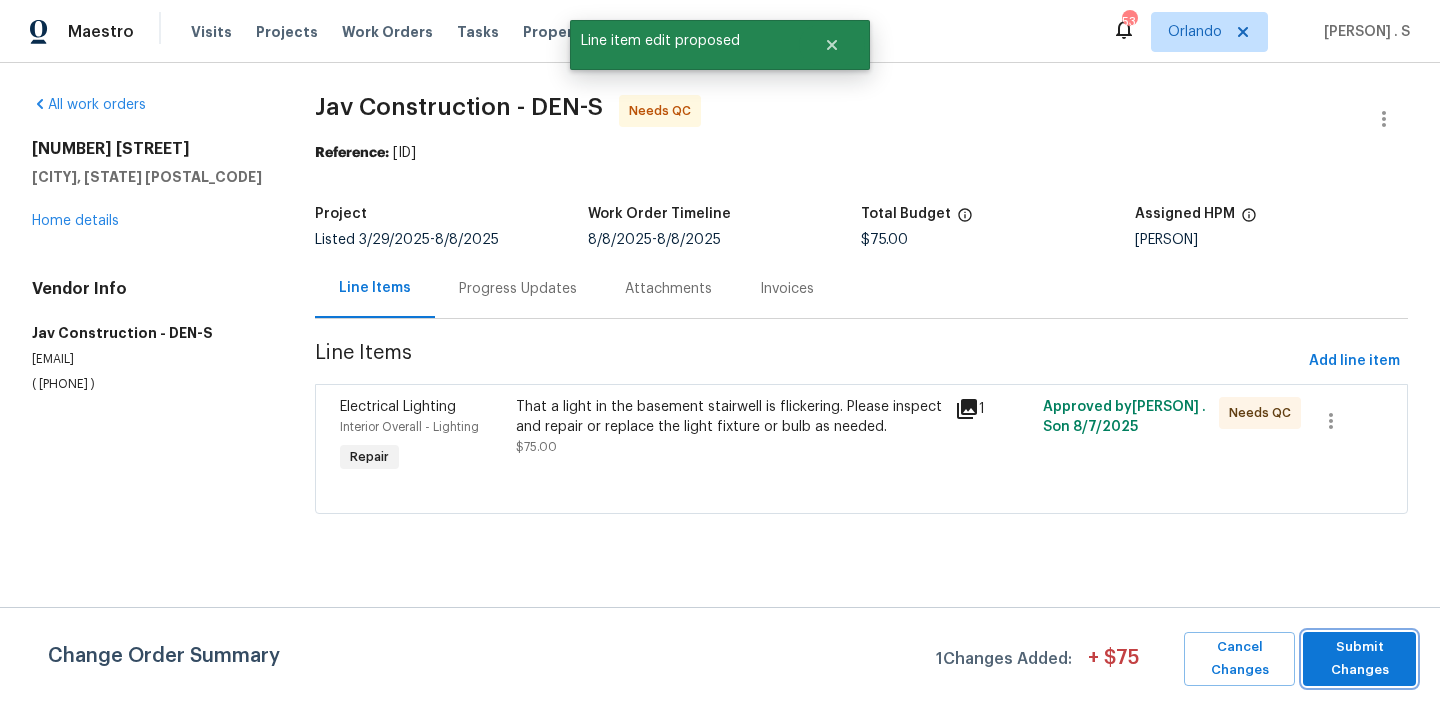 click on "Submit Changes" at bounding box center [1359, 659] 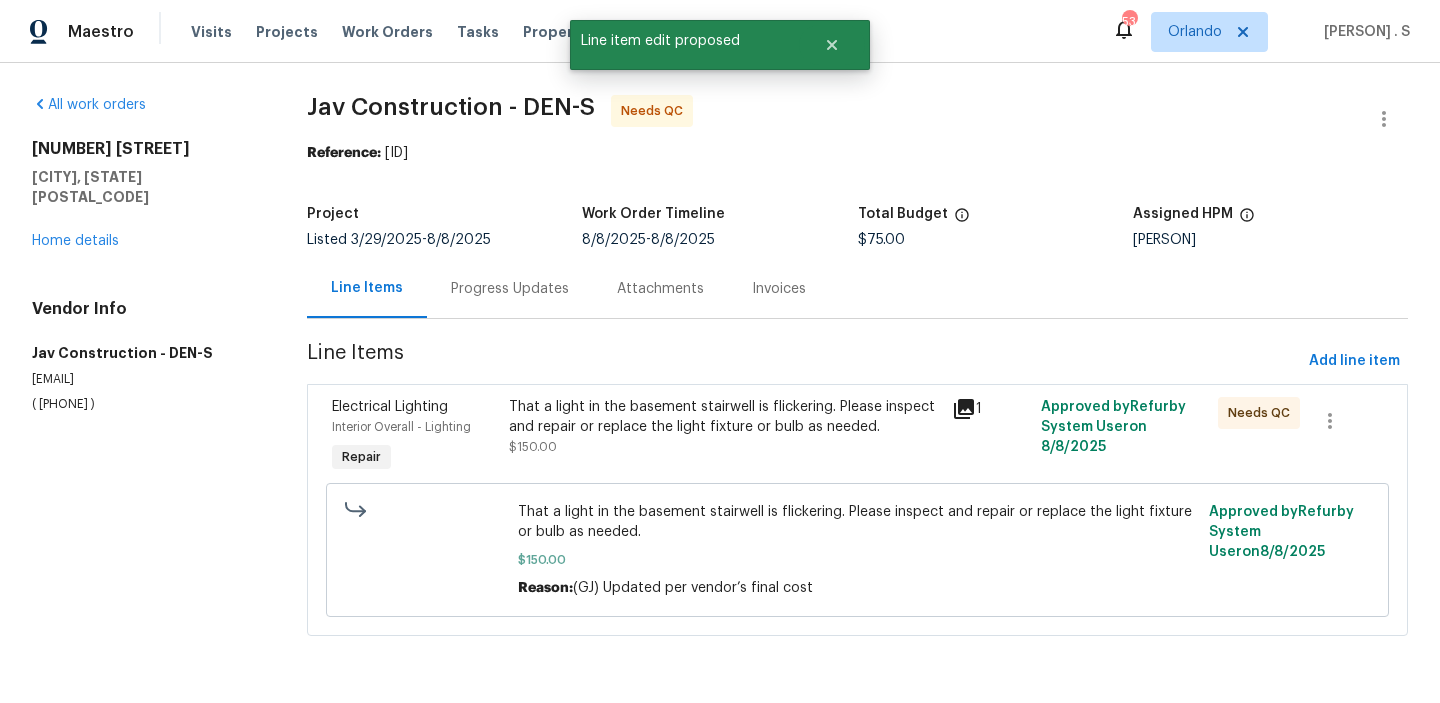click on "Progress Updates" at bounding box center [510, 288] 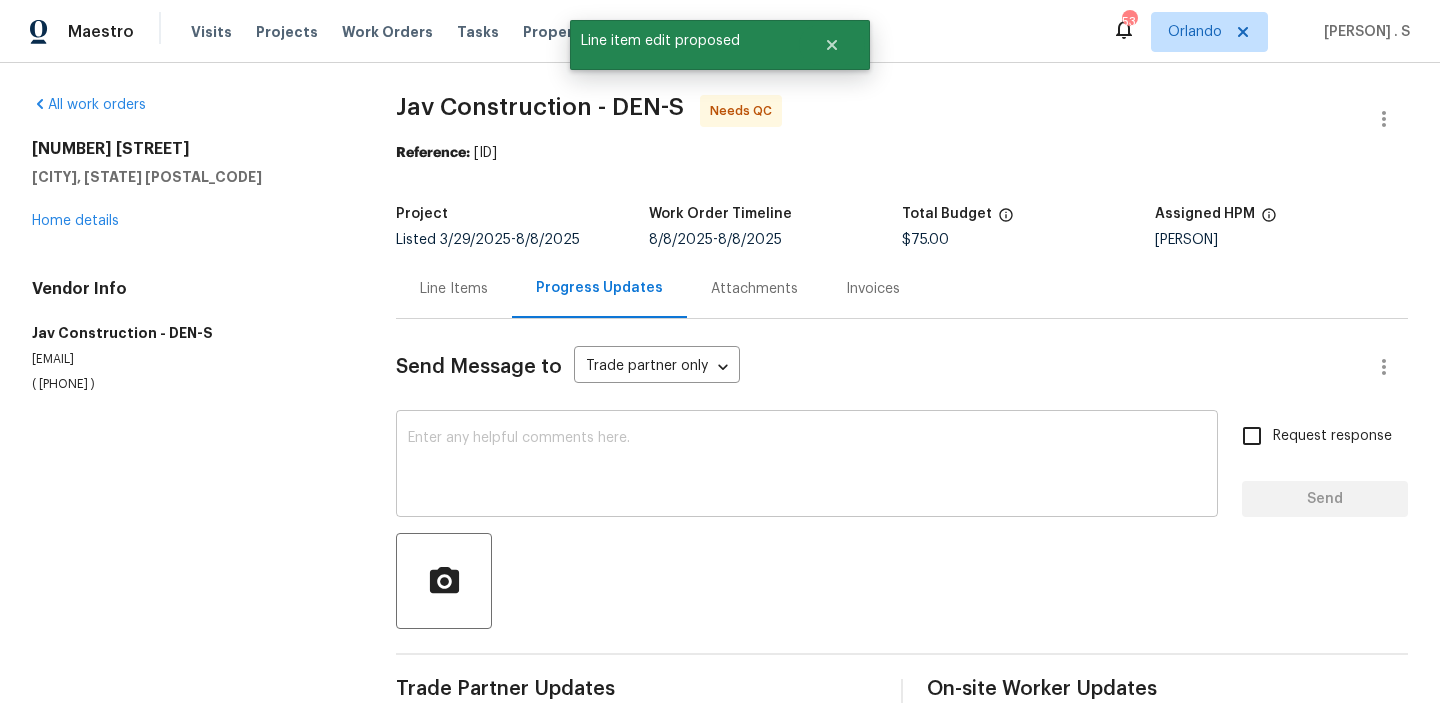 click at bounding box center [807, 466] 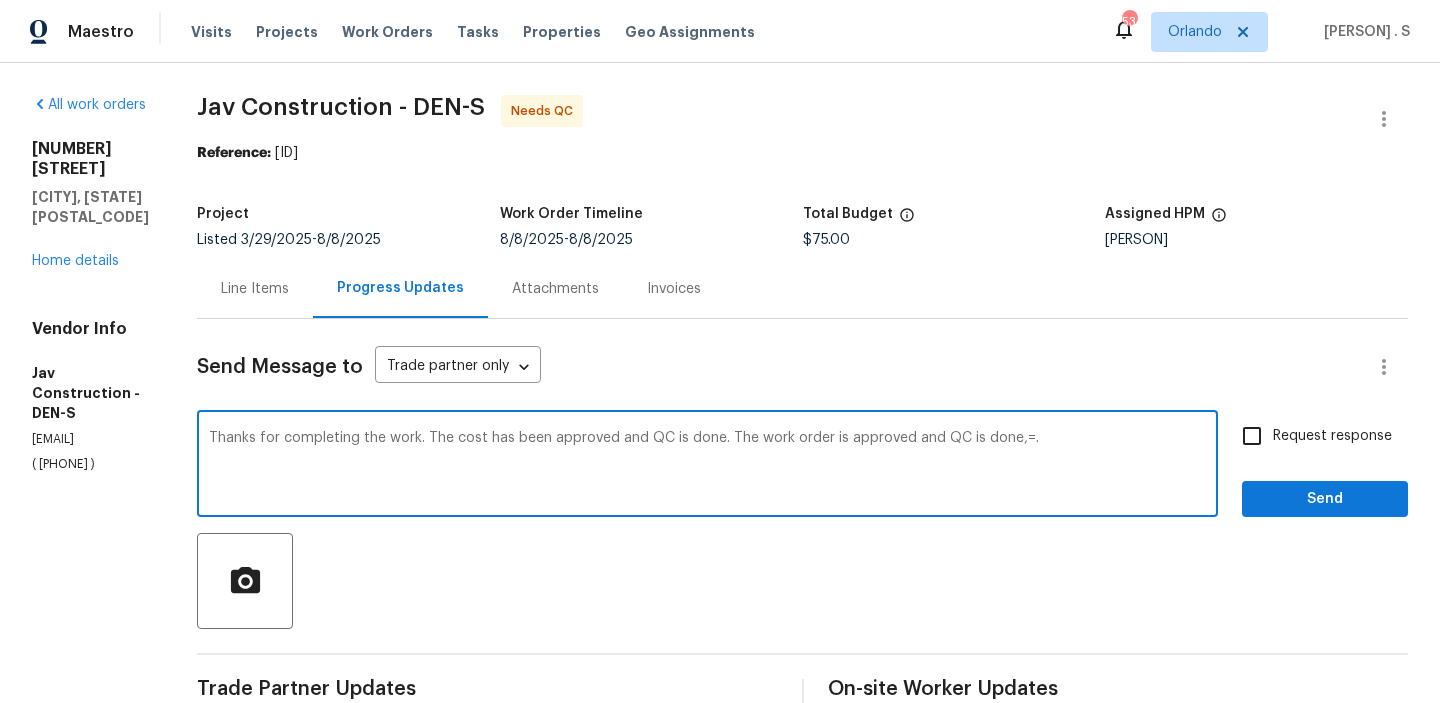 click on "Thanks for completing the work. The cost has been approved and QC is done. The work order is approved and QC is done,=." at bounding box center (707, 466) 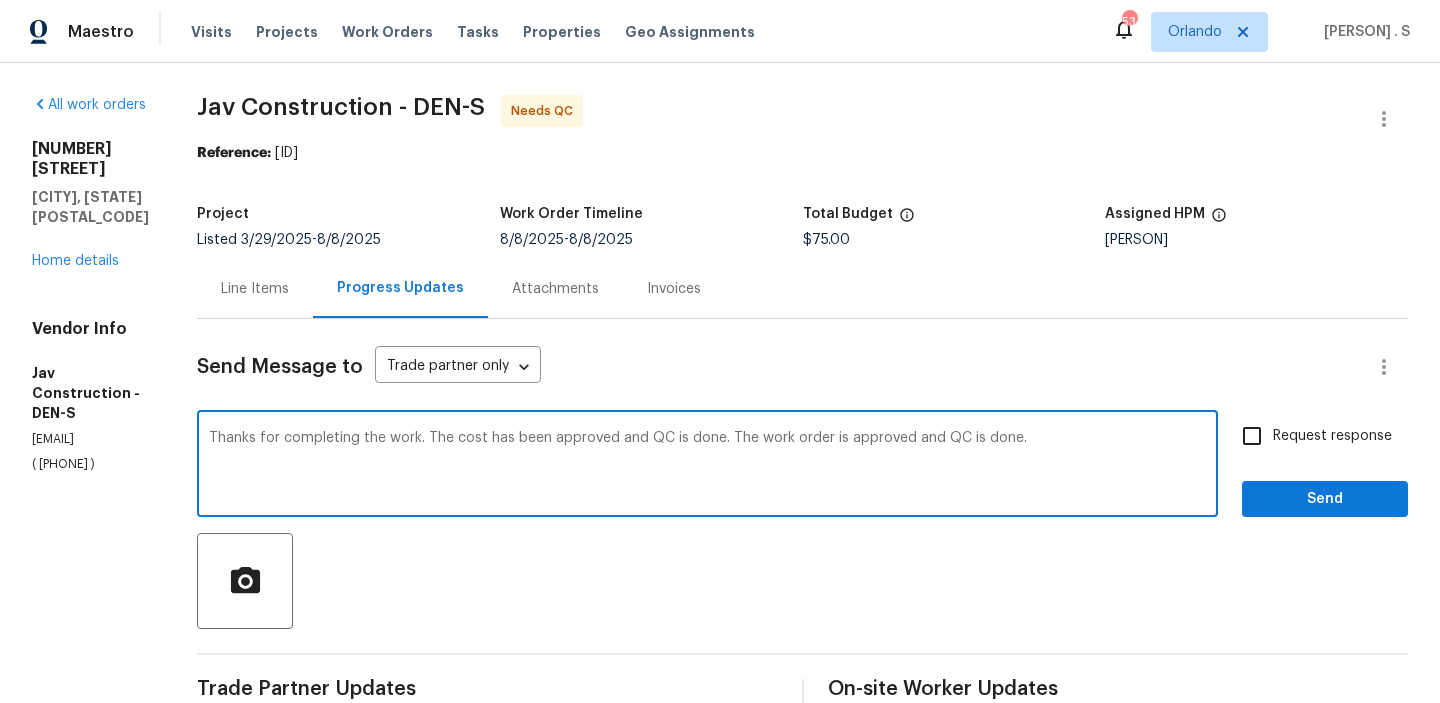 click on "Thanks for completing the work. The cost has been approved and QC is done. The work order is approved and QC is done." at bounding box center [707, 466] 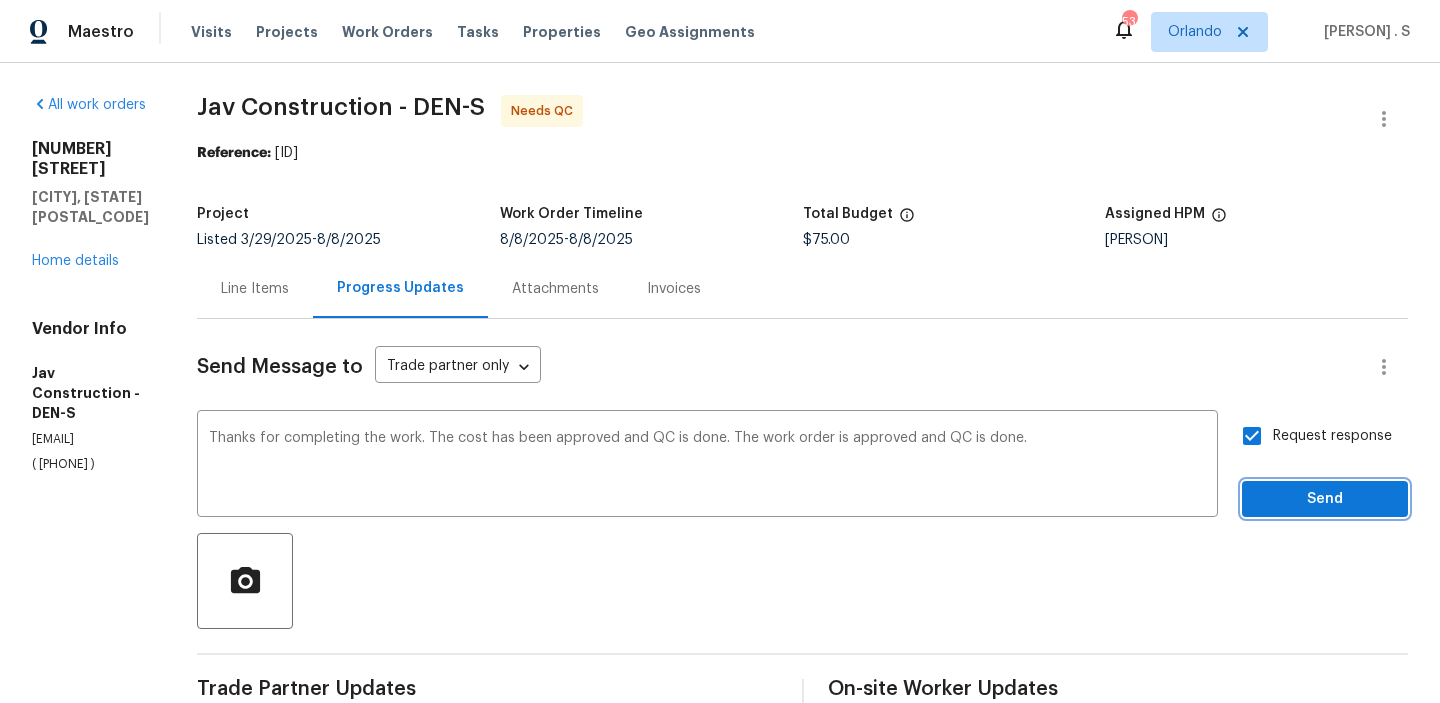click on "Send" at bounding box center (1325, 499) 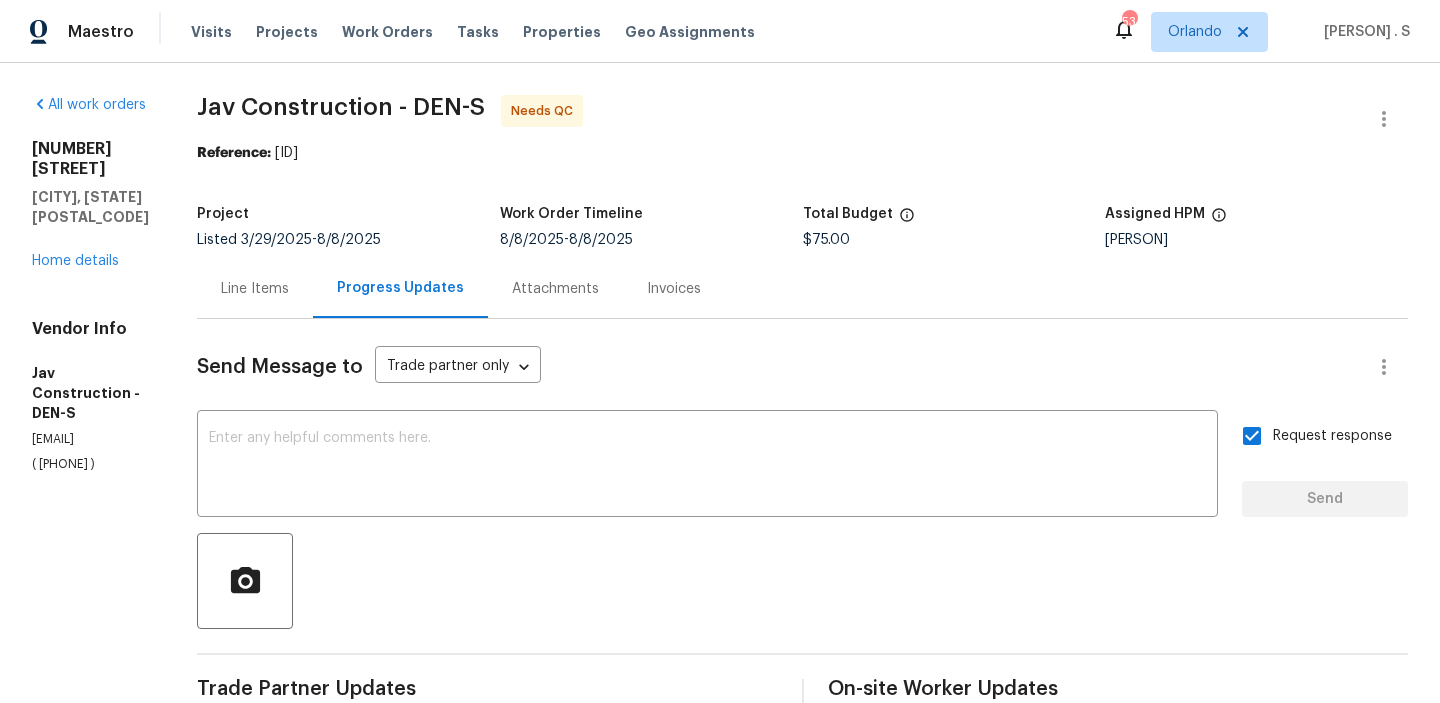 scroll, scrollTop: 291, scrollLeft: 0, axis: vertical 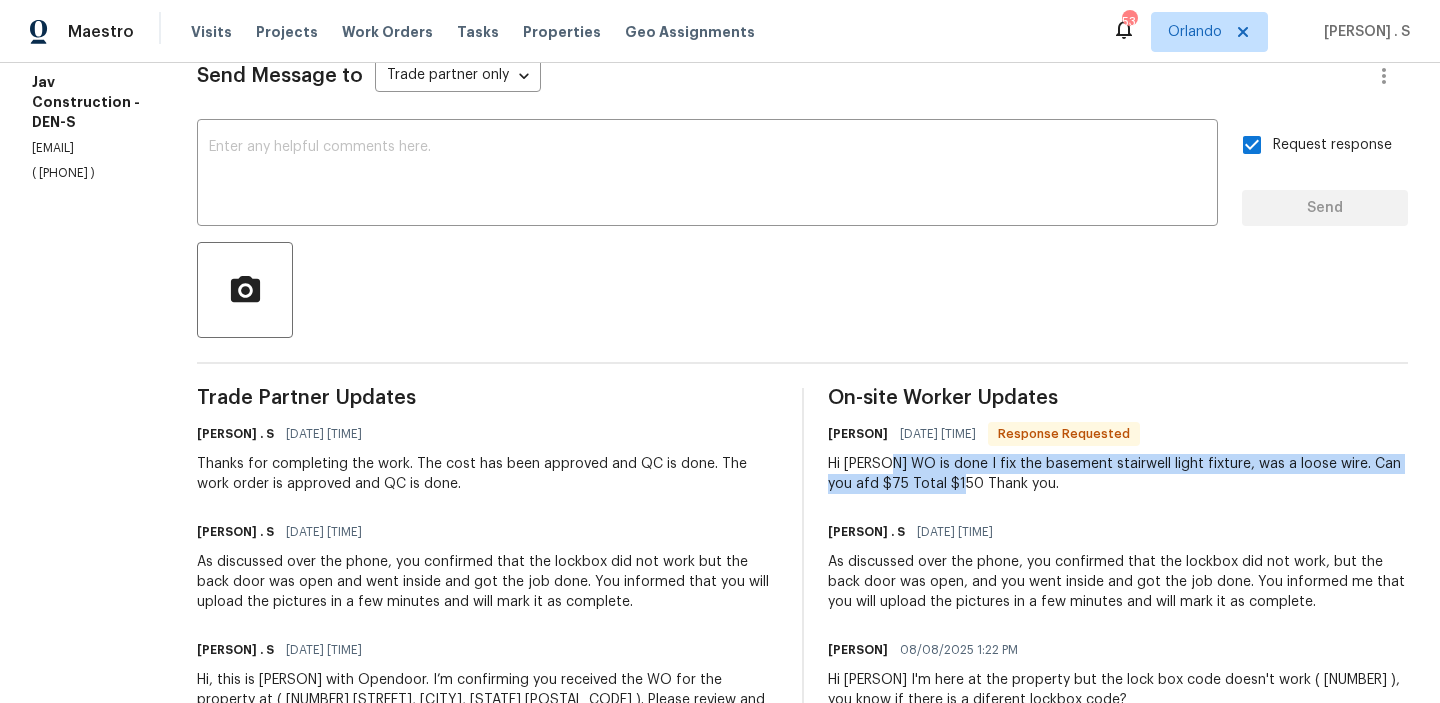 drag, startPoint x: 894, startPoint y: 462, endPoint x: 963, endPoint y: 481, distance: 71.568146 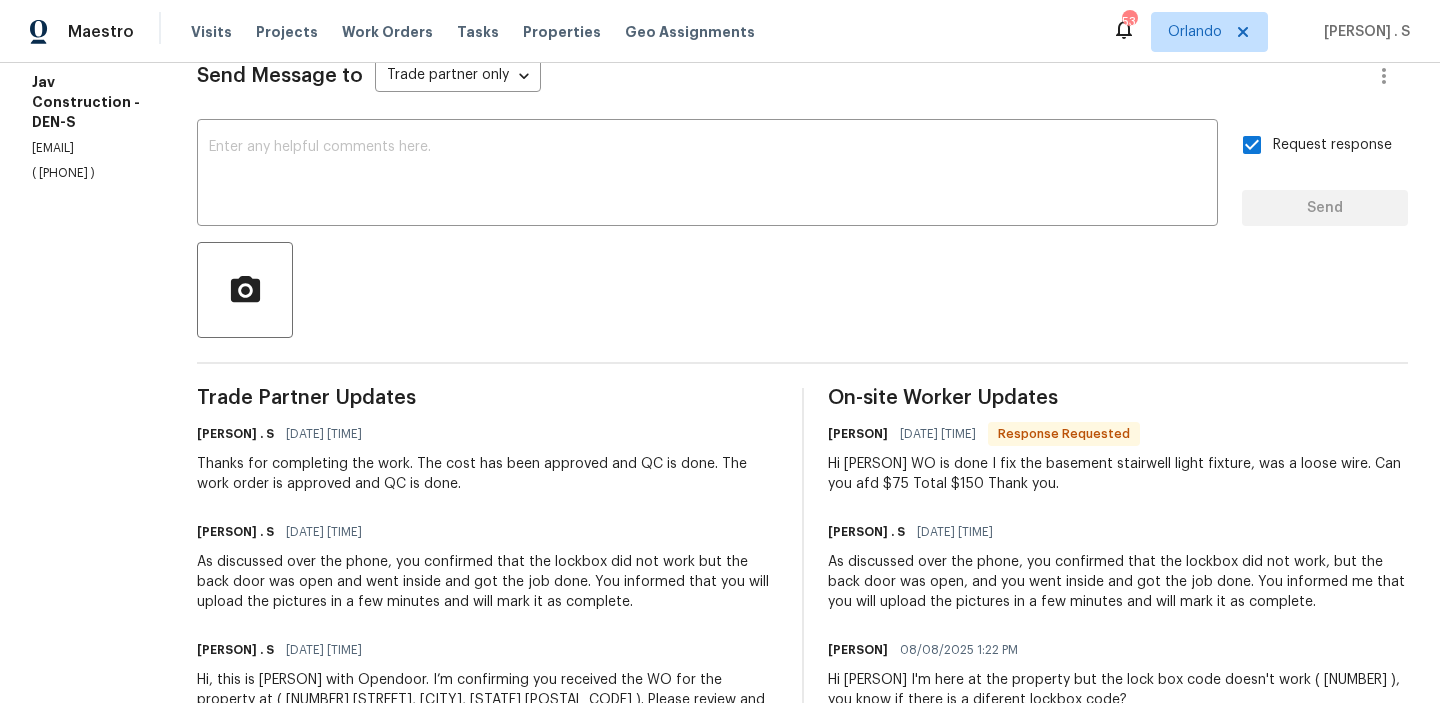 click on "Glory Joyce. S 08/08/2025 3:53 PM" at bounding box center (487, 434) 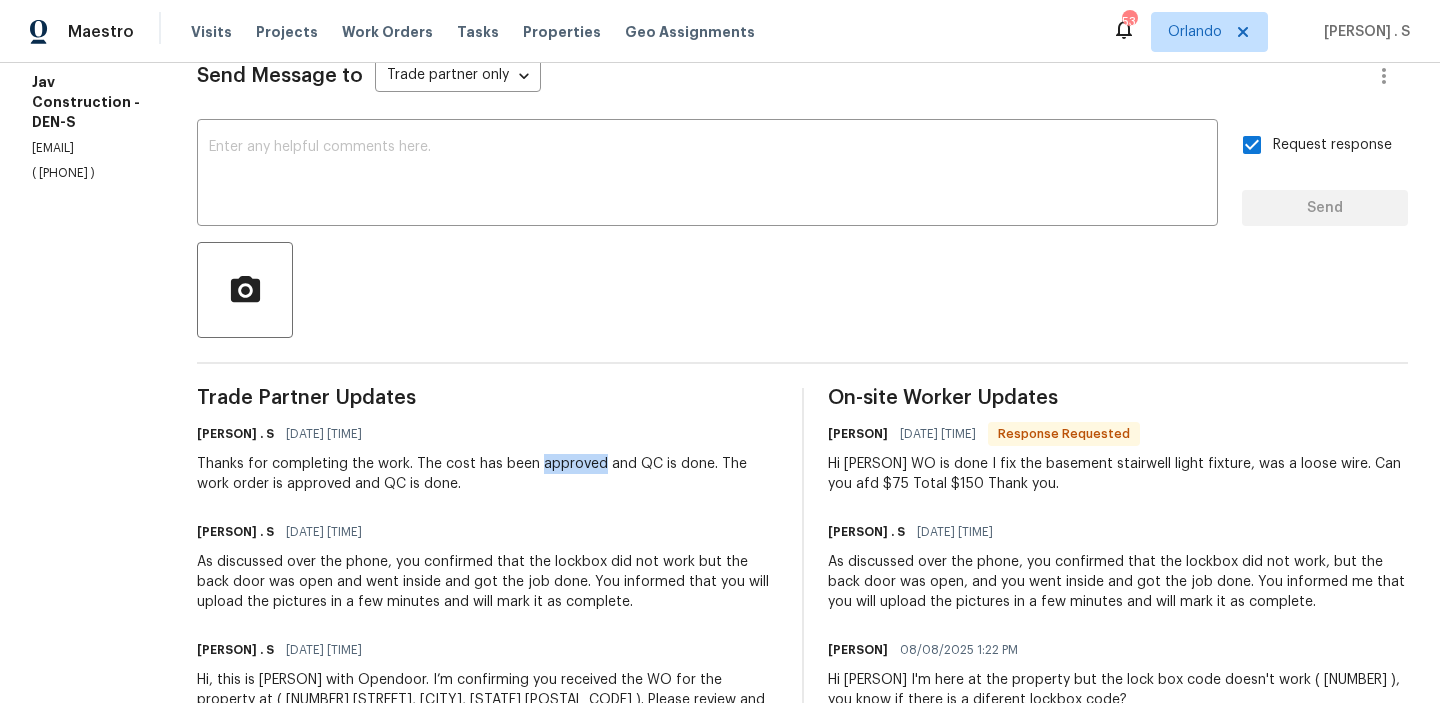 click on "Thanks for completing the work. The cost has been approved and QC is done. The work order is approved and QC is done." at bounding box center (487, 474) 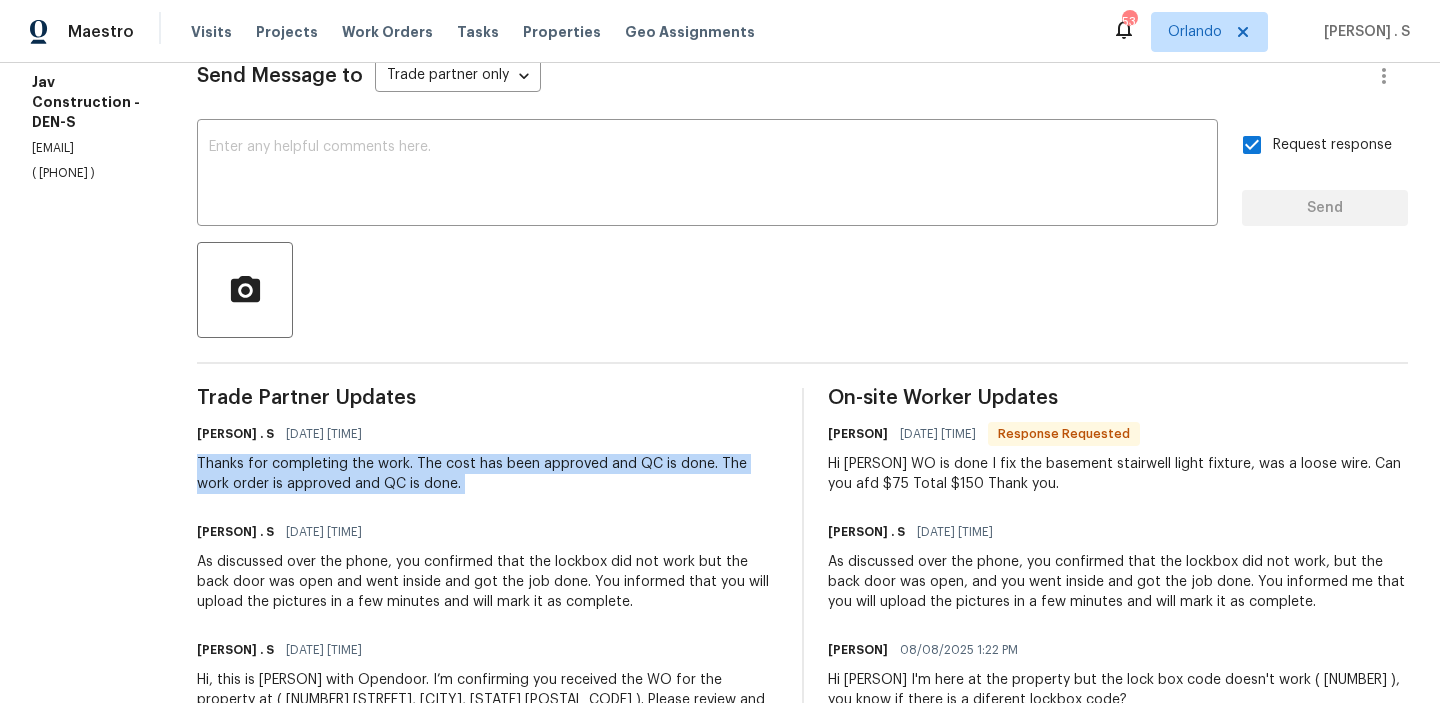 copy on "Thanks for completing the work. The cost has been approved and QC is done. The work order is approved and QC is done." 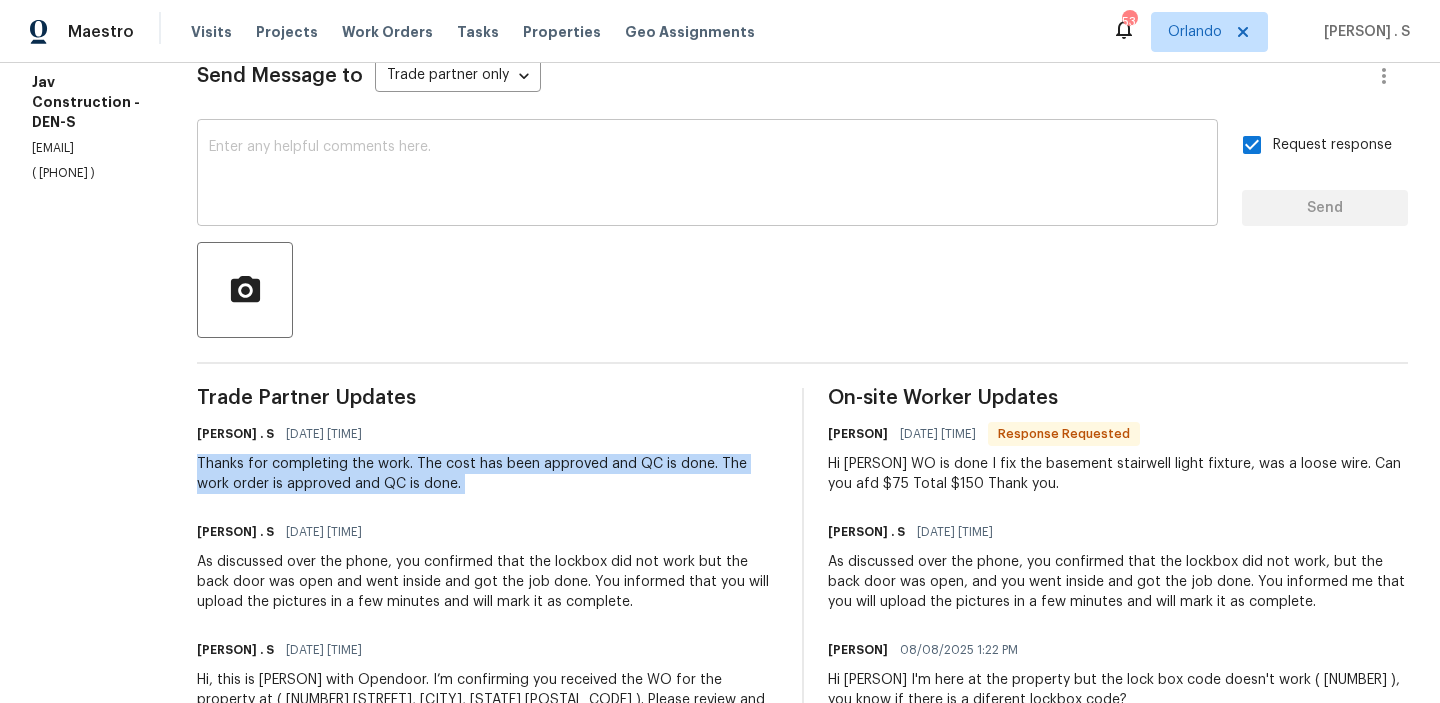 click at bounding box center [707, 175] 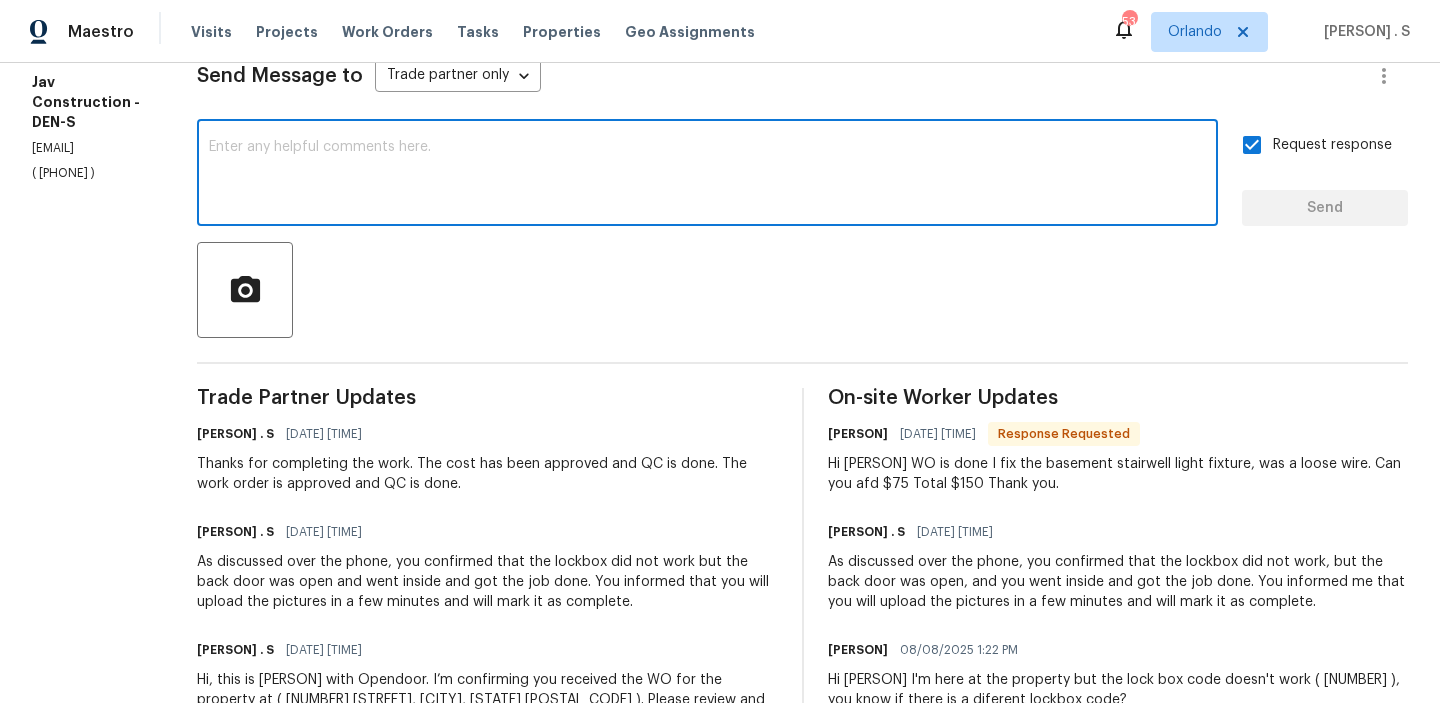 paste on "Thanks for completing the work. The cost has been approved and QC is done. The work order is approved and QC is done." 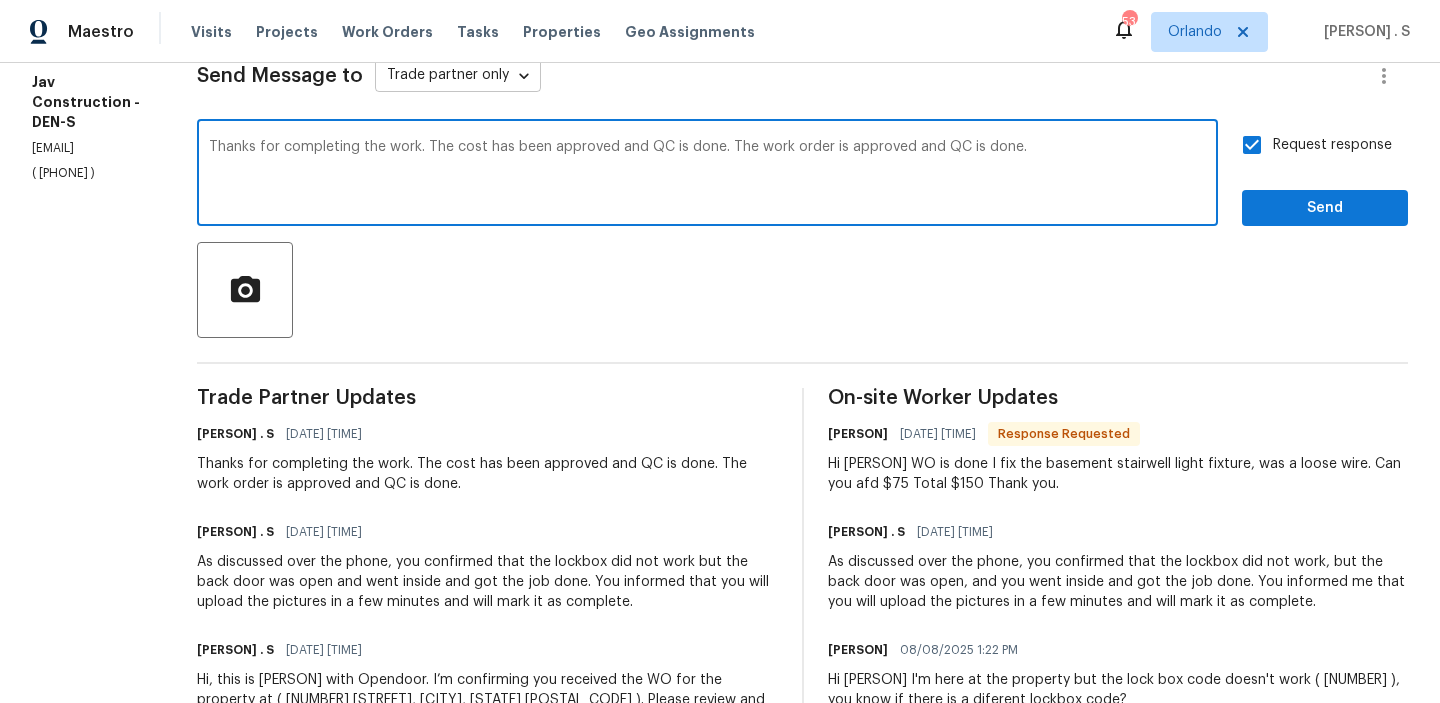 type on "Thanks for completing the work. The cost has been approved and QC is done. The work order is approved and QC is done." 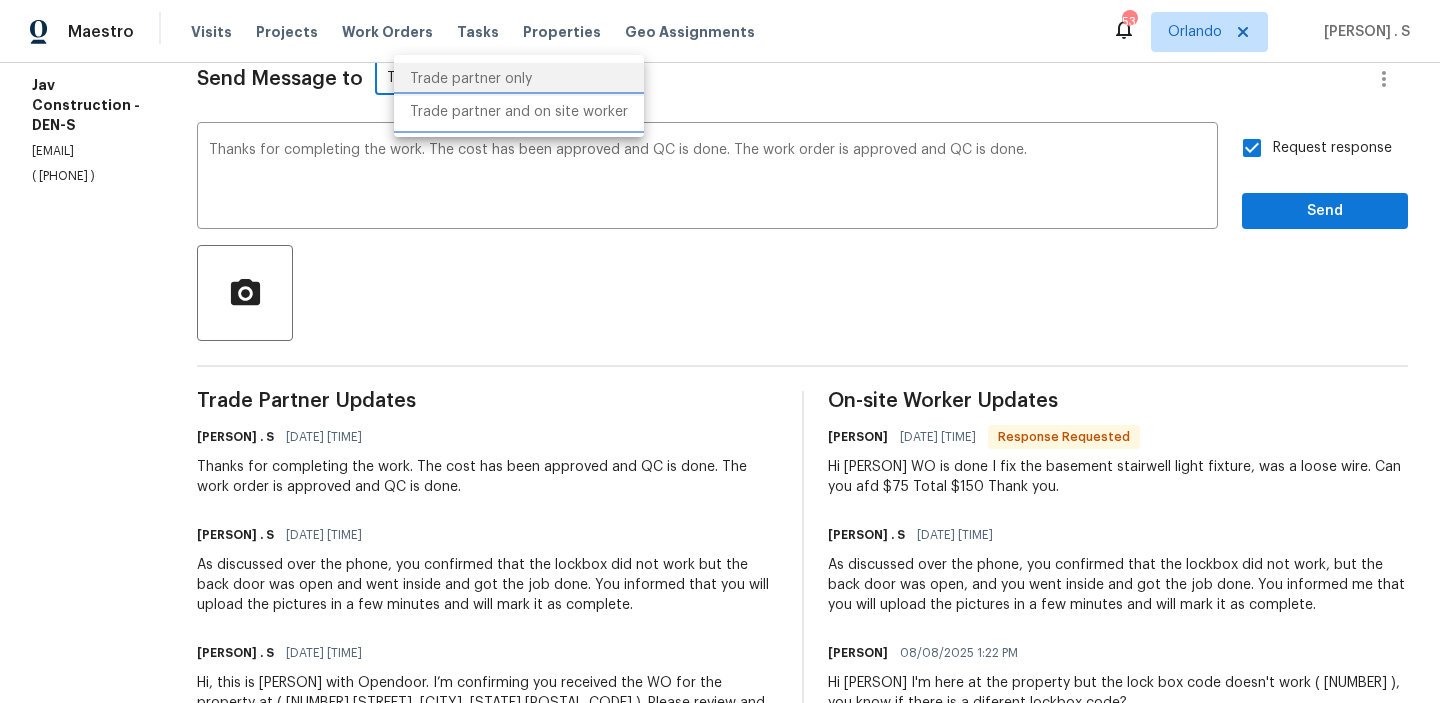 click on "Trade partner and on site worker" at bounding box center (519, 112) 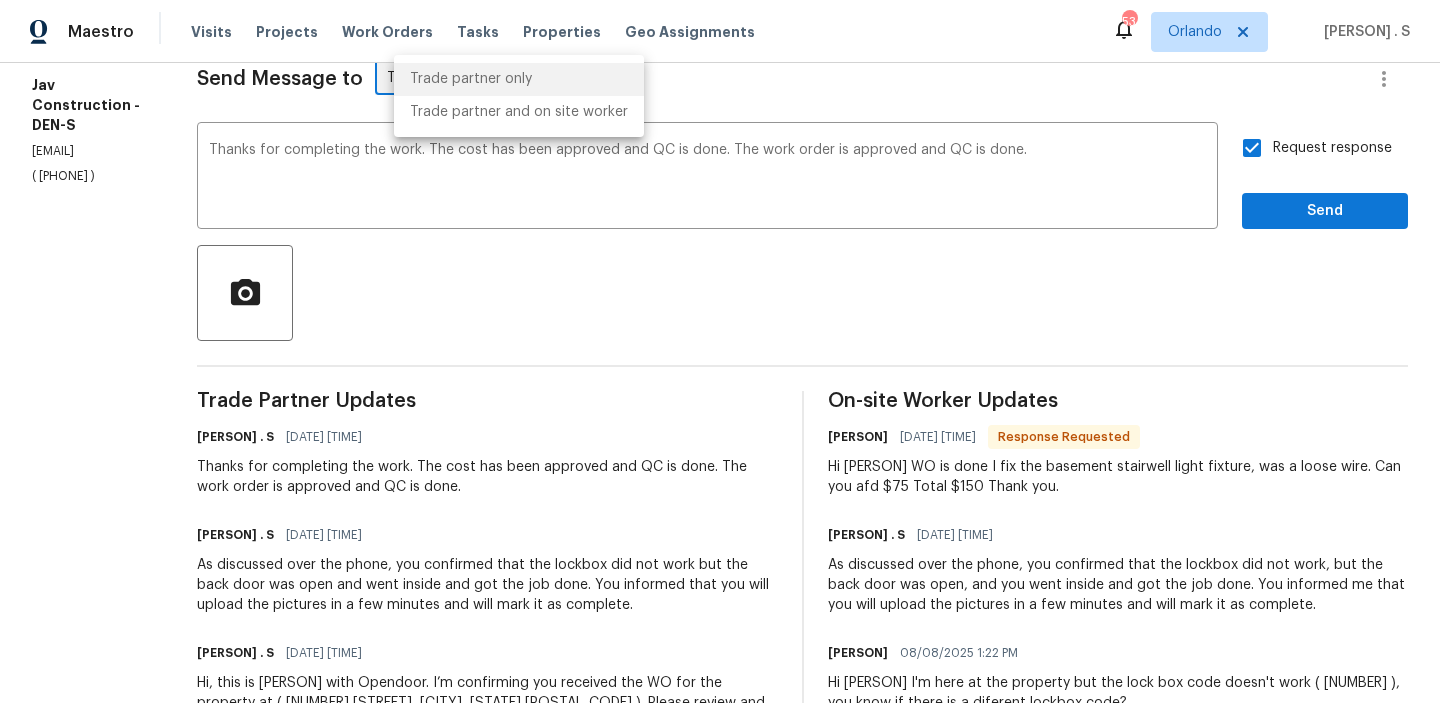 type on "Trade Partner and On-Site Worker" 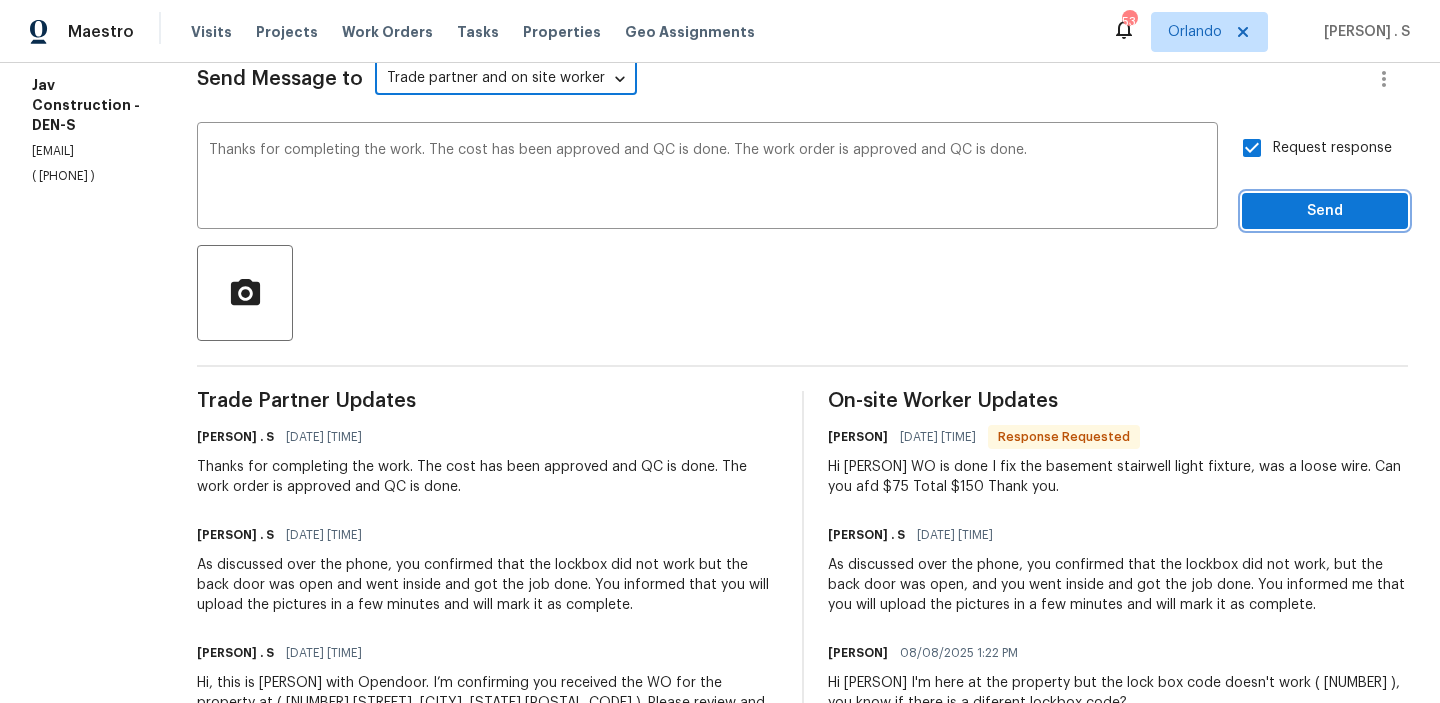 click on "Send" at bounding box center [1325, 211] 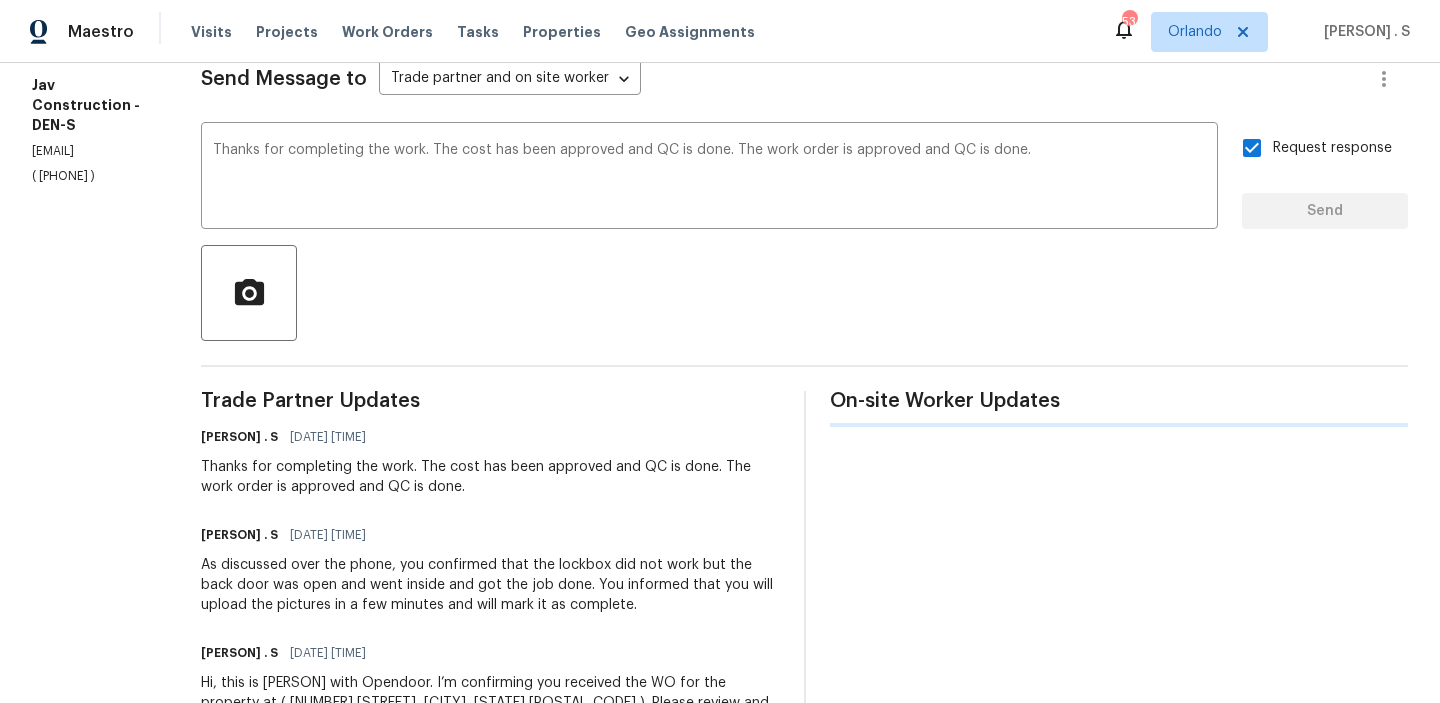 type 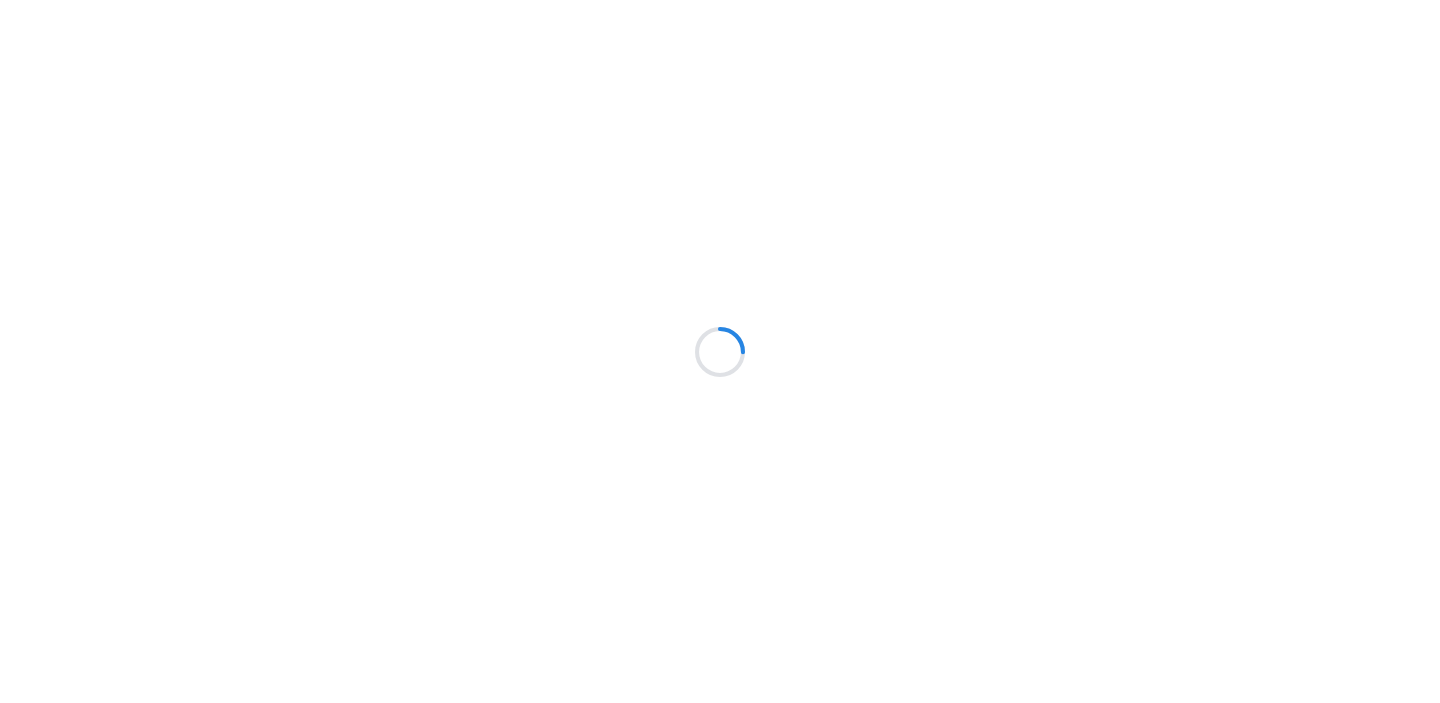 scroll, scrollTop: 0, scrollLeft: 0, axis: both 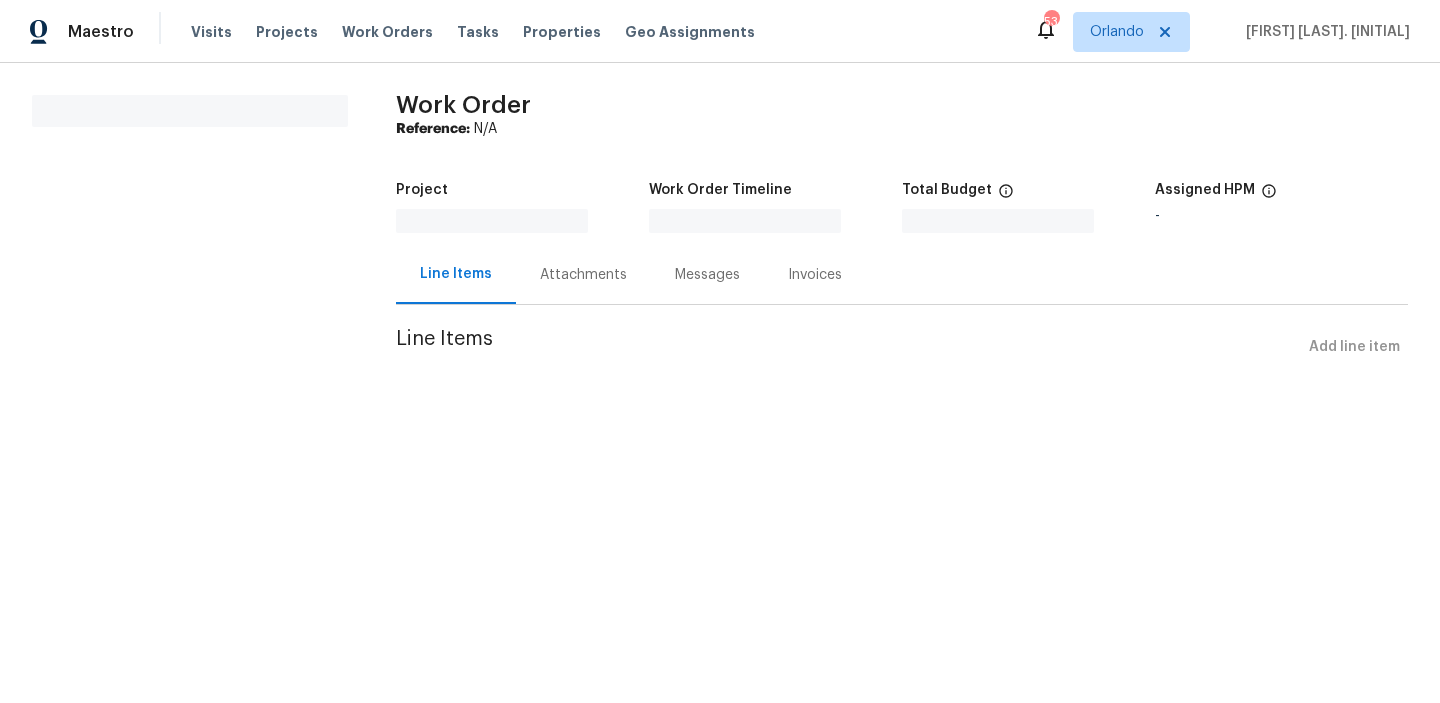click on "All work orders" at bounding box center [190, 242] 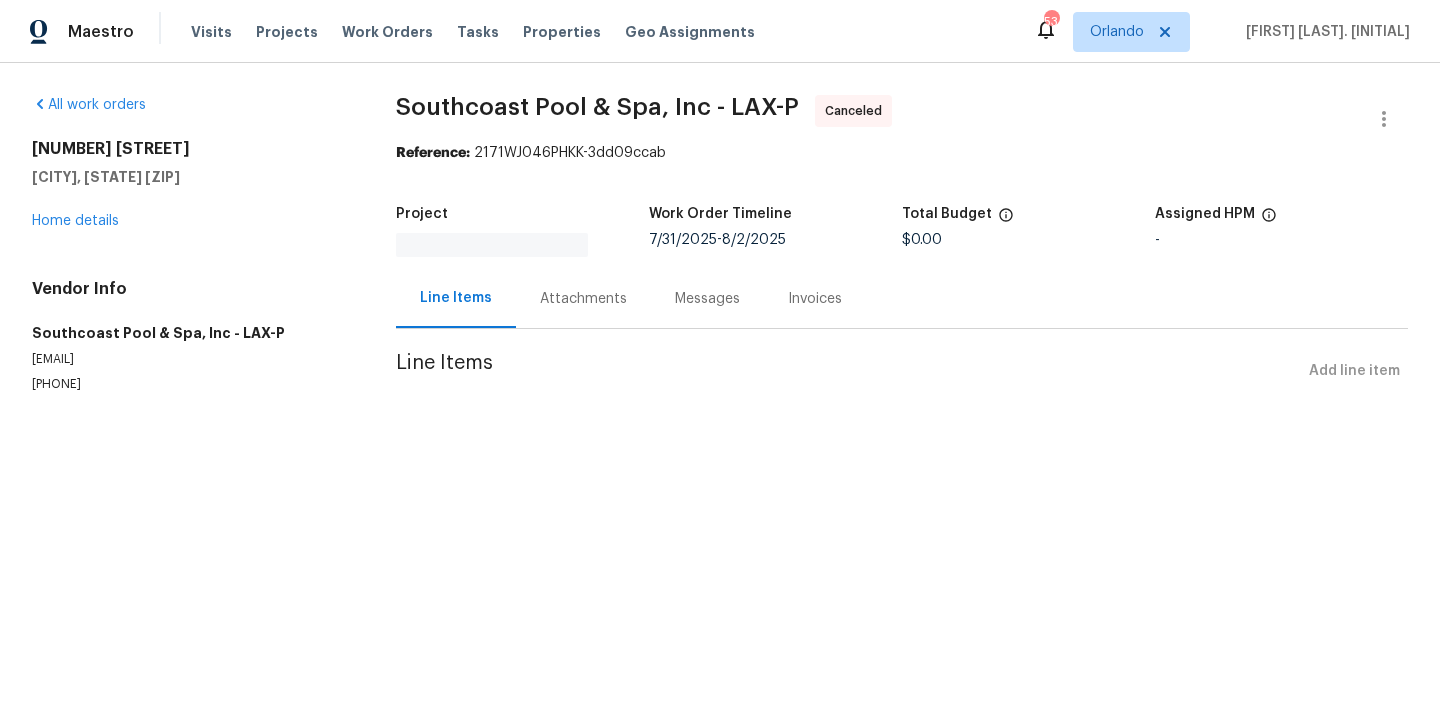 click on "[NUMBER] [STREET] [CITY], [STATE] [ZIP] Home details" at bounding box center [190, 185] 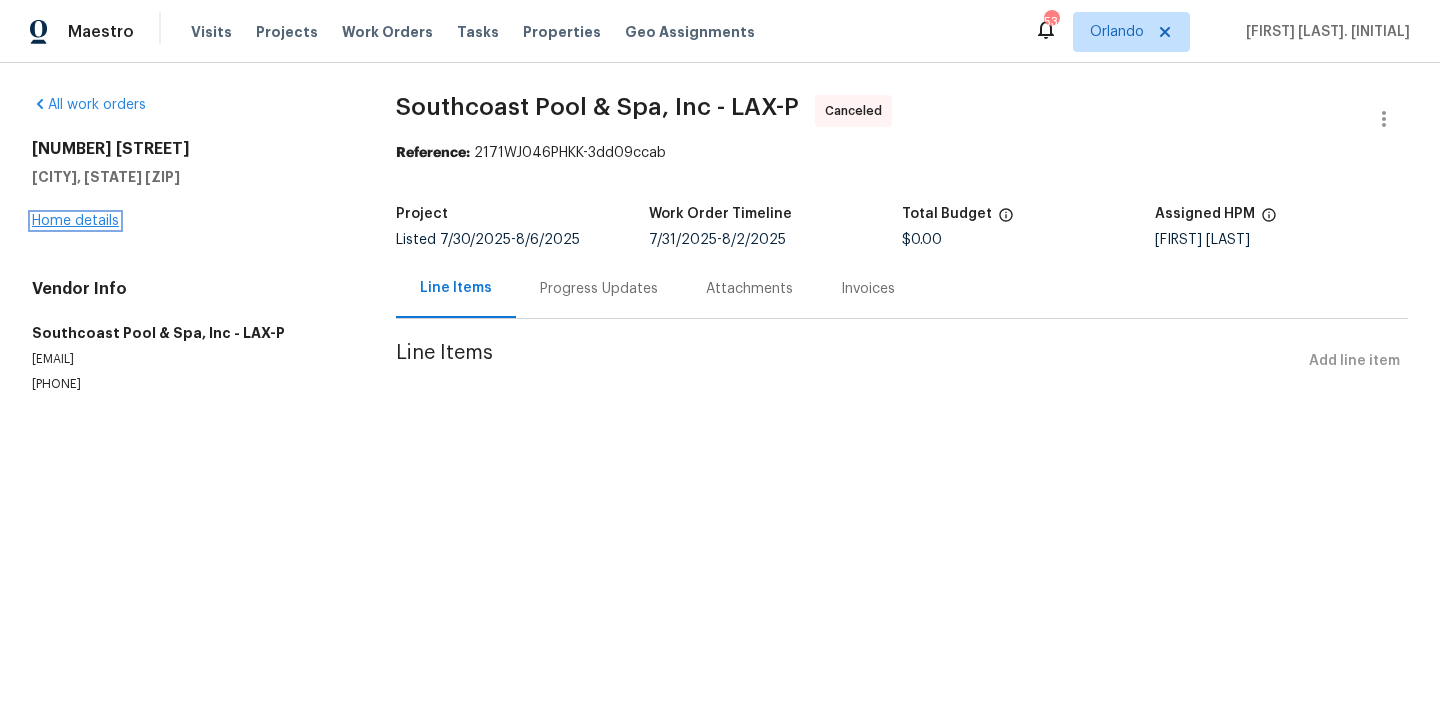 click on "Home details" at bounding box center [75, 221] 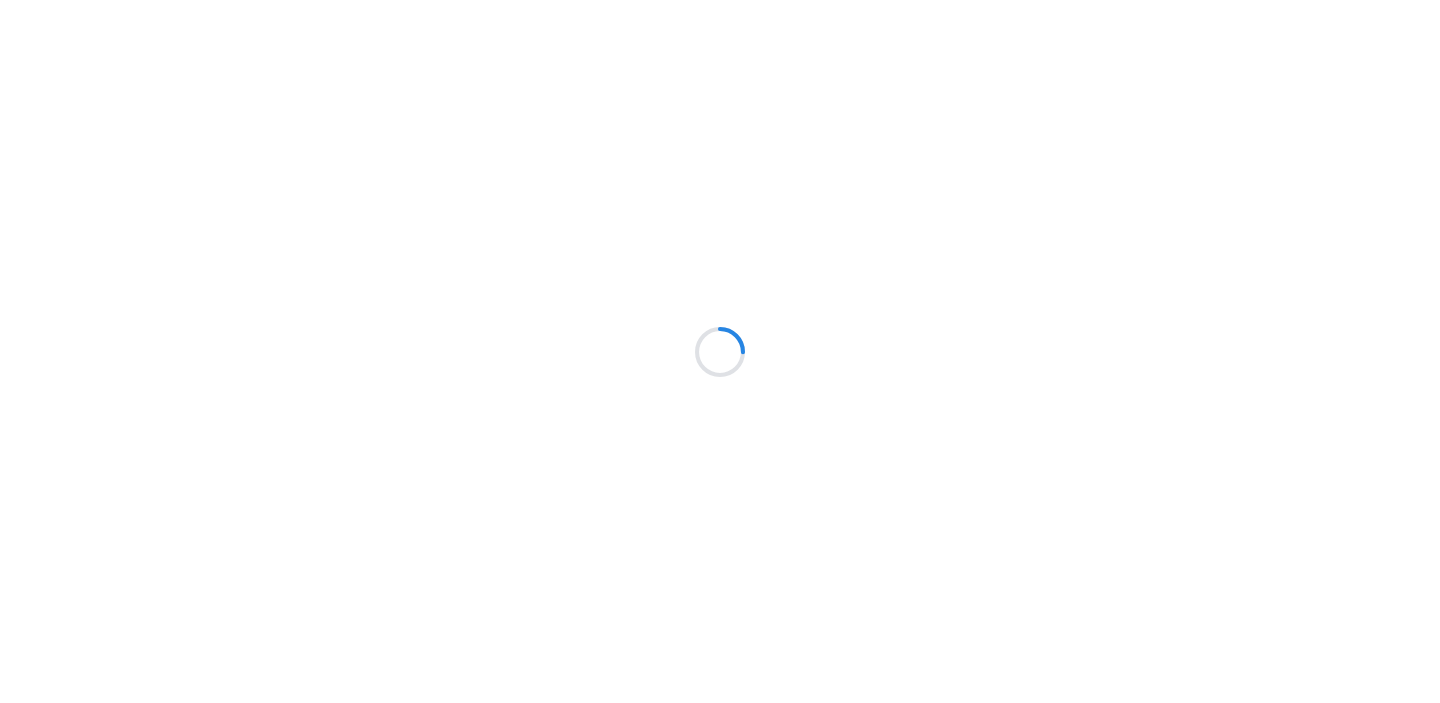 scroll, scrollTop: 0, scrollLeft: 0, axis: both 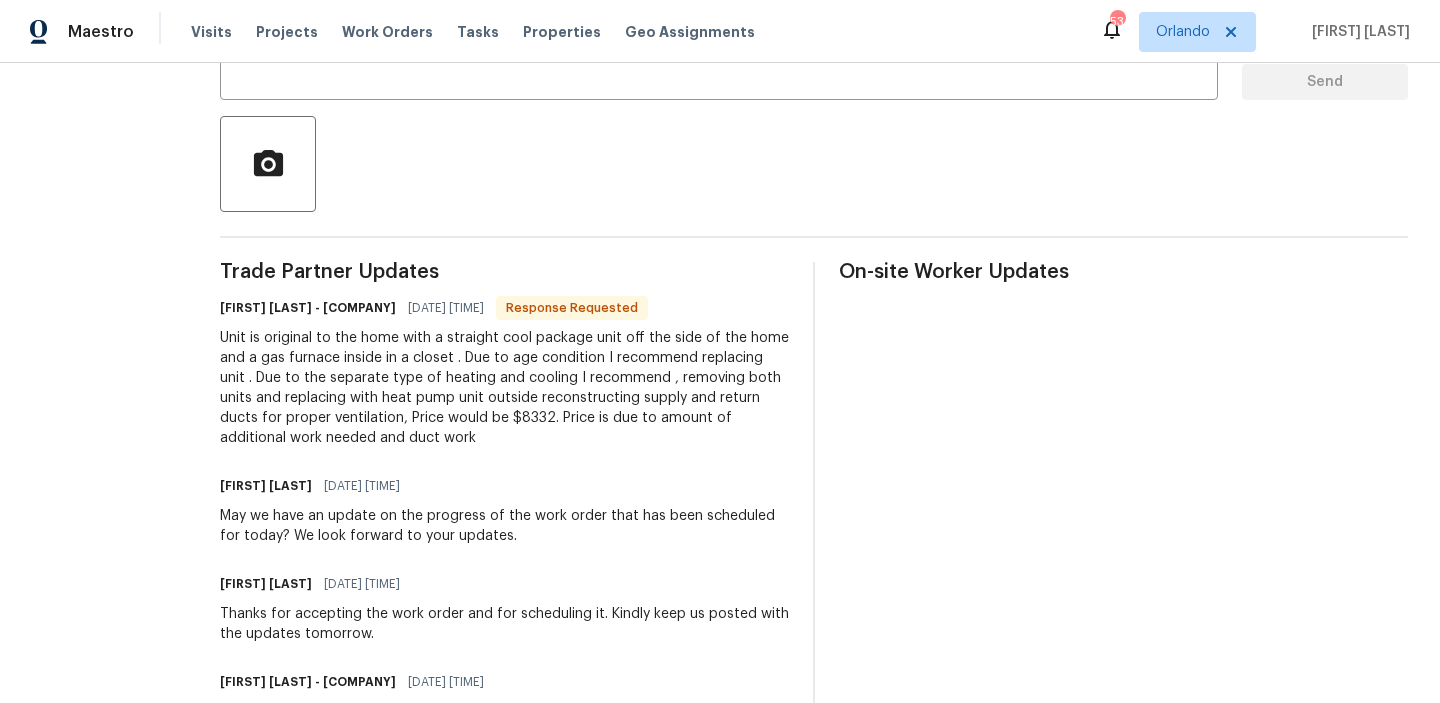 click on "Unit is original to the home with a straight cool package unit off the side of the home and a gas furnace inside in a closet . Due to age condition I recommend replacing unit .
Due to the separate type of heating and cooling I recommend , removing both units and replacing with heat pump unit outside reconstructing supply and return ducts  for proper ventilation,
Price would be $8332. Price is due to amount of additional work needed and duct work" at bounding box center (504, 388) 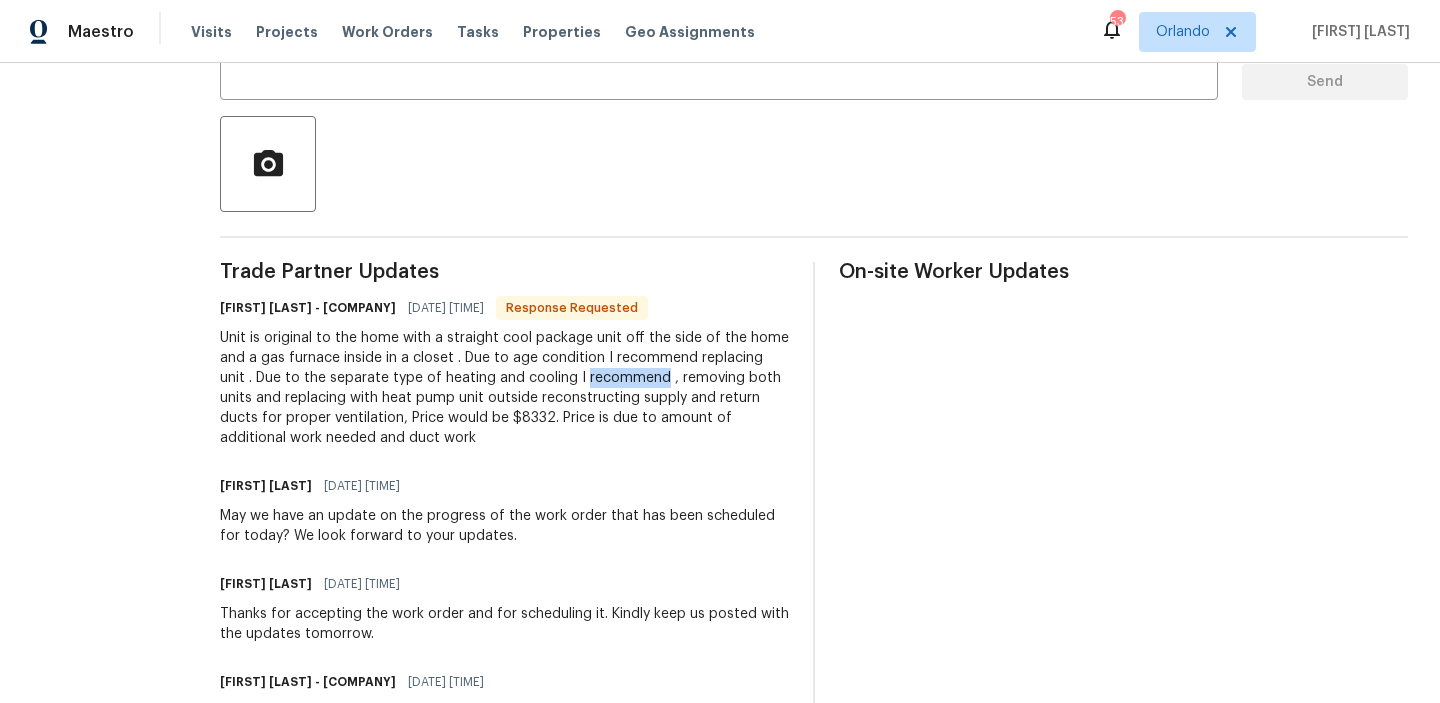 click on "Unit is original to the home with a straight cool package unit off the side of the home and a gas furnace inside in a closet . Due to age condition I recommend replacing unit .
Due to the separate type of heating and cooling I recommend , removing both units and replacing with heat pump unit outside reconstructing supply and return ducts  for proper ventilation,
Price would be $8332. Price is due to amount of additional work needed and duct work" at bounding box center [504, 388] 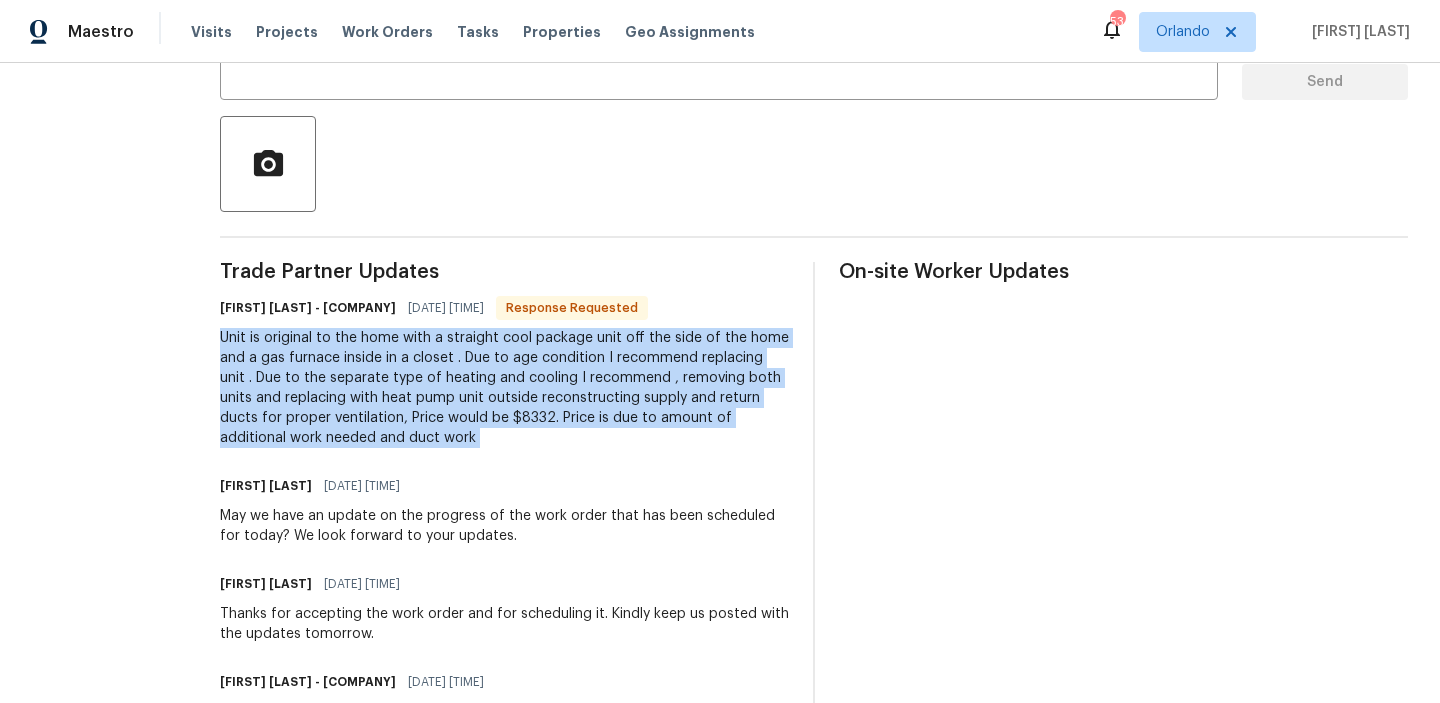 click on "Unit is original to the home with a straight cool package unit off the side of the home and a gas furnace inside in a closet . Due to age condition I recommend replacing unit .
Due to the separate type of heating and cooling I recommend , removing both units and replacing with heat pump unit outside reconstructing supply and return ducts  for proper ventilation,
Price would be $8332. Price is due to amount of additional work needed and duct work" at bounding box center [504, 388] 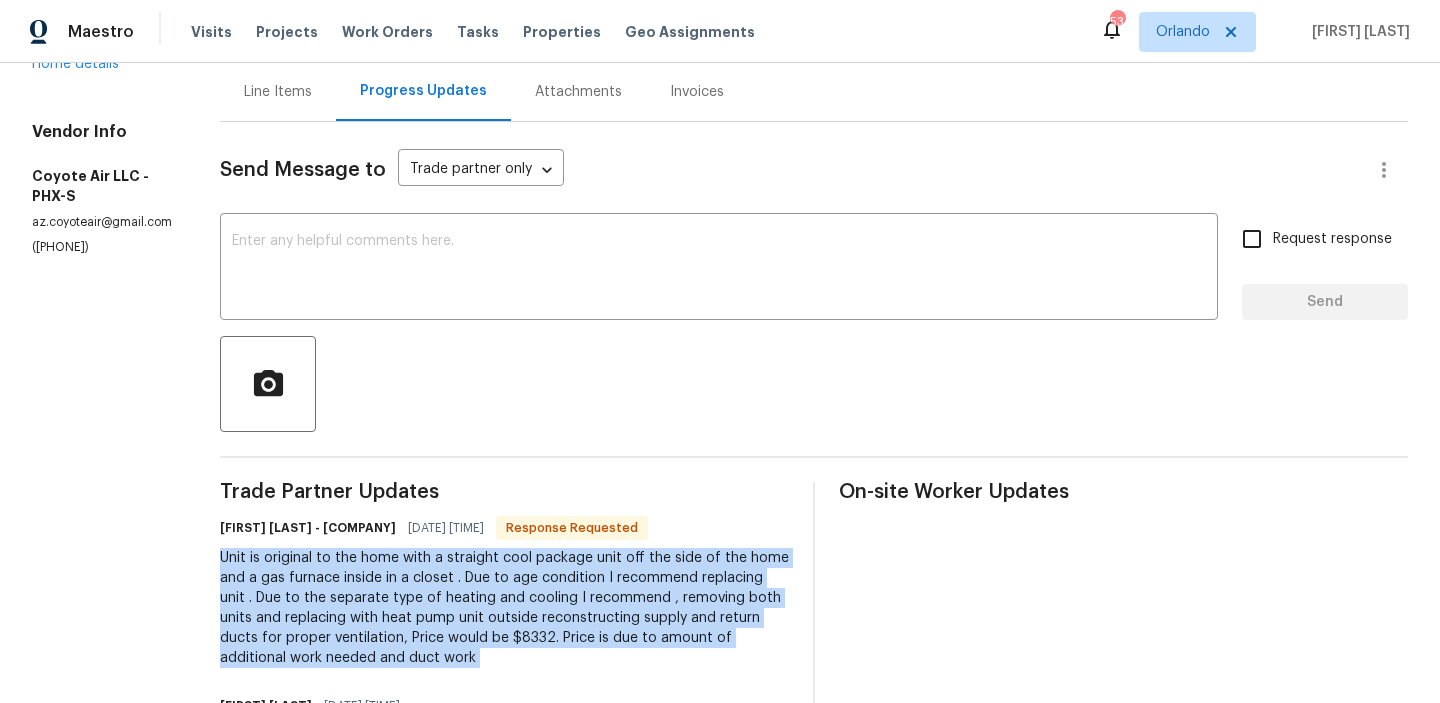 scroll, scrollTop: 0, scrollLeft: 0, axis: both 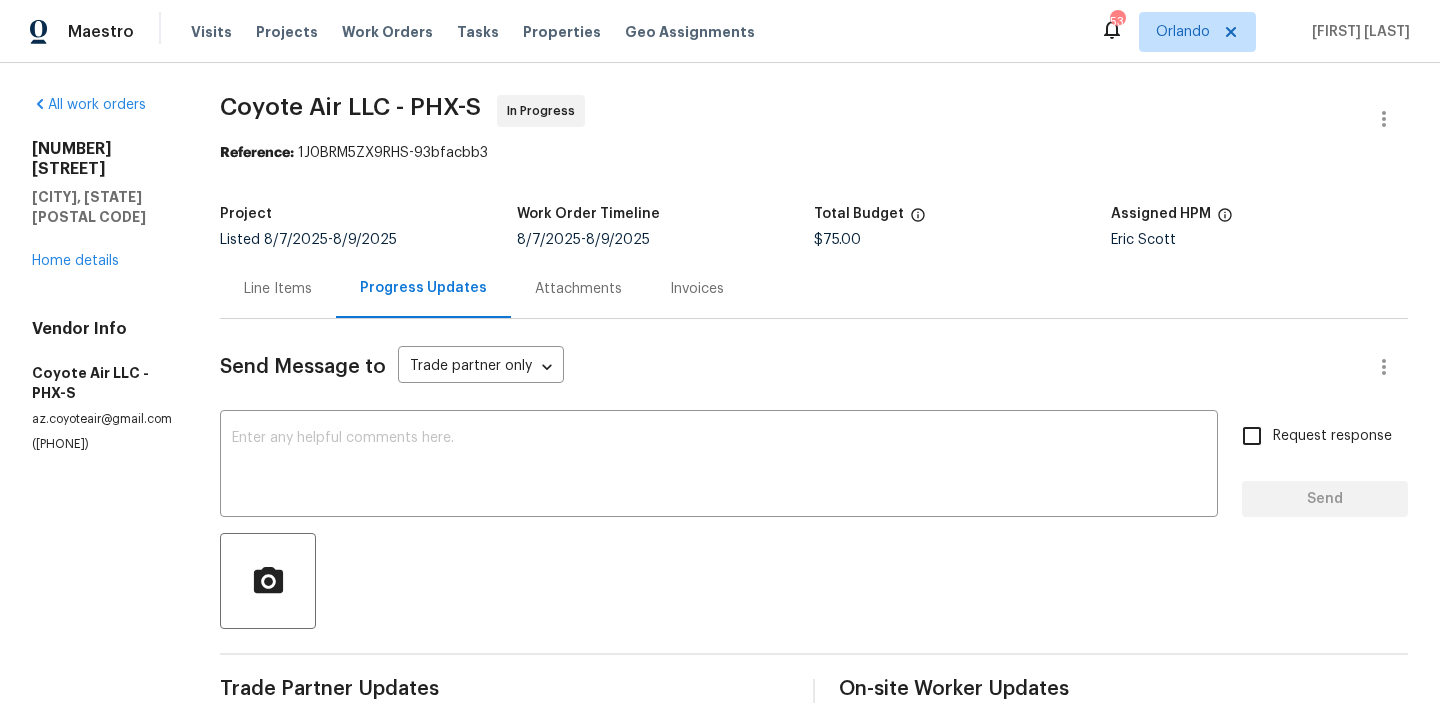 click on "Coyote Air LLC - PHX-S" at bounding box center (350, 107) 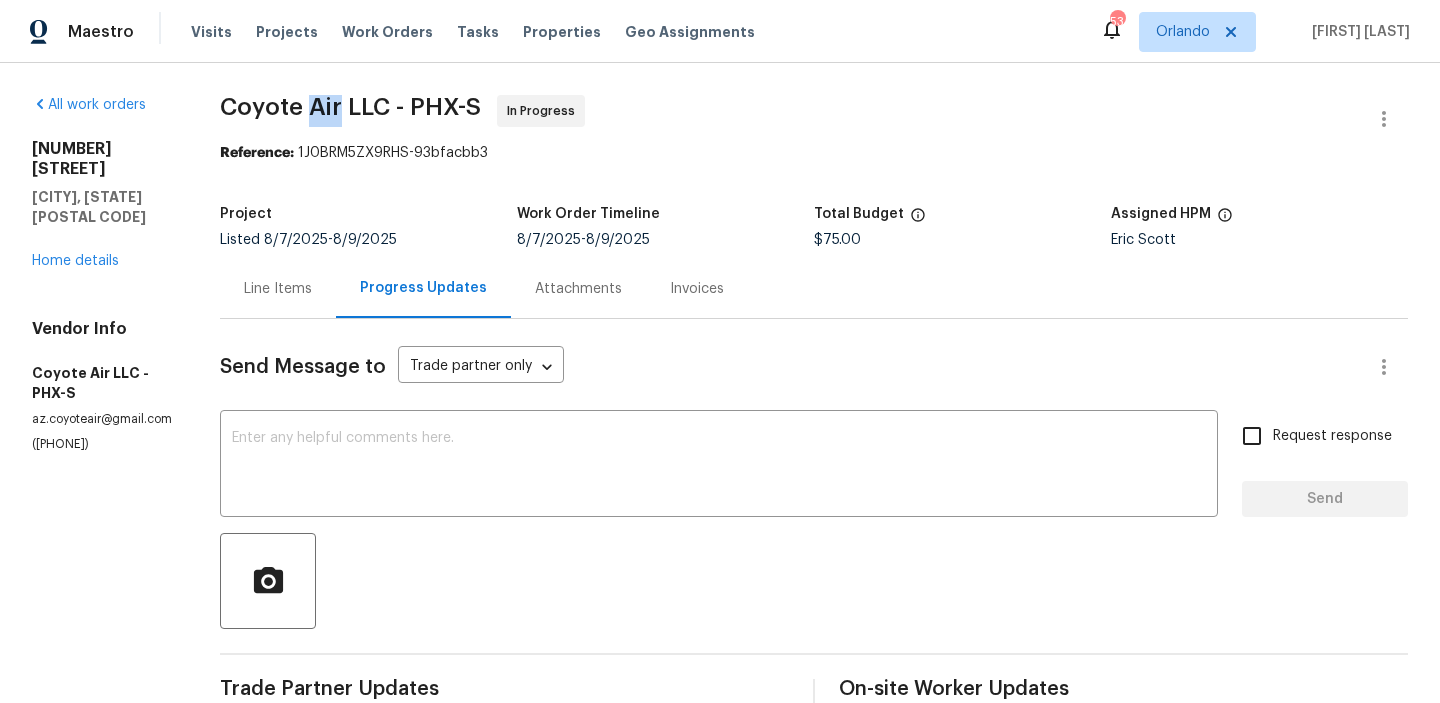 click on "Coyote Air LLC - PHX-S" at bounding box center (350, 107) 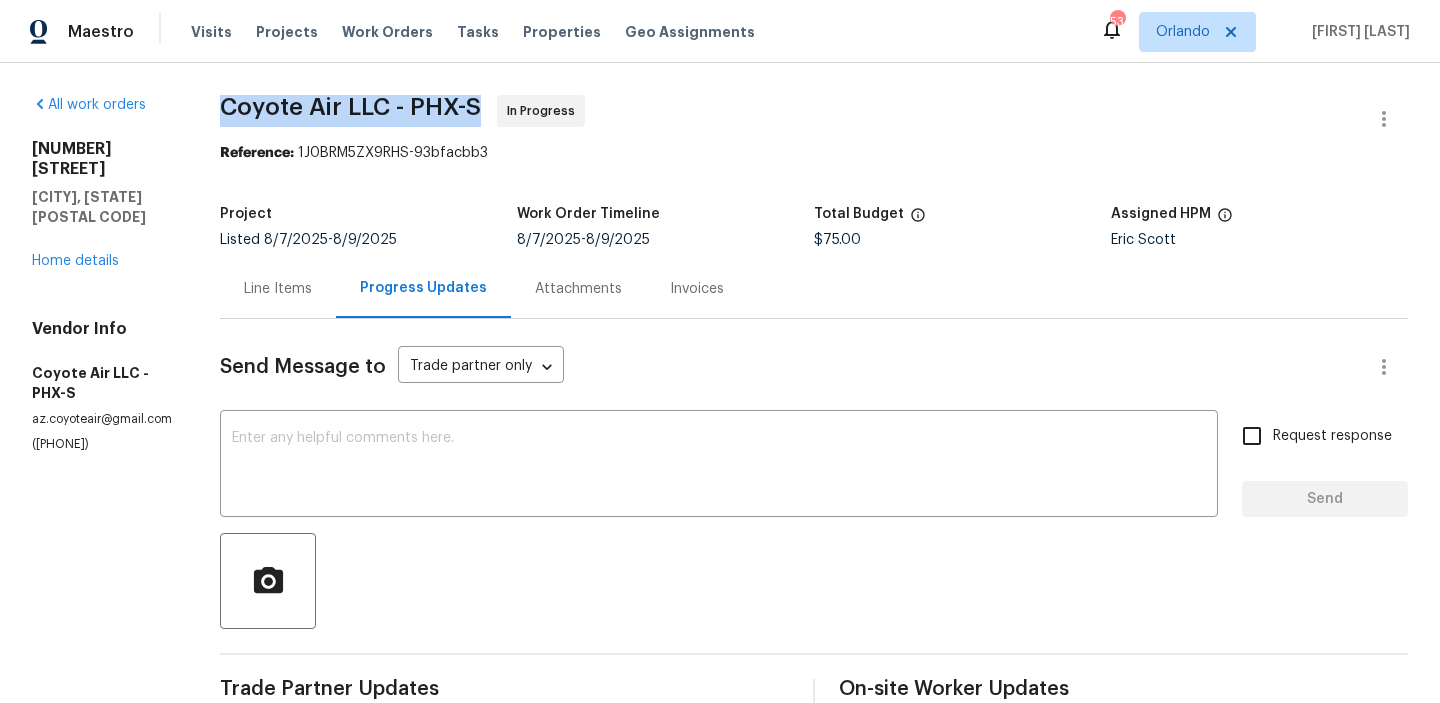 copy on "Coyote Air LLC - PHX-S" 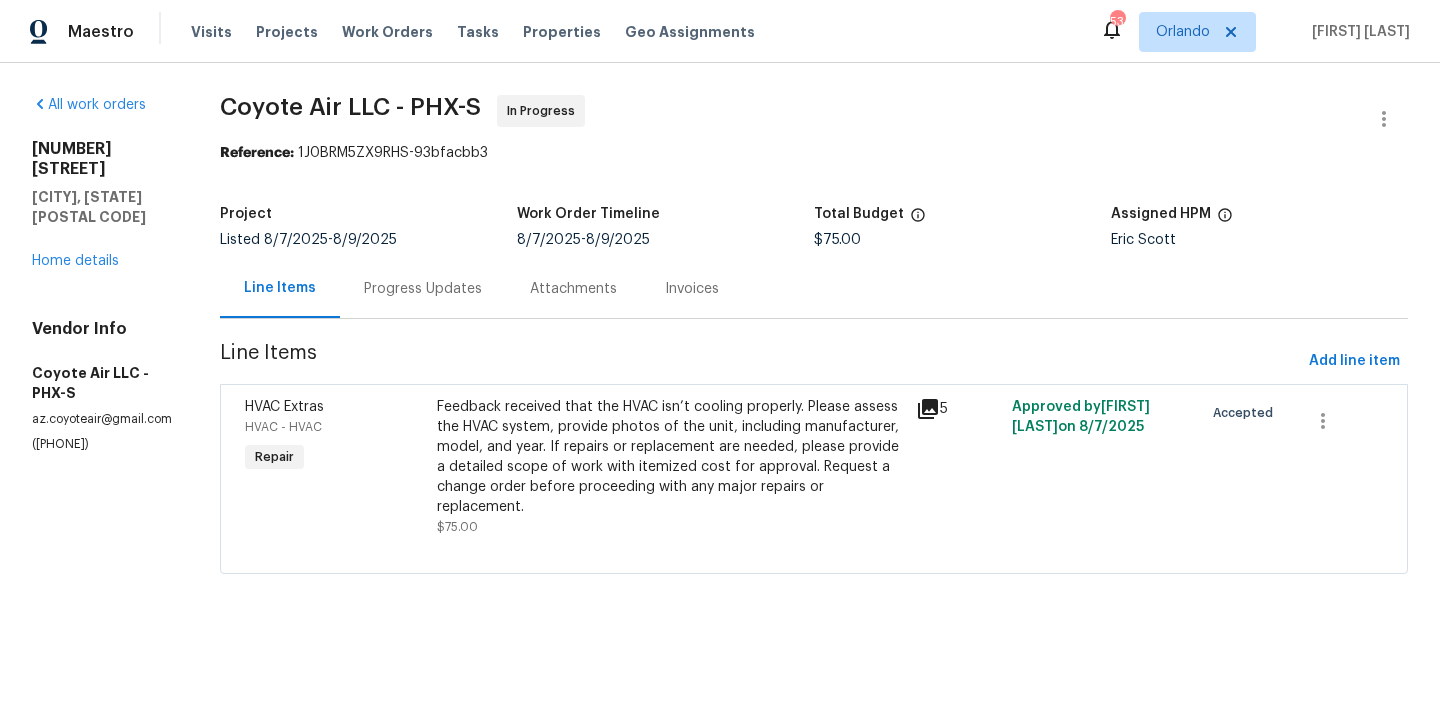 click on "Line Items" at bounding box center [760, 361] 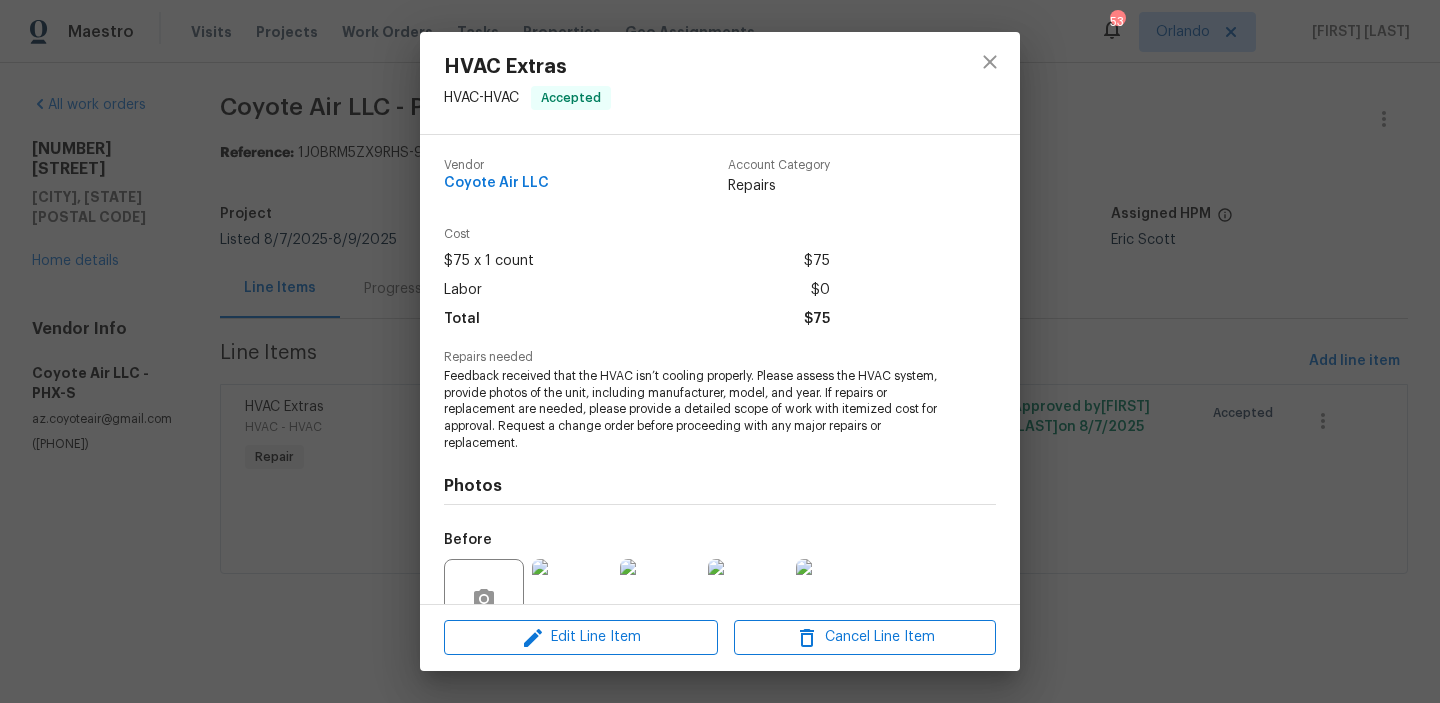 click on "Feedback received that the HVAC isn’t cooling properly. Please assess the HVAC system, provide photos of the unit, including manufacturer, model, and year. If repairs or replacement are needed, please provide a detailed scope of work with itemized cost for approval. Request a change order before proceeding with any major repairs or replacement." at bounding box center (692, 410) 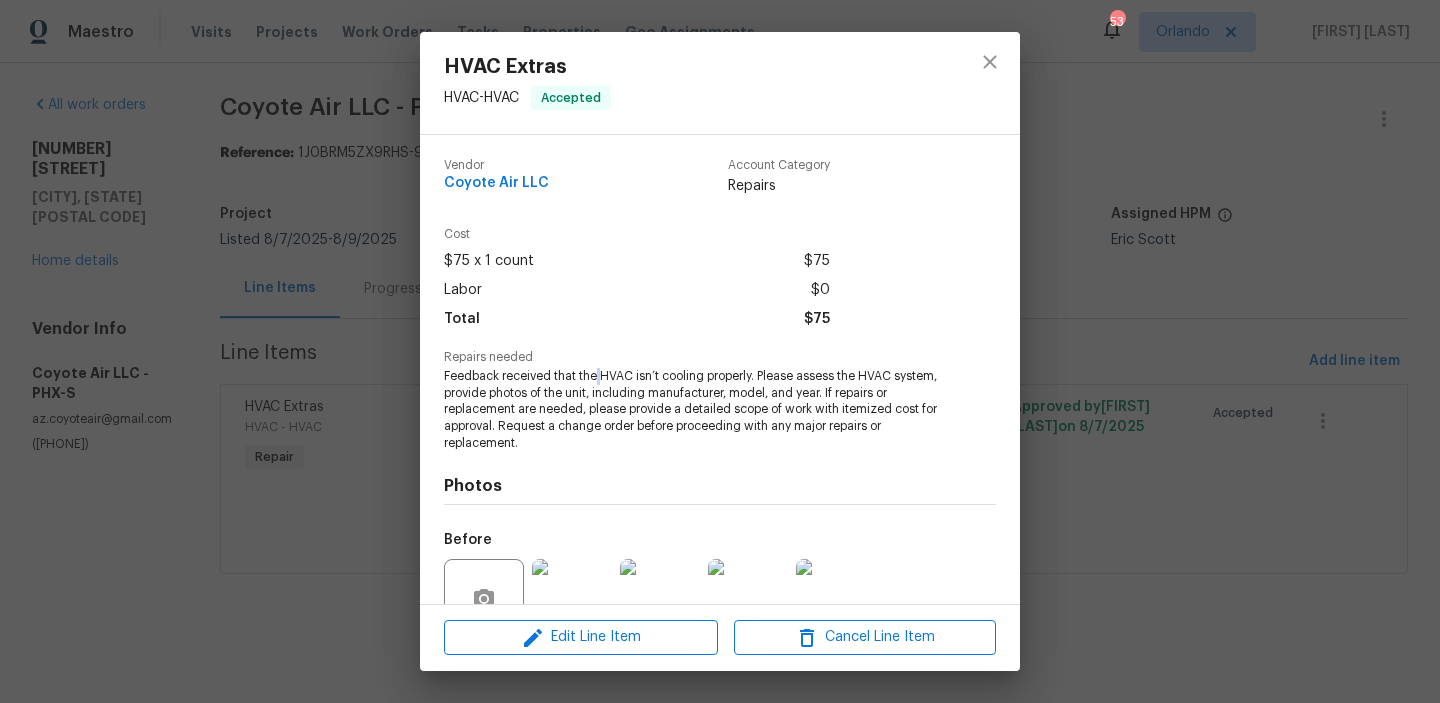 click on "Feedback received that the HVAC isn’t cooling properly. Please assess the HVAC system, provide photos of the unit, including manufacturer, model, and year. If repairs or replacement are needed, please provide a detailed scope of work with itemized cost for approval. Request a change order before proceeding with any major repairs or replacement." at bounding box center (692, 410) 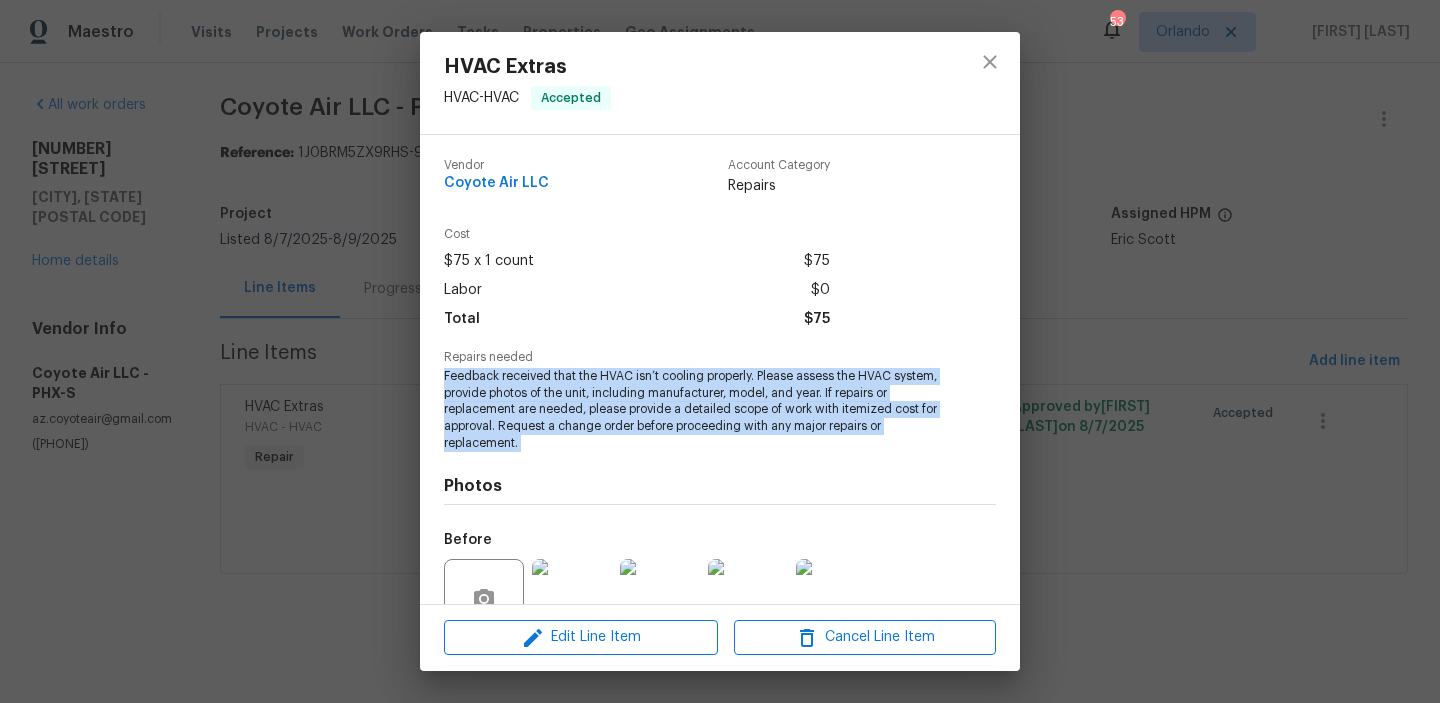 copy on "Feedback received that the HVAC isn’t cooling properly. Please assess the HVAC system, provide photos of the unit, including manufacturer, model, and year. If repairs or replacement are needed, please provide a detailed scope of work with itemized cost for approval. Request a change order before proceeding with any major repairs or replacement." 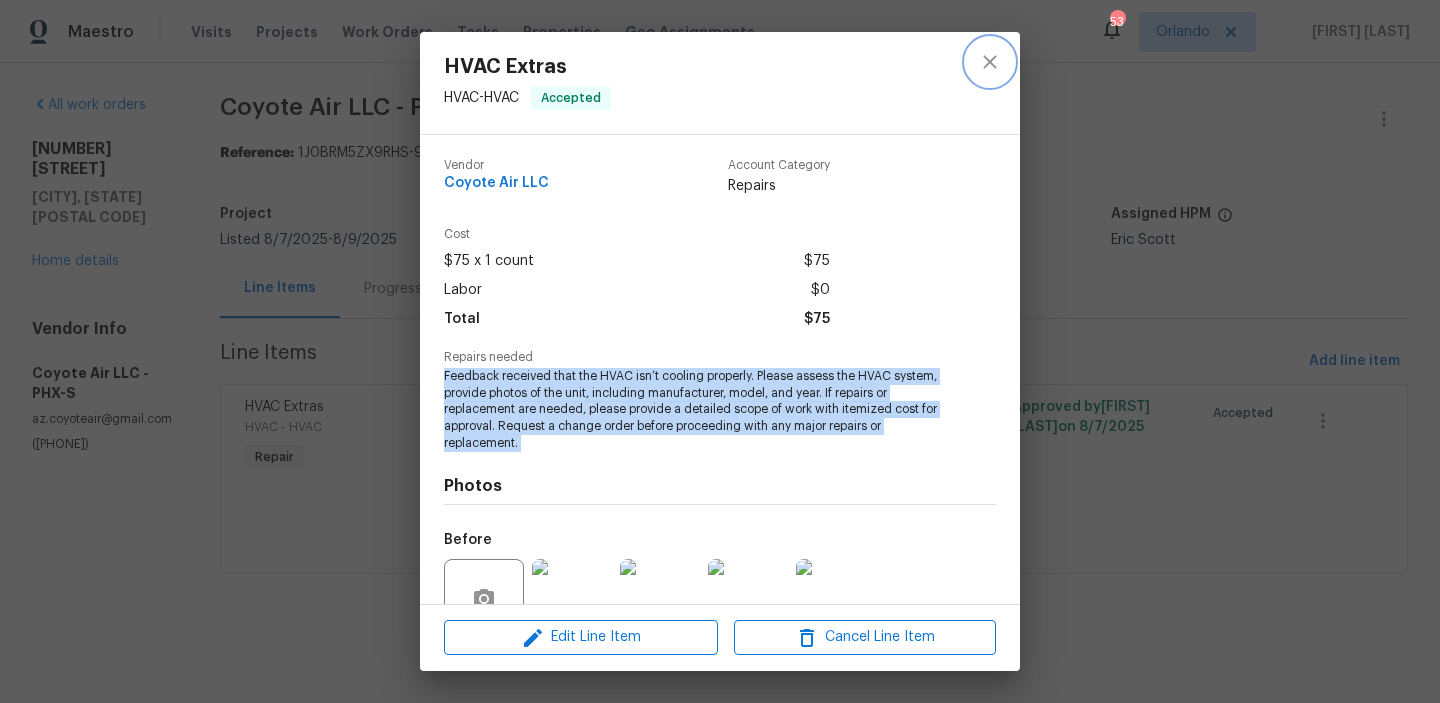click at bounding box center [990, 62] 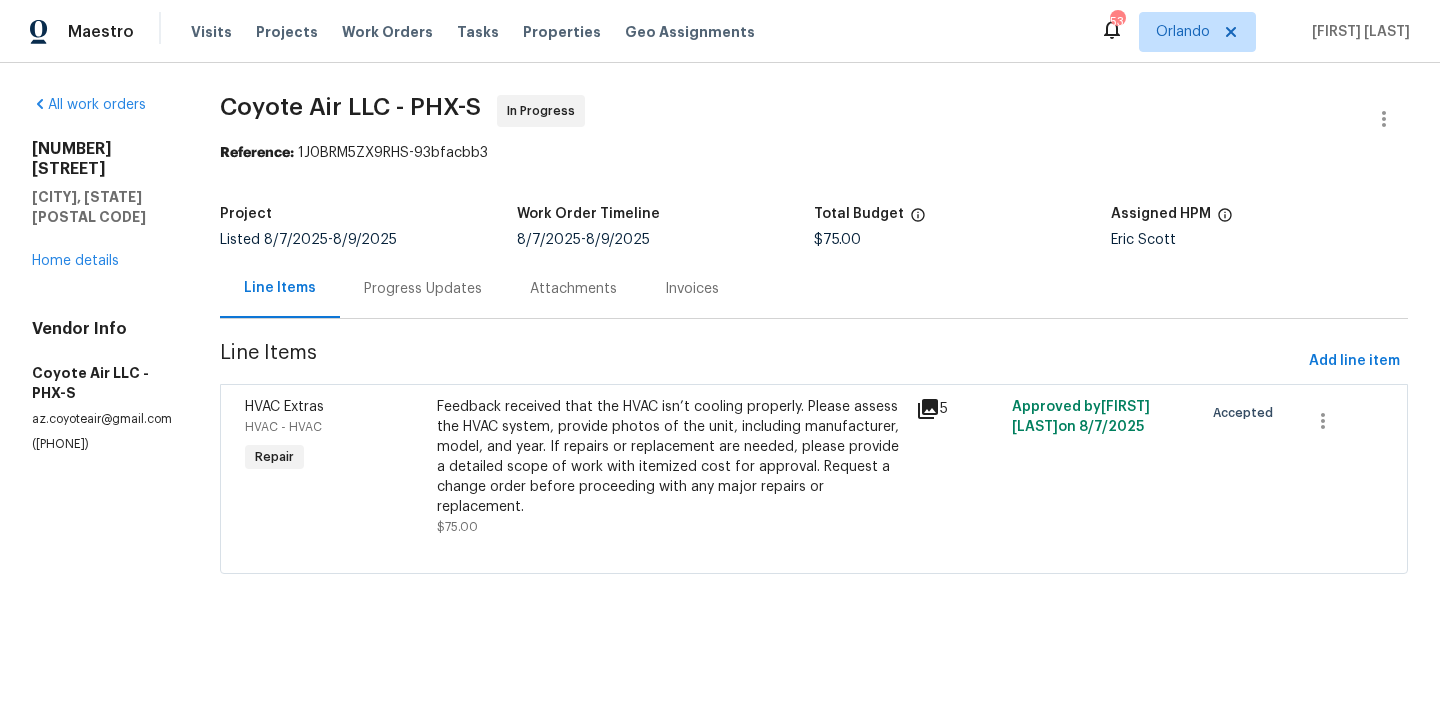 click on "Progress Updates" at bounding box center (423, 288) 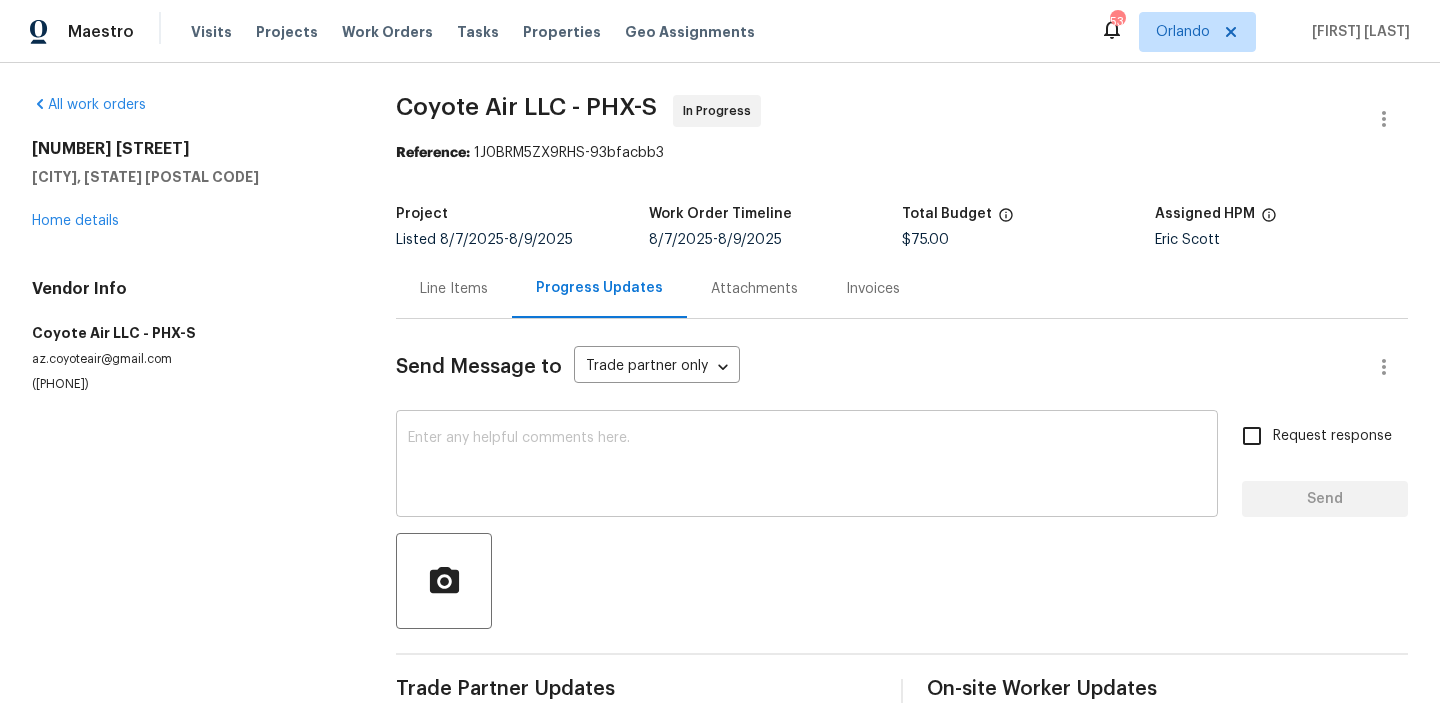 click at bounding box center (807, 466) 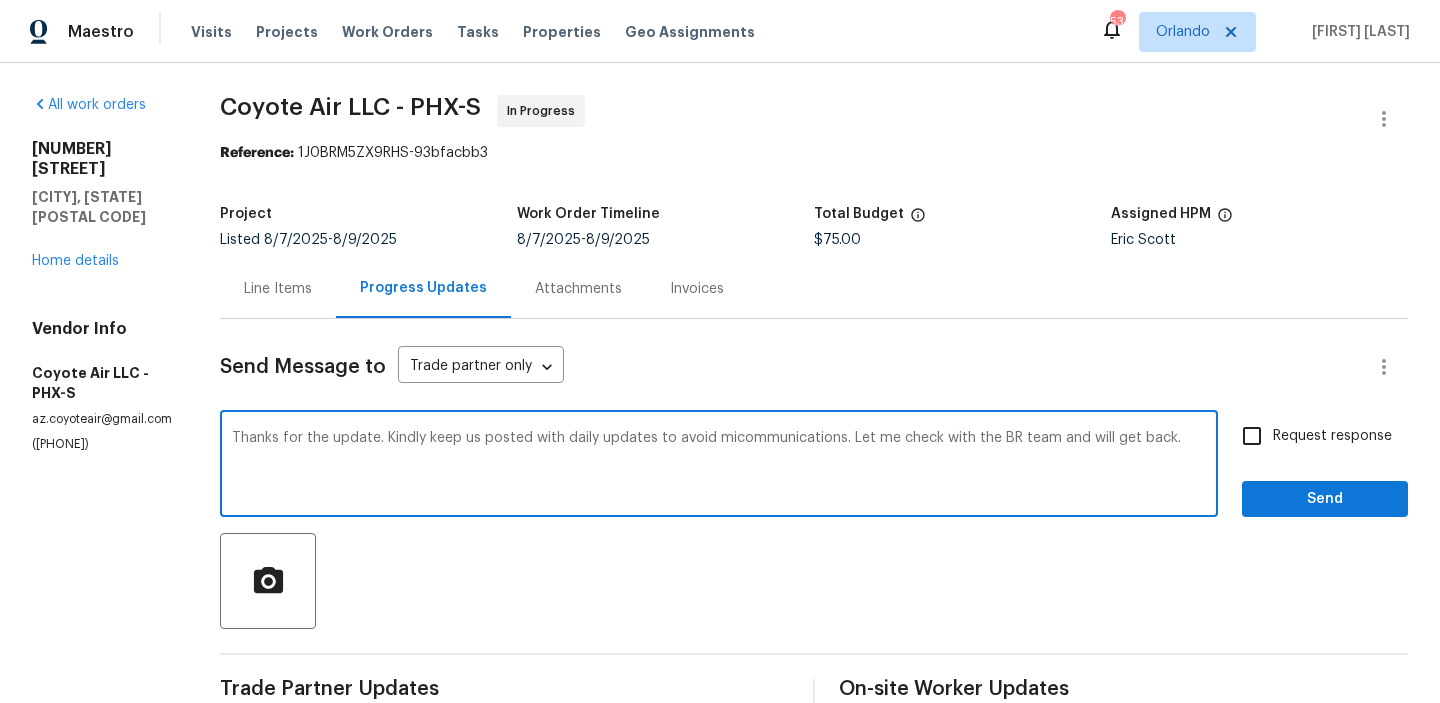 click on "Correct the spelling error miscommunications. Ignore Rewrite sentence" at bounding box center [0, 0] 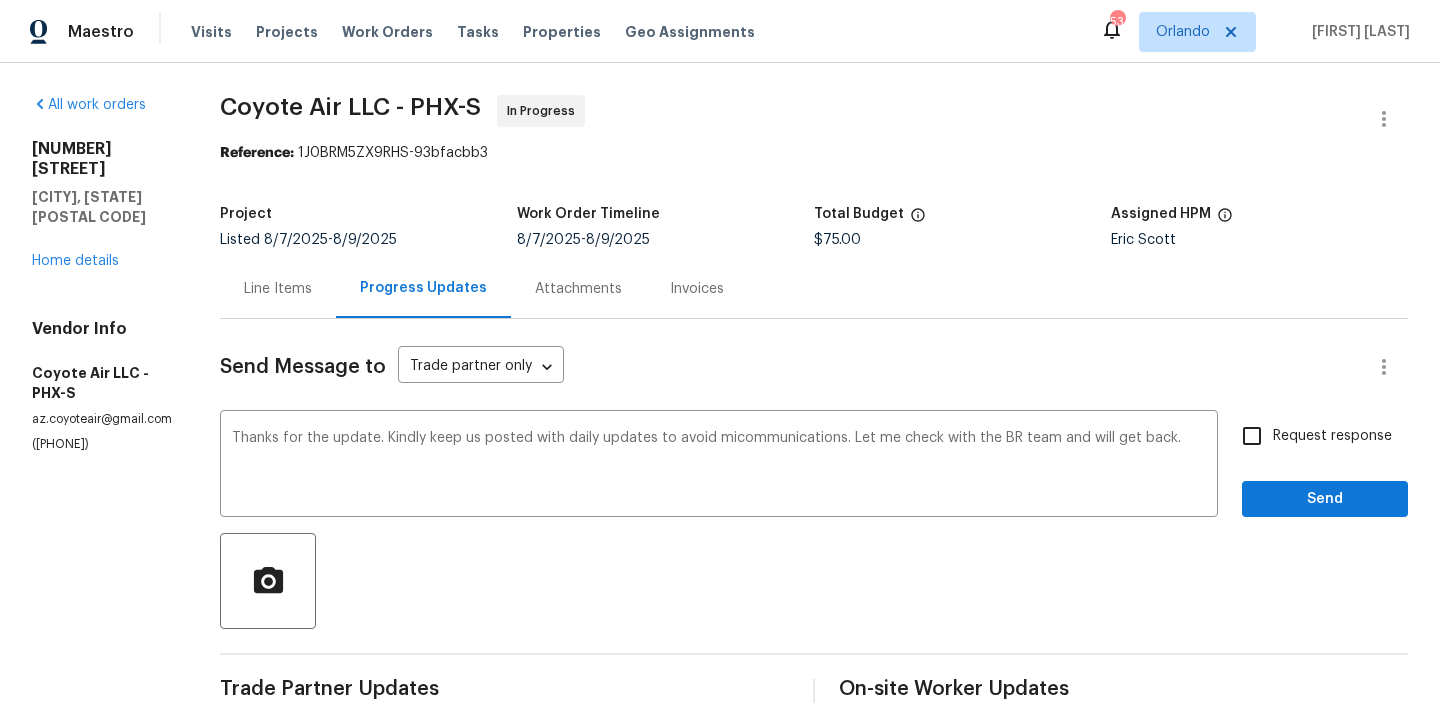 click on "miscommunications." at bounding box center (0, 0) 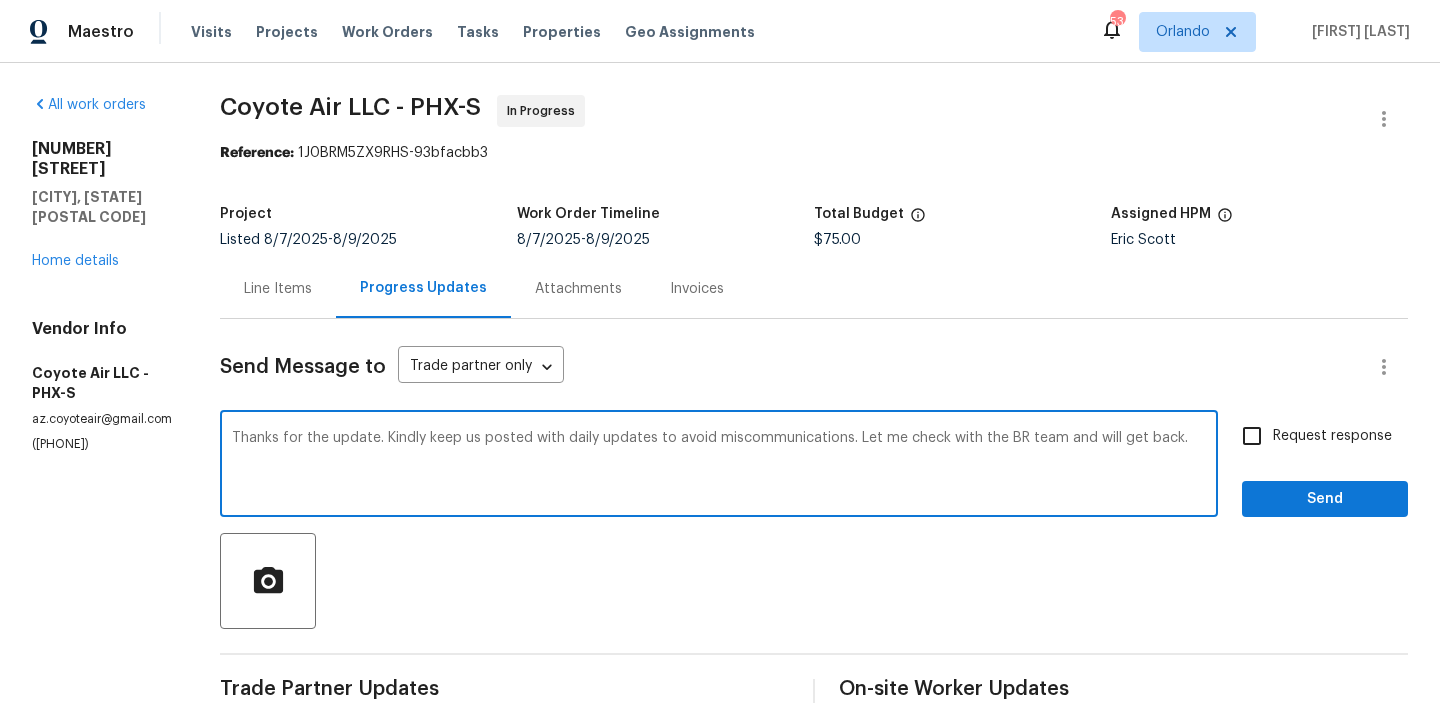 type on "Thanks for the update. Kindly keep us posted with daily updates to avoid miscommunications. Let me check with the BR team and will get back." 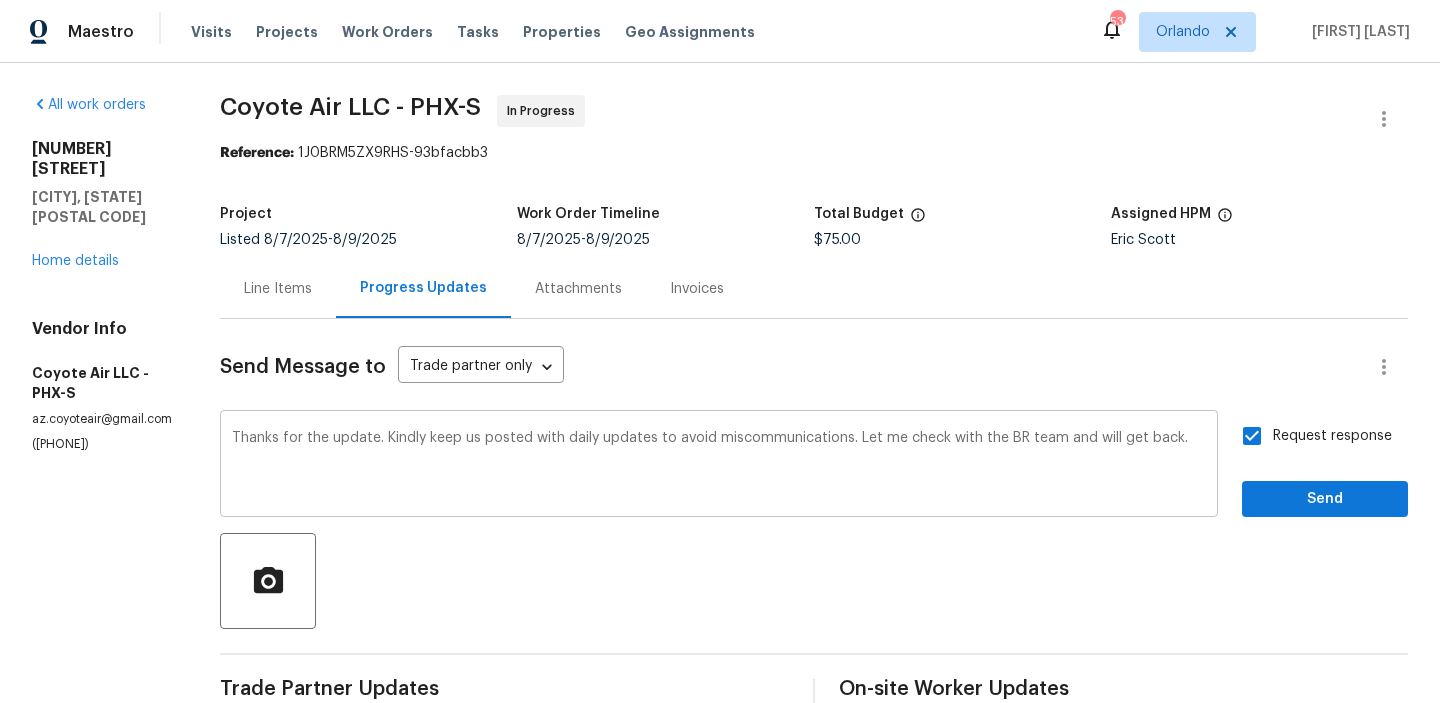 click on "Thanks for the update. Kindly keep us posted with daily updates to avoid miscommunications. Let me check with the BR team and will get back. x ​" at bounding box center [719, 466] 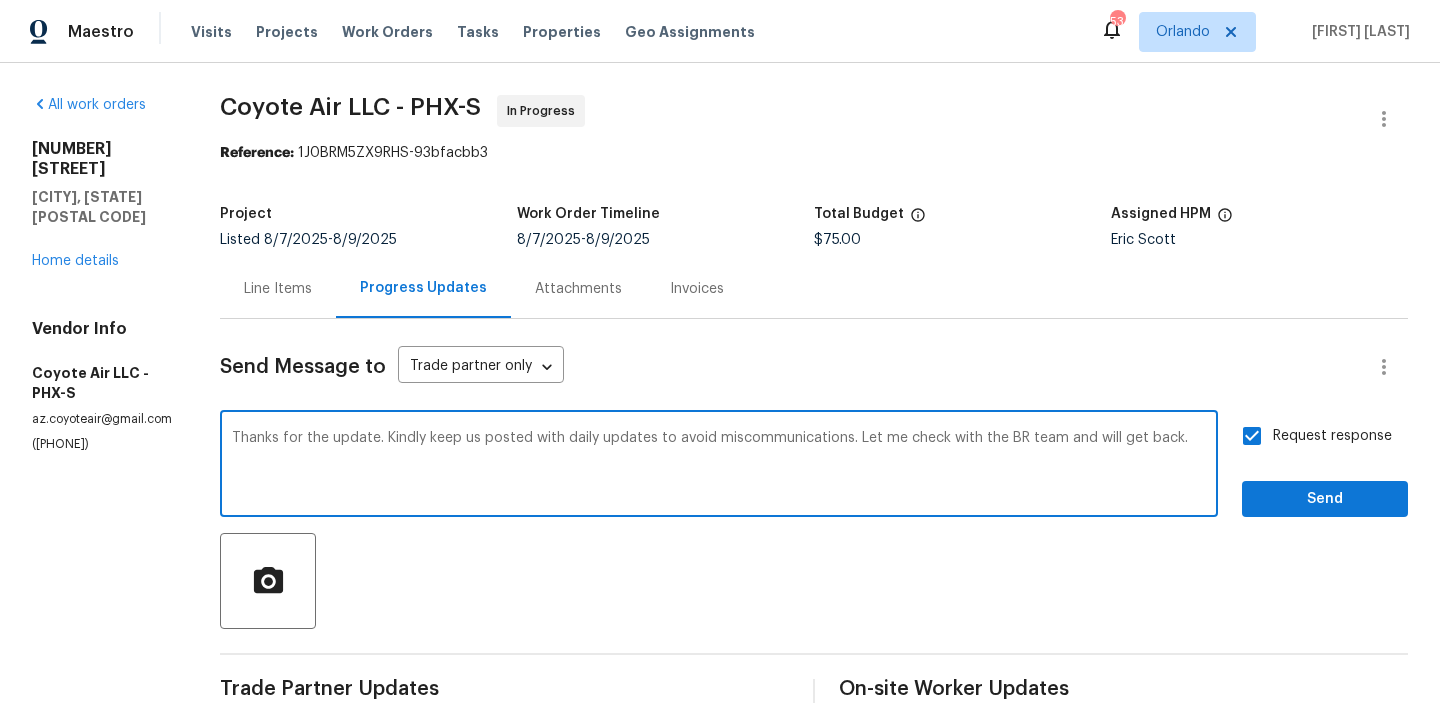 click on "Thanks for the update. Kindly keep us posted with daily updates to avoid miscommunications. Let me check with the BR team and will get back. x ​" at bounding box center (719, 466) 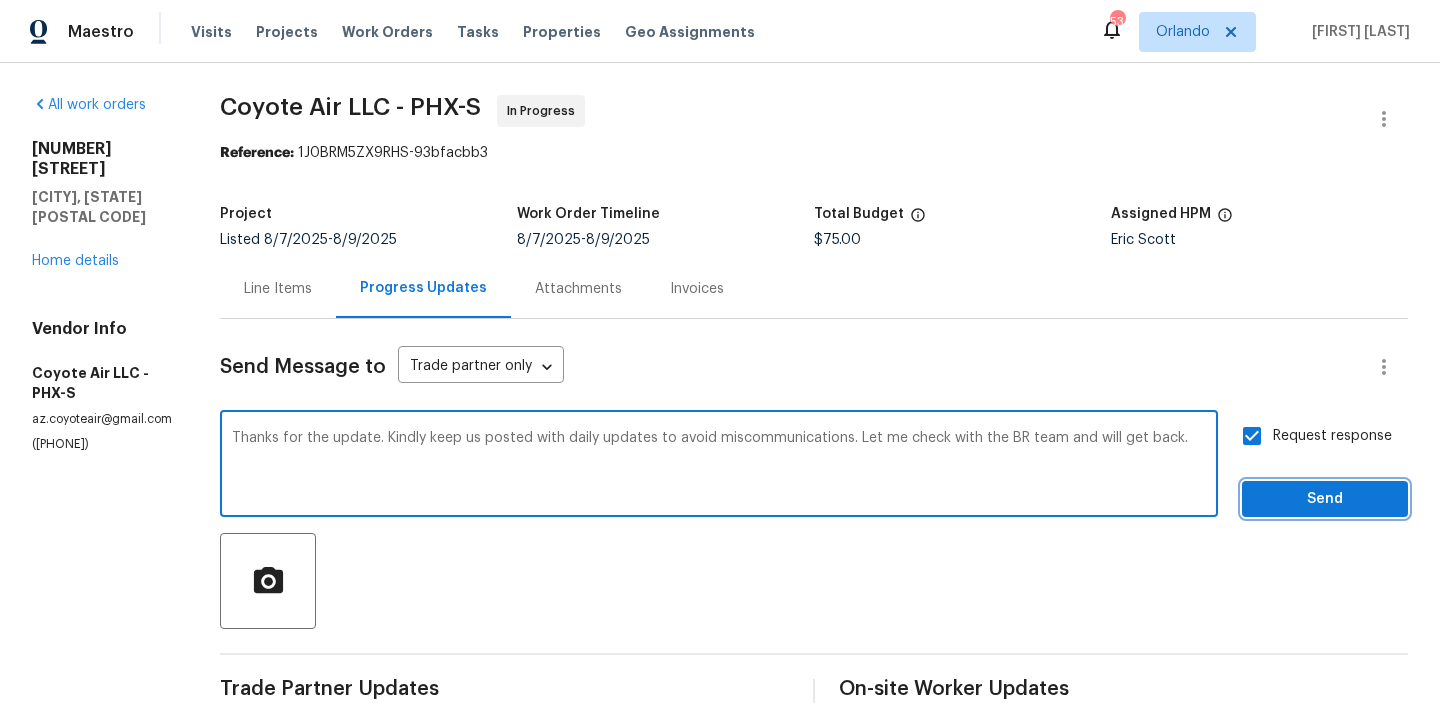 click on "Send" at bounding box center (1325, 499) 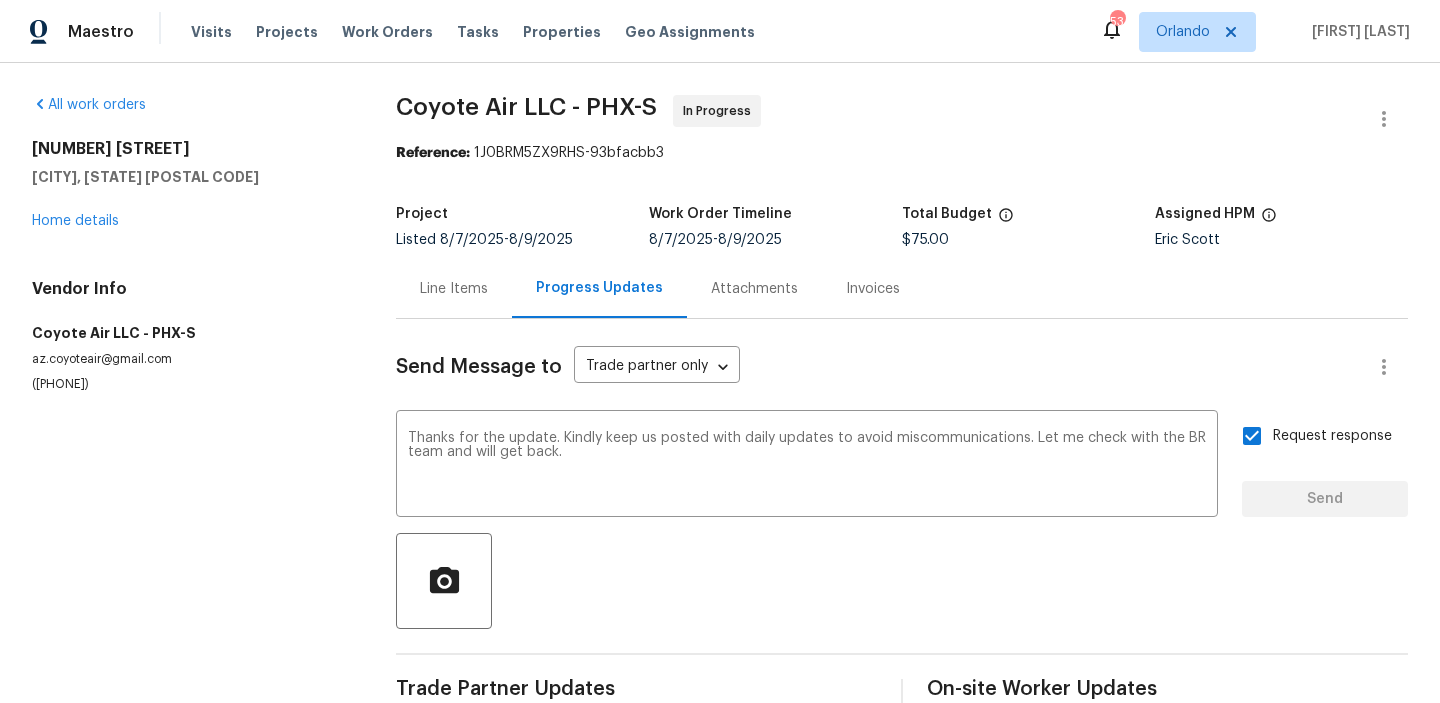 type 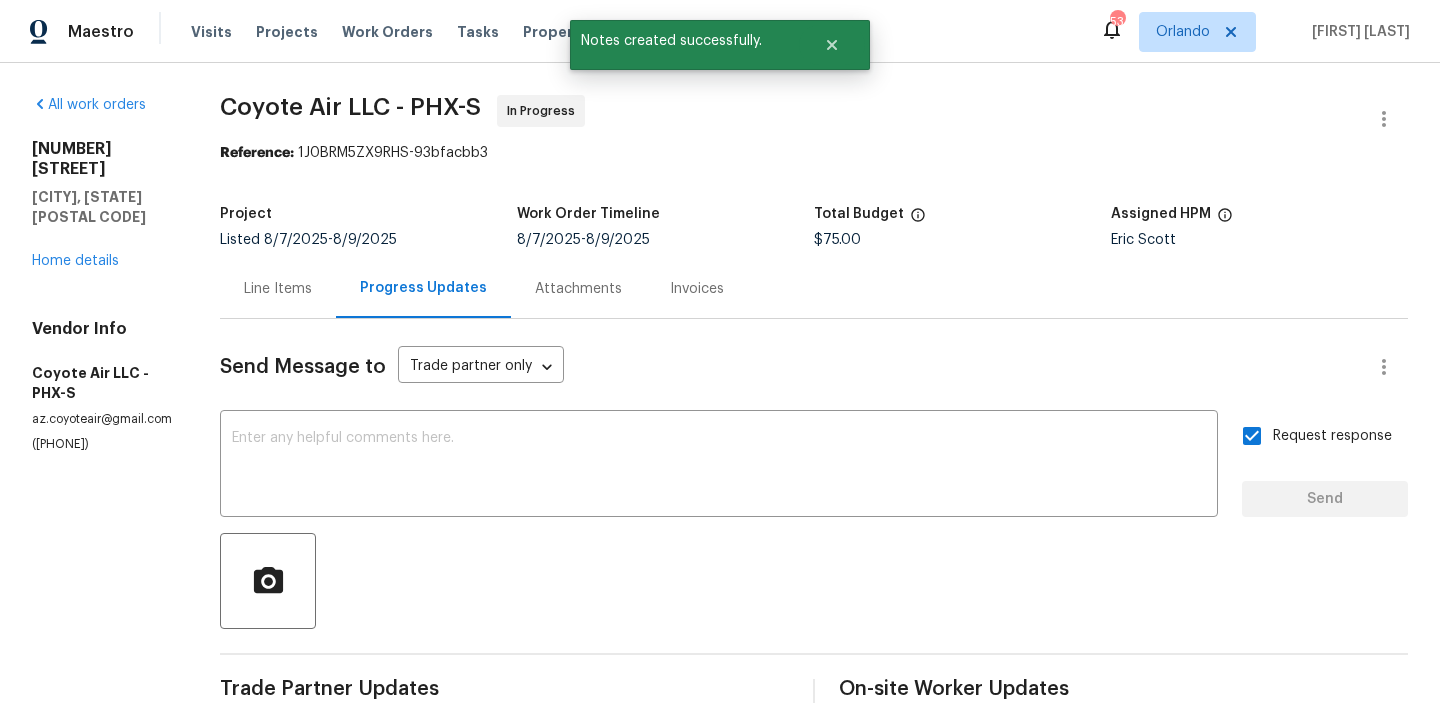 click on "Progress Updates" at bounding box center (423, 288) 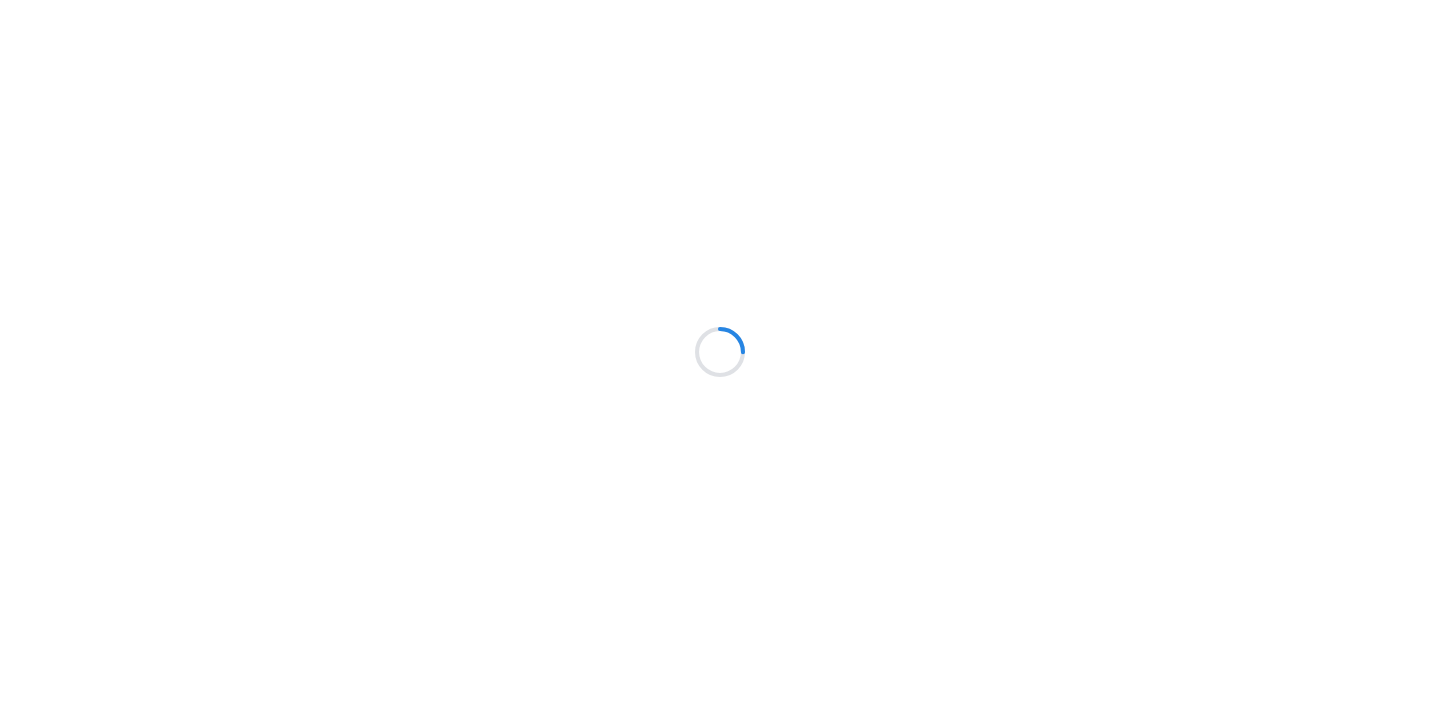 scroll, scrollTop: 0, scrollLeft: 0, axis: both 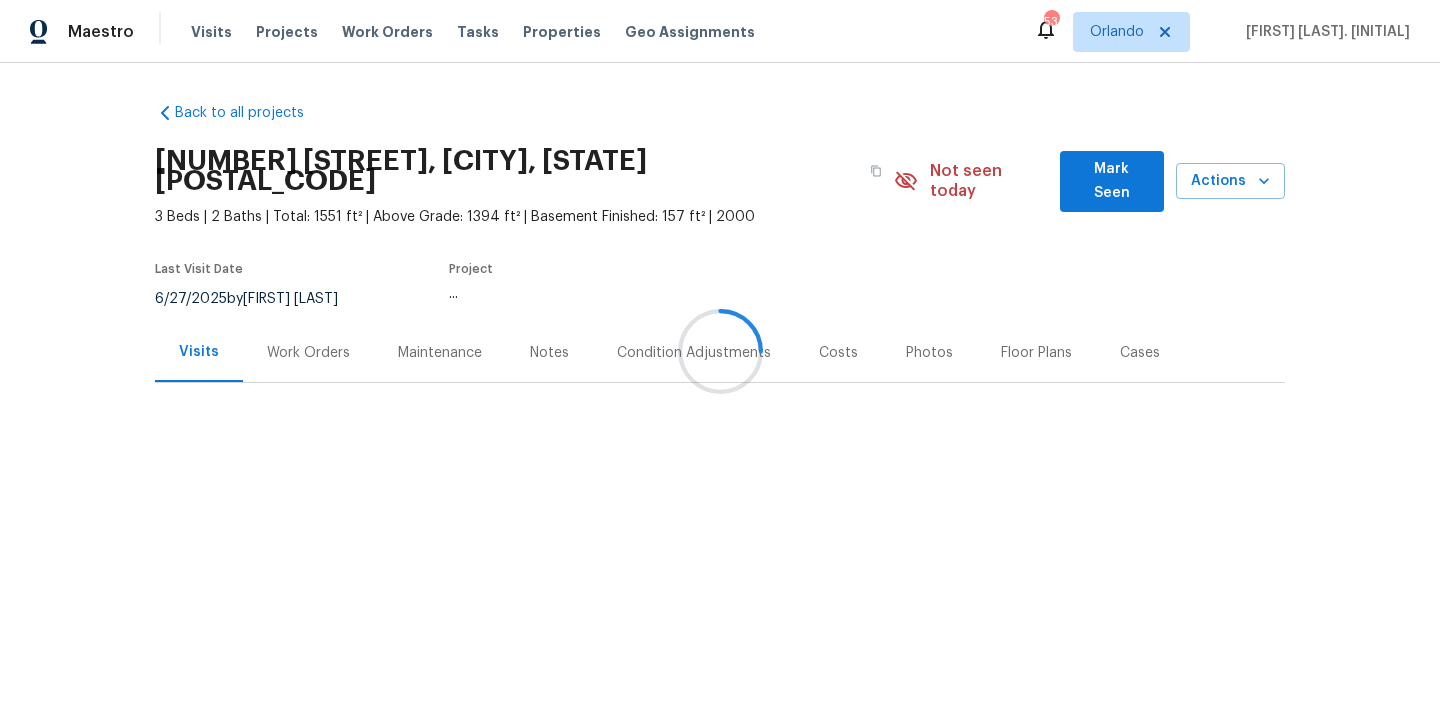 click at bounding box center (720, 351) 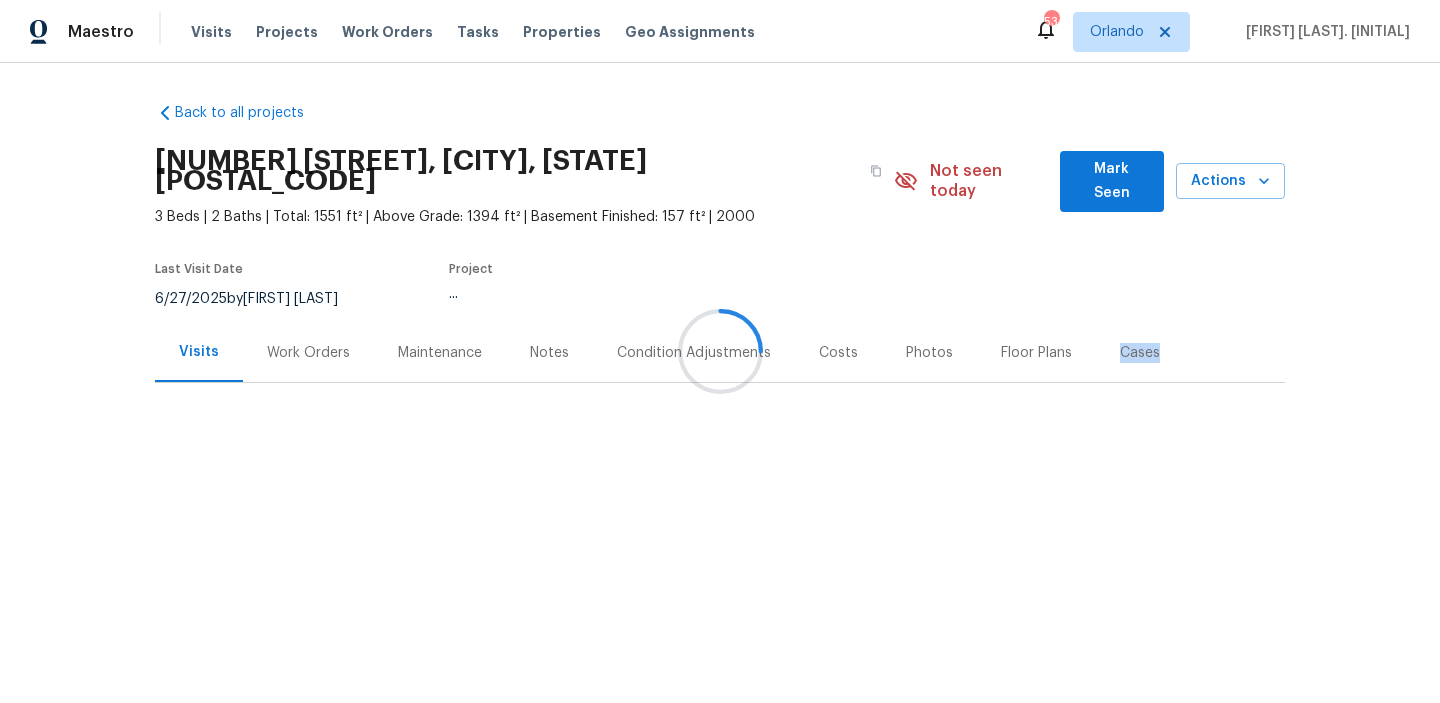 click at bounding box center [720, 351] 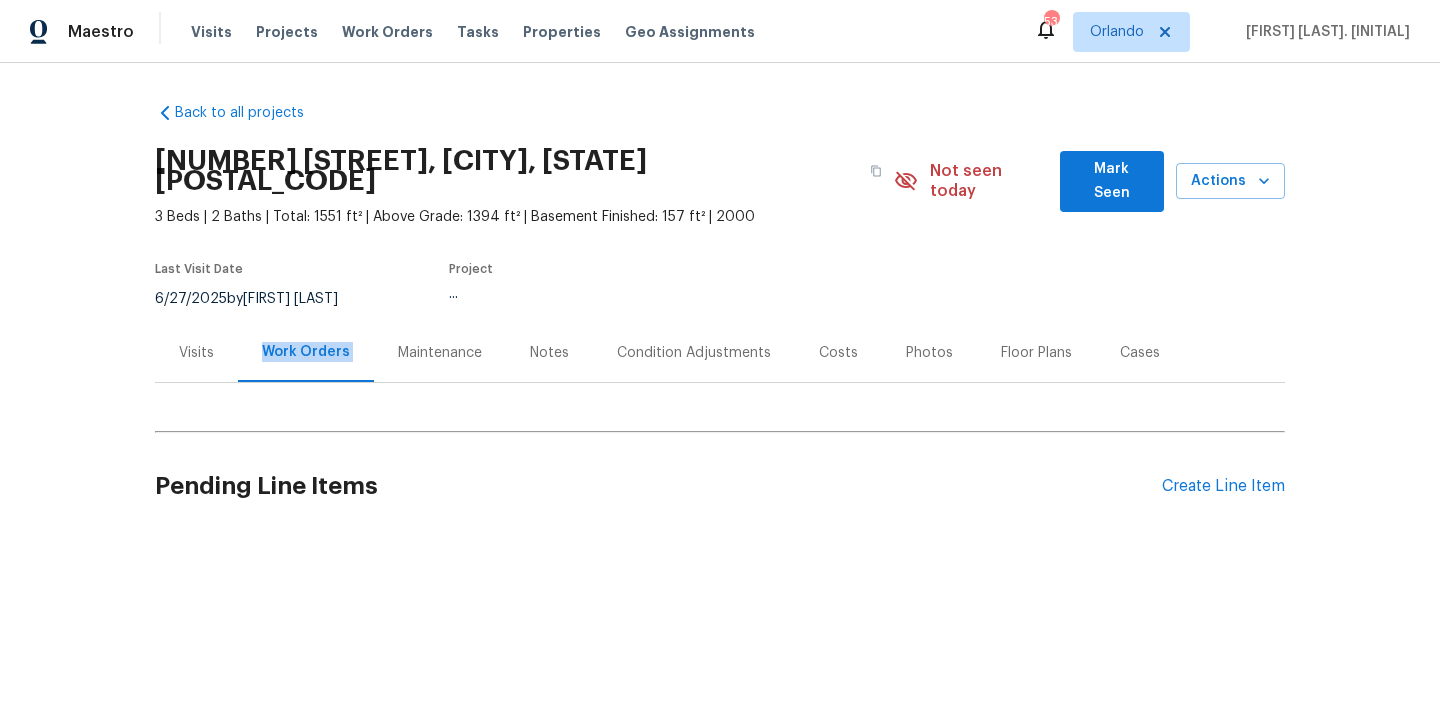 click on "Work Orders" at bounding box center [306, 352] 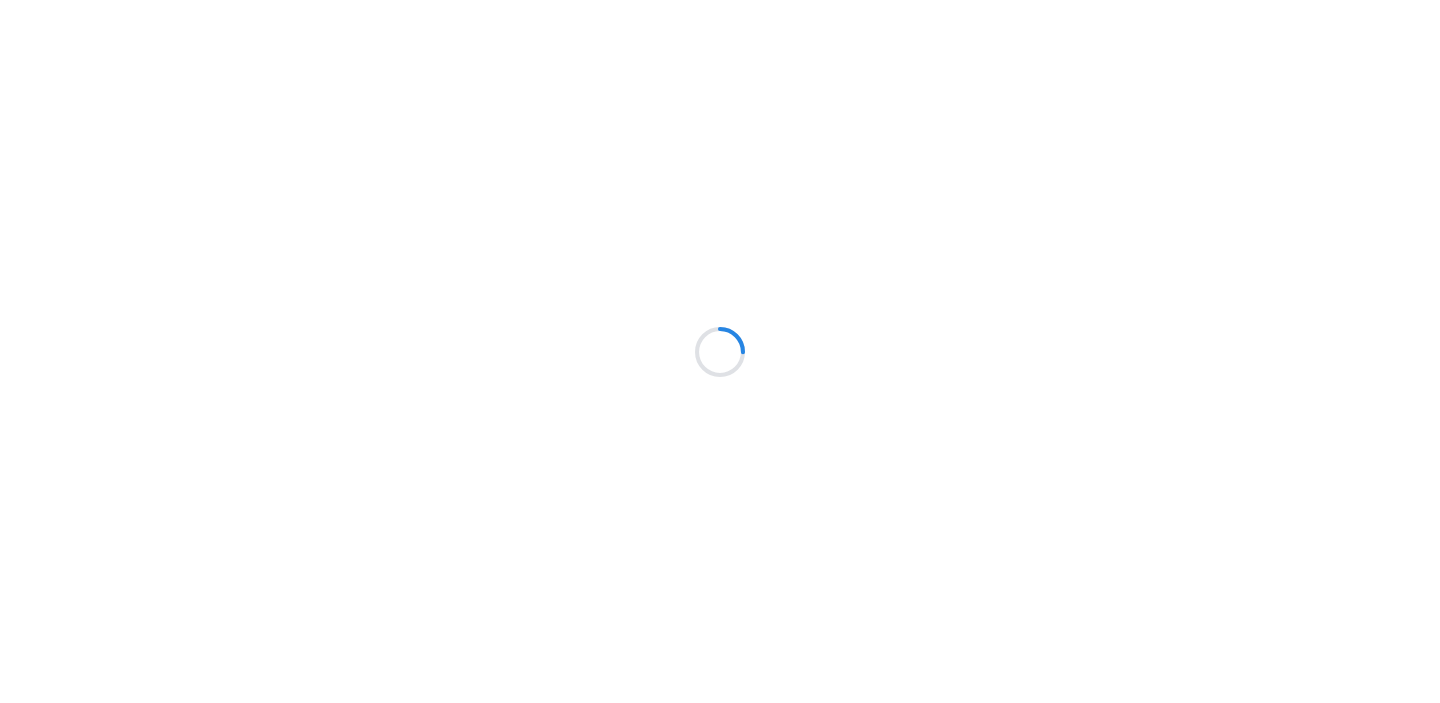 scroll, scrollTop: 0, scrollLeft: 0, axis: both 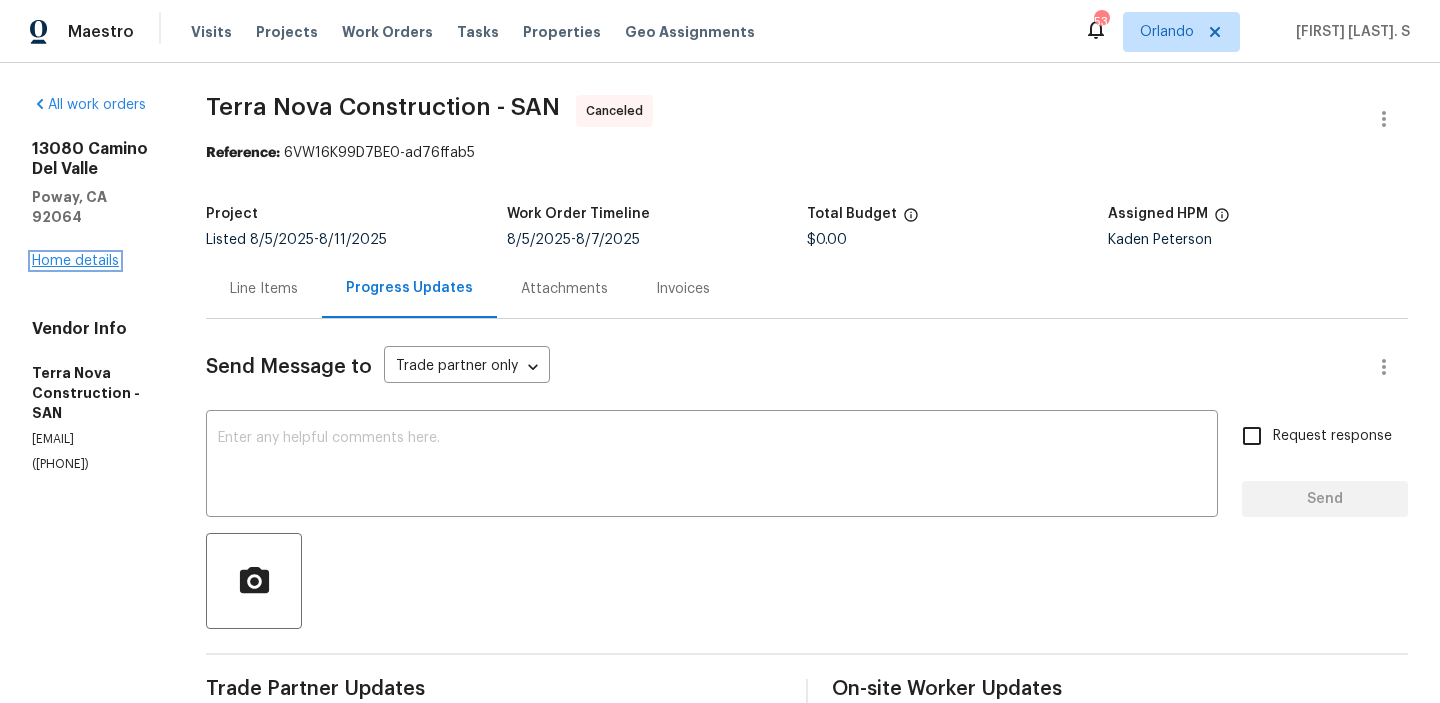 click on "Home details" at bounding box center [75, 261] 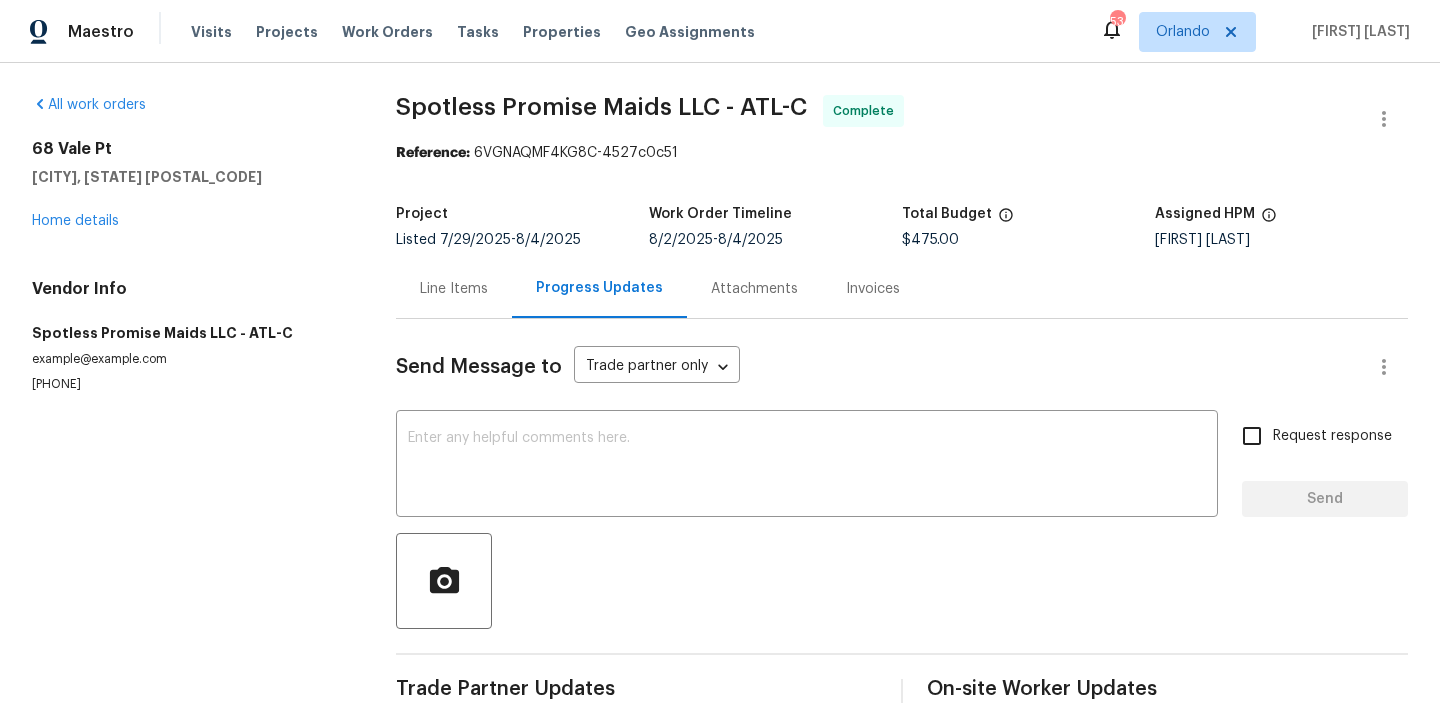 scroll, scrollTop: 0, scrollLeft: 0, axis: both 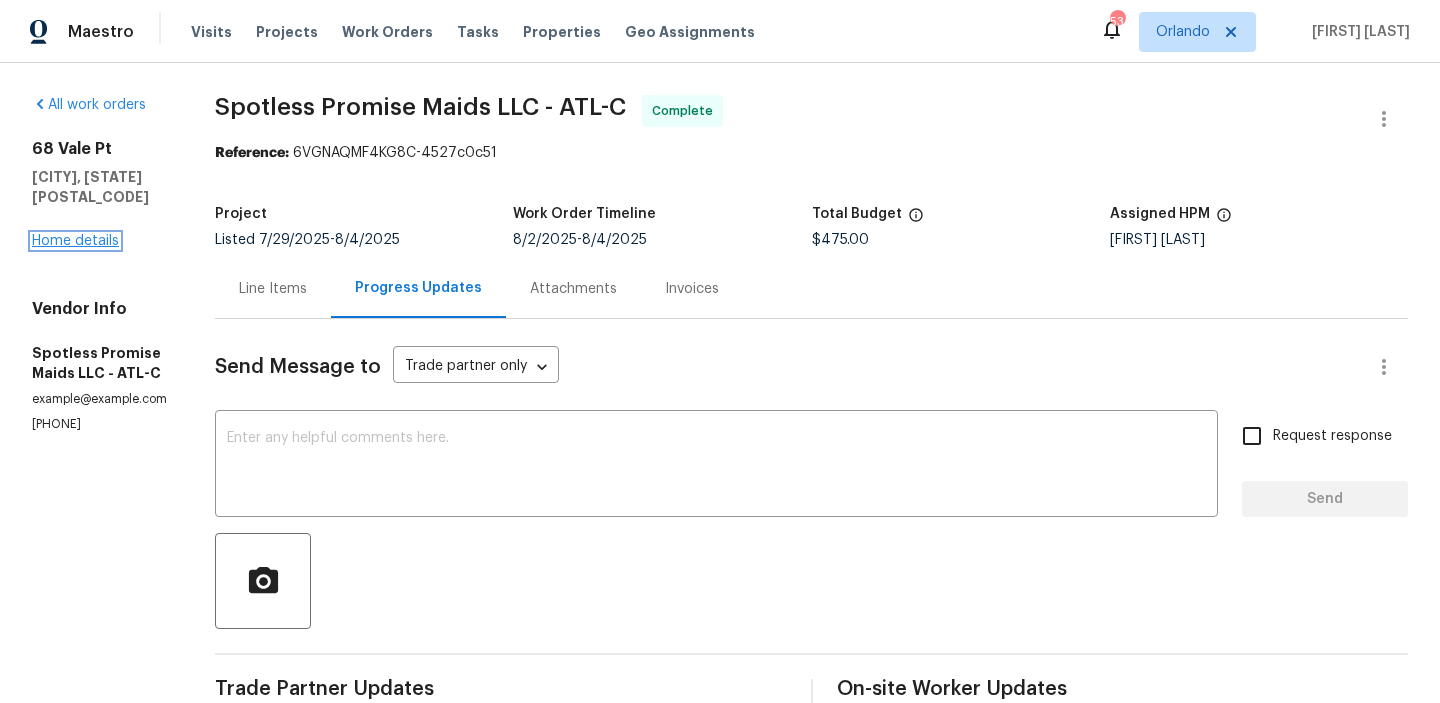 click on "Home details" at bounding box center [75, 241] 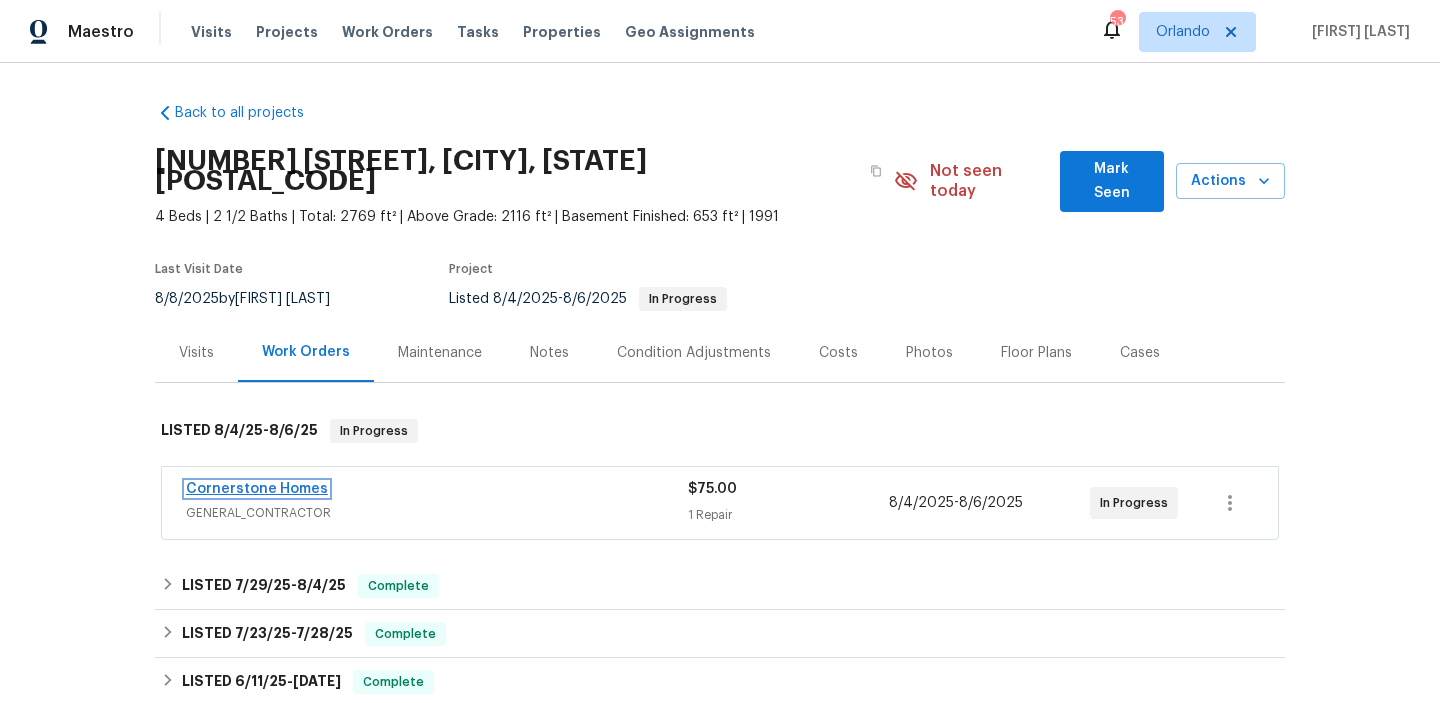 click on "Cornerstone Homes" at bounding box center [257, 489] 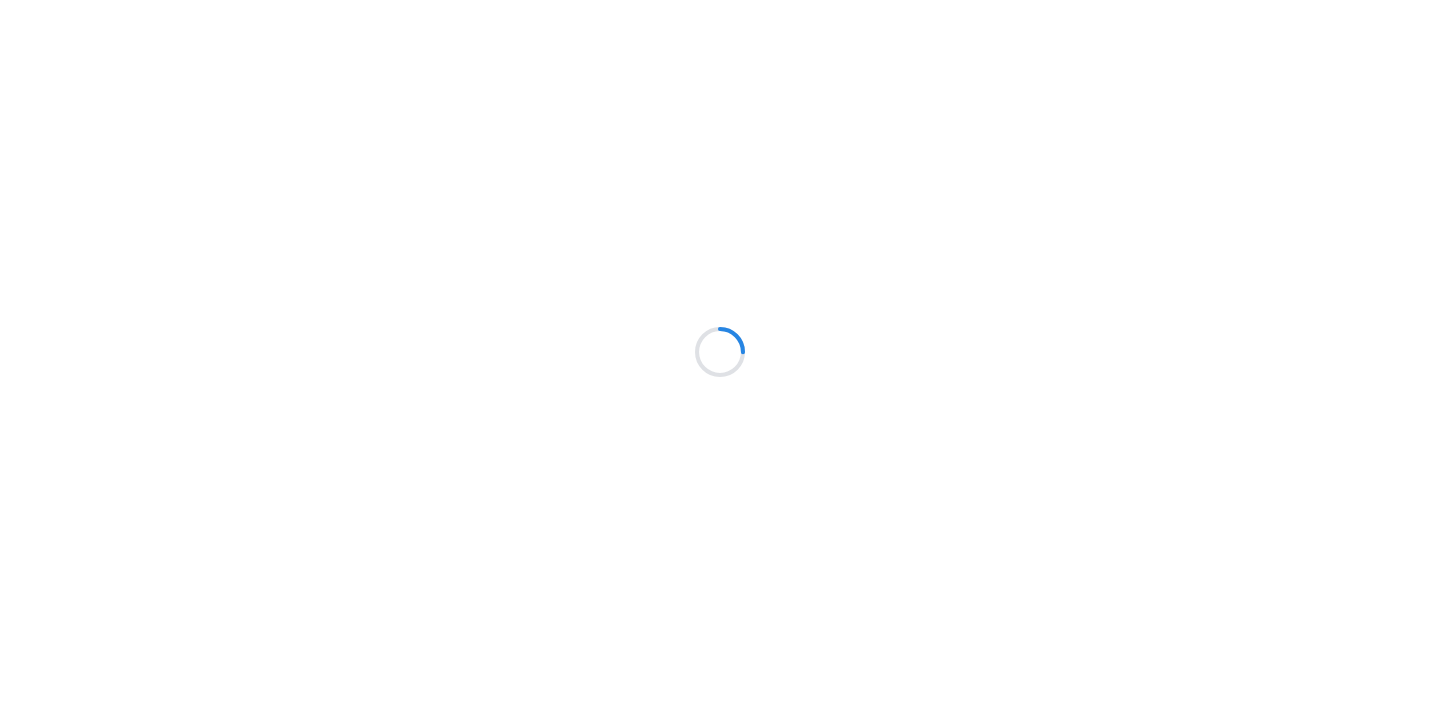scroll, scrollTop: 0, scrollLeft: 0, axis: both 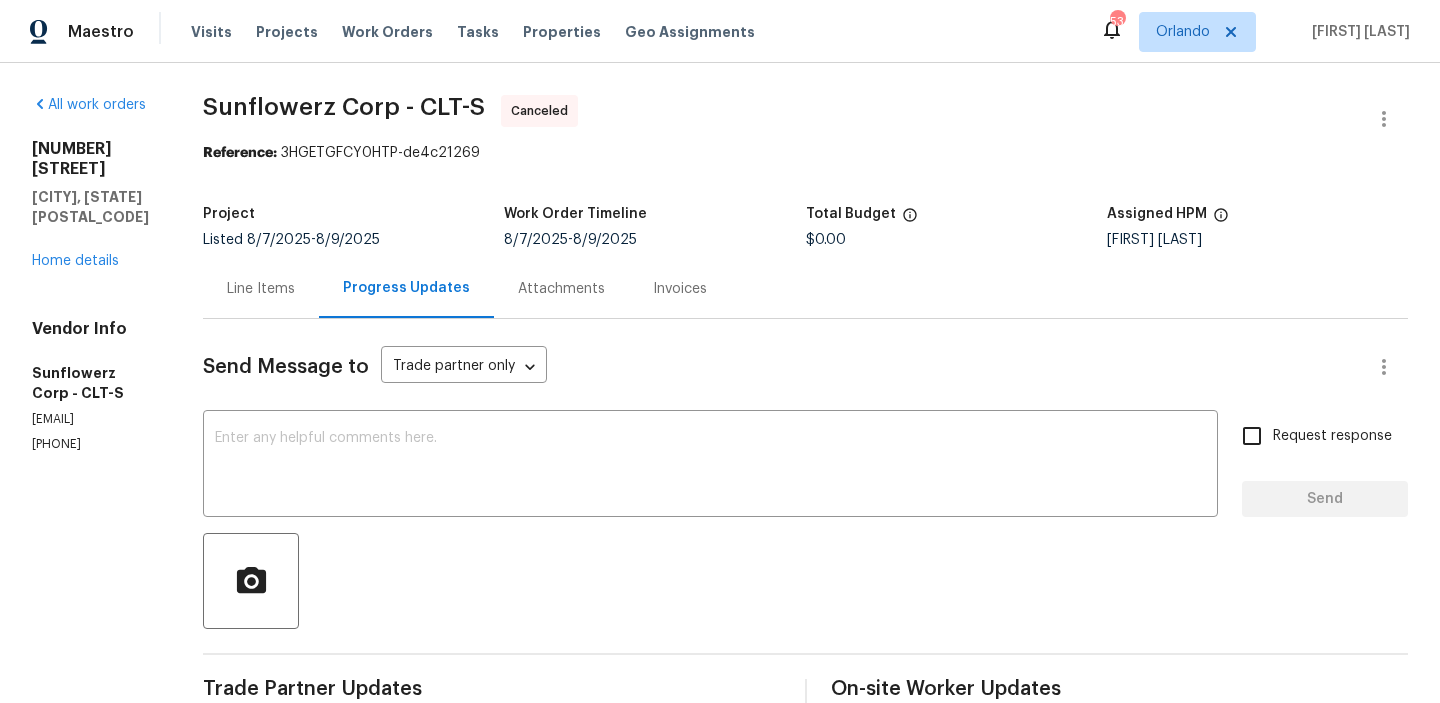 click on "[NUMBER] [STREET] [CITY], [STATE] [POSTAL_CODE] Home details" at bounding box center [93, 205] 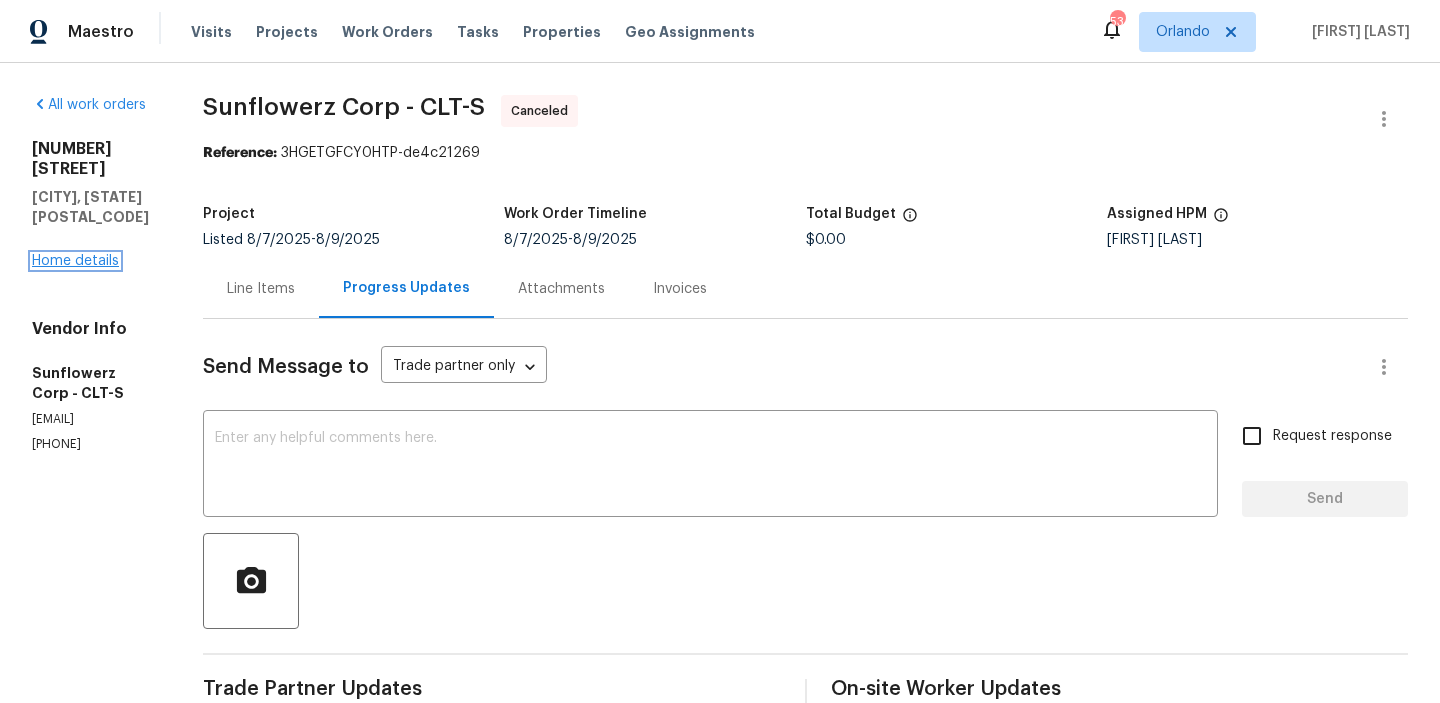 click on "Home details" at bounding box center [75, 261] 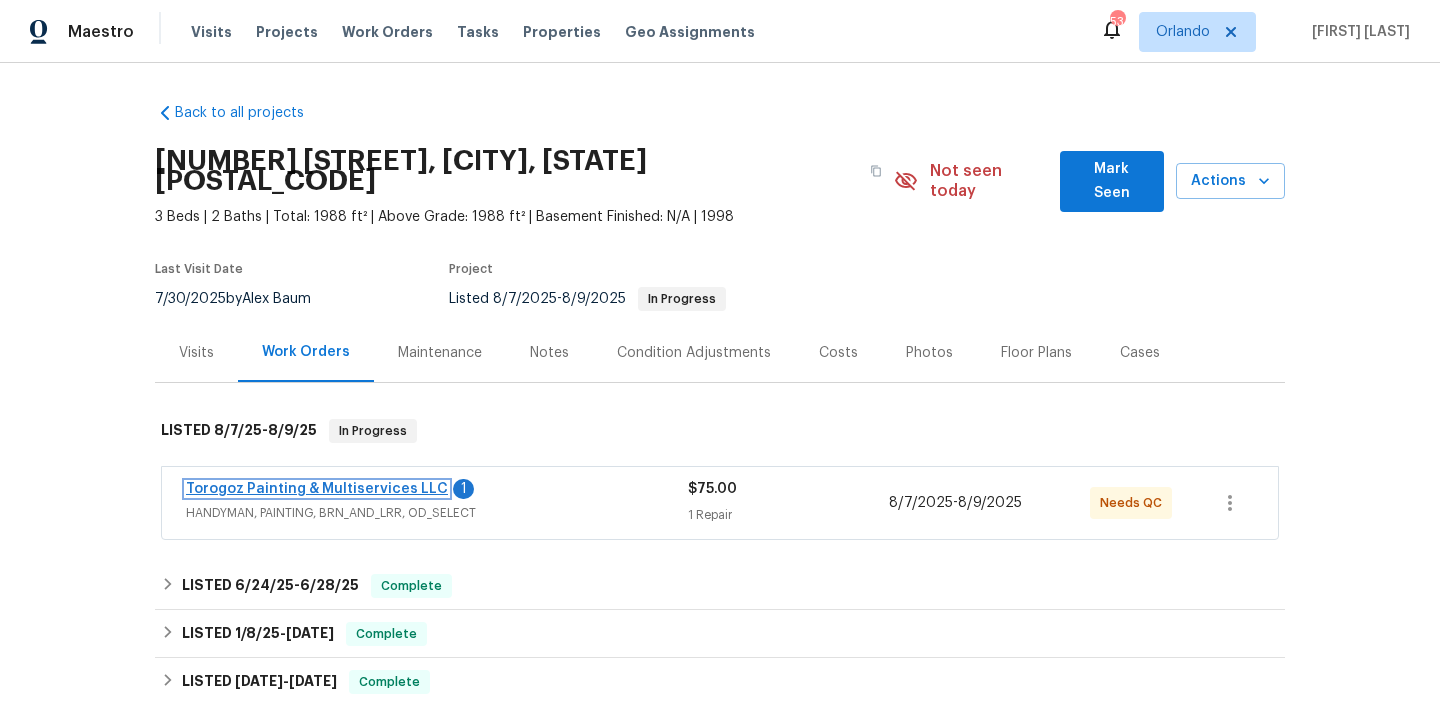 click on "Torogoz Painting & Multiservices LLC" at bounding box center (317, 489) 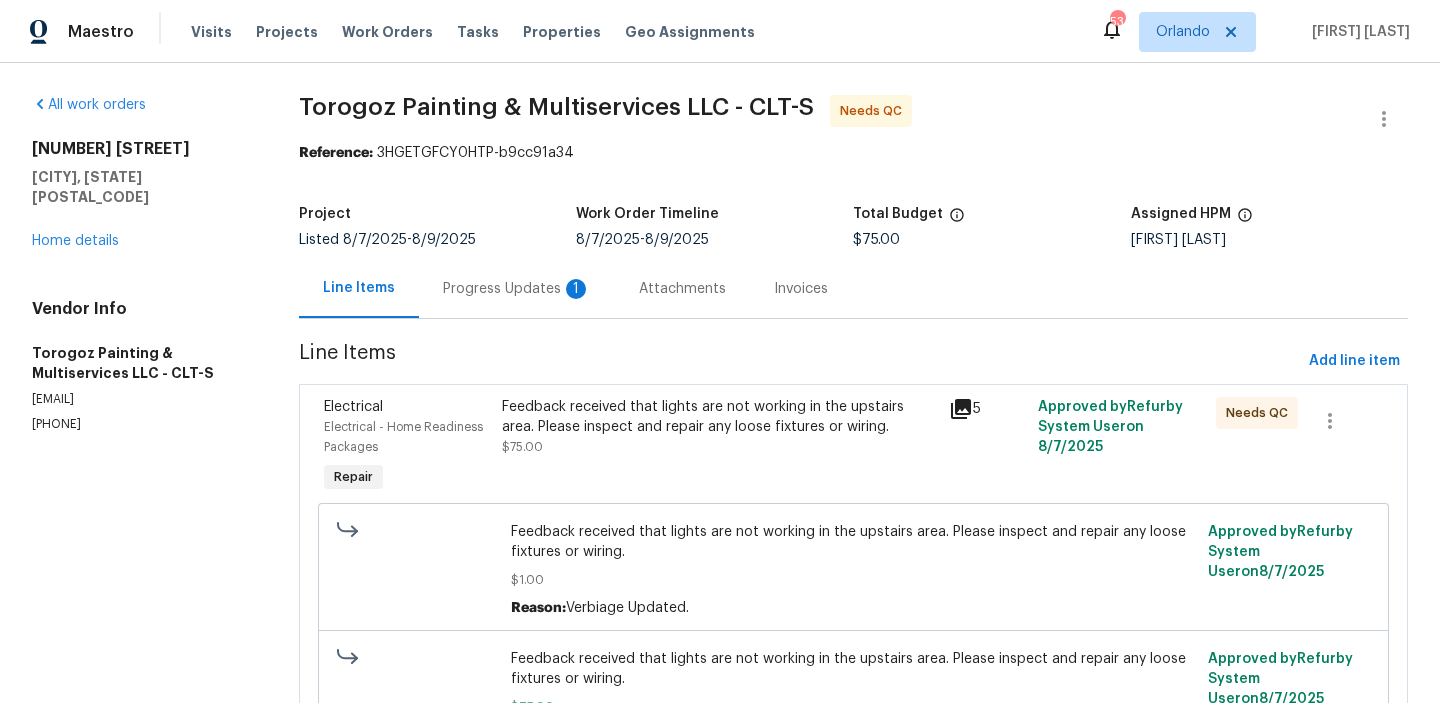 click on "Torogoz Painting & Multiservices LLC - CLT-S Needs QC Reference:   3HGETGFCY0HTP-b9cc91a34 Project Listed   8/7/2025  -  8/9/2025 Work Order Timeline 8/7/2025  -  8/9/2025 Total Budget $75.00 Assigned HPM Billy Towle Line Items Progress Updates 1 Attachments Invoices Line Items Add line item Electrical Electrical - Home Readiness Packages Repair Feedback received that lights are not working in the upstairs area. Please inspect and repair any loose fixtures or wiring. $75.00   5 Approved by  Refurby System User  on   8/7/2025 Needs QC Feedback received that lights are not working in the upstairs area. Please inspect and repair any loose fixtures or wiring. $1.00 Reason:  Verbiage Updated. Approved by  Refurby System User  on  8/7/2025 Feedback received that lights are not working in the upstairs area. Please inspect and repair any loose fixtures or wiring. $75.00 Reason:  Verbiage Updated. Approved by  Refurby System User  on  8/7/2025" at bounding box center [853, 451] 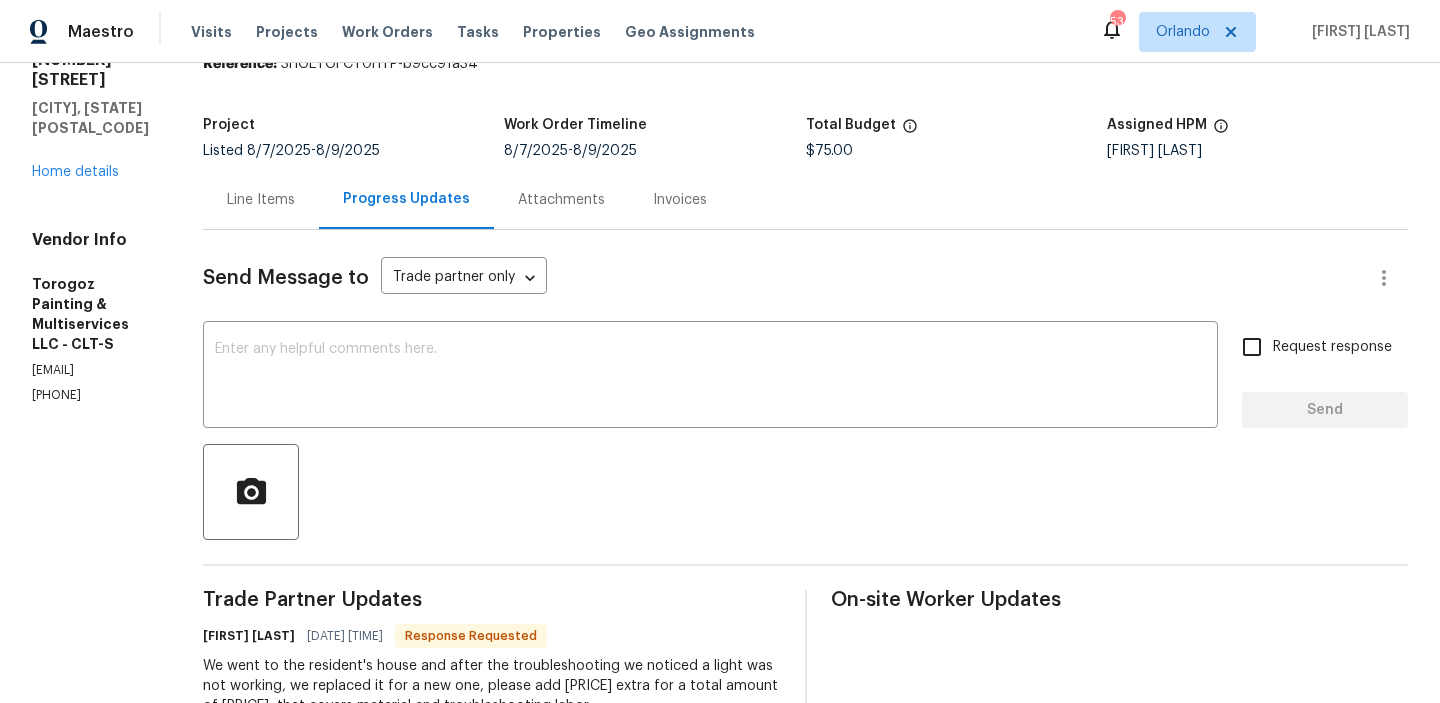 scroll, scrollTop: 0, scrollLeft: 0, axis: both 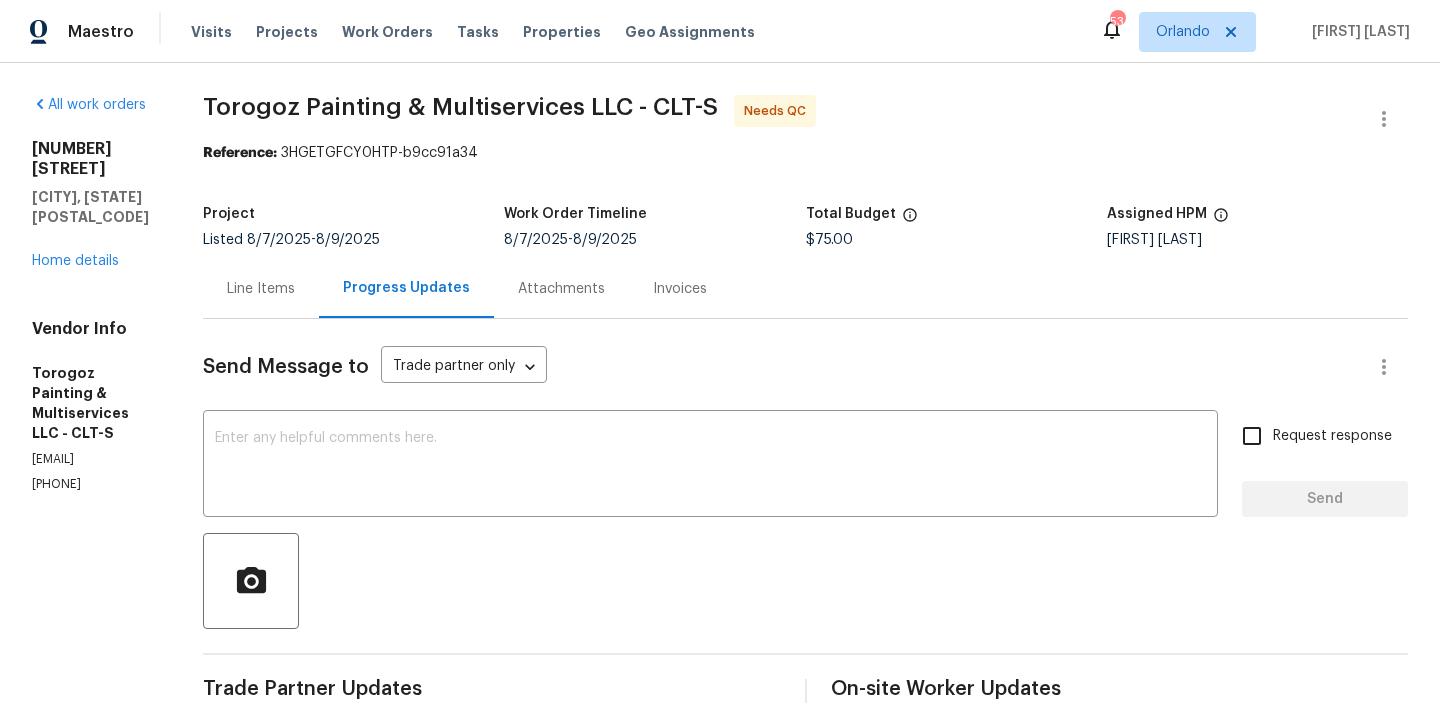 click on "Line Items" at bounding box center [261, 288] 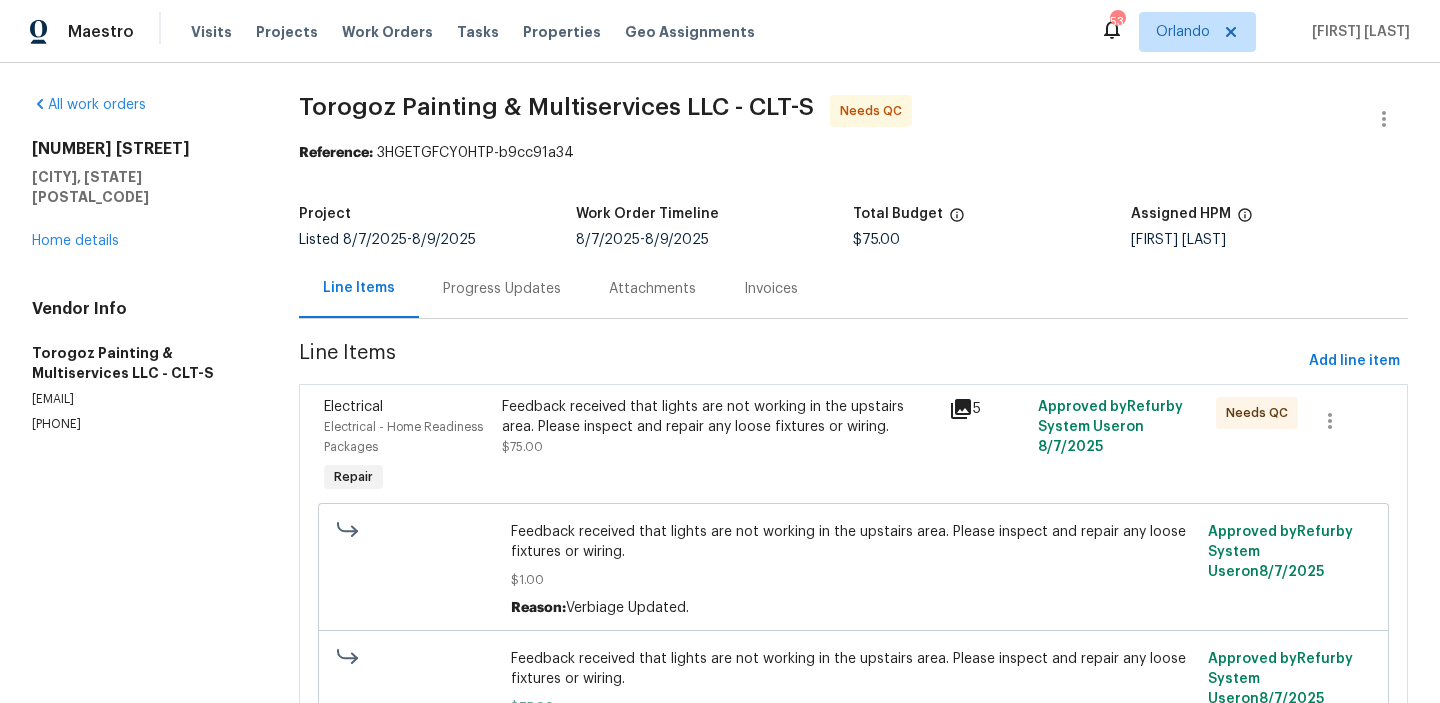click on "Feedback received that lights are not working in the upstairs area. Please inspect and repair any loose fixtures or wiring. $75.00" at bounding box center [719, 447] 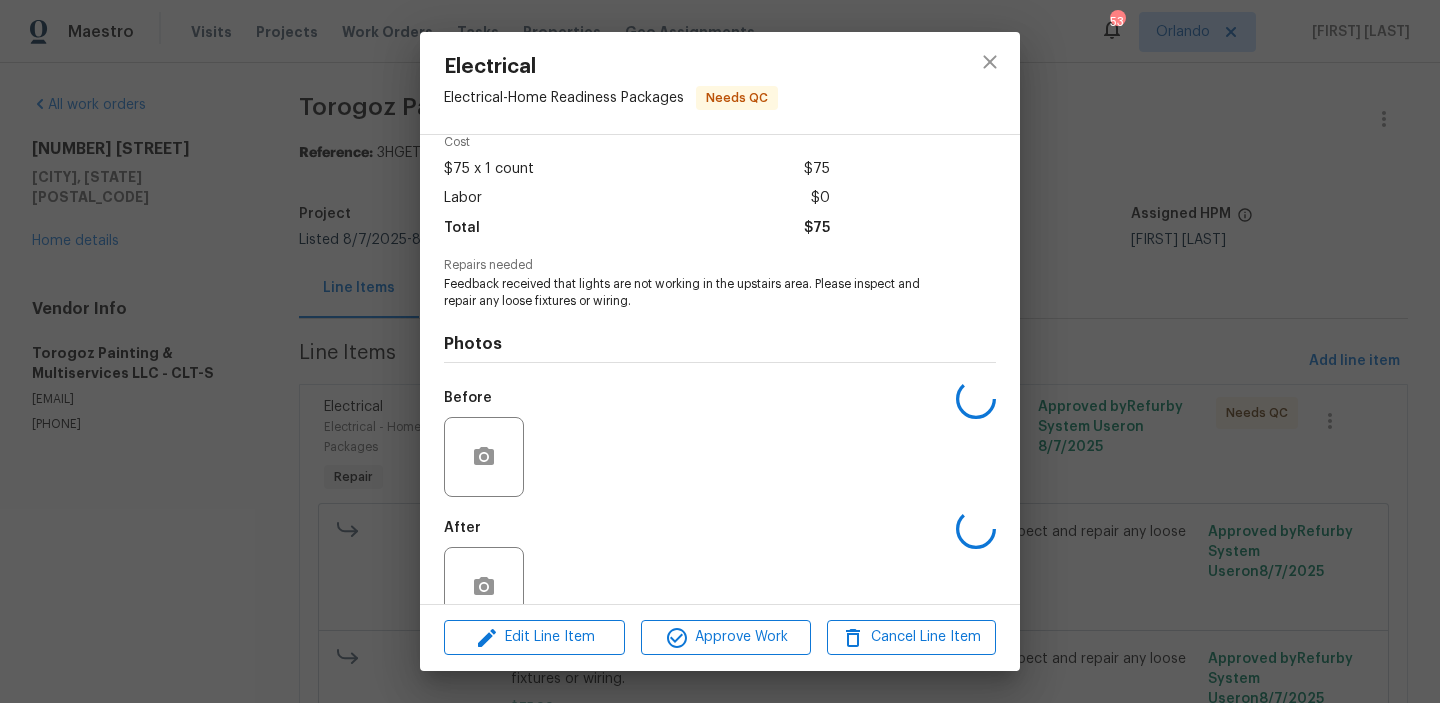 scroll, scrollTop: 135, scrollLeft: 0, axis: vertical 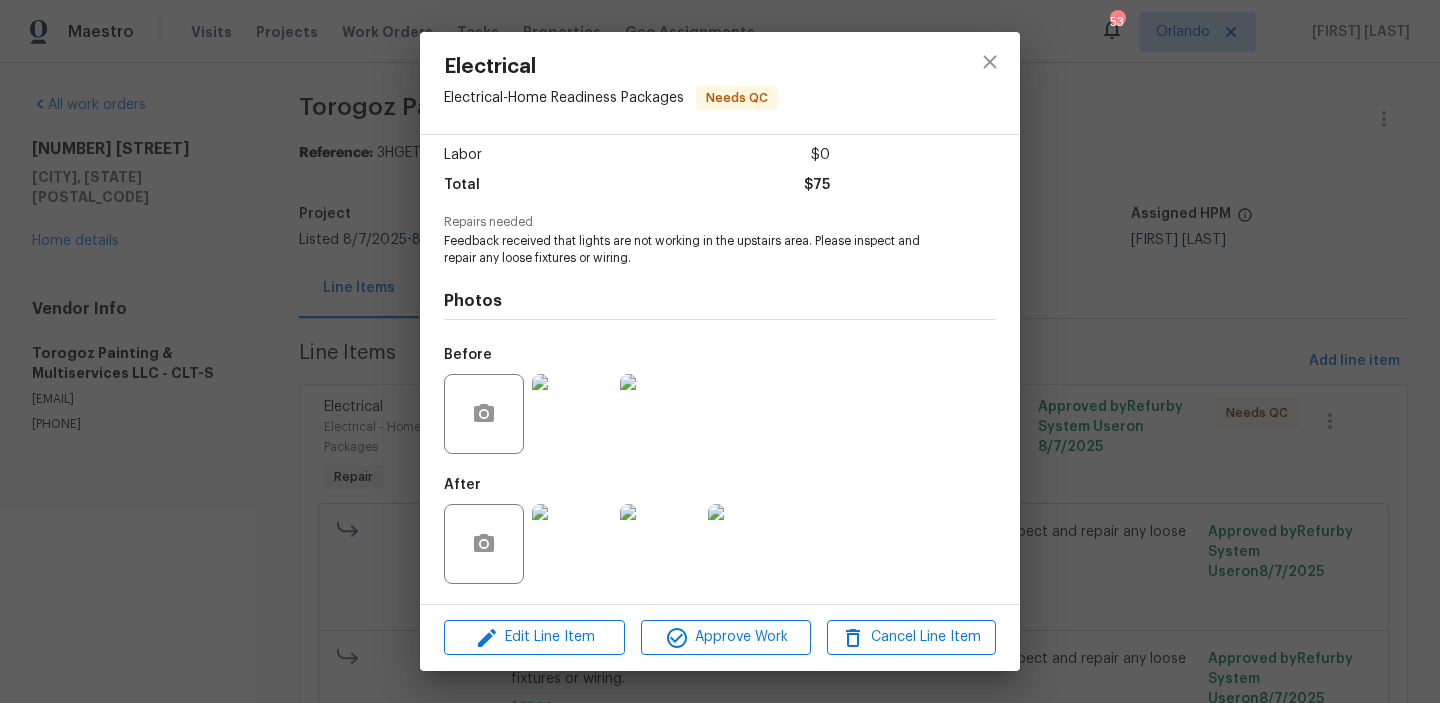 click at bounding box center [572, 544] 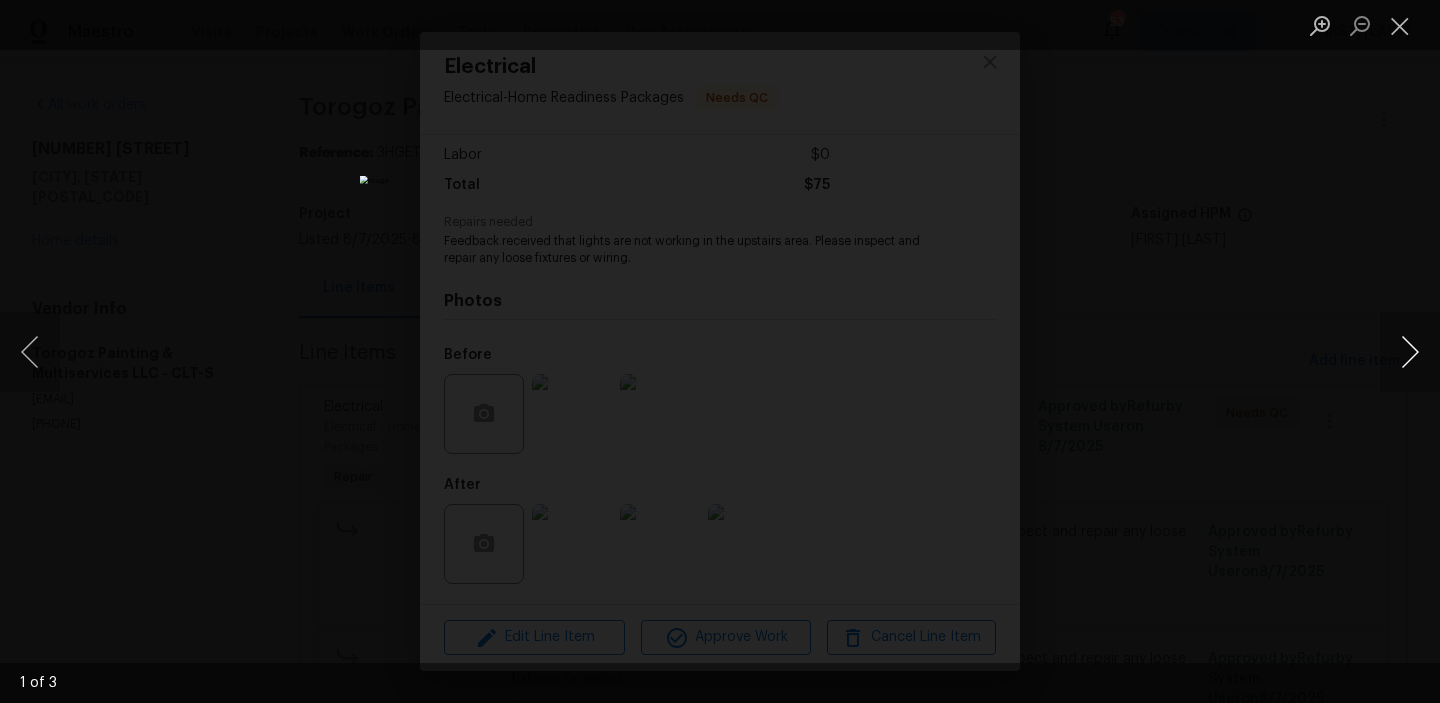 click at bounding box center [1410, 352] 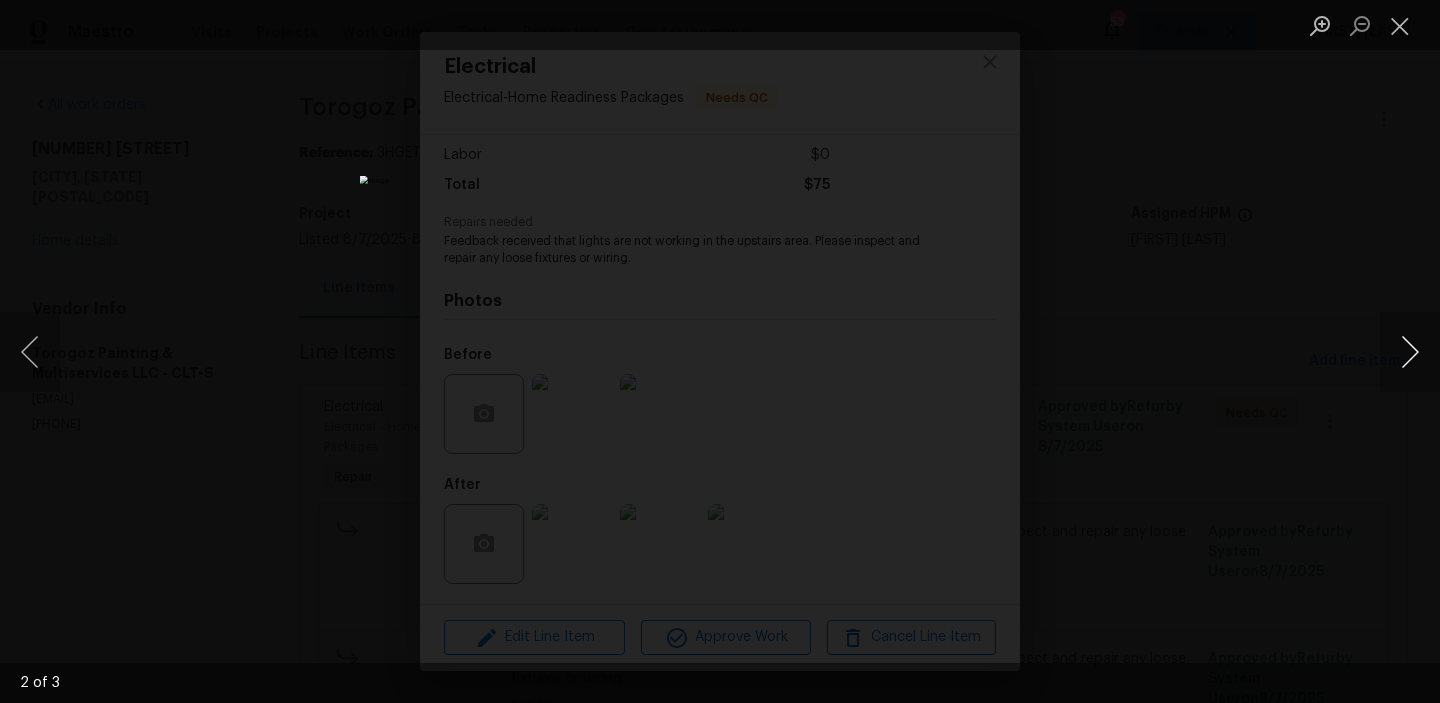 click at bounding box center (1410, 352) 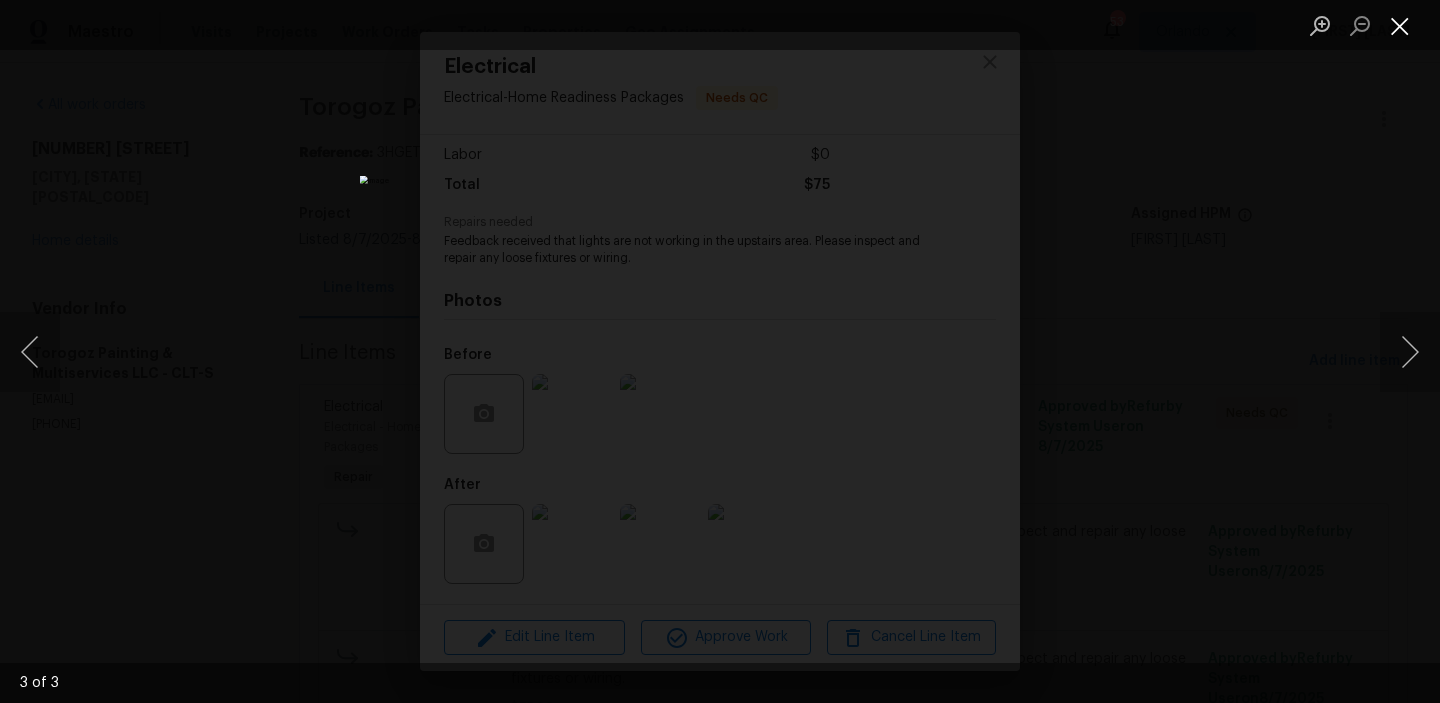 click at bounding box center [1400, 25] 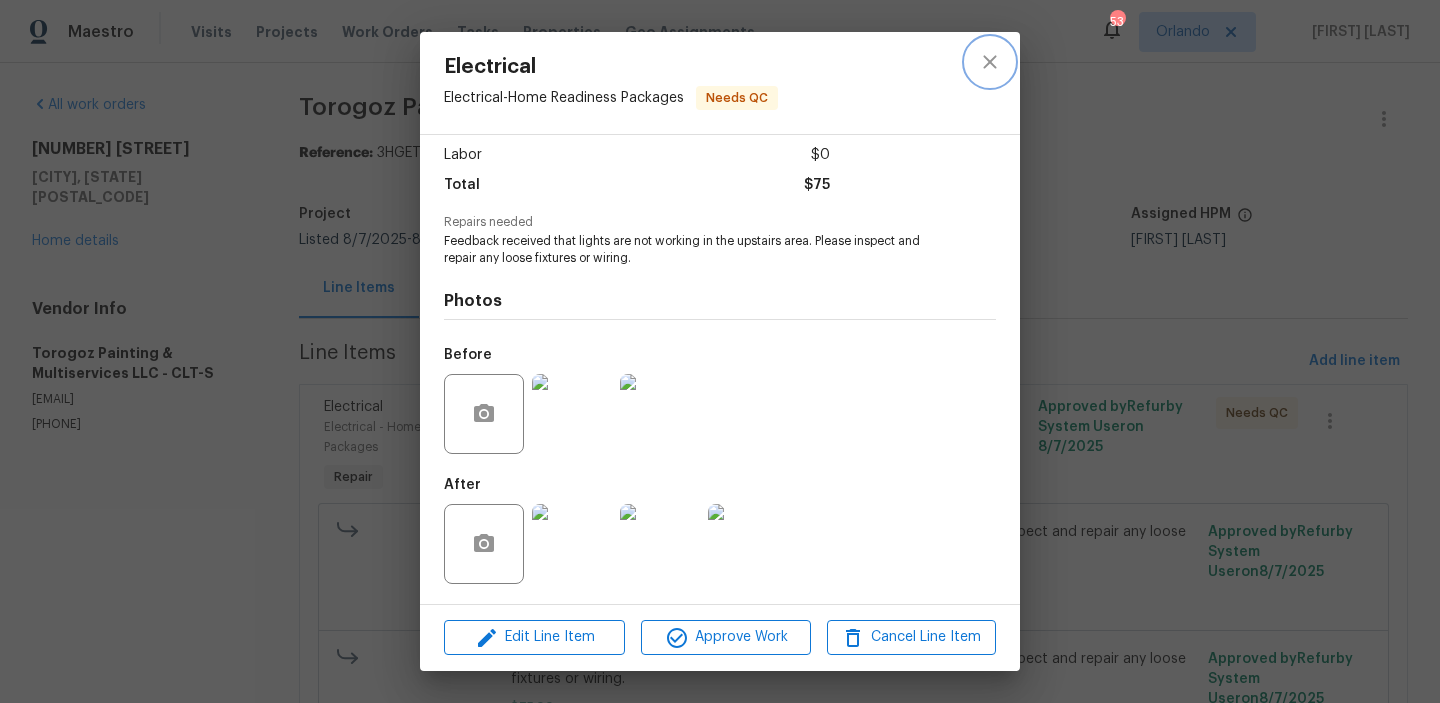 click 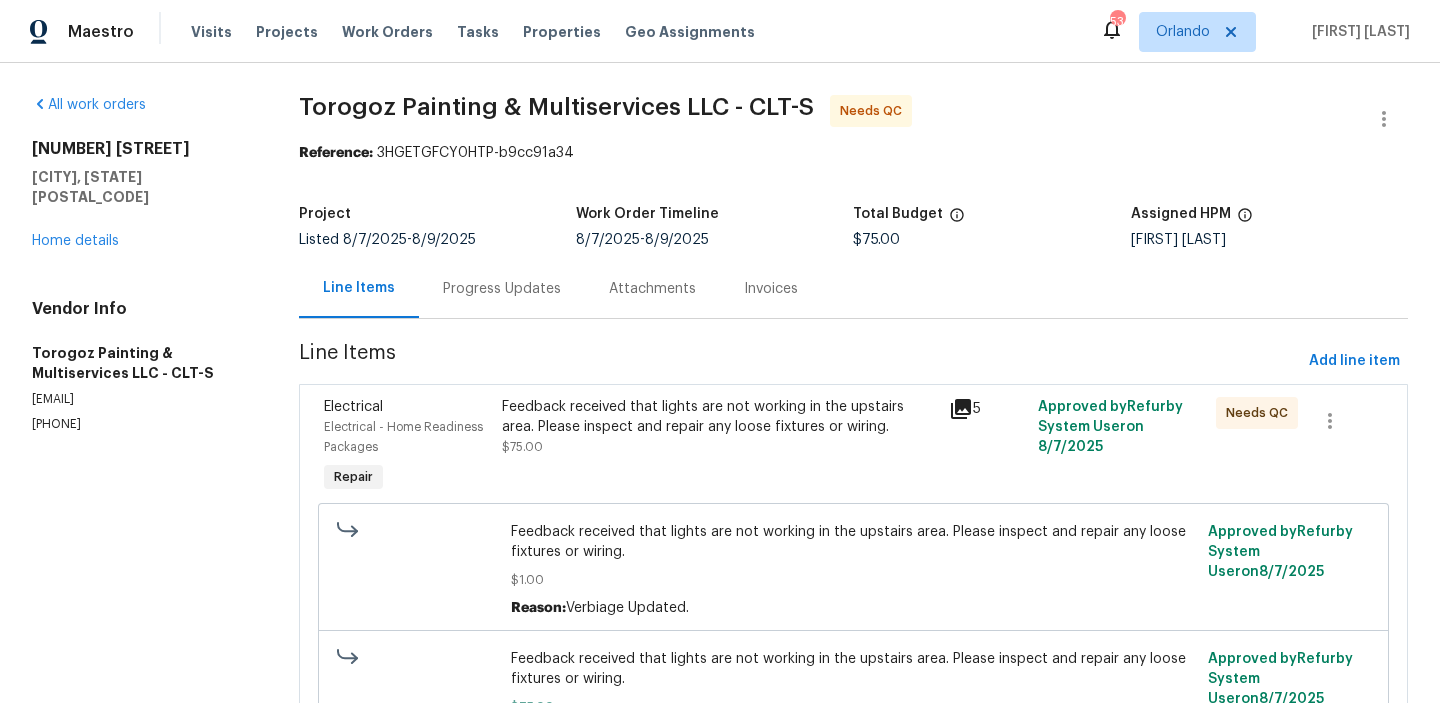 click on "Feedback received that lights are not working in the upstairs area. Please inspect and repair any loose fixtures or wiring." at bounding box center (719, 417) 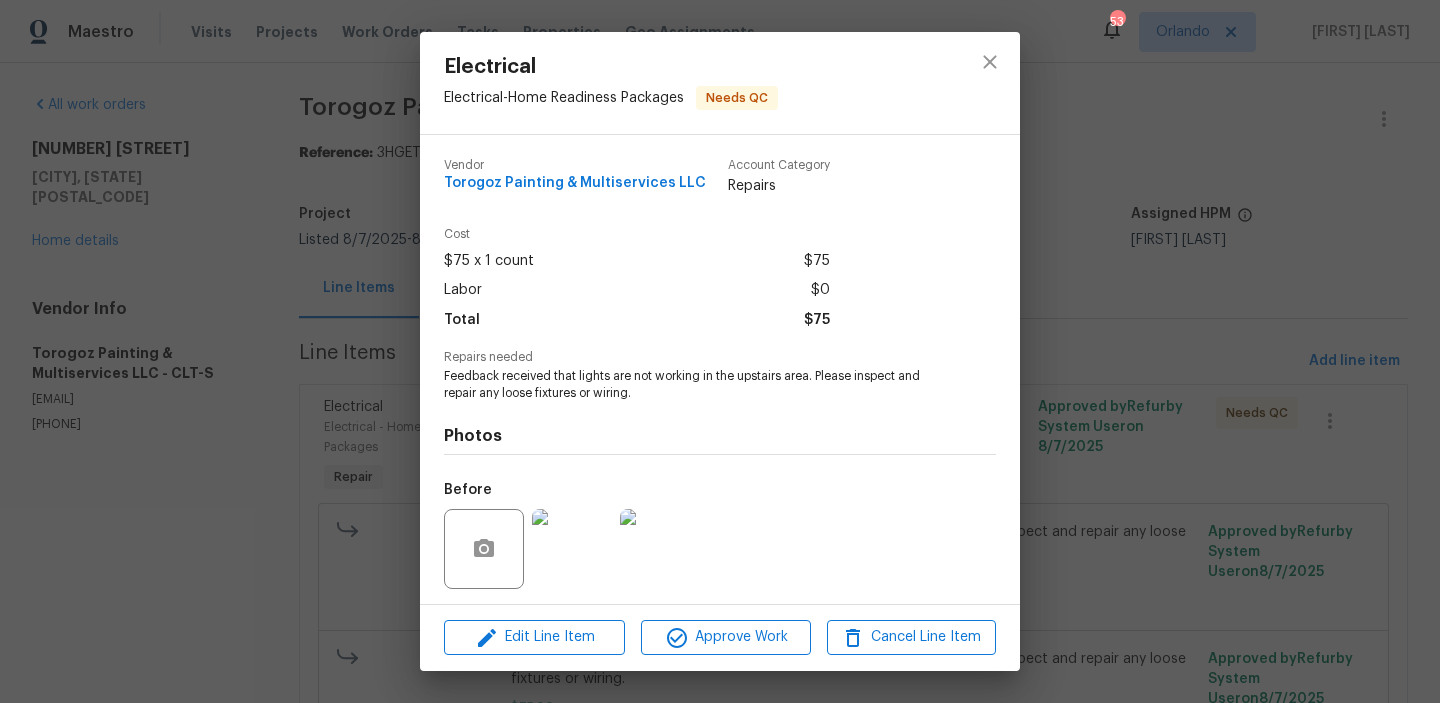 click on "Edit Line Item  Approve Work  Cancel Line Item" at bounding box center (720, 637) 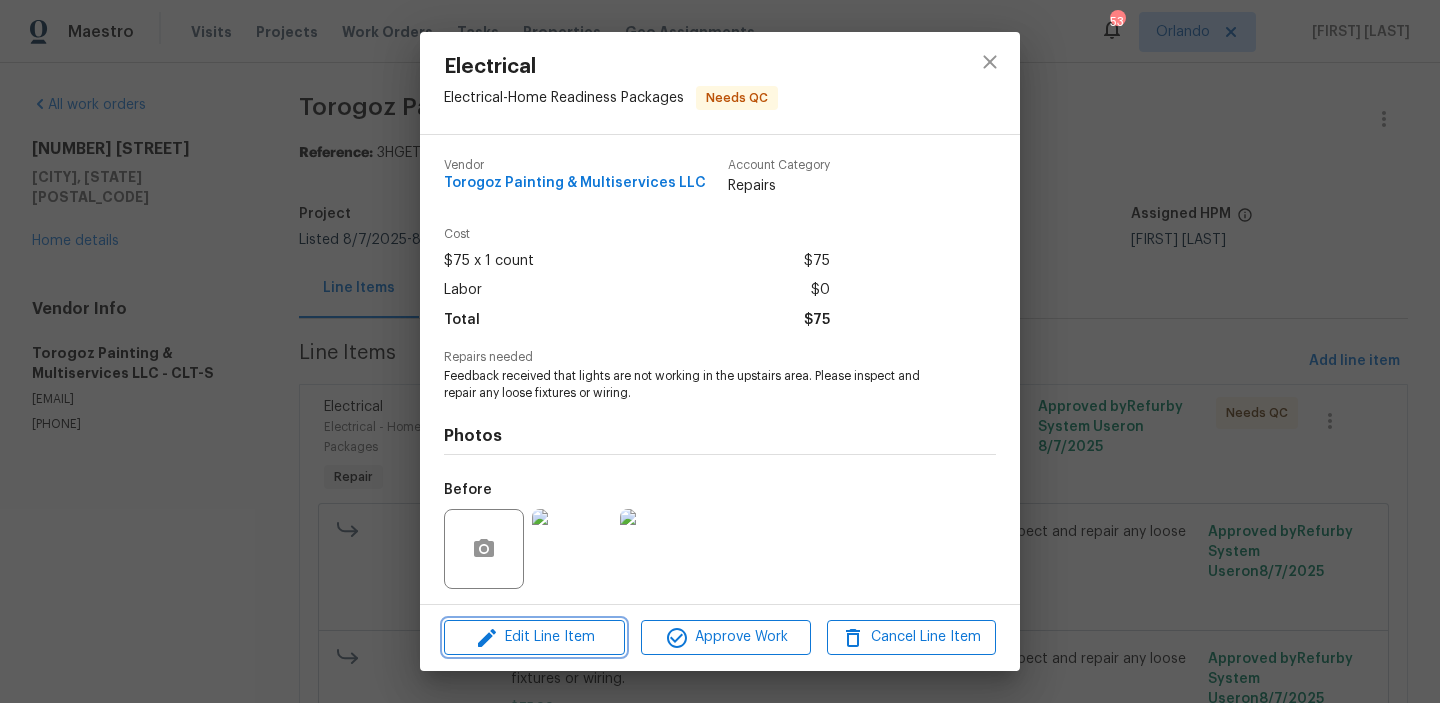 click on "Edit Line Item" at bounding box center [534, 637] 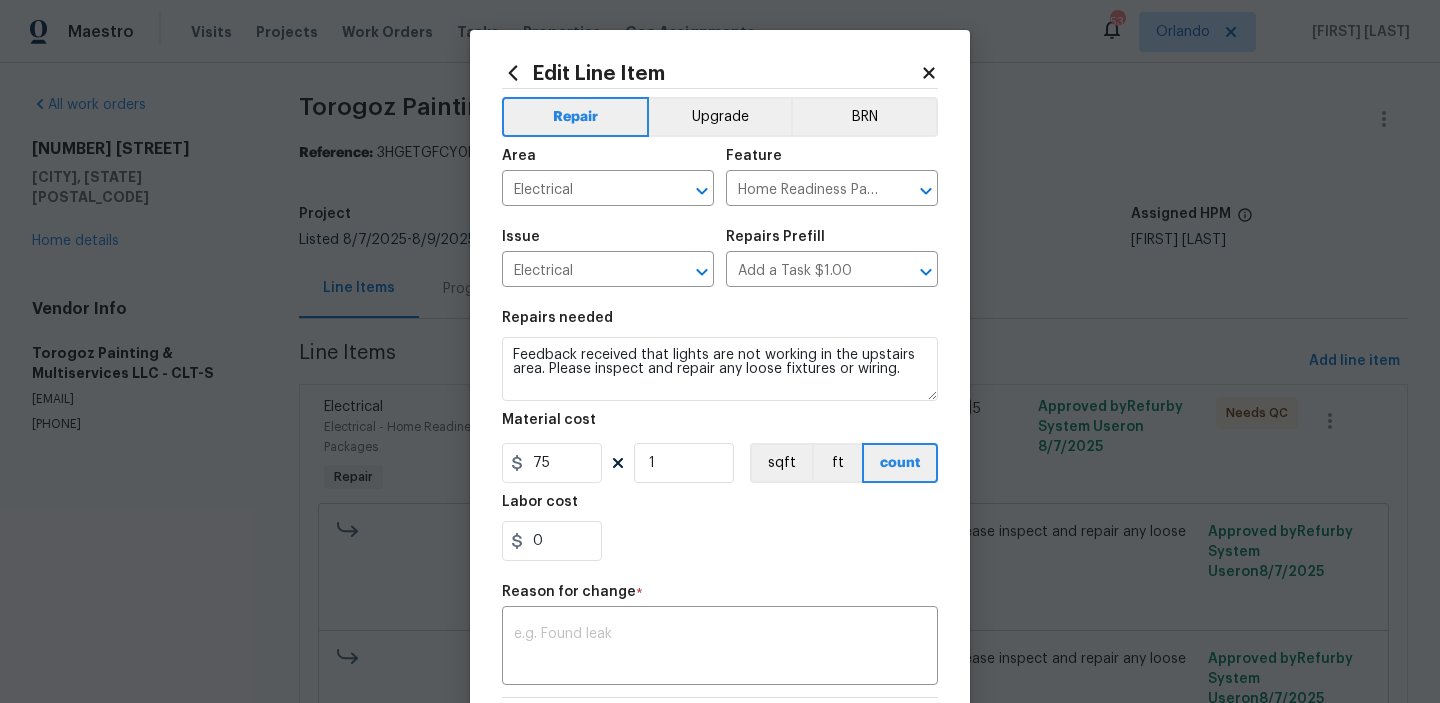 scroll, scrollTop: 114, scrollLeft: 0, axis: vertical 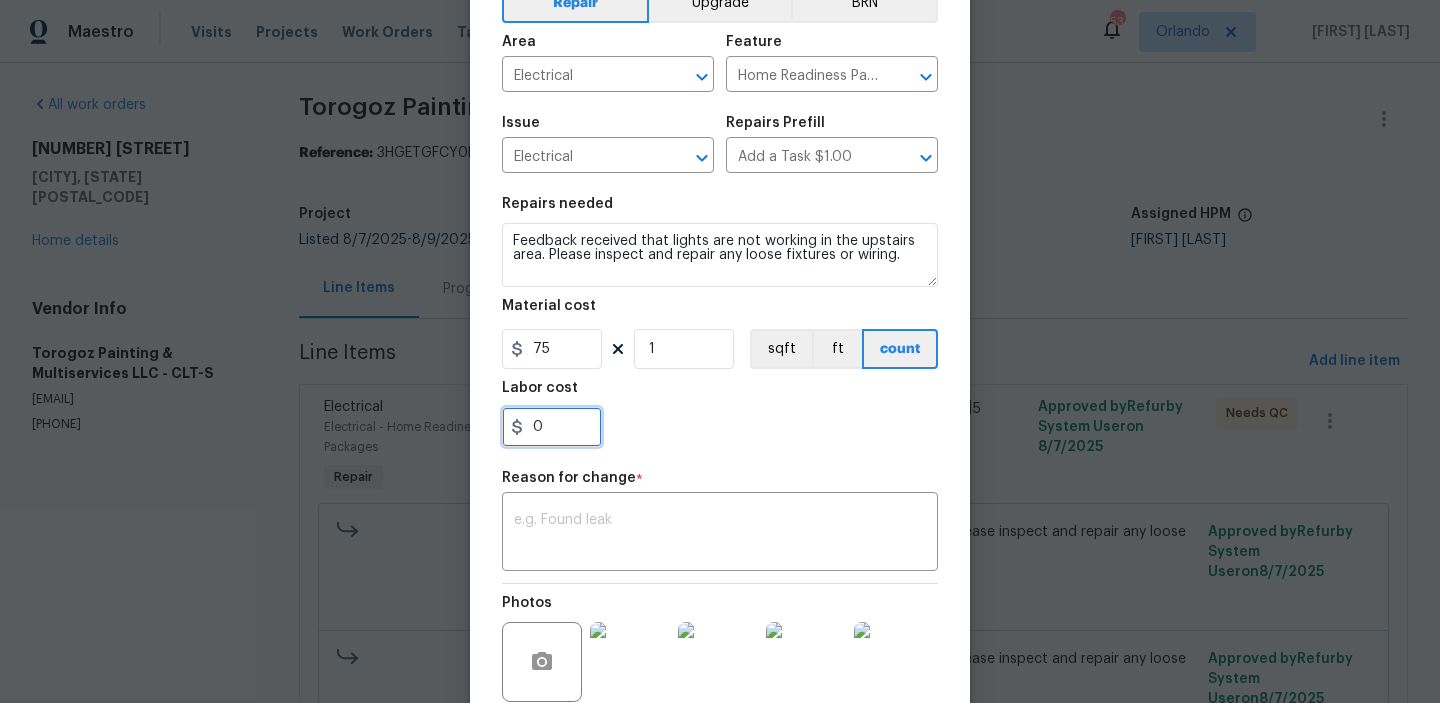 click on "0" at bounding box center (552, 427) 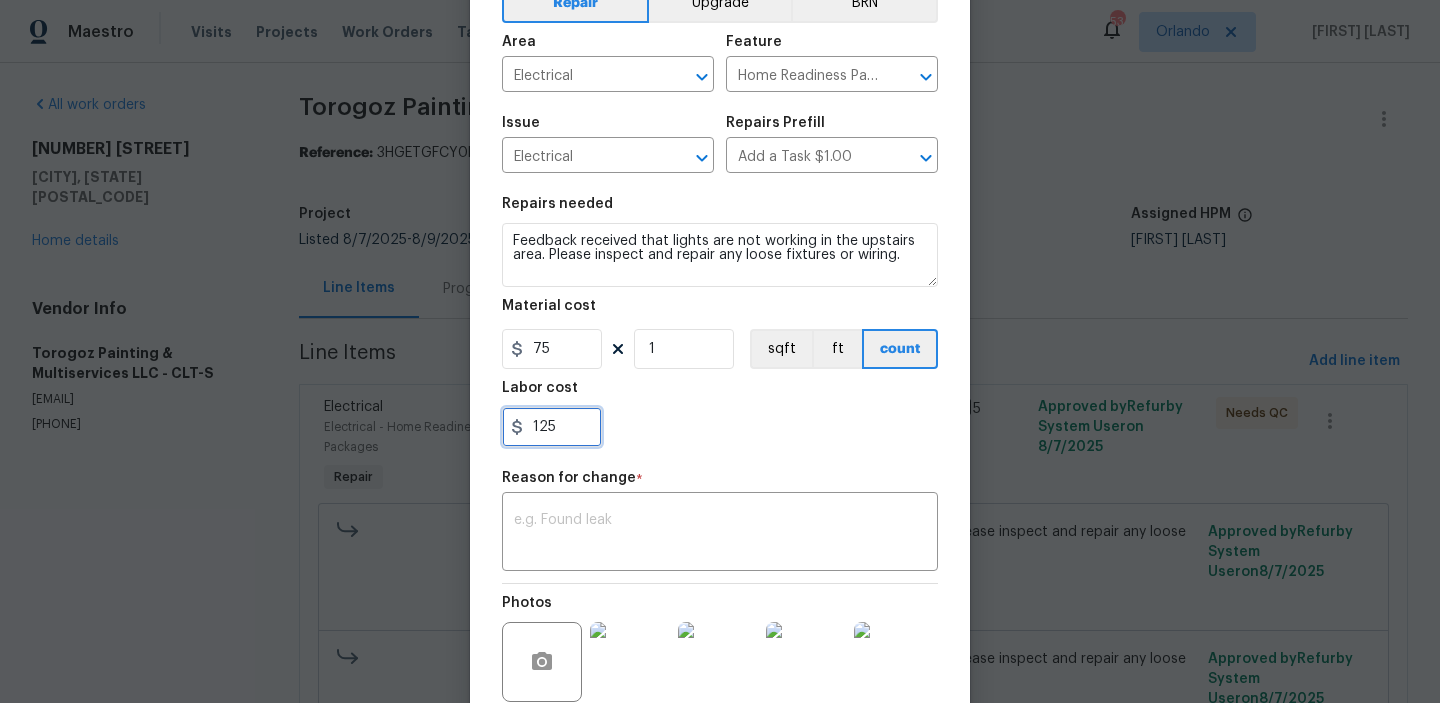 type on "125" 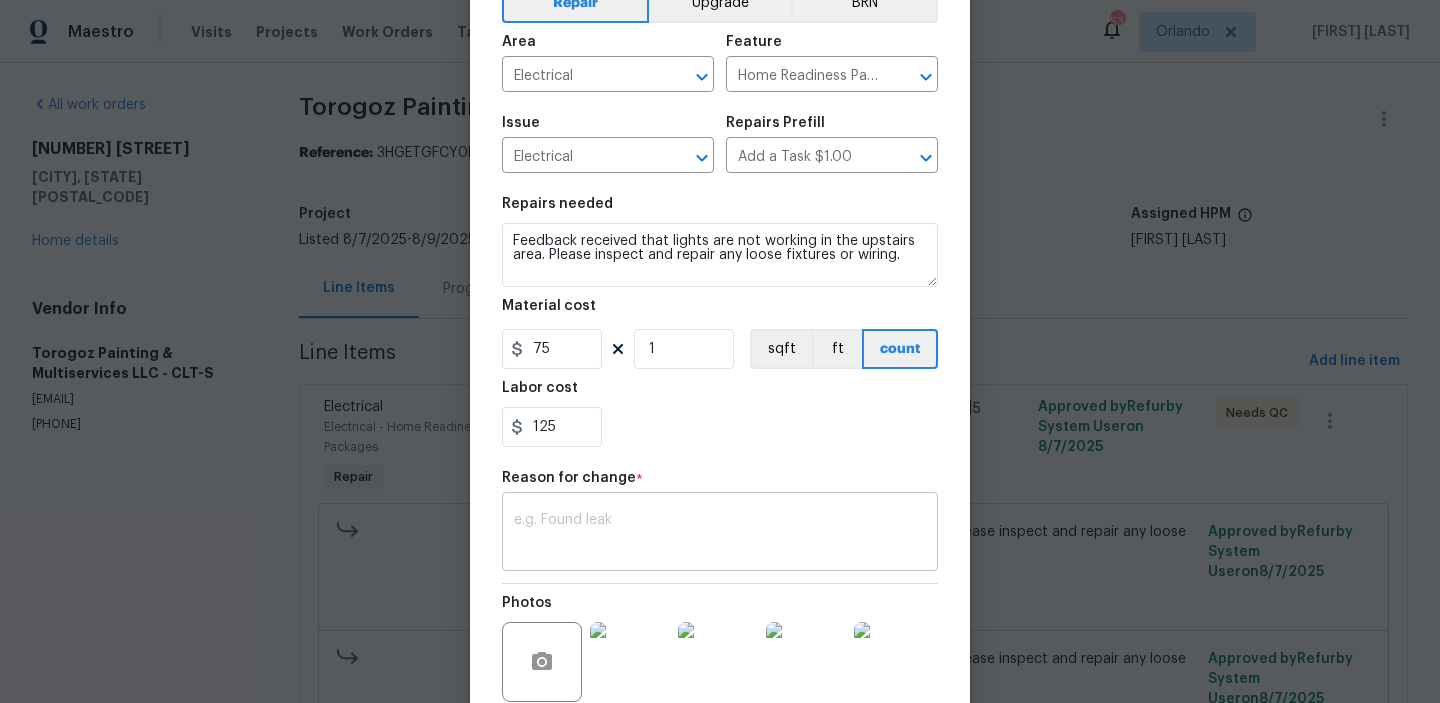 click at bounding box center [720, 534] 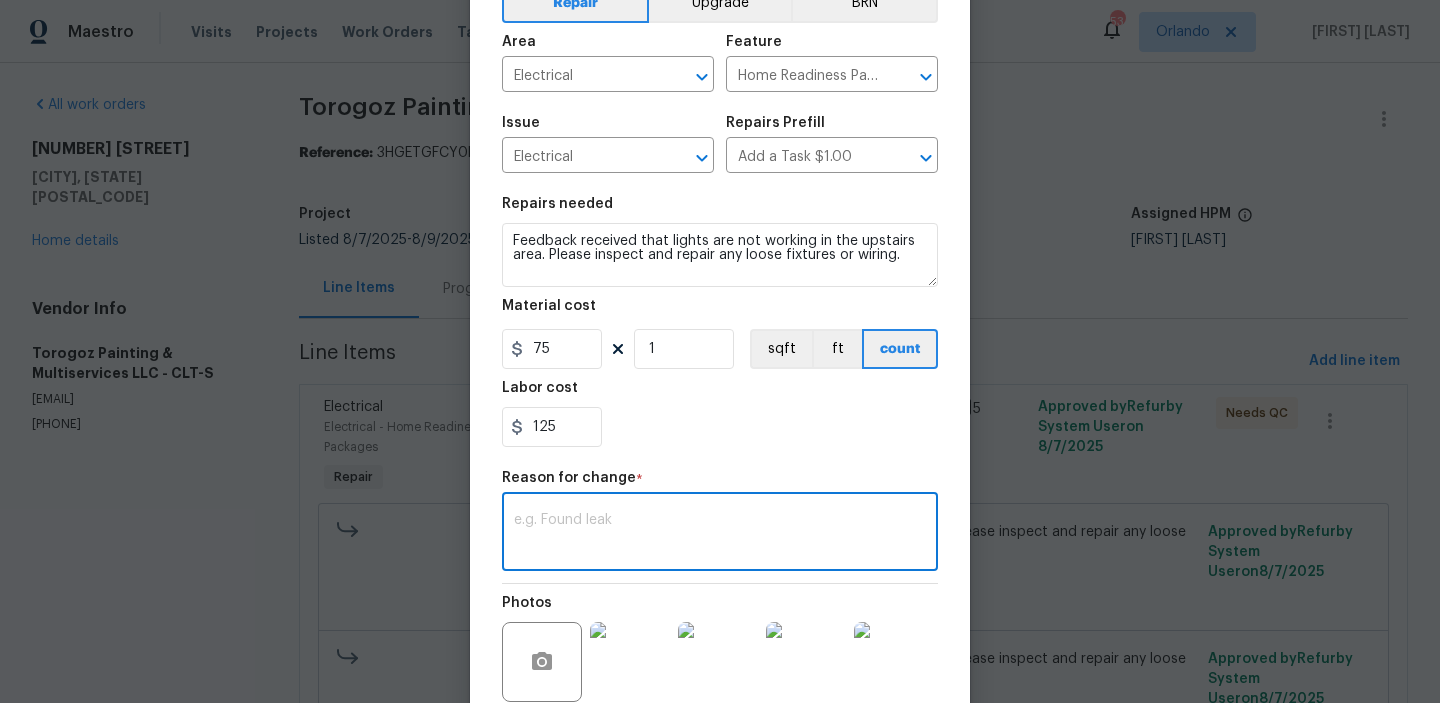 paste on "(GJ) Updated per vendor’s final cost" 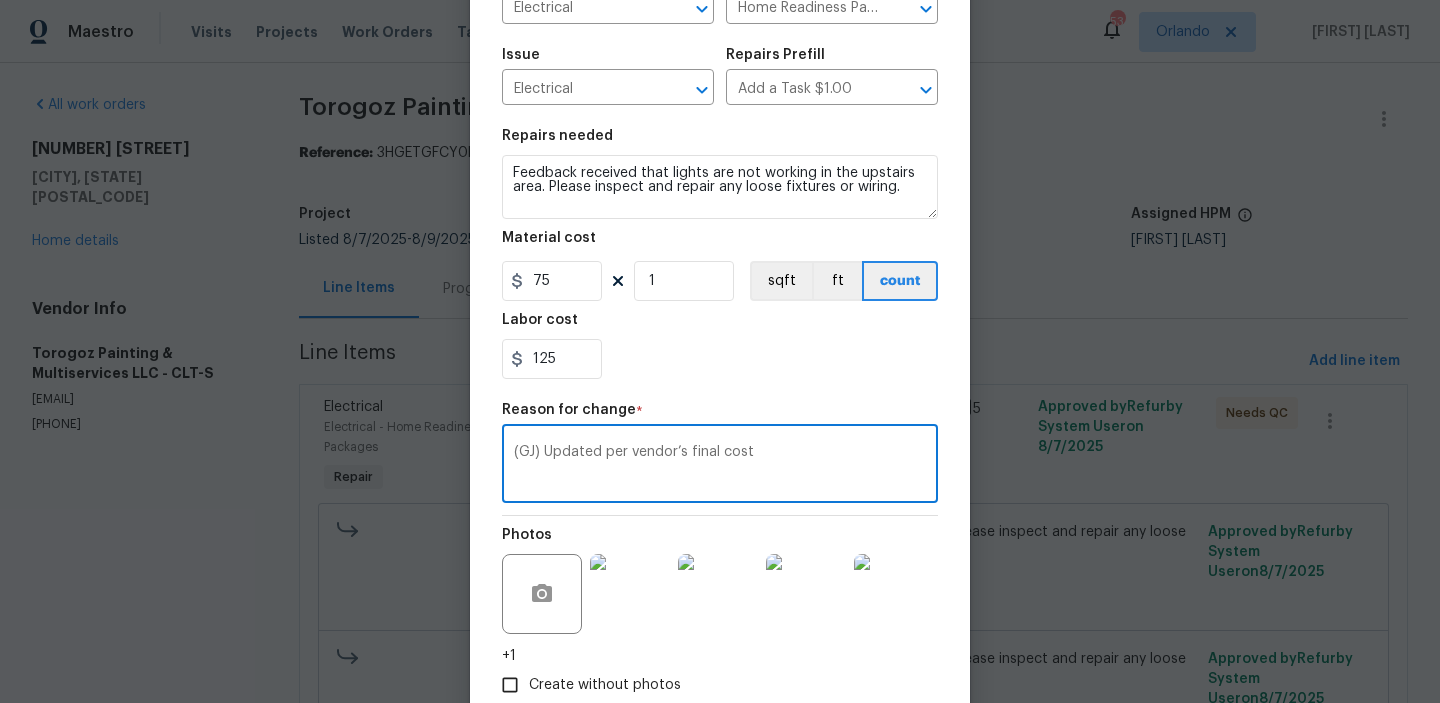scroll, scrollTop: 303, scrollLeft: 0, axis: vertical 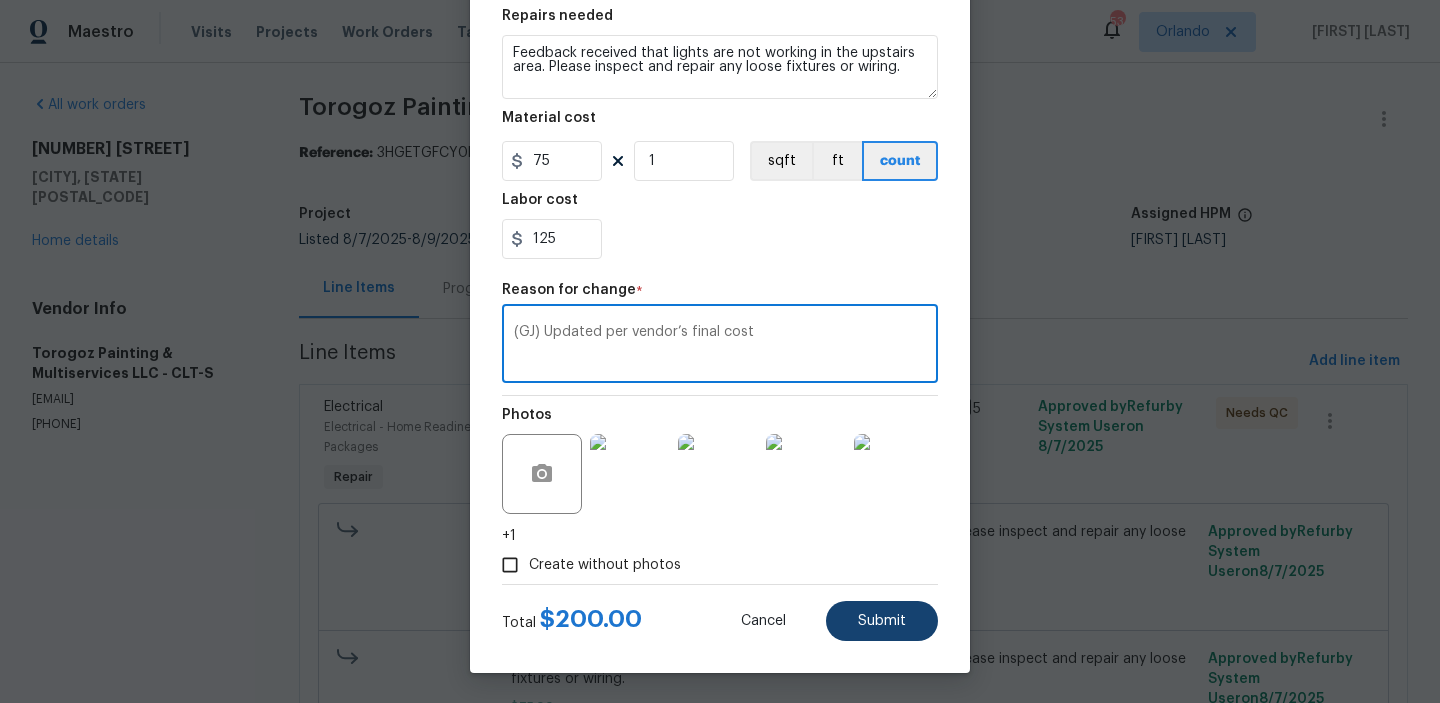 type on "(GJ) Updated per vendor’s final cost" 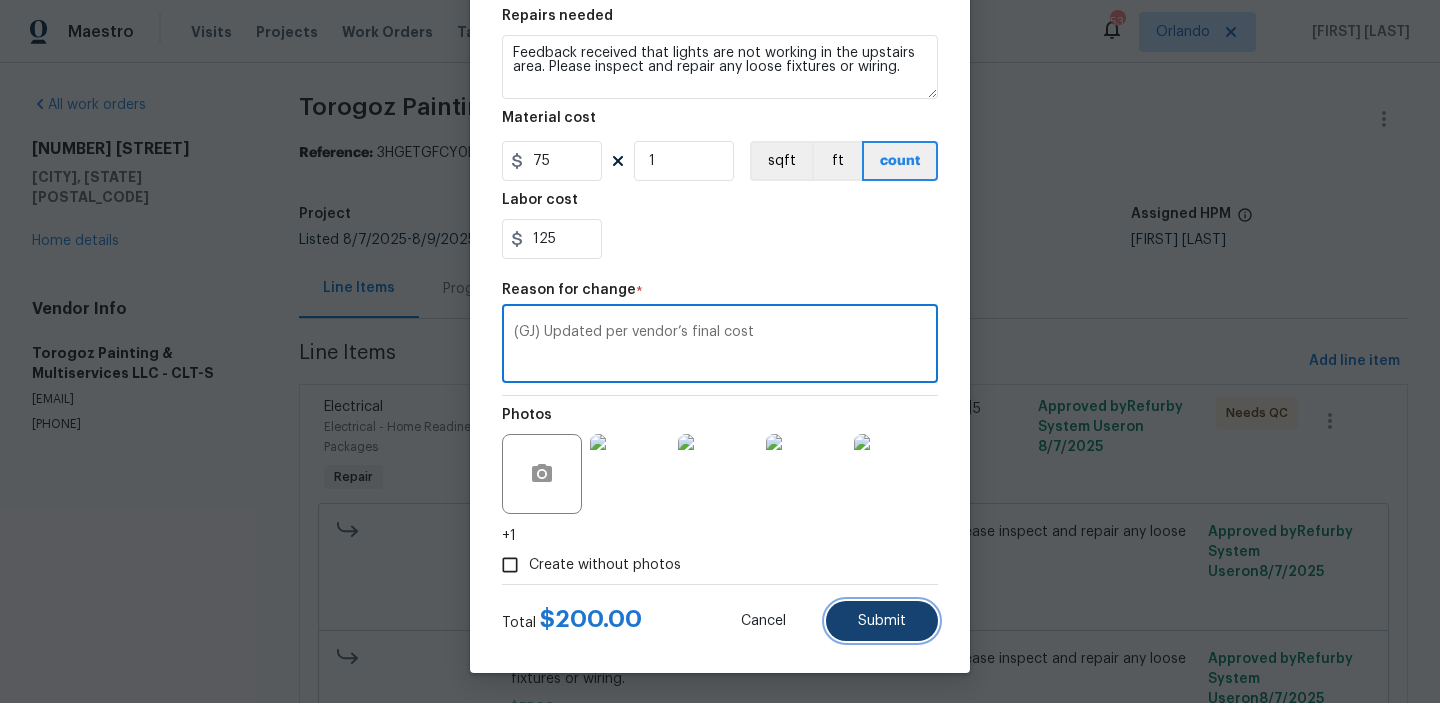 click on "Submit" at bounding box center [882, 621] 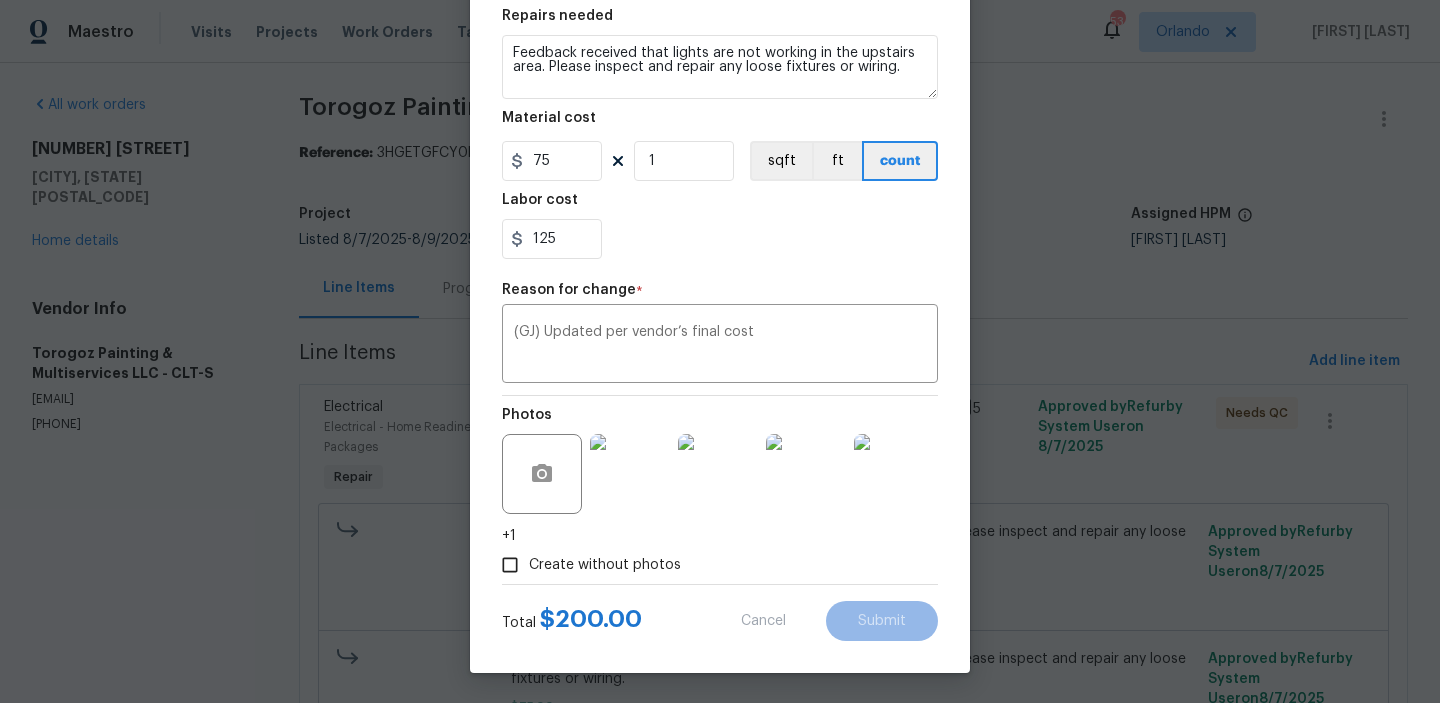 click on "Maestro Visits Projects Work Orders Tasks Properties Geo Assignments 53 Orlando Glory Joyce. S All work orders 918 Clover Park Dr Clover, SC 29710 Home details Vendor Info Torogoz Painting & Multiservices LLC - CLT-S management@torogozpainting.com (704) 218-9374 Torogoz Painting & Multiservices LLC - CLT-S Needs QC Reference:   3HGETGFCY0HTP-b9cc91a34 Project Listed   8/7/2025  -  8/9/2025 Work Order Timeline 8/7/2025  -  8/9/2025 Total Budget $75.00 Assigned HPM Billy Towle Line Items Progress Updates Attachments Invoices Line Items Add line item Electrical Electrical - Home Readiness Packages Repair Feedback received that lights are not working in the upstairs area. Please inspect and repair any loose fixtures or wiring. $75.00   5 Approved by  Refurby System User  on   8/7/2025 Needs QC Feedback received that lights are not working in the upstairs area. Please inspect and repair any loose fixtures or wiring. $1.00 Reason:  Verbiage Updated. Approved by  Refurby System User  on  8/7/2025 $75.00 Reason:  BRN" at bounding box center [720, 351] 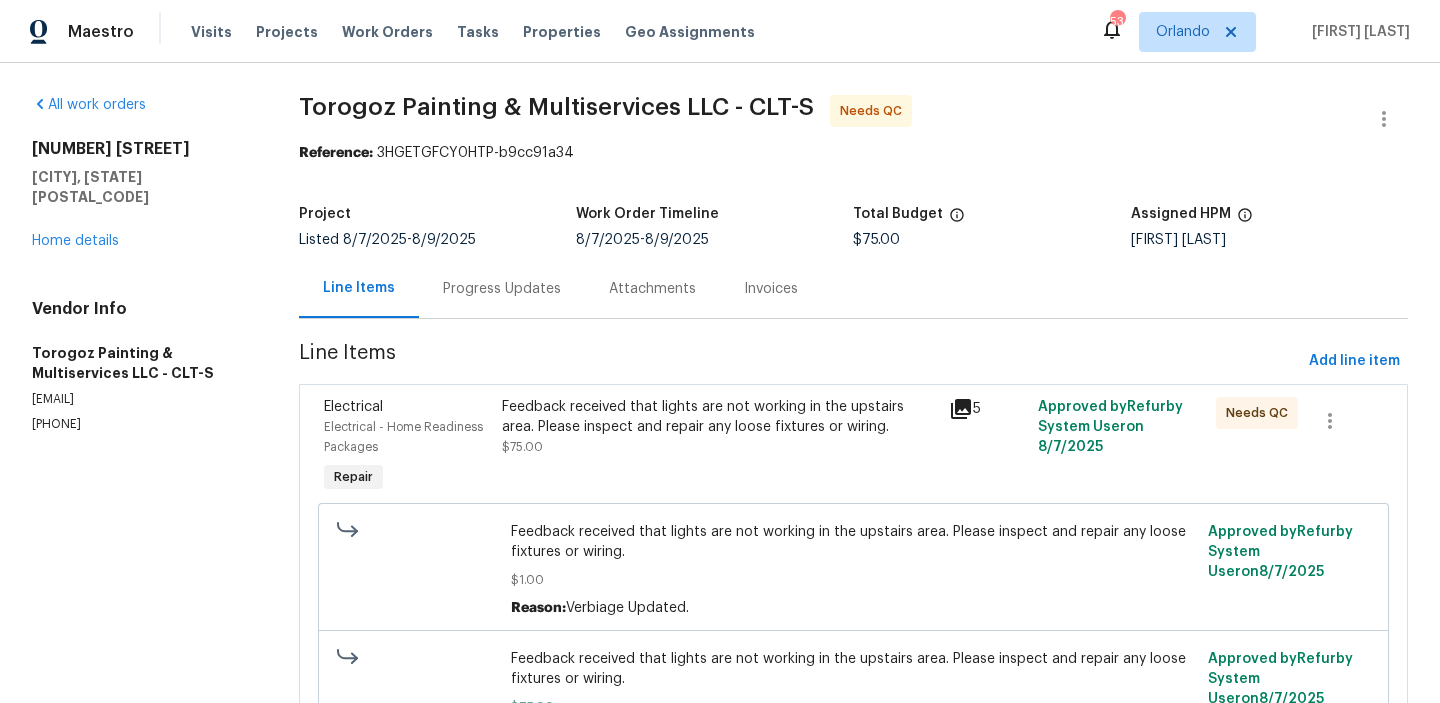 scroll, scrollTop: 0, scrollLeft: 0, axis: both 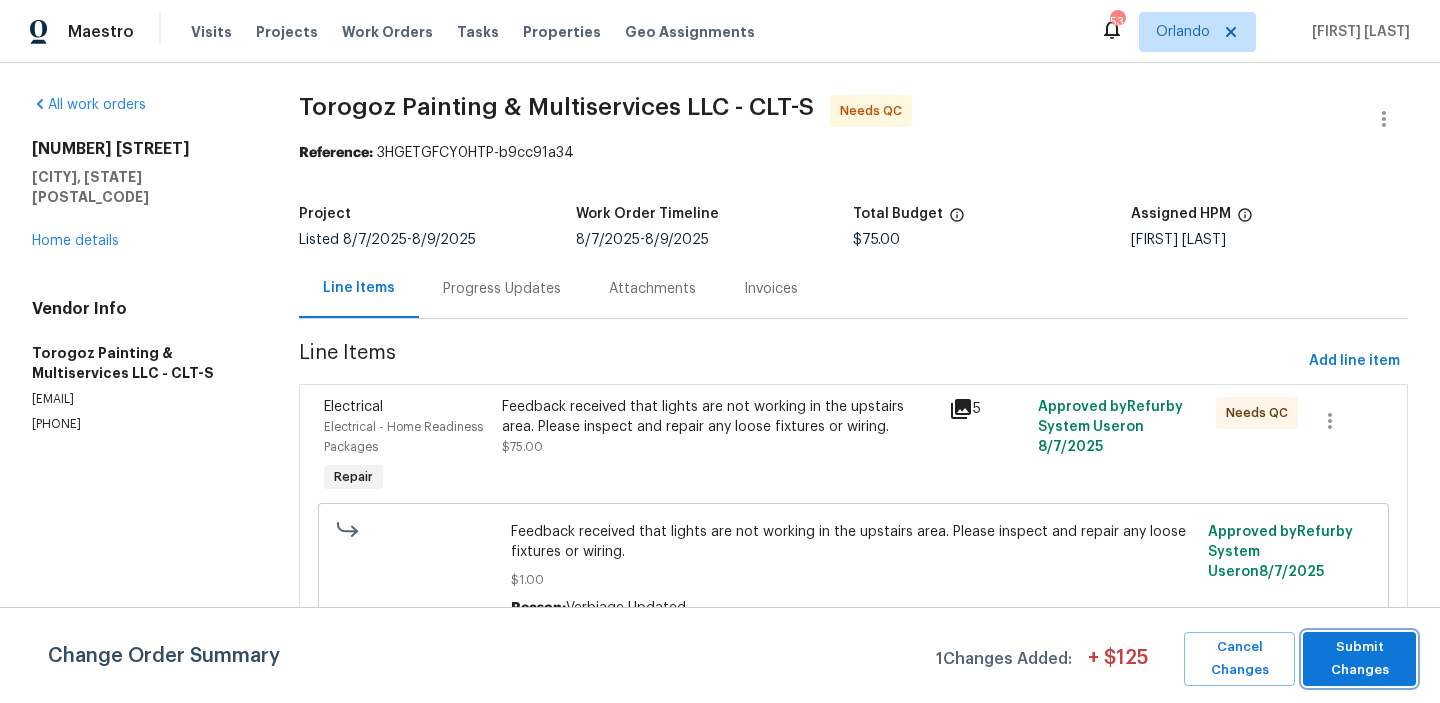 click on "Submit Changes" at bounding box center (1359, 659) 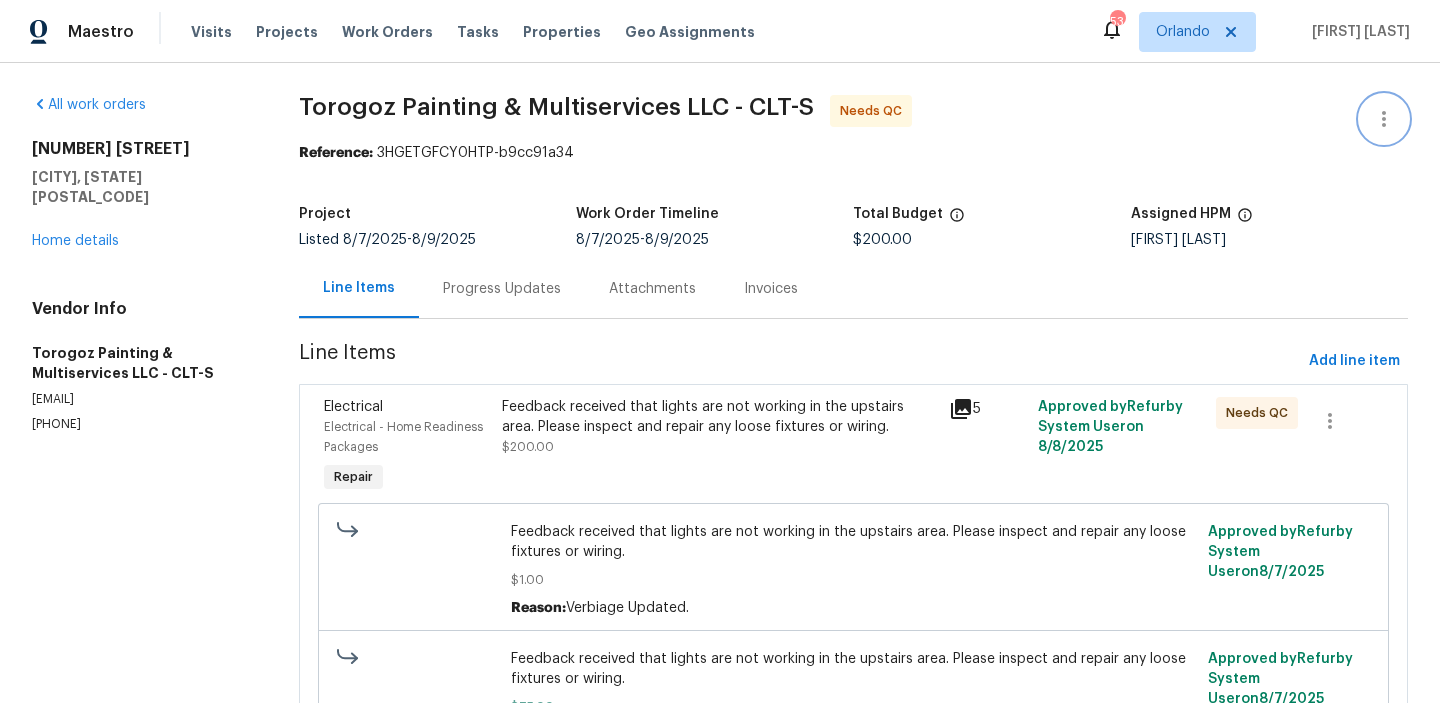click 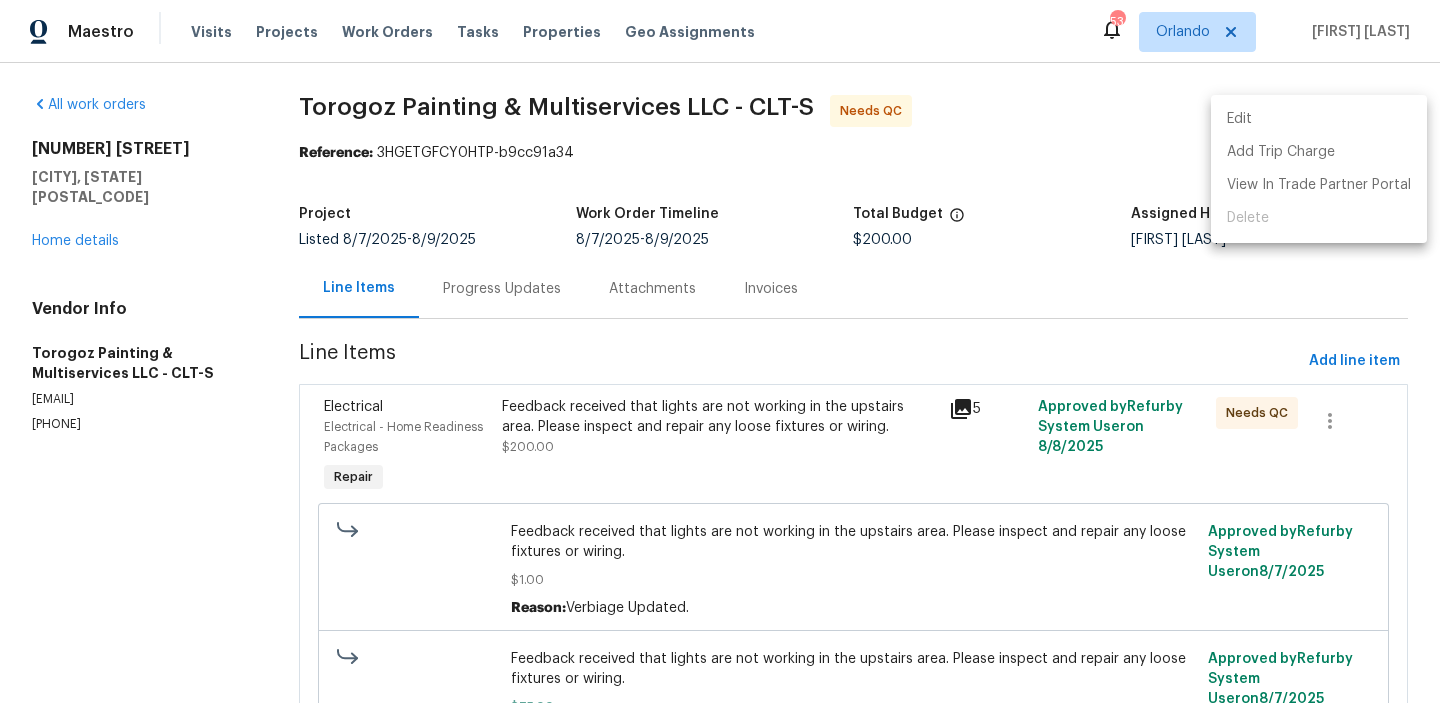 click on "Edit" at bounding box center (1319, 119) 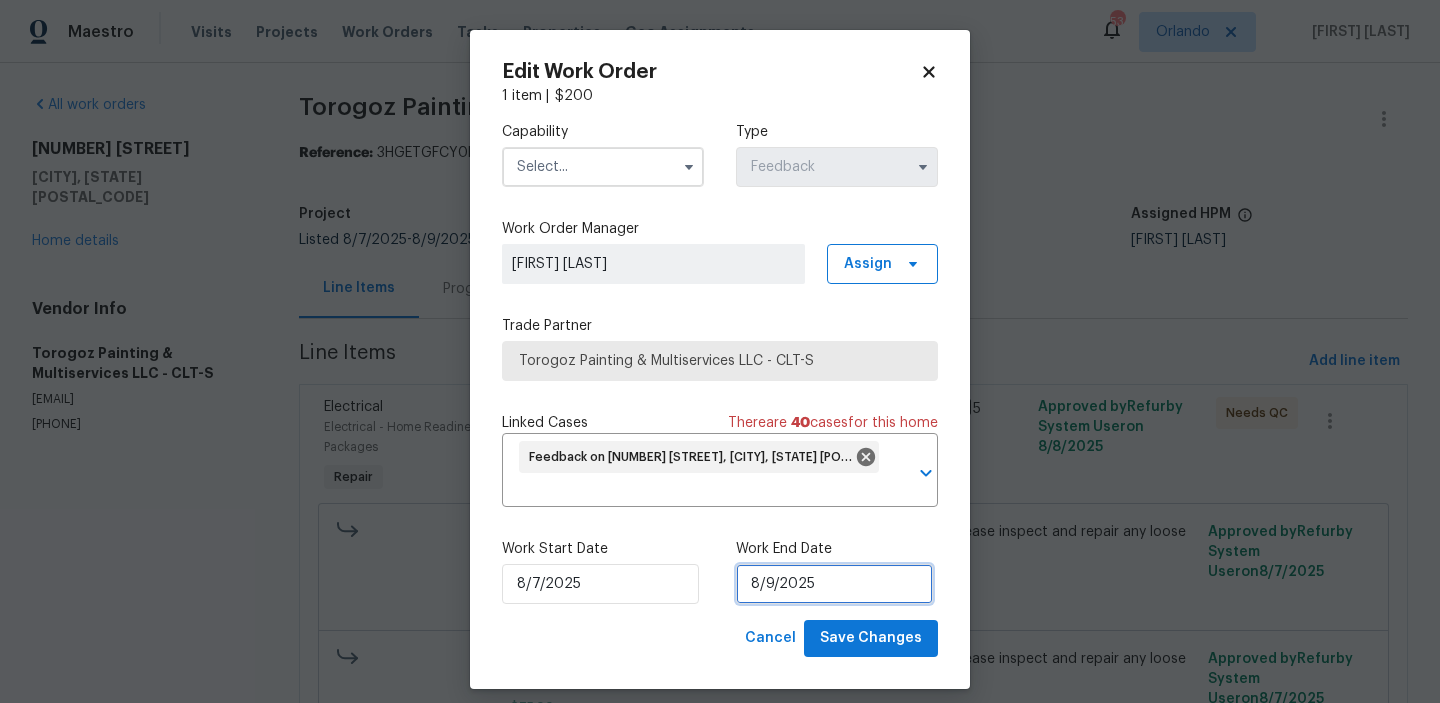 click on "8/9/2025" at bounding box center (834, 584) 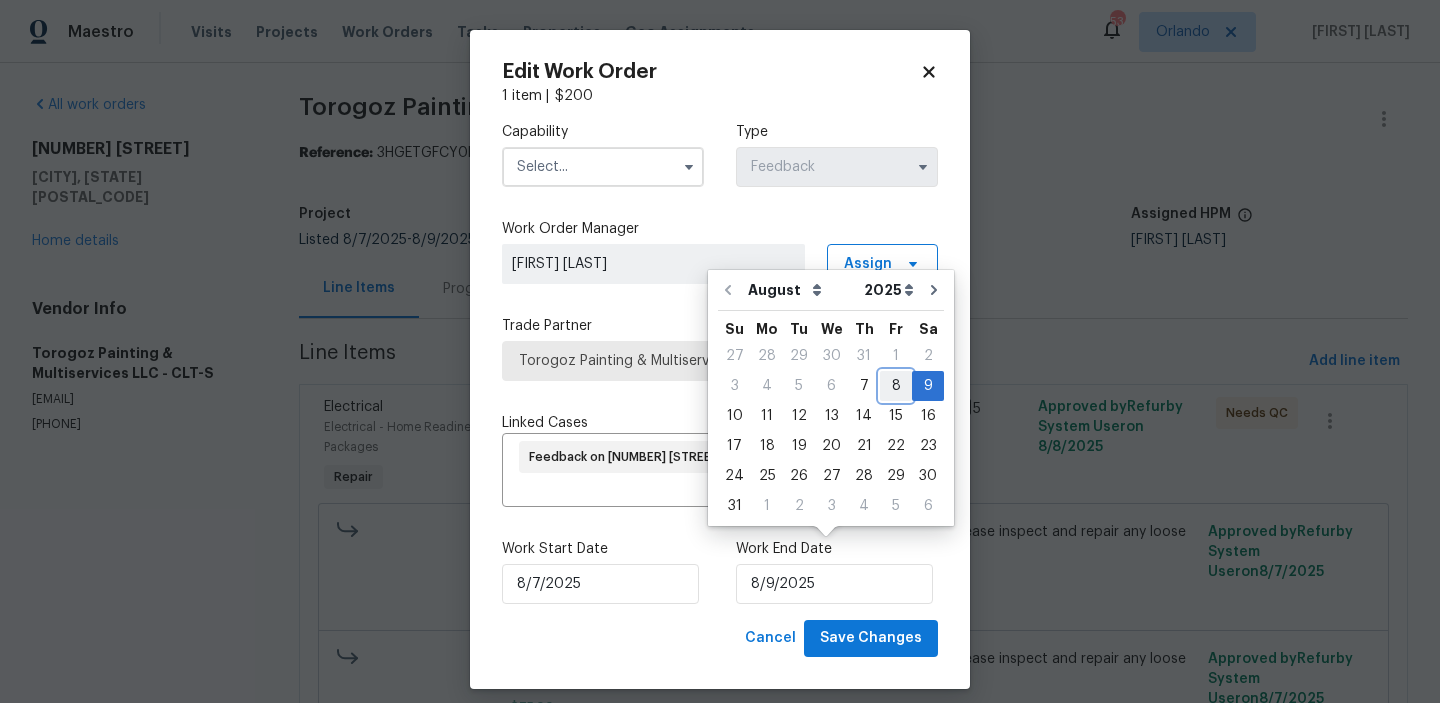 click on "8" at bounding box center [896, 386] 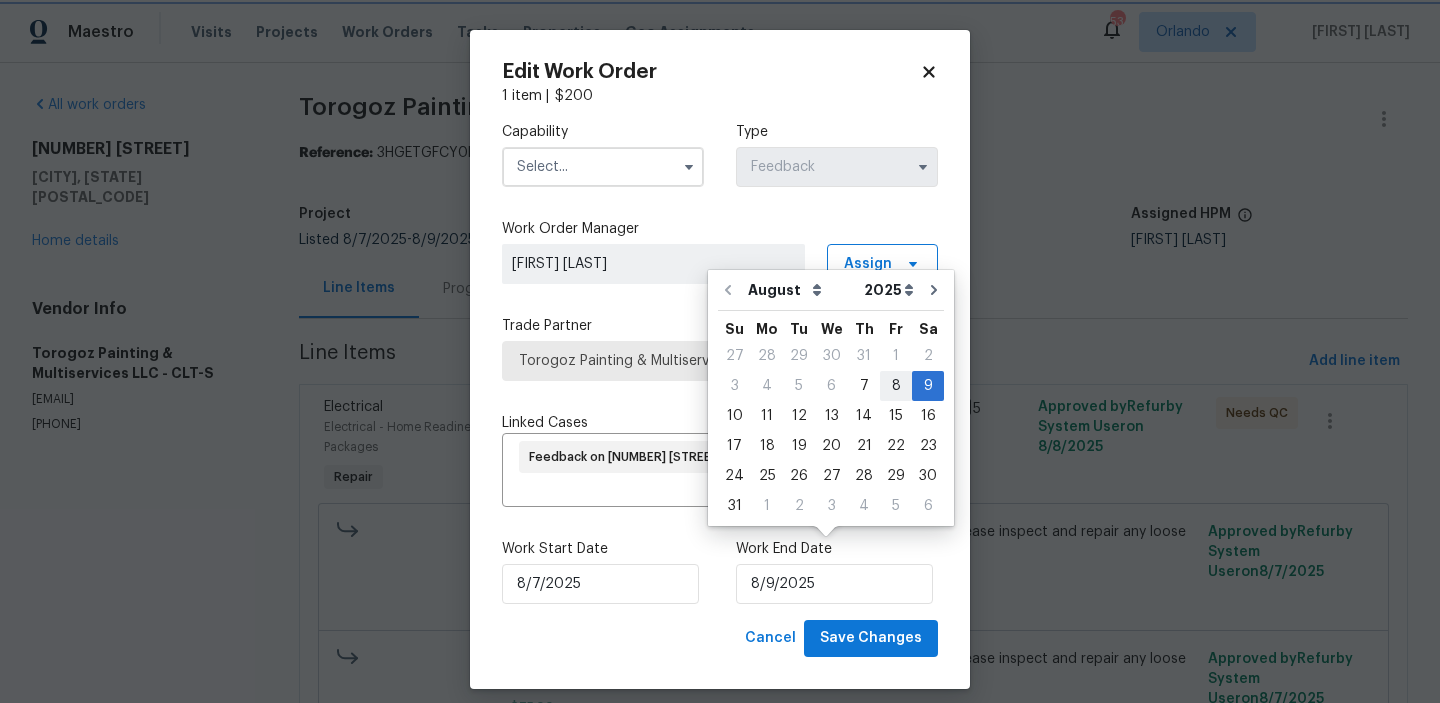 type on "8/8/2025" 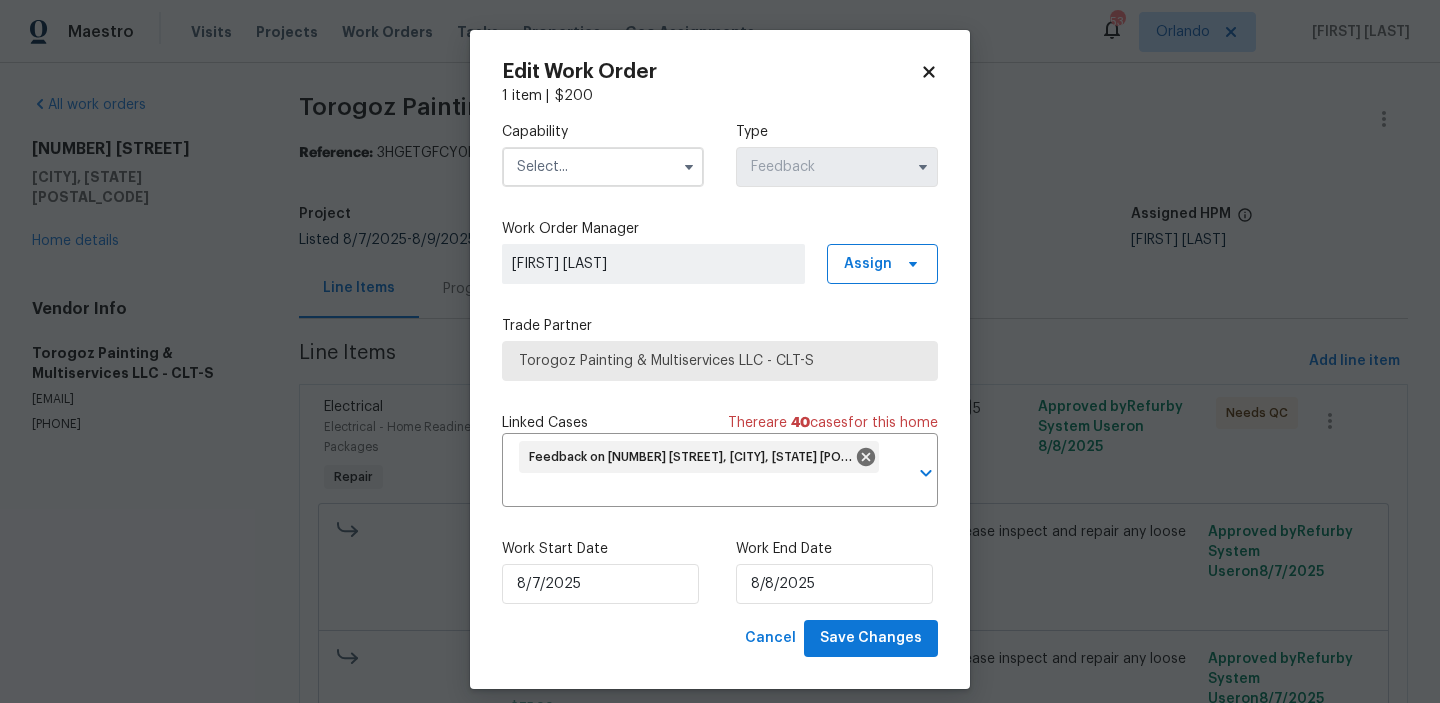 click at bounding box center [603, 167] 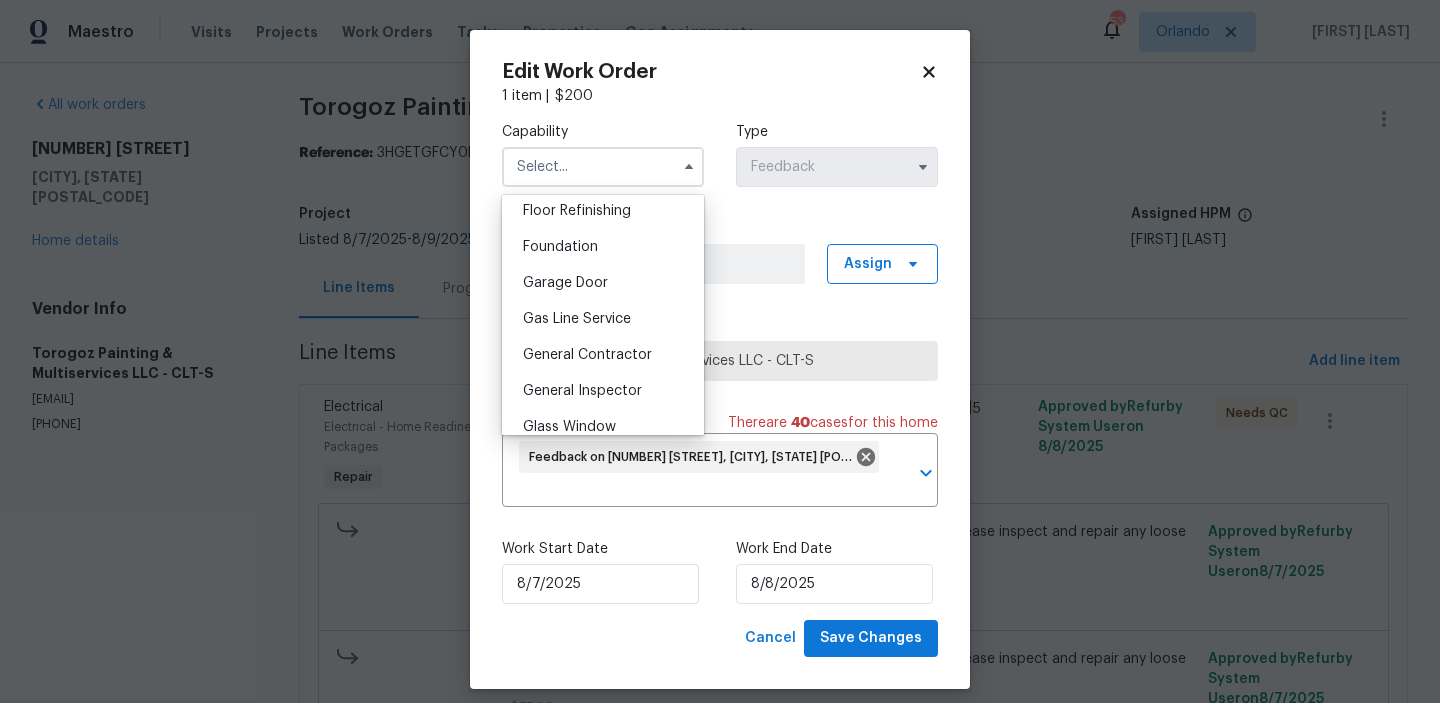 scroll, scrollTop: 939, scrollLeft: 0, axis: vertical 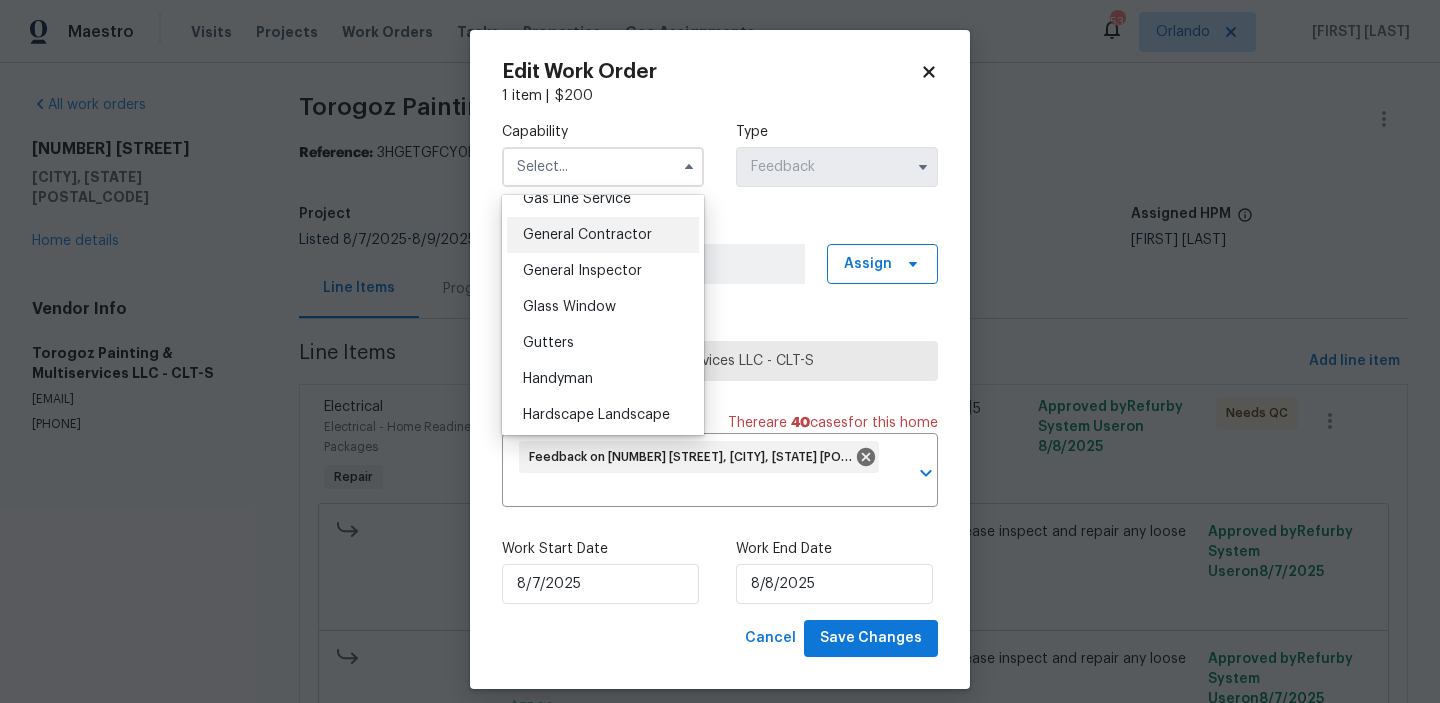 click on "General Contractor" at bounding box center (587, 235) 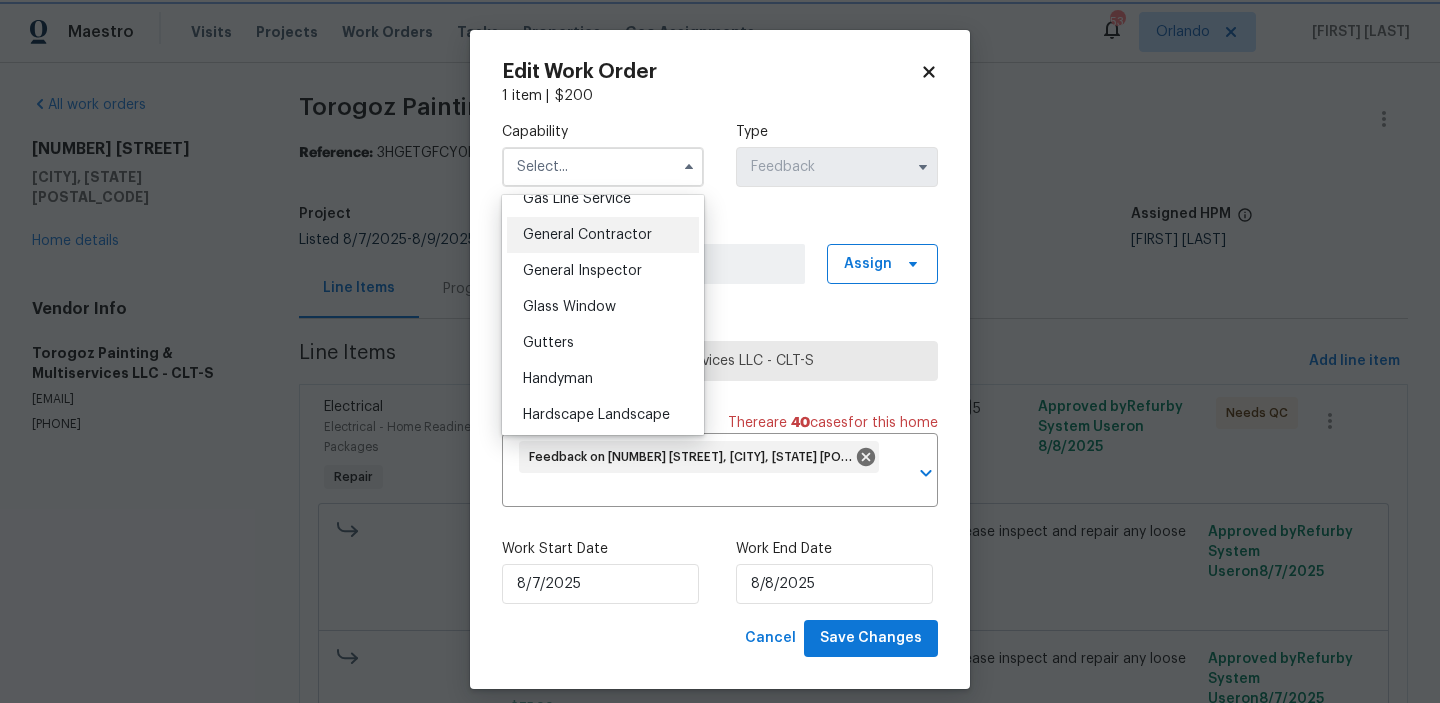 type on "General Contractor" 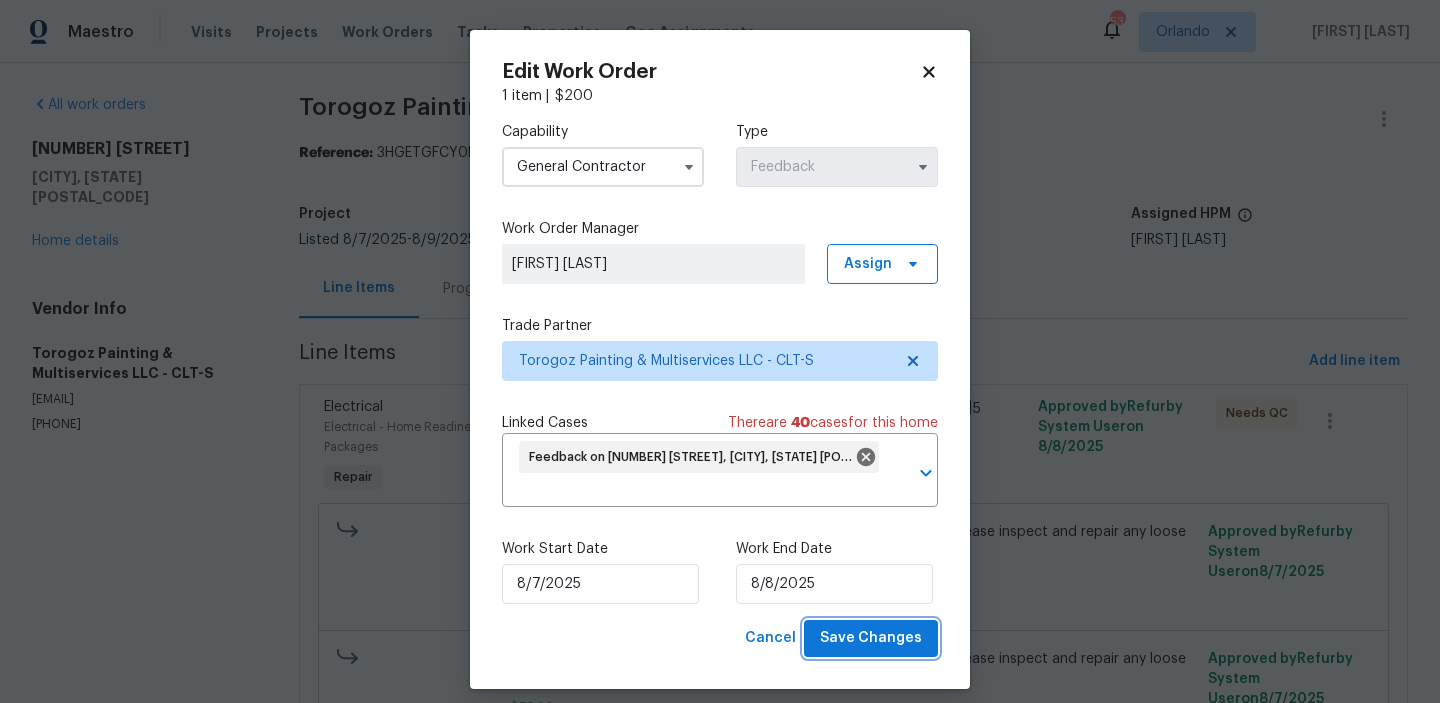 click on "Save Changes" at bounding box center (871, 638) 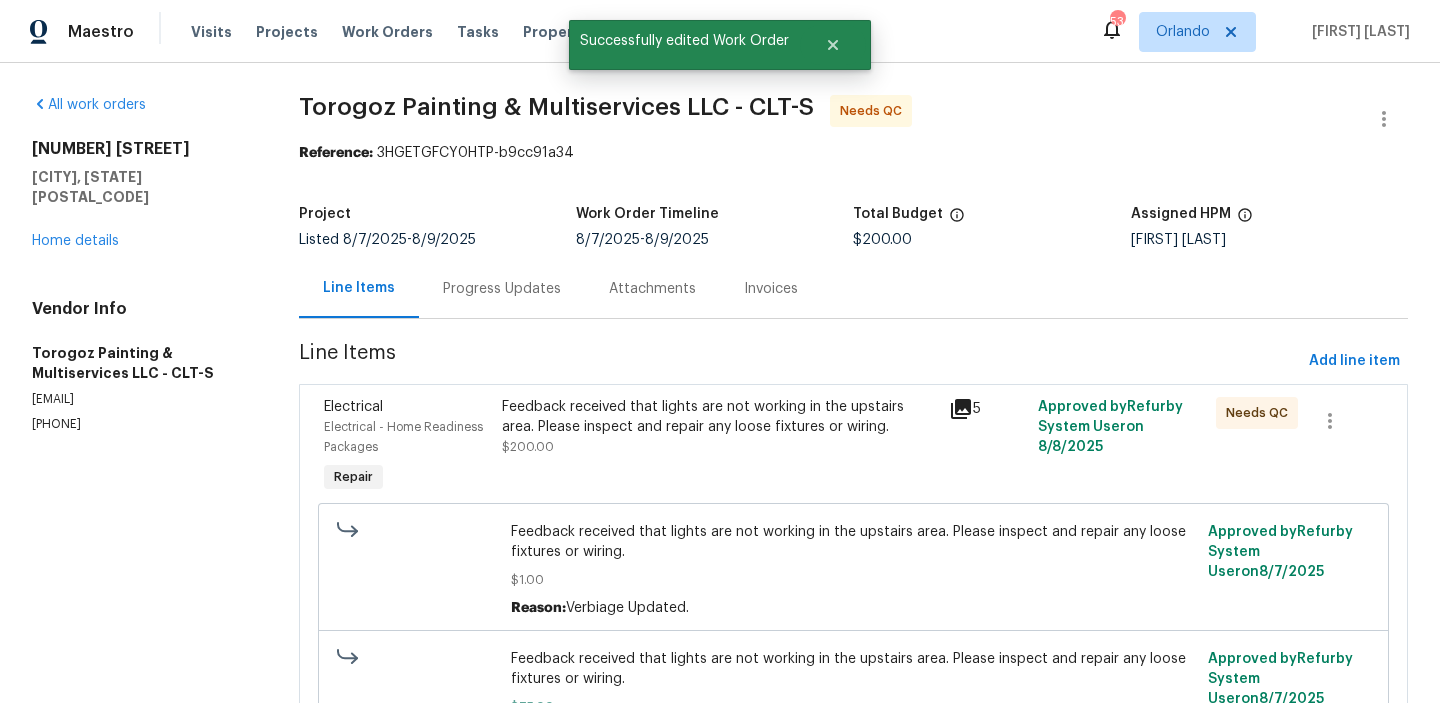 click on "Feedback received that lights are not working in the upstairs area. Please inspect and repair any loose fixtures or wiring. $200.00" at bounding box center [719, 447] 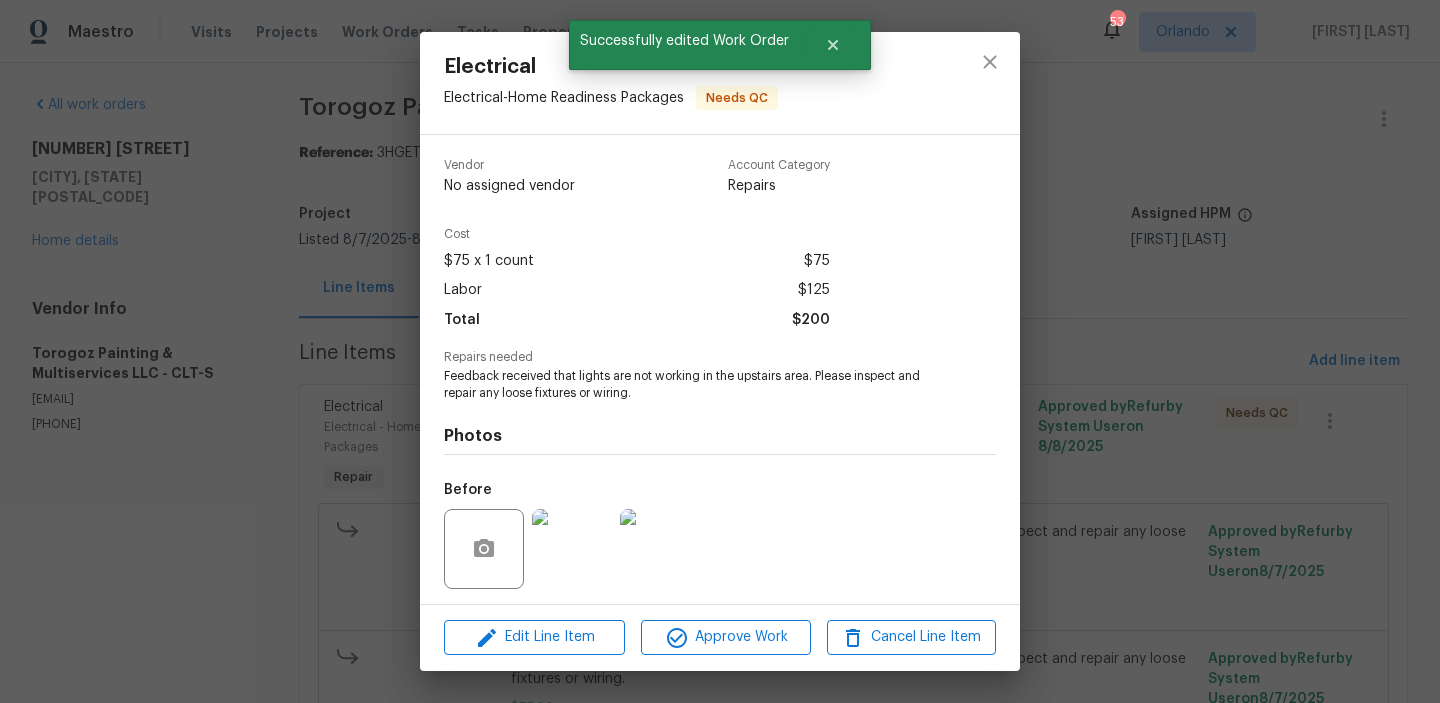 scroll, scrollTop: 135, scrollLeft: 0, axis: vertical 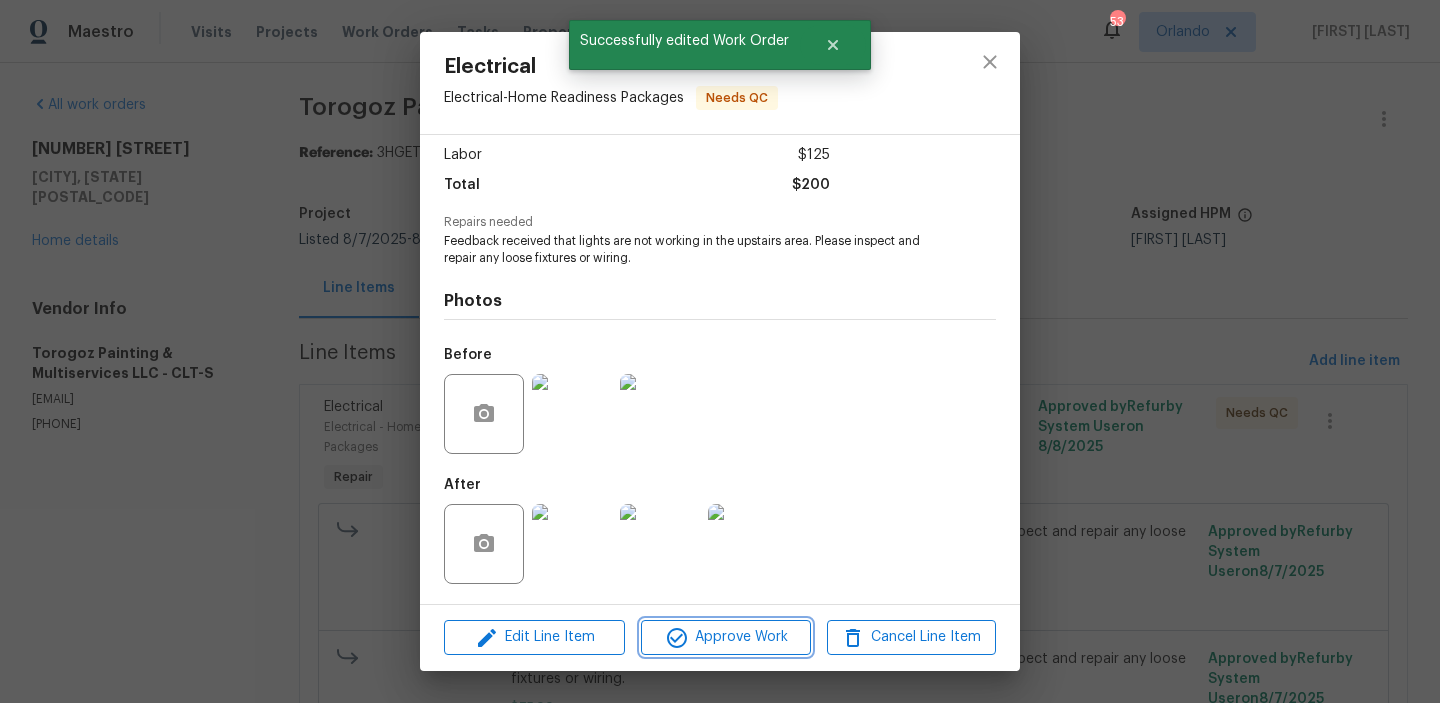 click on "Approve Work" at bounding box center [725, 637] 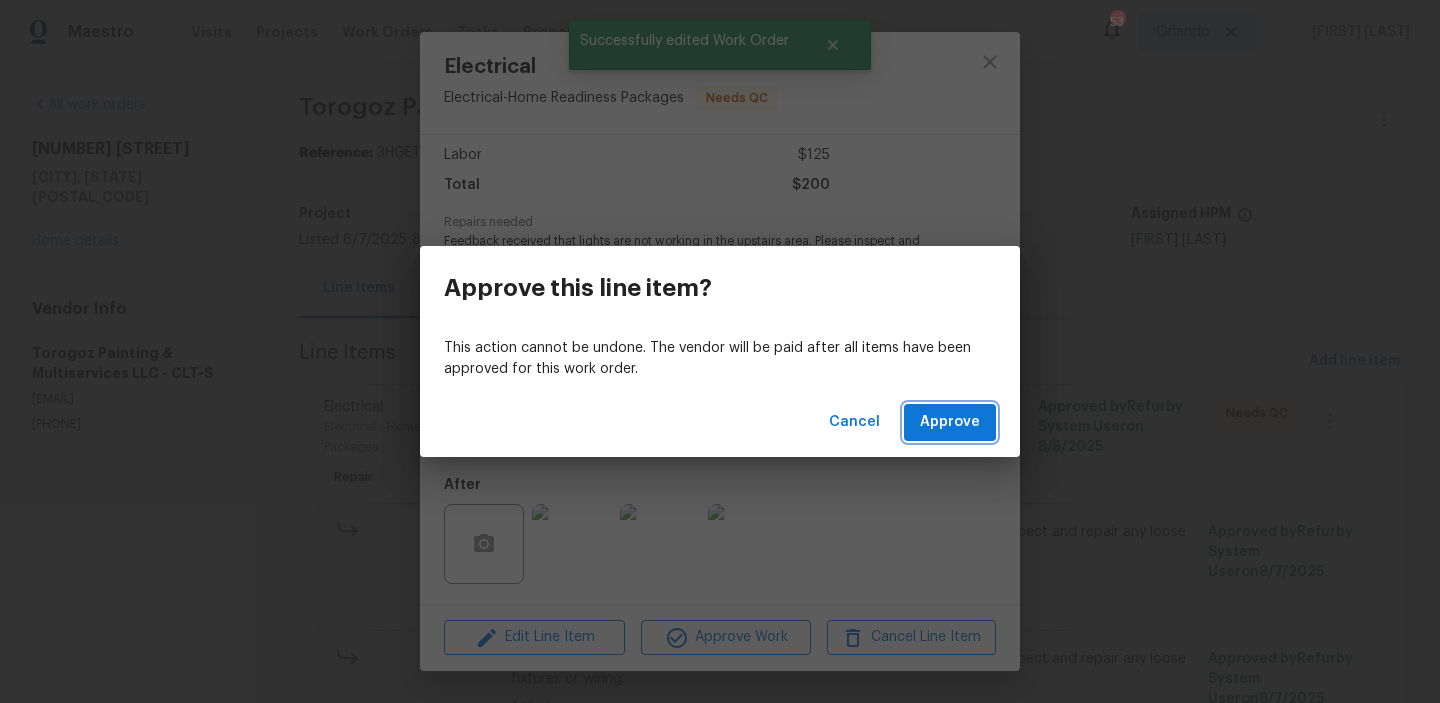 click on "Approve" at bounding box center [950, 422] 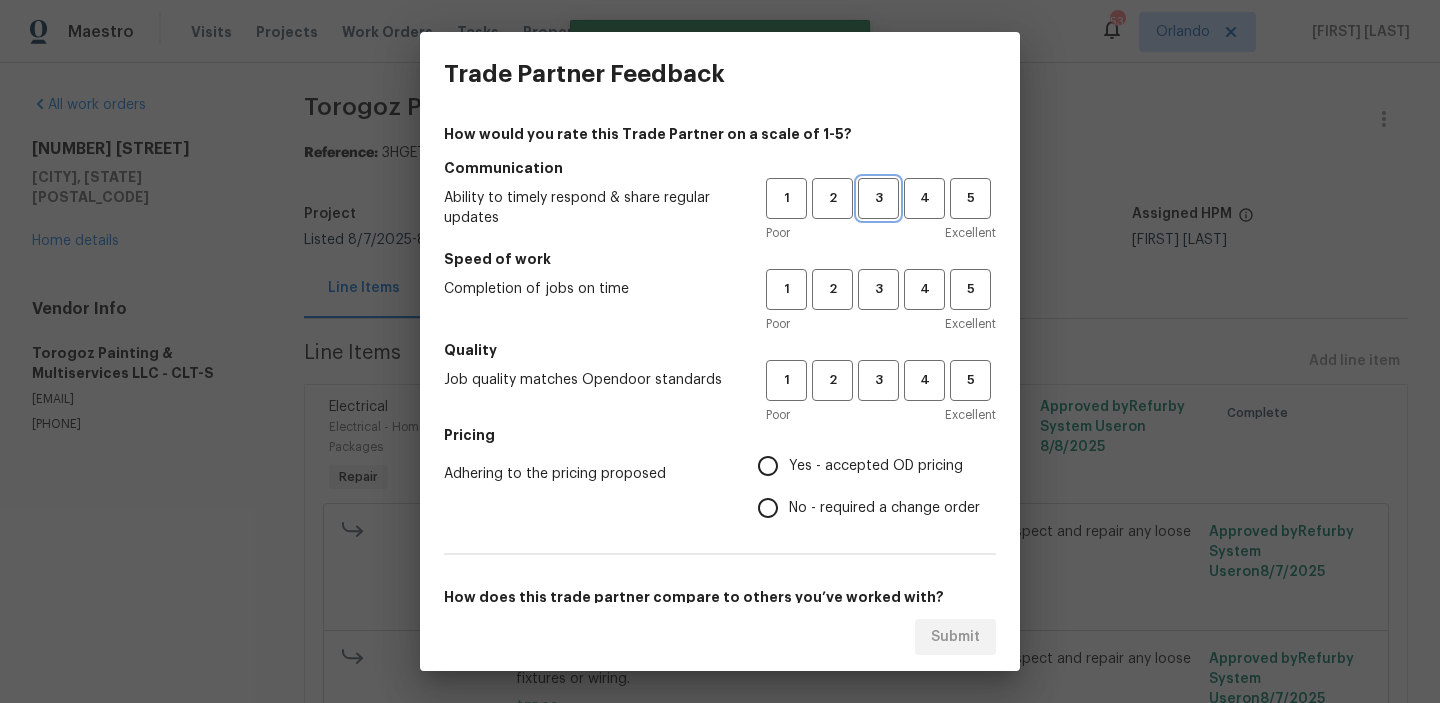 click on "3" at bounding box center (878, 198) 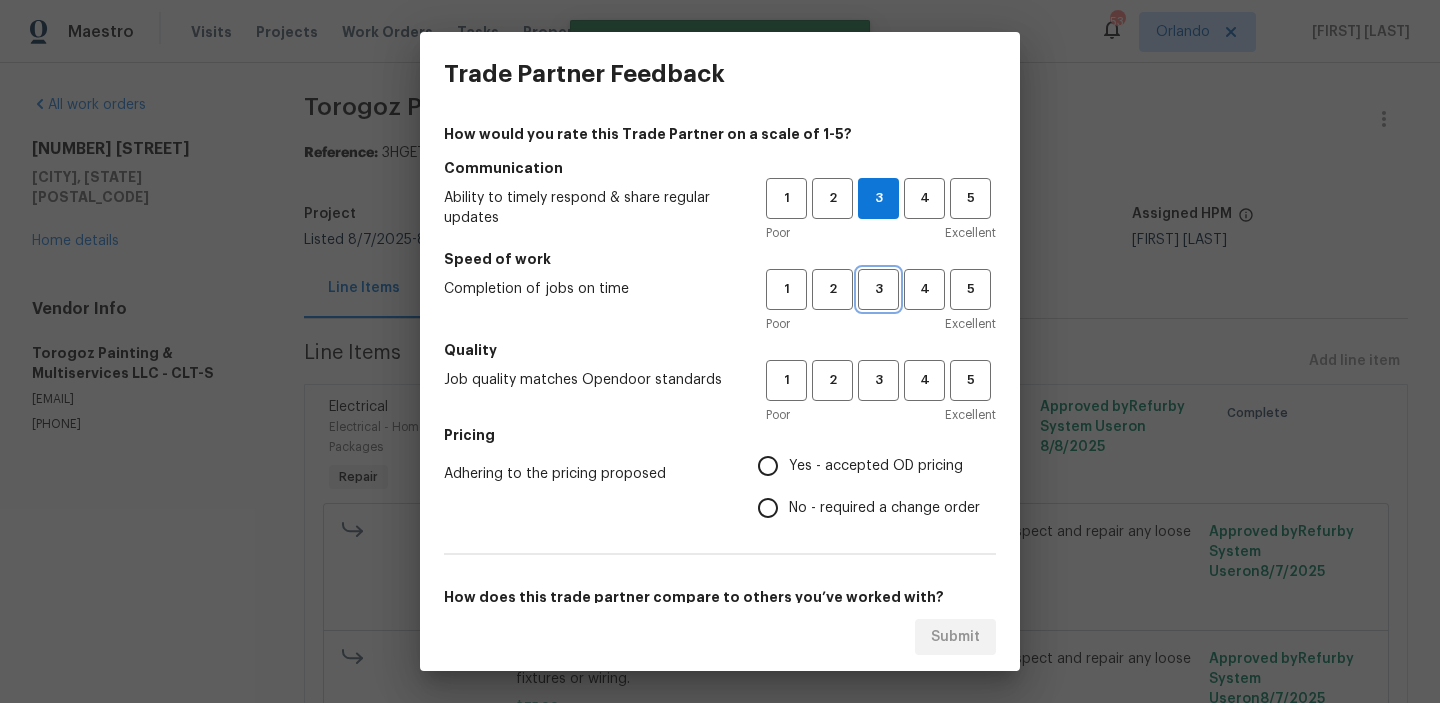 click on "3" at bounding box center (878, 289) 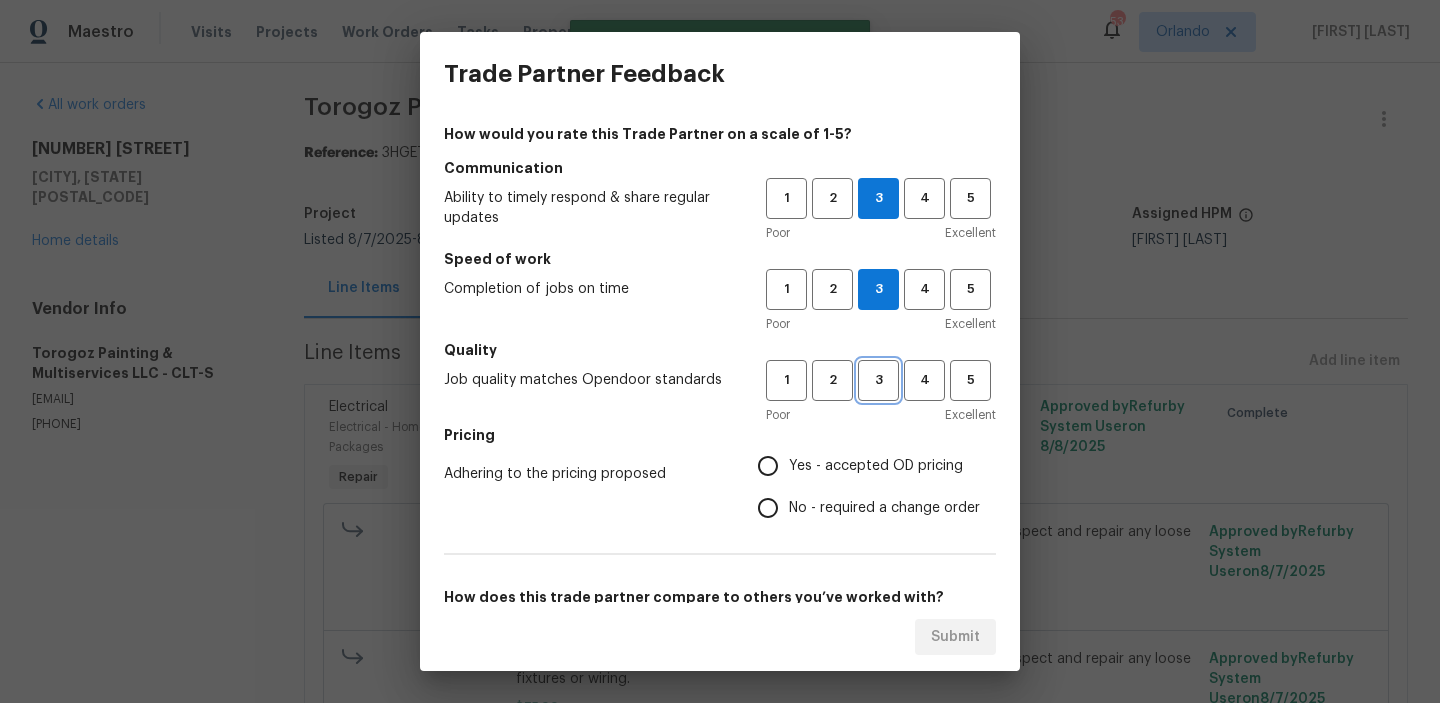 click on "3" at bounding box center (878, 380) 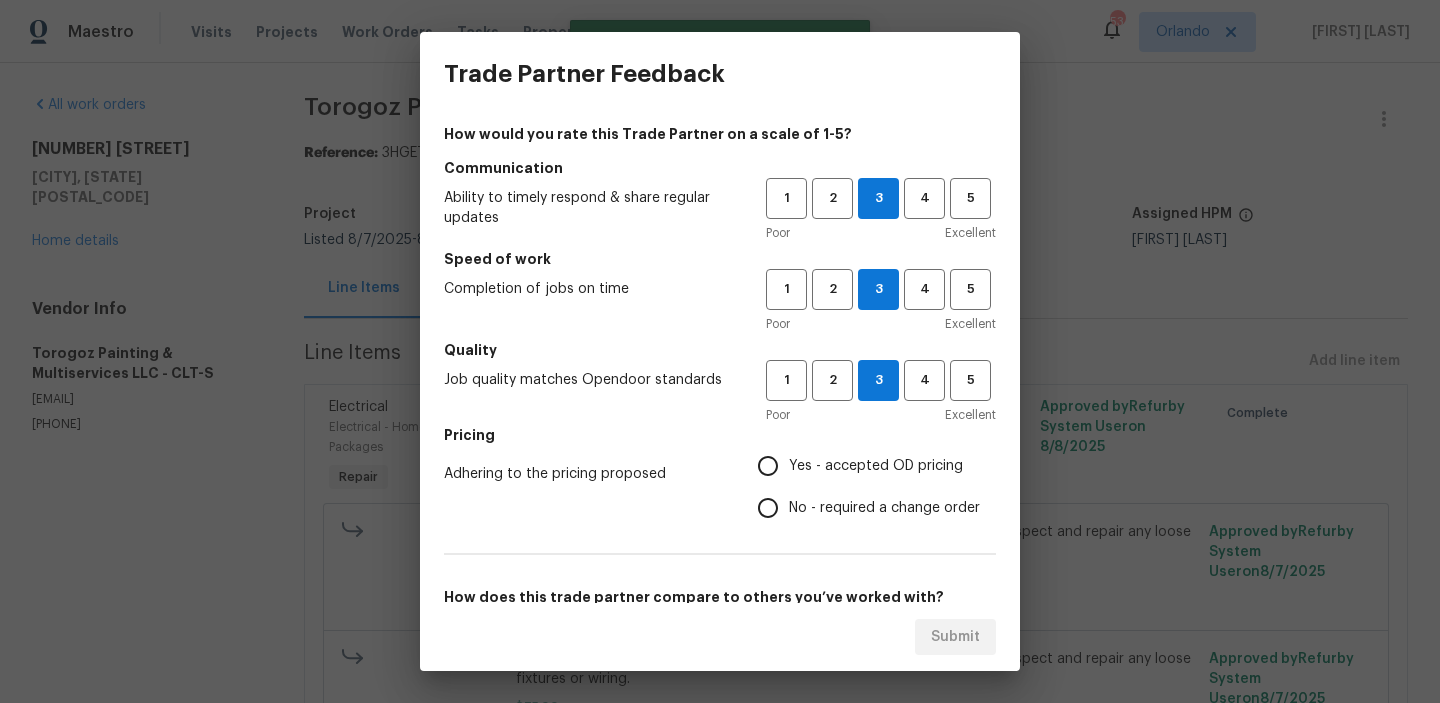 click on "No - required a change order" at bounding box center [863, 508] 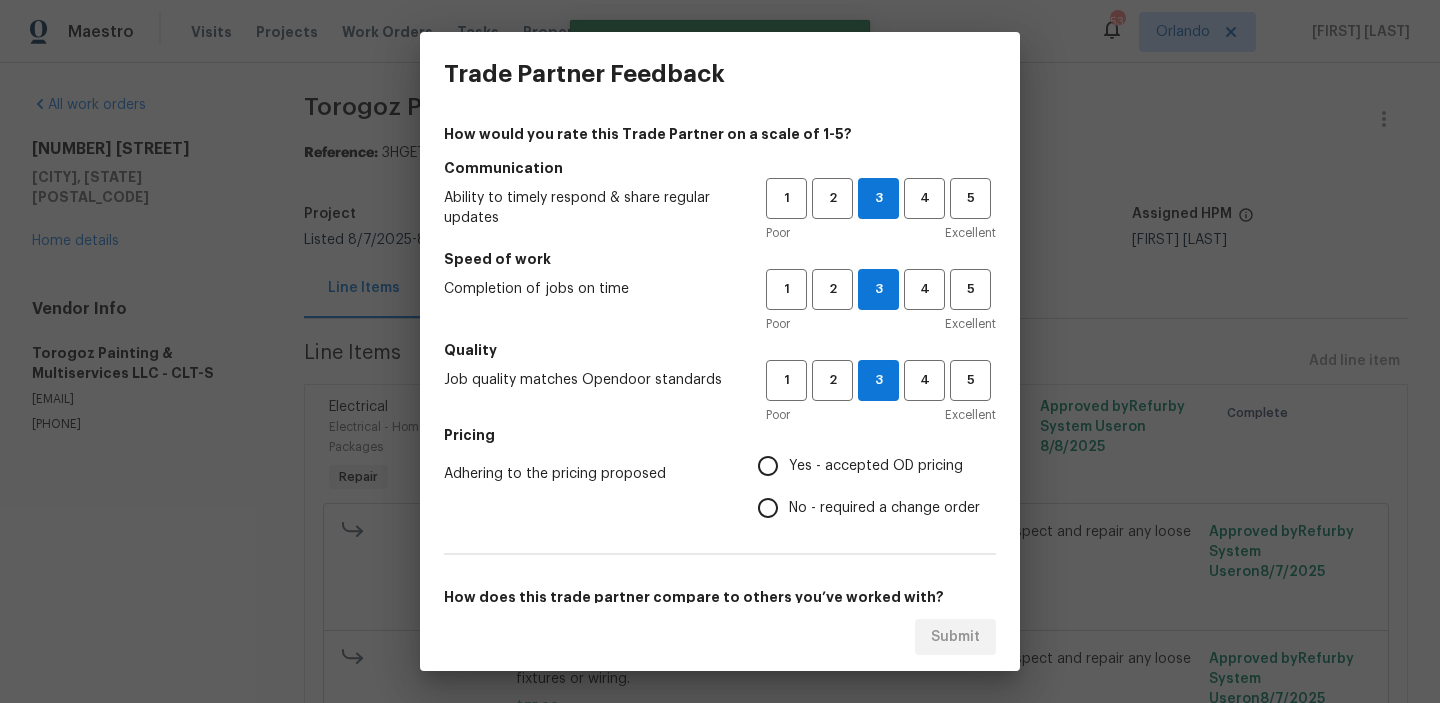 click on "No - required a change order" at bounding box center [768, 508] 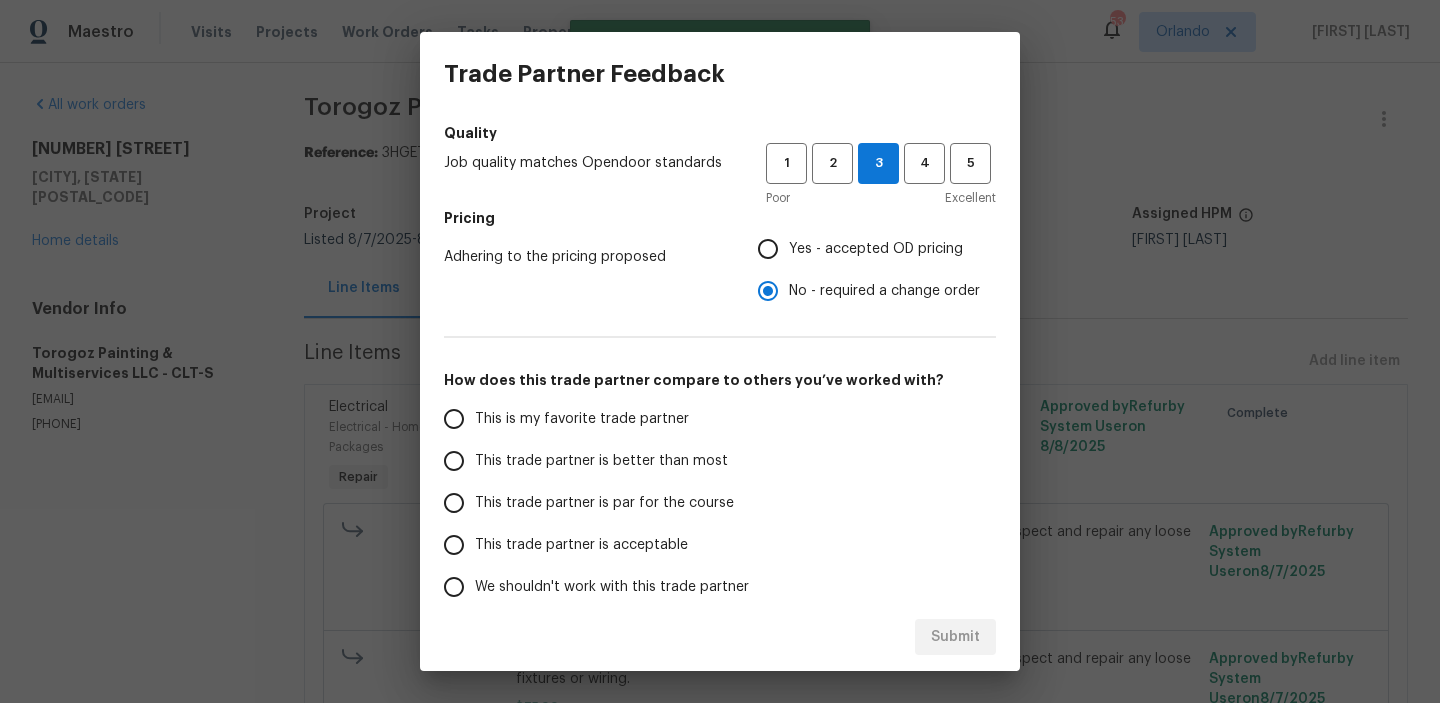 scroll, scrollTop: 241, scrollLeft: 0, axis: vertical 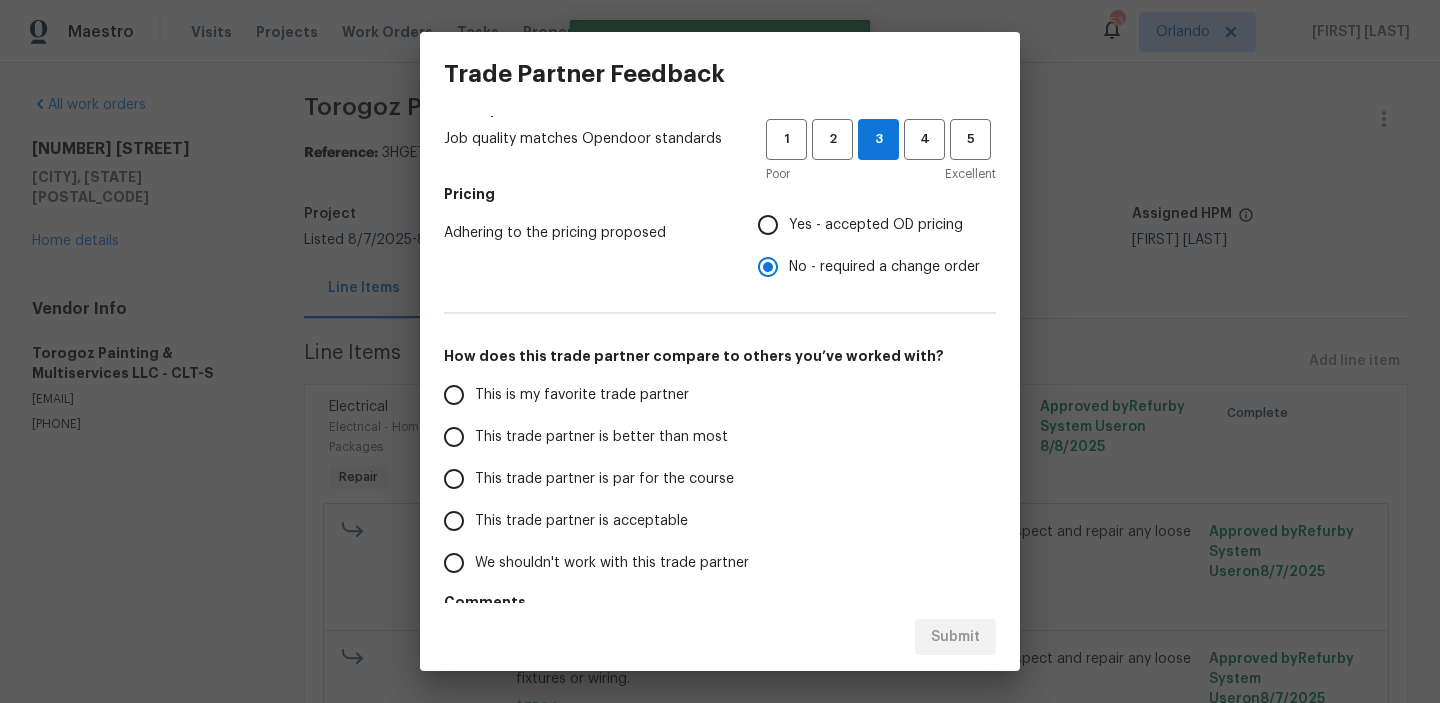 click on "This trade partner is par for the course" at bounding box center (604, 479) 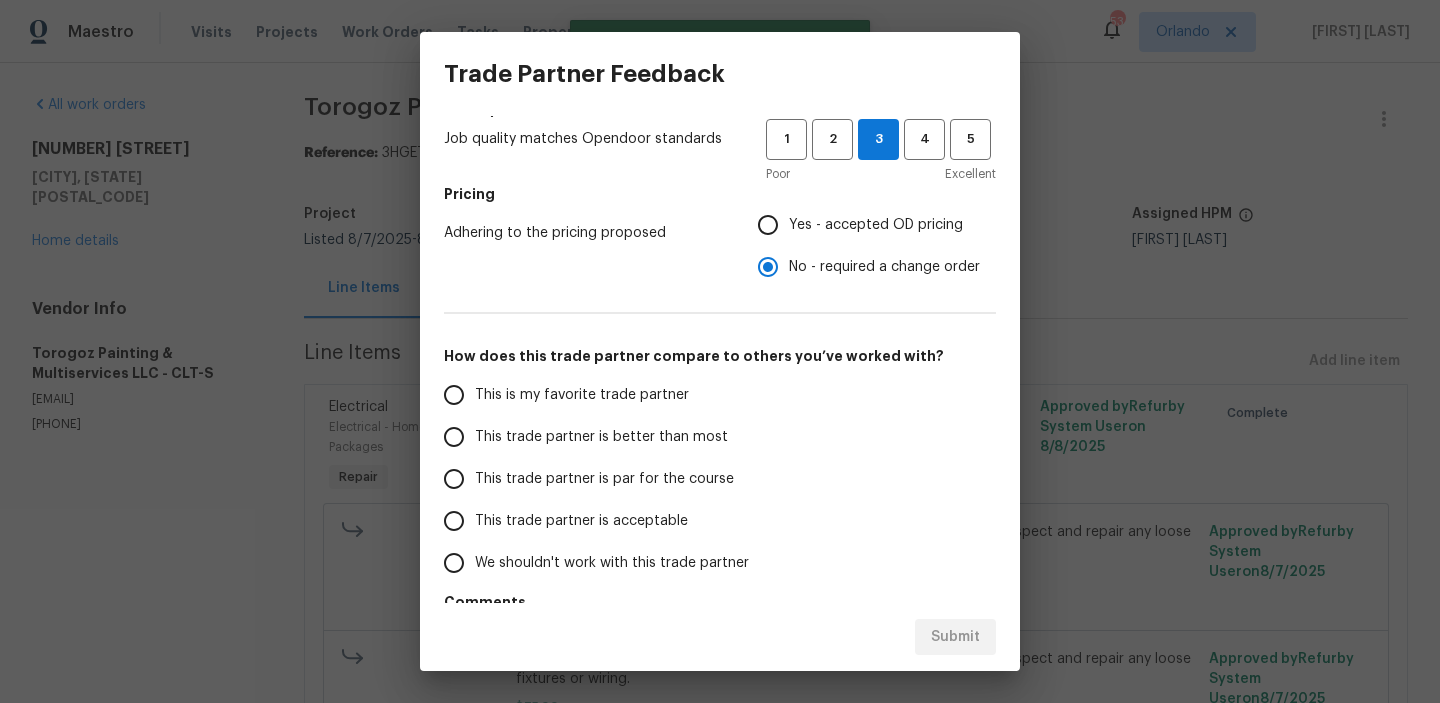 click on "This trade partner is par for the course" at bounding box center [454, 479] 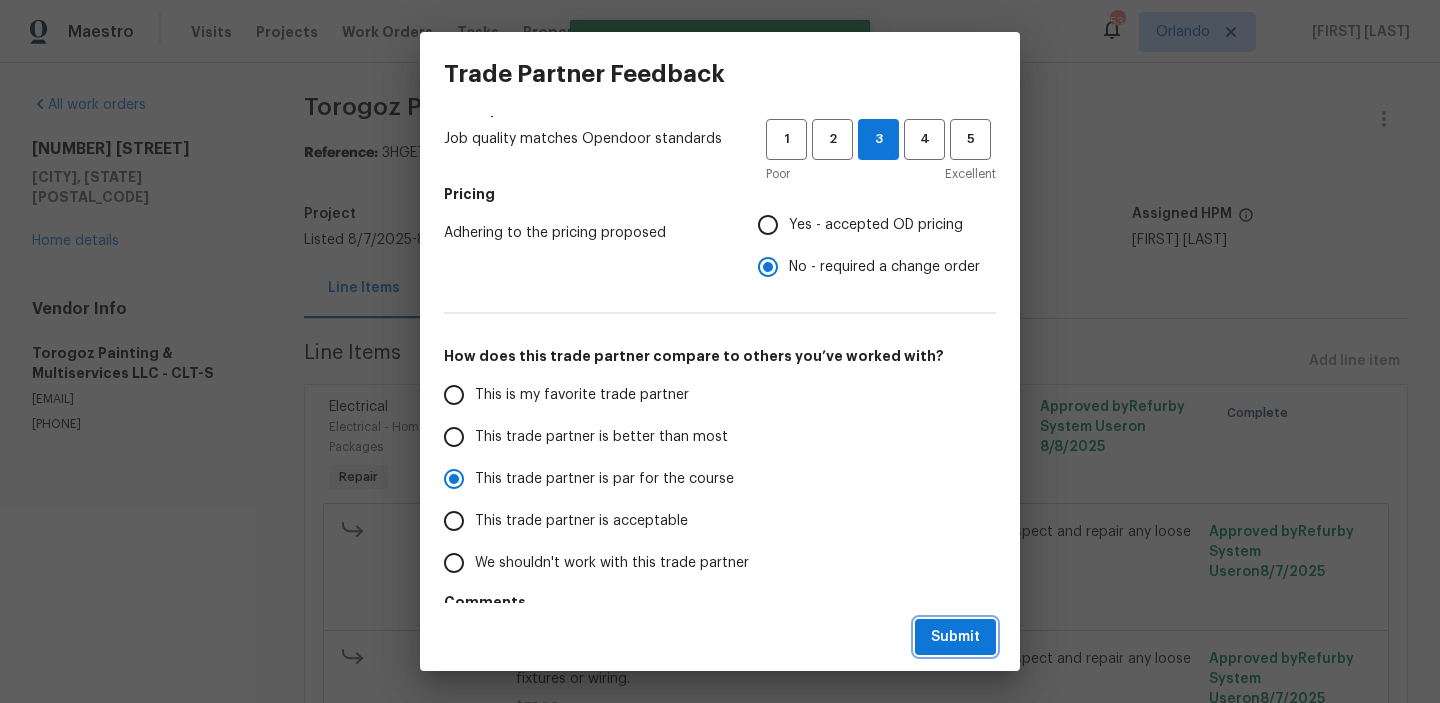 click on "Submit" at bounding box center [955, 637] 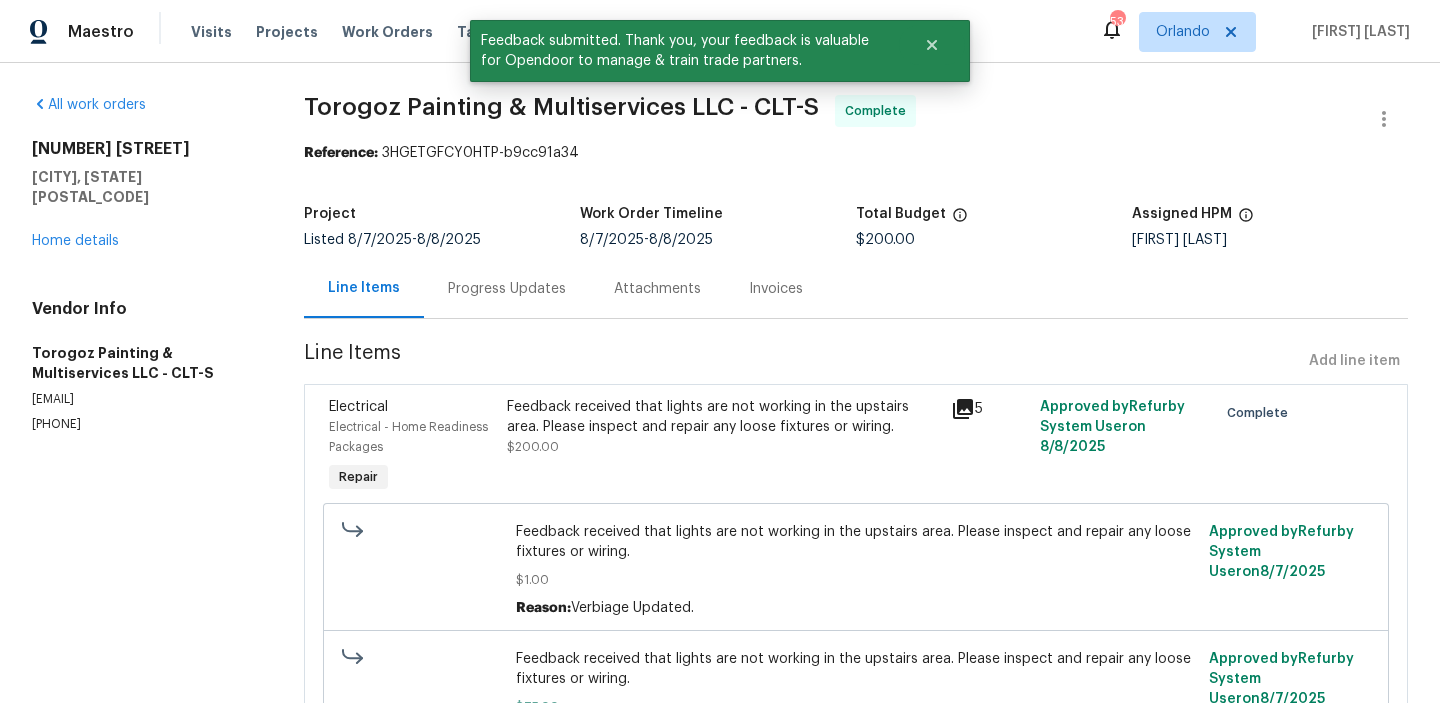 click on "Progress Updates" at bounding box center (507, 289) 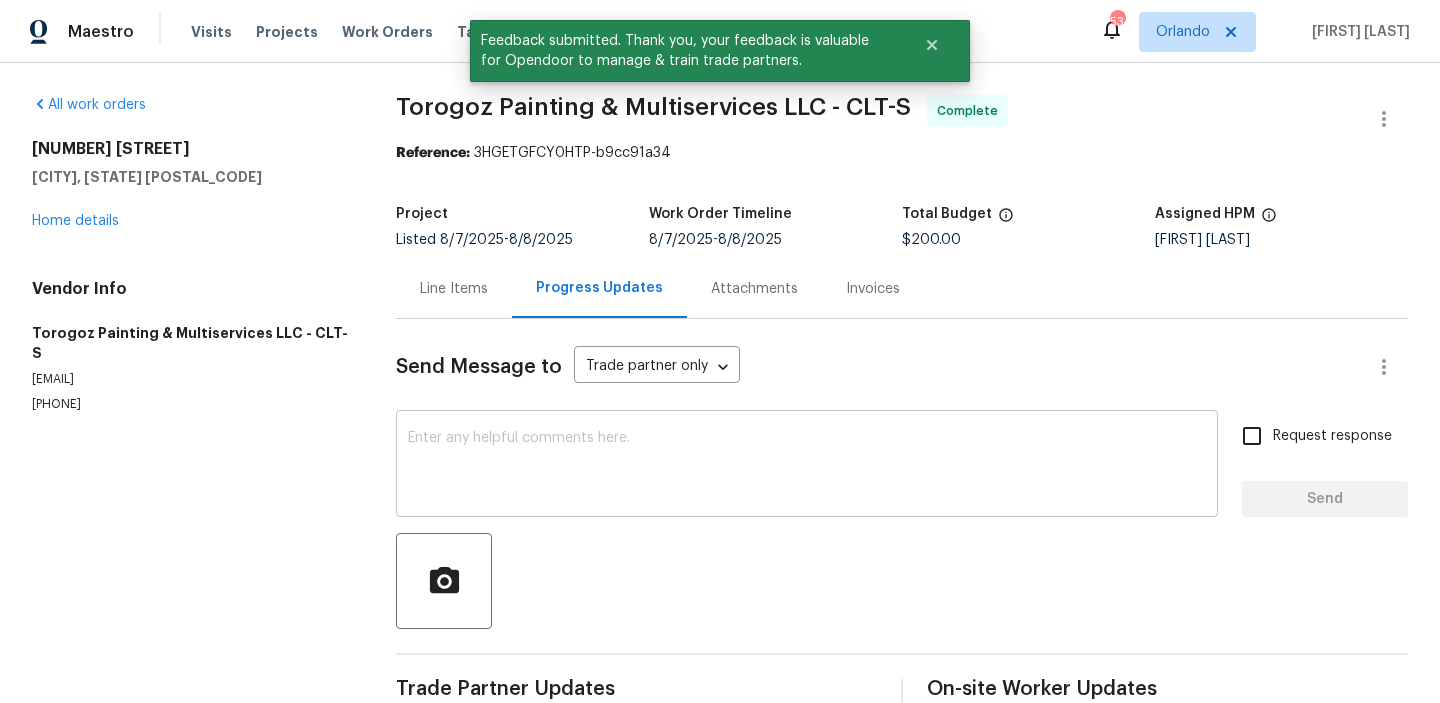 click on "x ​" at bounding box center (807, 466) 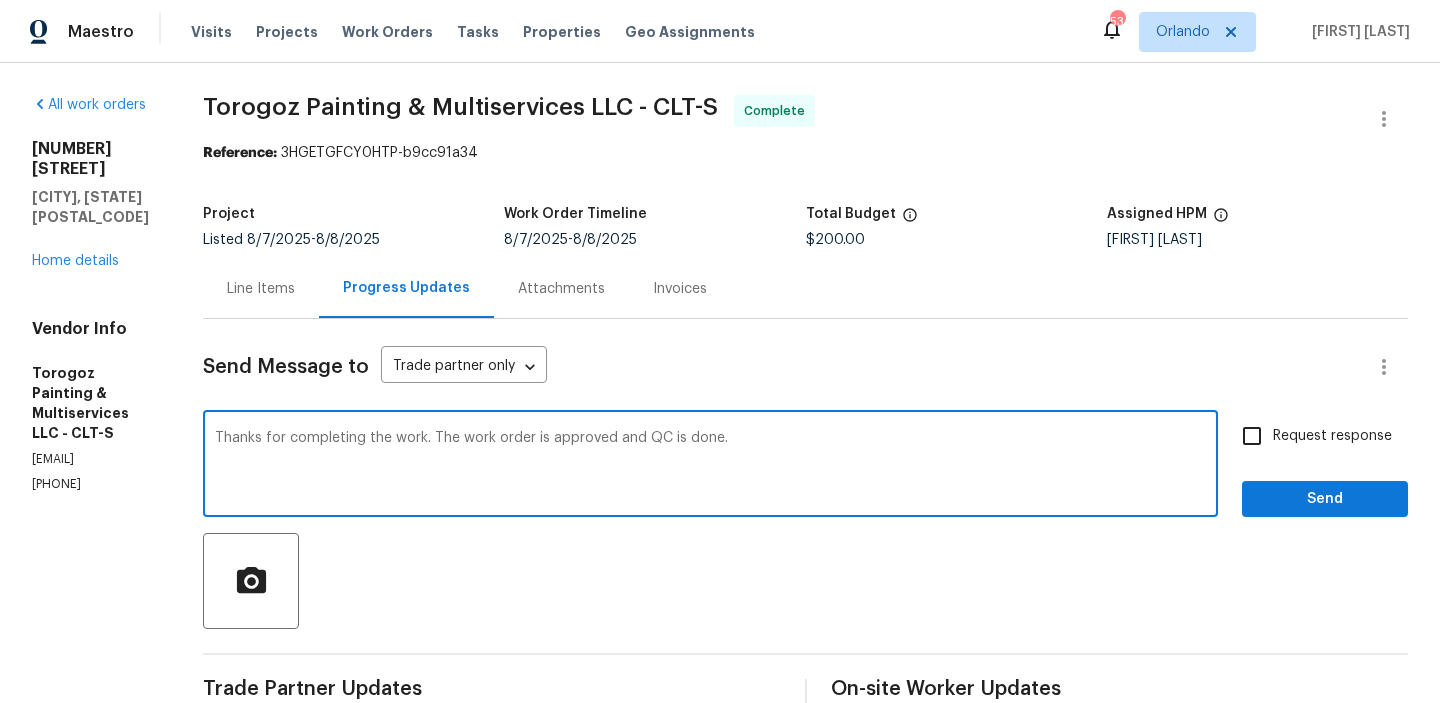 click on "Thanks for completing the work. The work order is approved and QC is done." at bounding box center [710, 466] 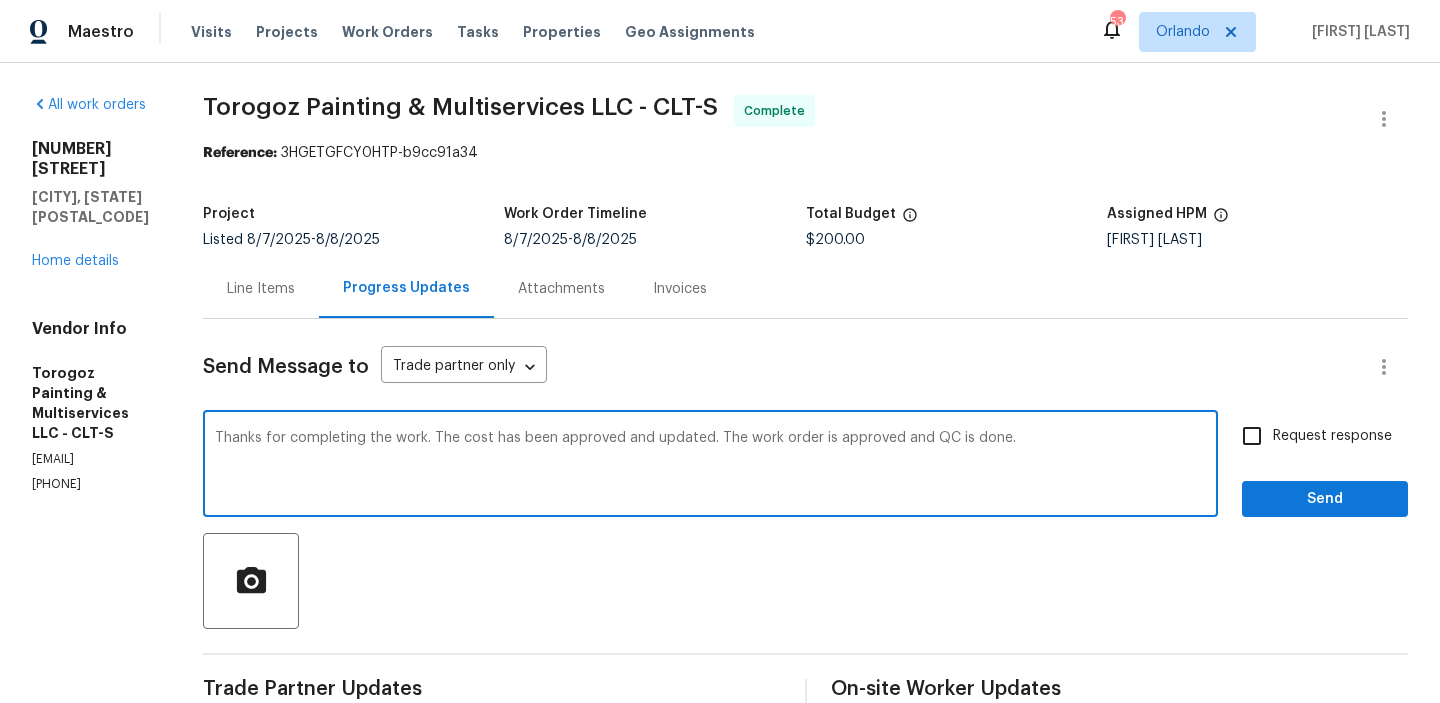 click on "Thanks for completing the work. The cost has been approved and updated. The work order is approved and QC is done." at bounding box center (710, 466) 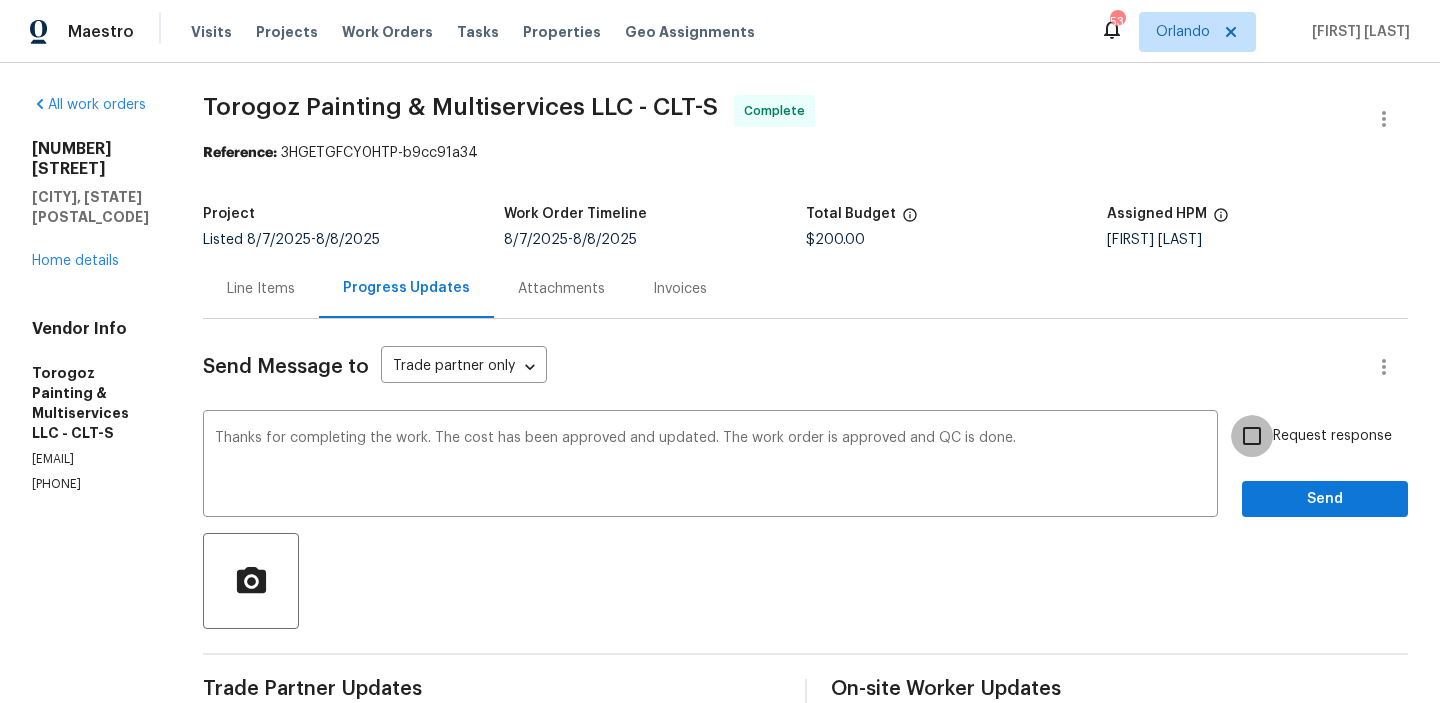 click on "Request response" at bounding box center (1252, 436) 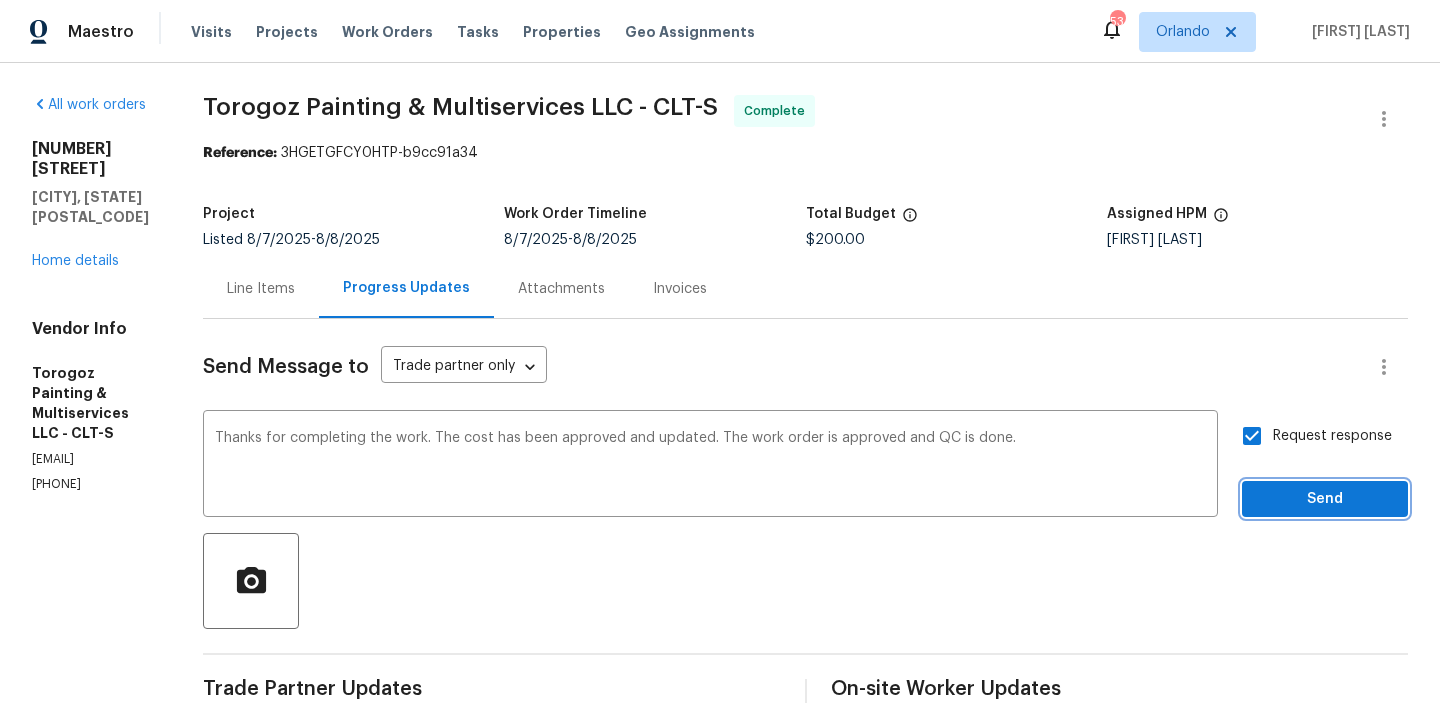 click on "Send" at bounding box center [1325, 499] 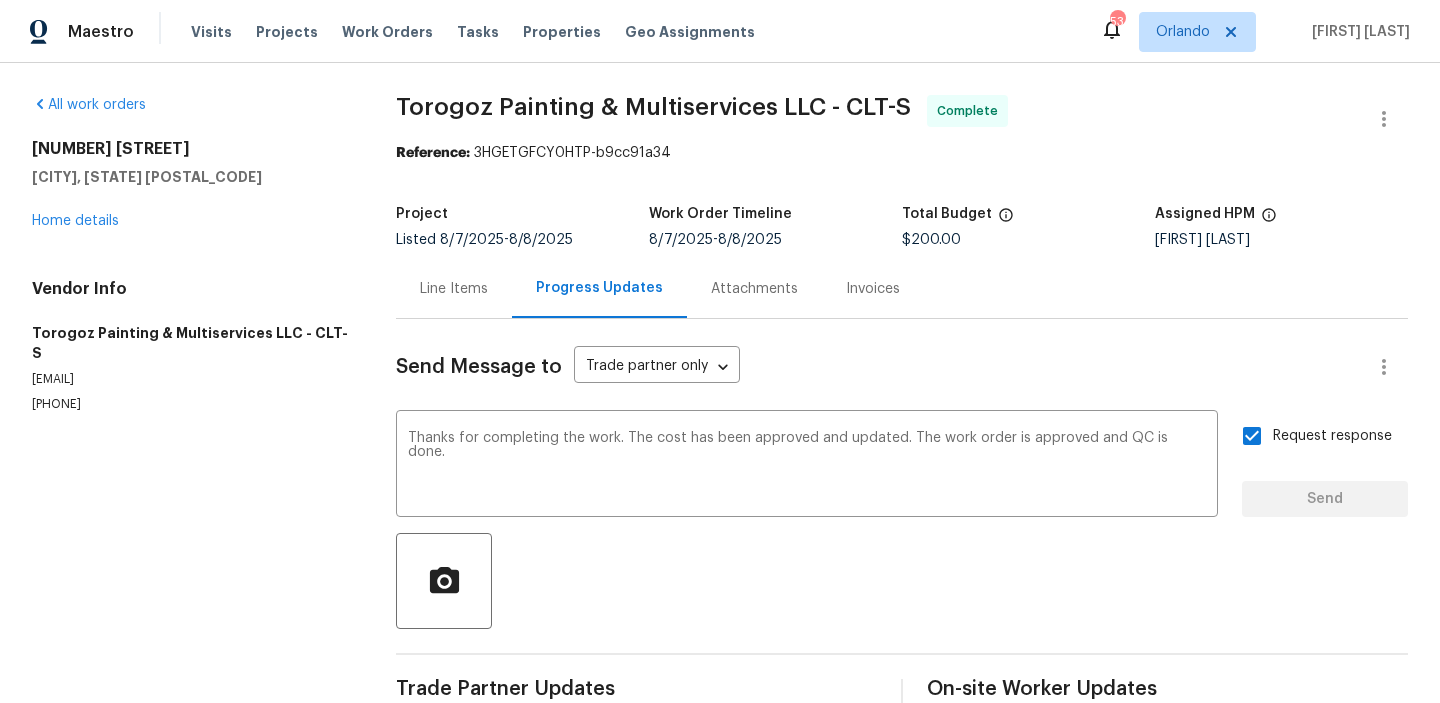 type 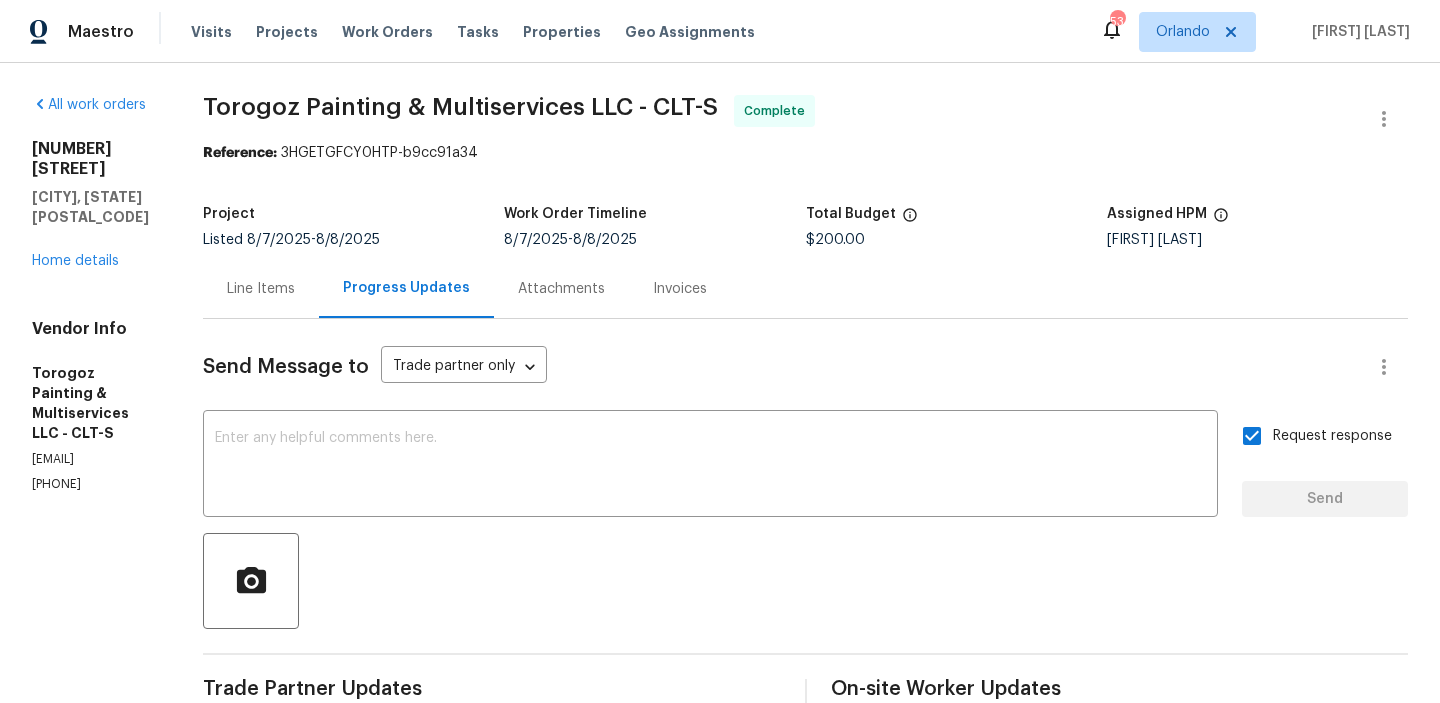 scroll, scrollTop: 256, scrollLeft: 0, axis: vertical 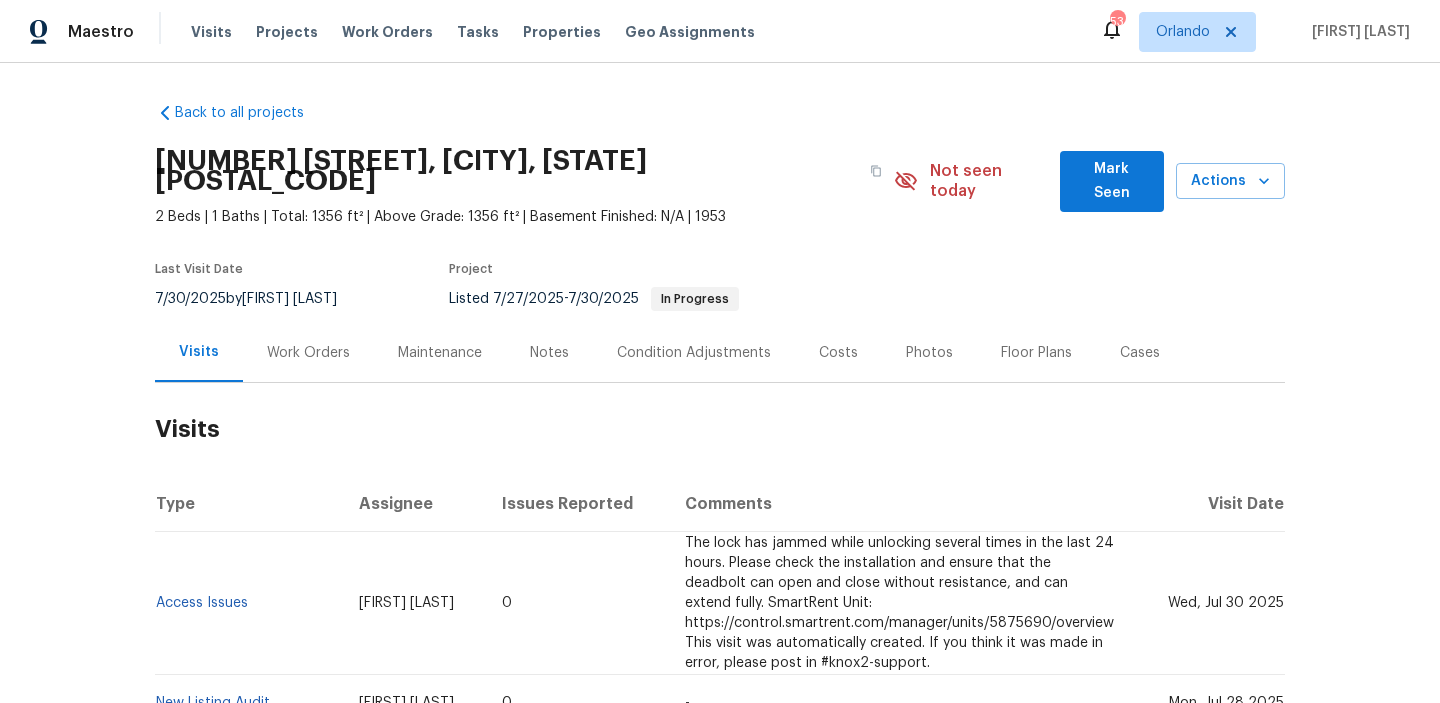 click on "Work Orders" at bounding box center (308, 353) 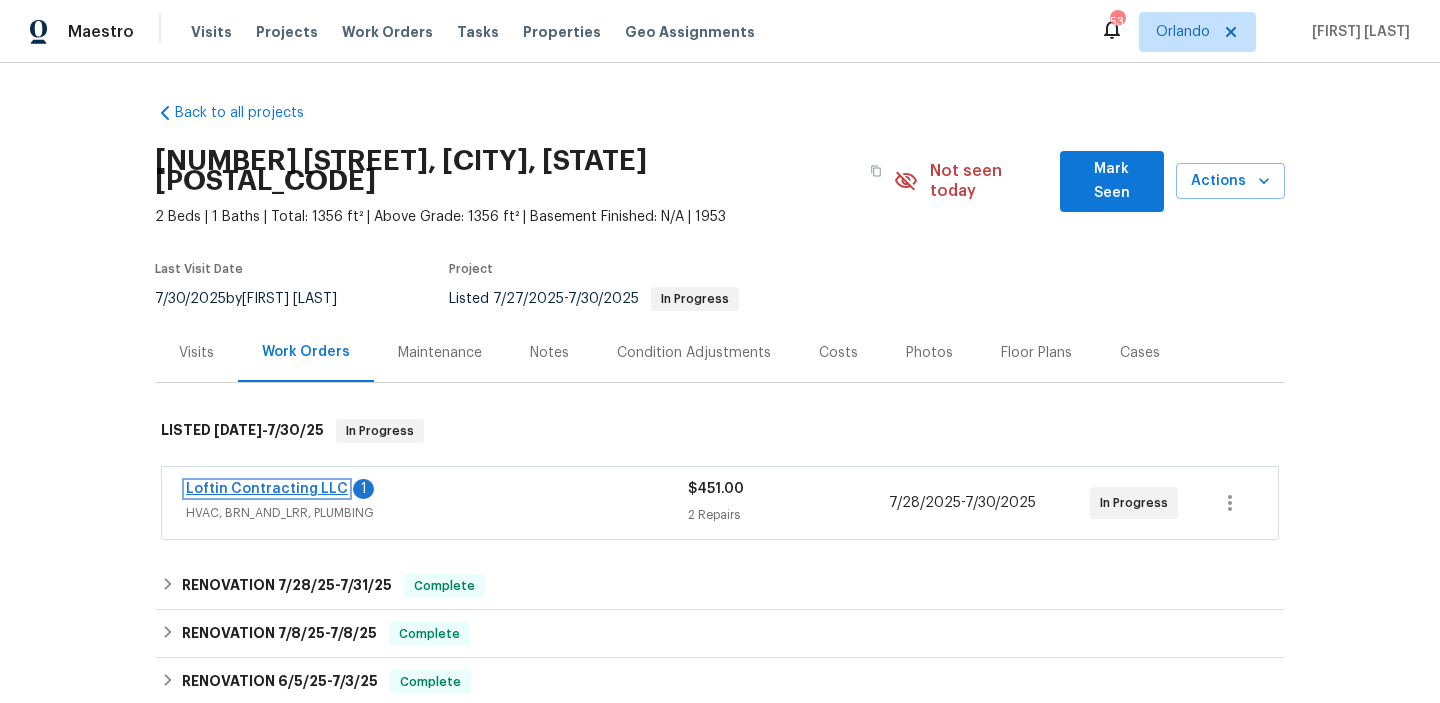 click on "Loftin Contracting LLC" at bounding box center [267, 489] 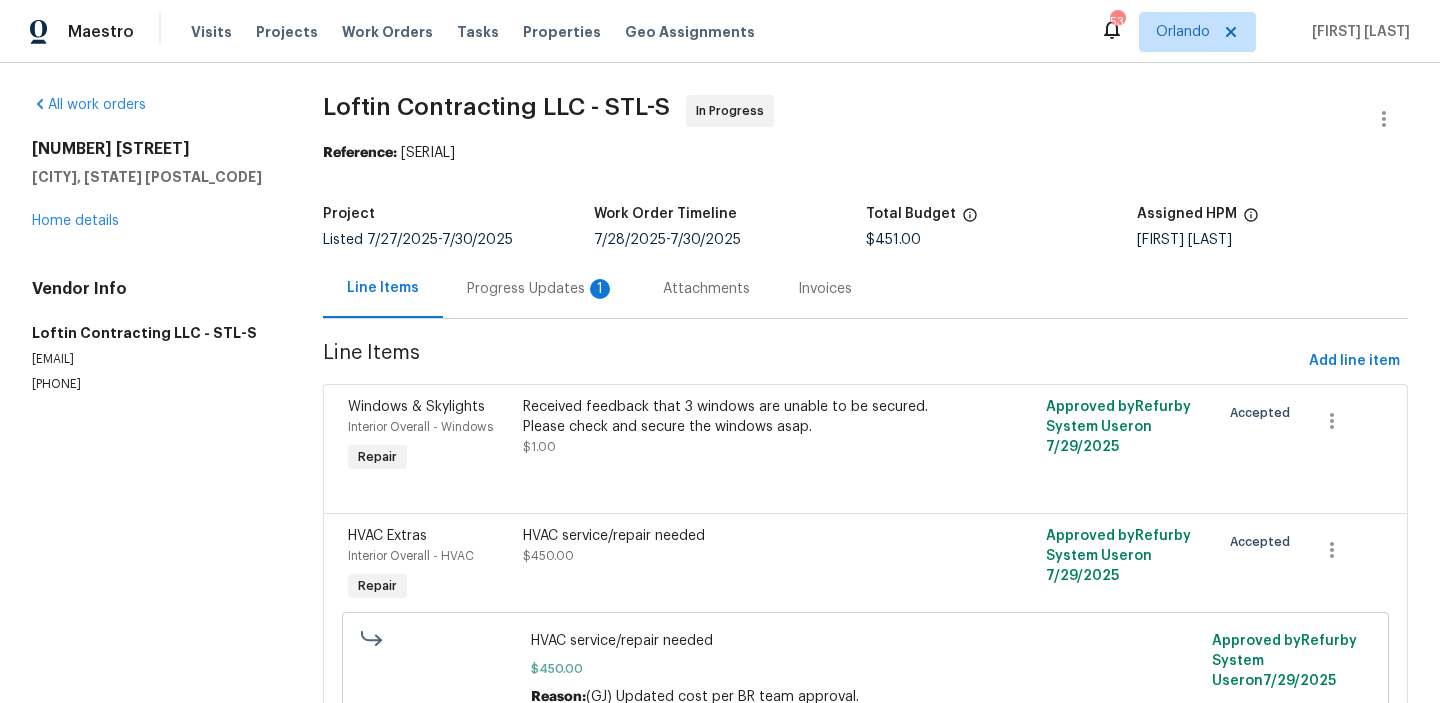 click on "Progress Updates 1" at bounding box center [541, 289] 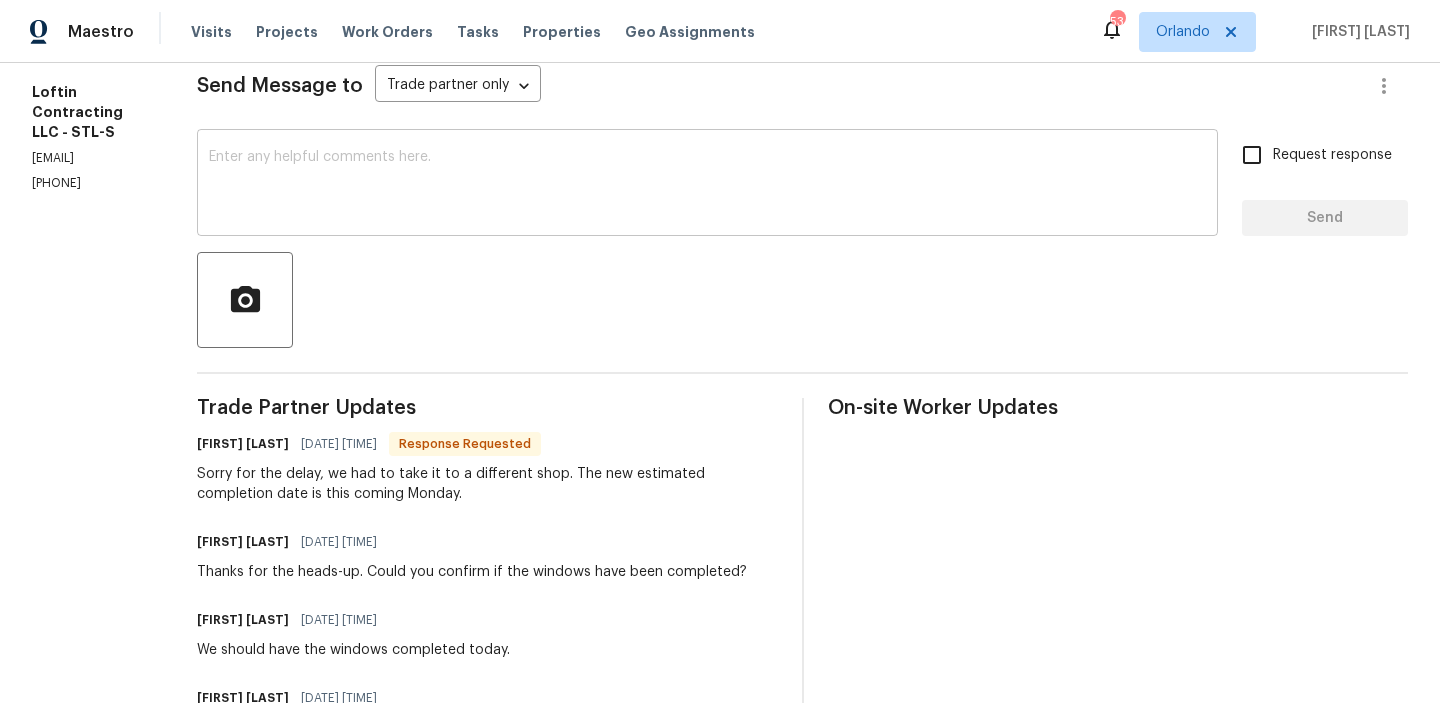 scroll, scrollTop: 284, scrollLeft: 0, axis: vertical 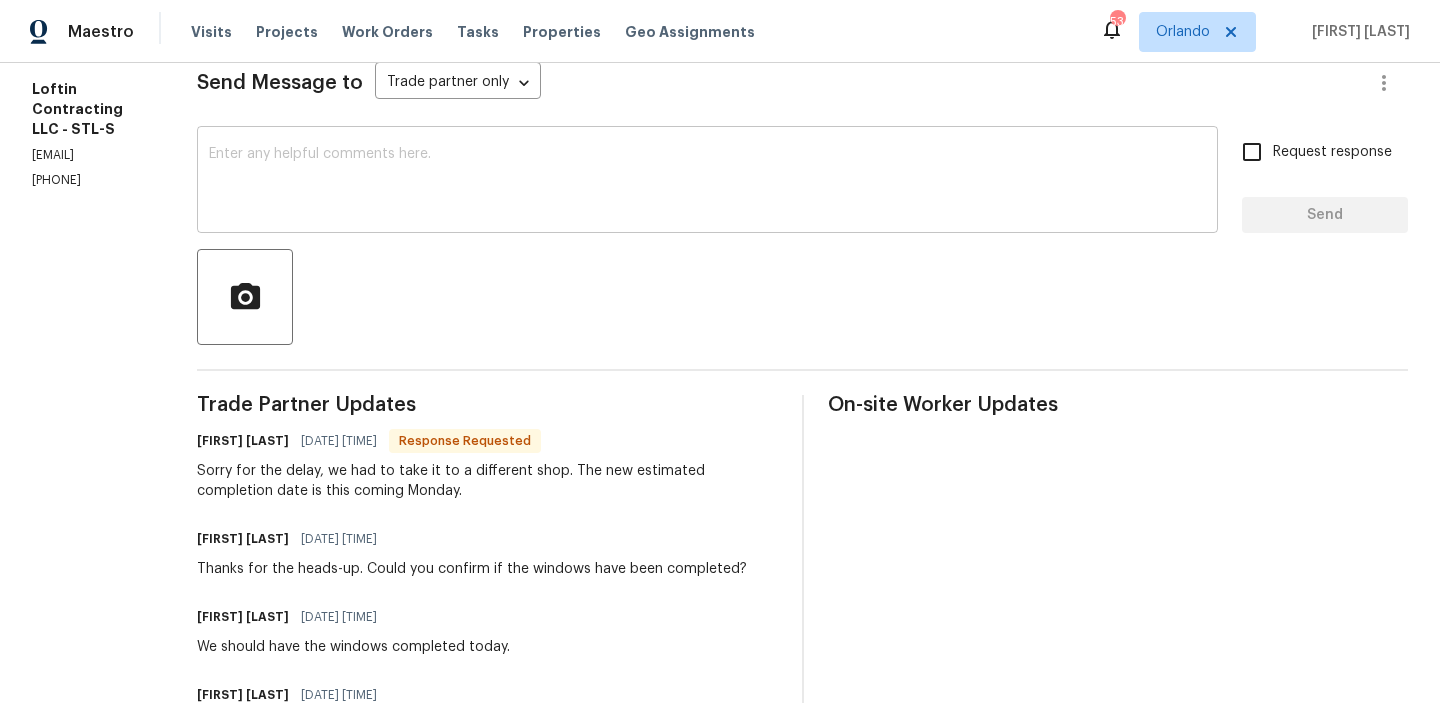 click at bounding box center [707, 182] 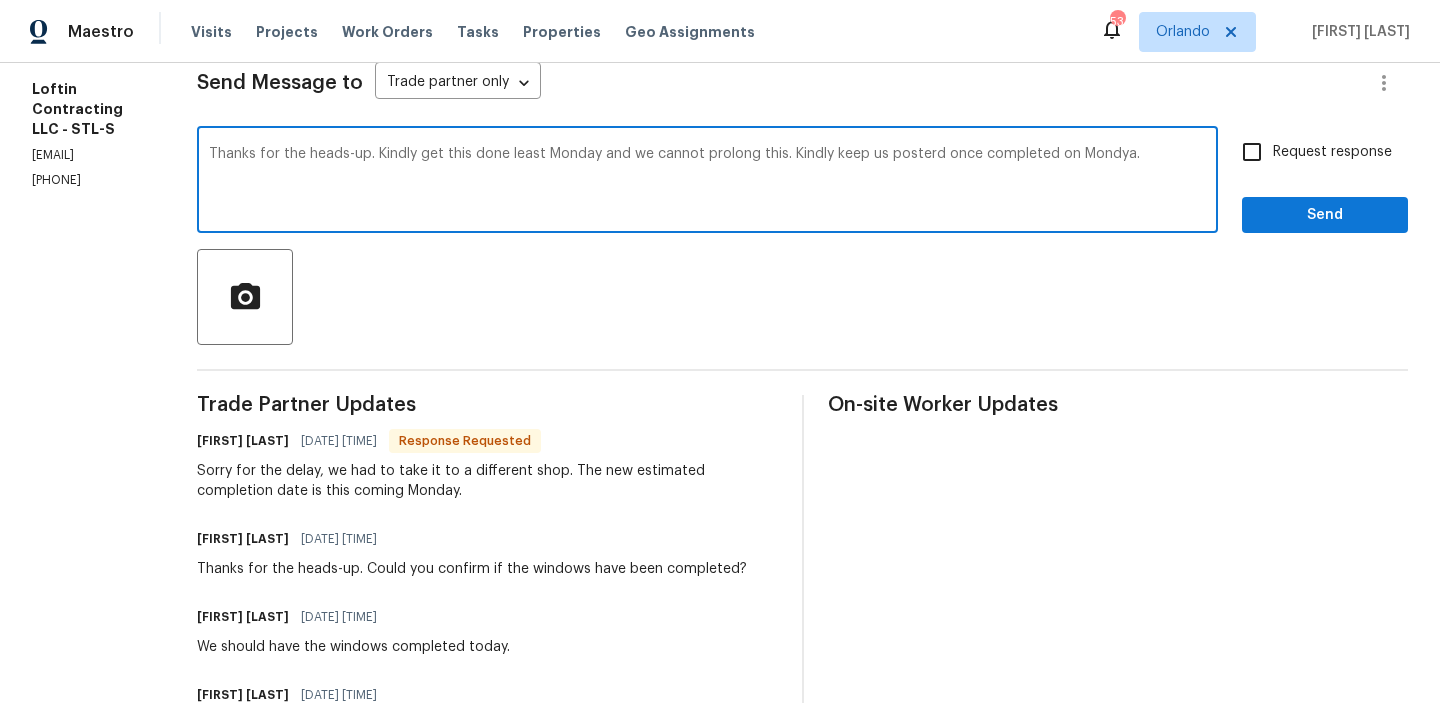 click on "Fix the preposition by" at bounding box center [0, 0] 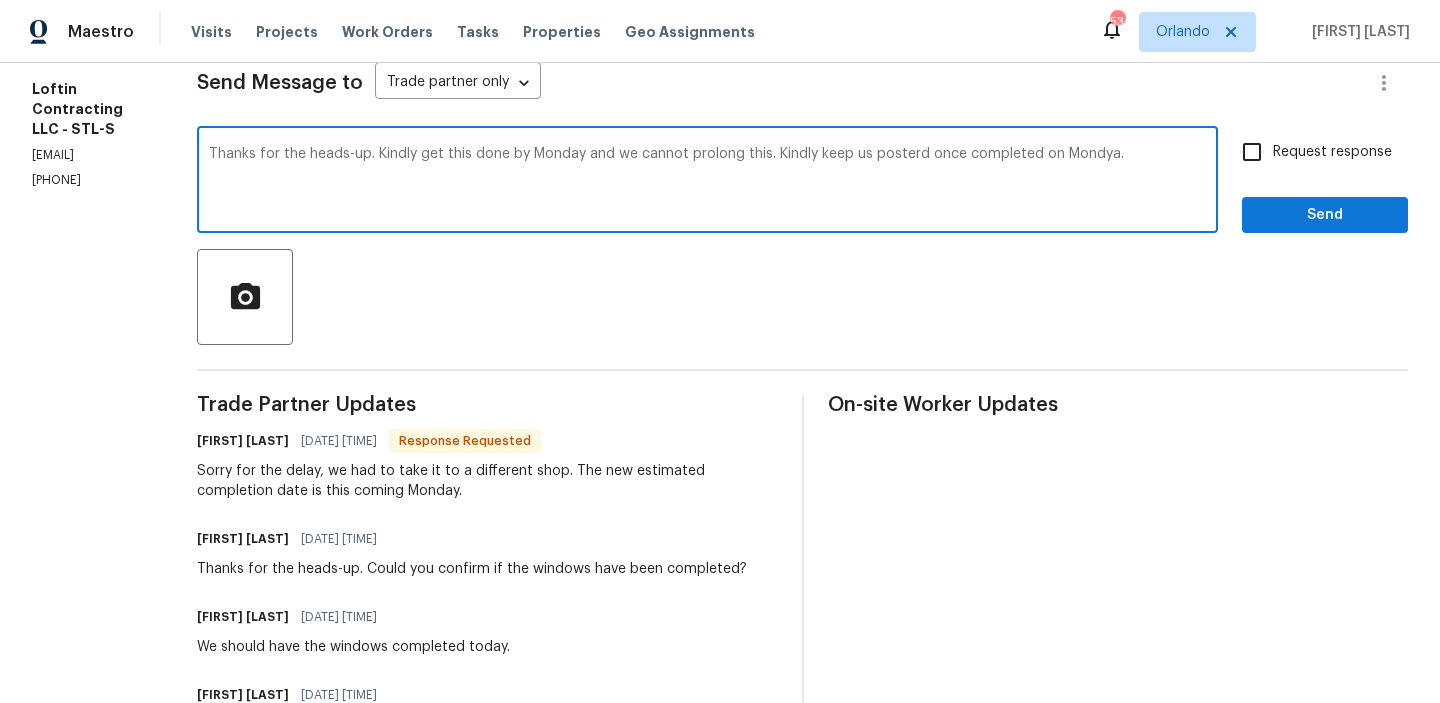 click on "Thanks for the heads-up. Kindly get this done by Monday and we cannot prolong this. Kindly keep us posterd once completed on Mondya." at bounding box center (707, 182) 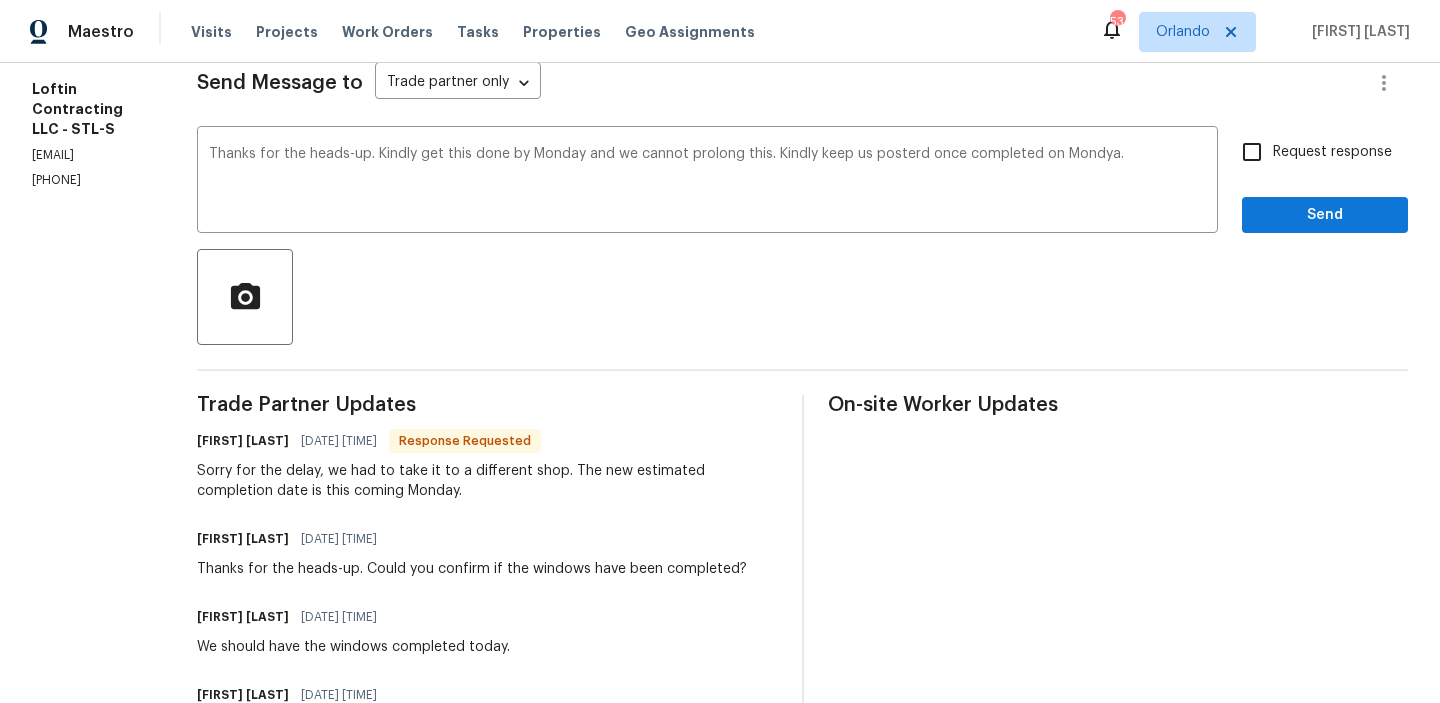 click on "Correct the spelling error posted" at bounding box center (0, 0) 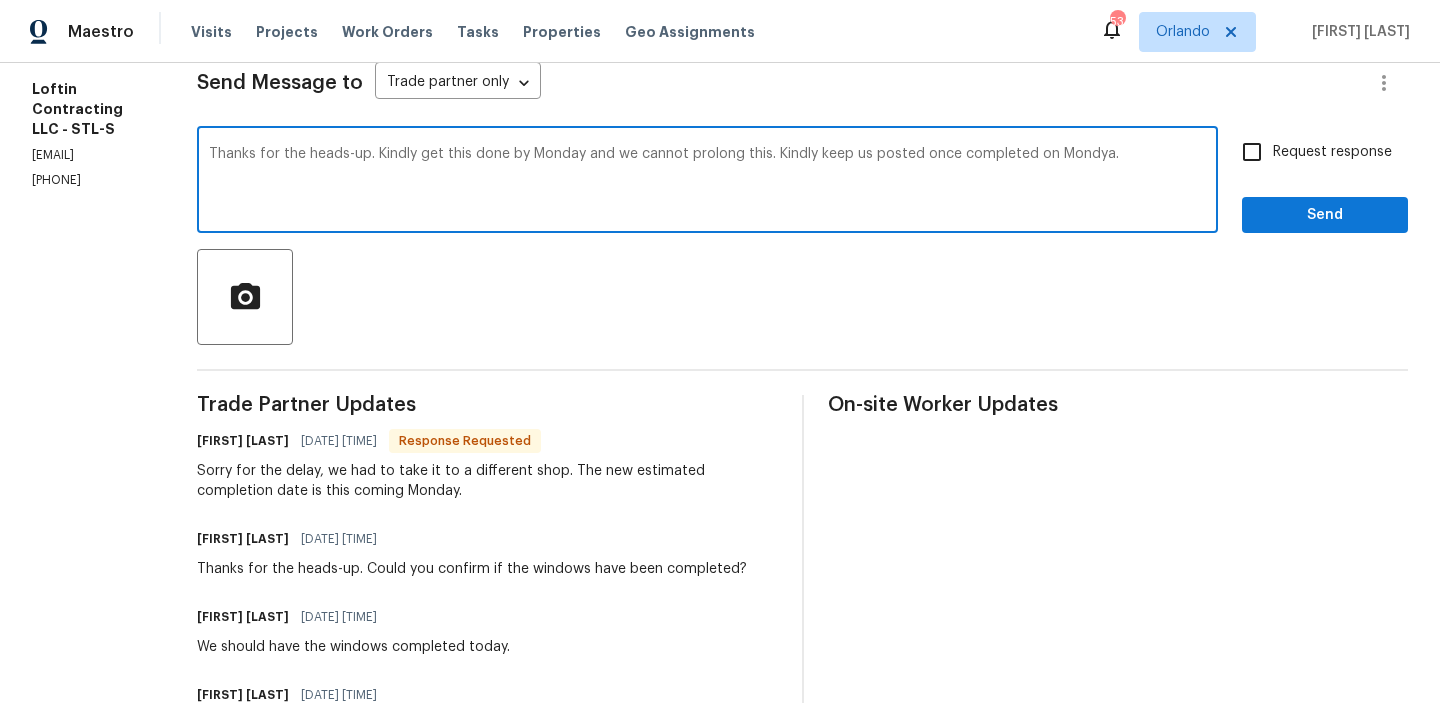 click on "Monday." at bounding box center (0, 0) 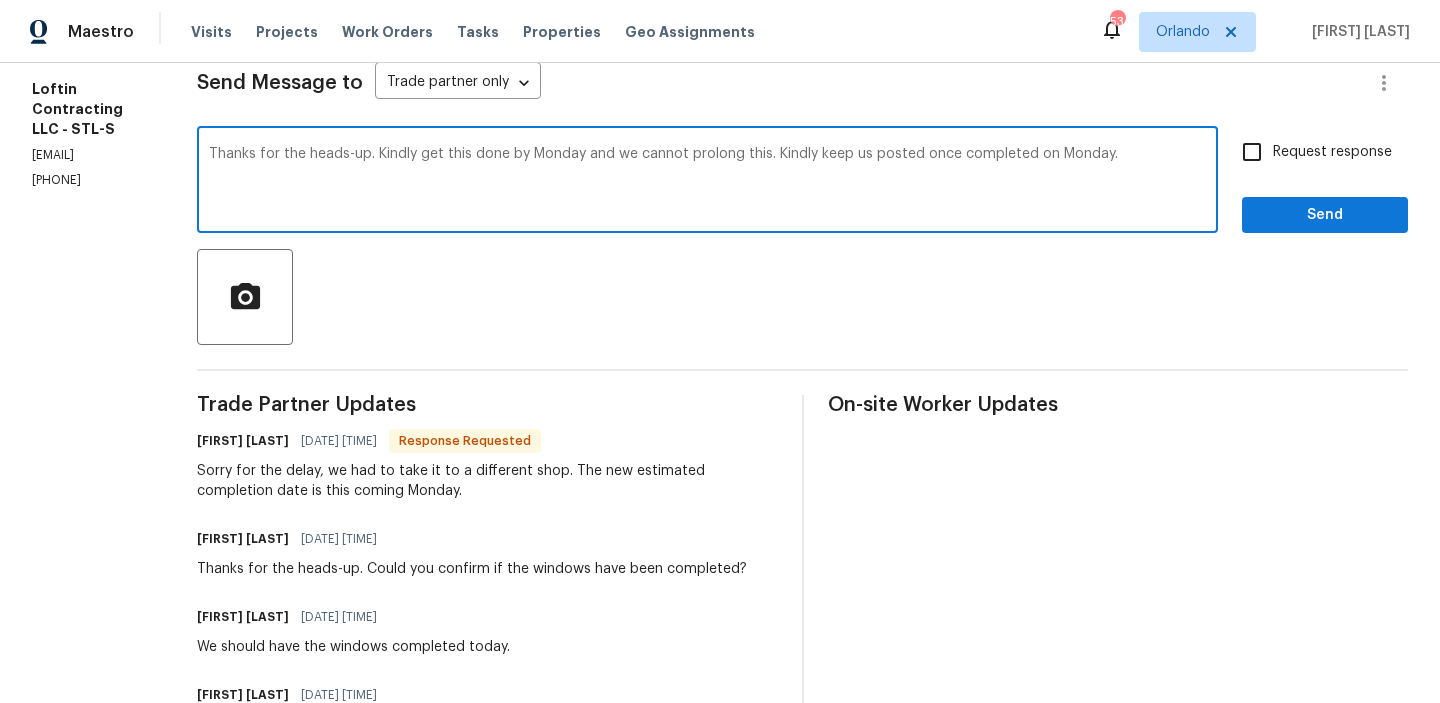 type on "Thanks for the heads-up. Kindly get this done by Monday and we cannot prolong this. Kindly keep us posted once completed on Monday." 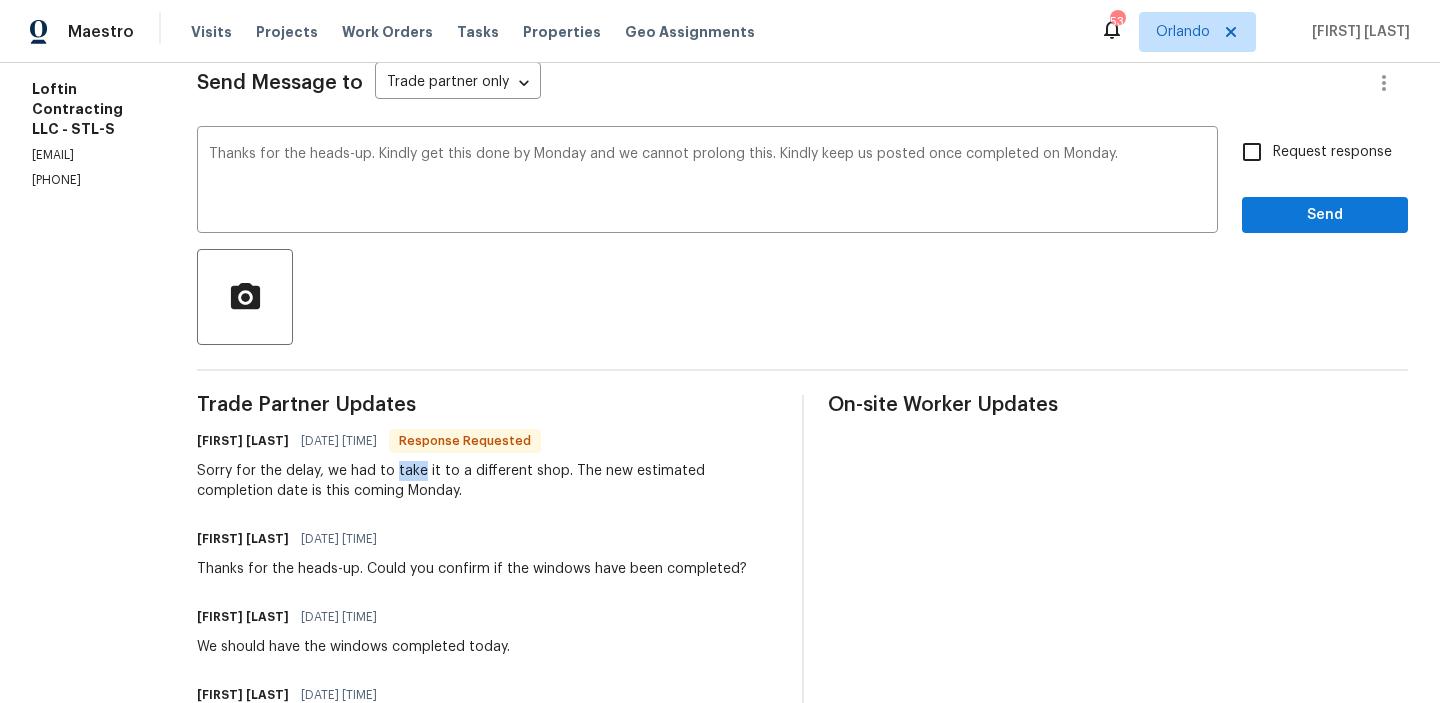 click on "Sorry for the delay, we had to take it to a different shop. The new estimated completion date is this coming Monday." at bounding box center (487, 481) 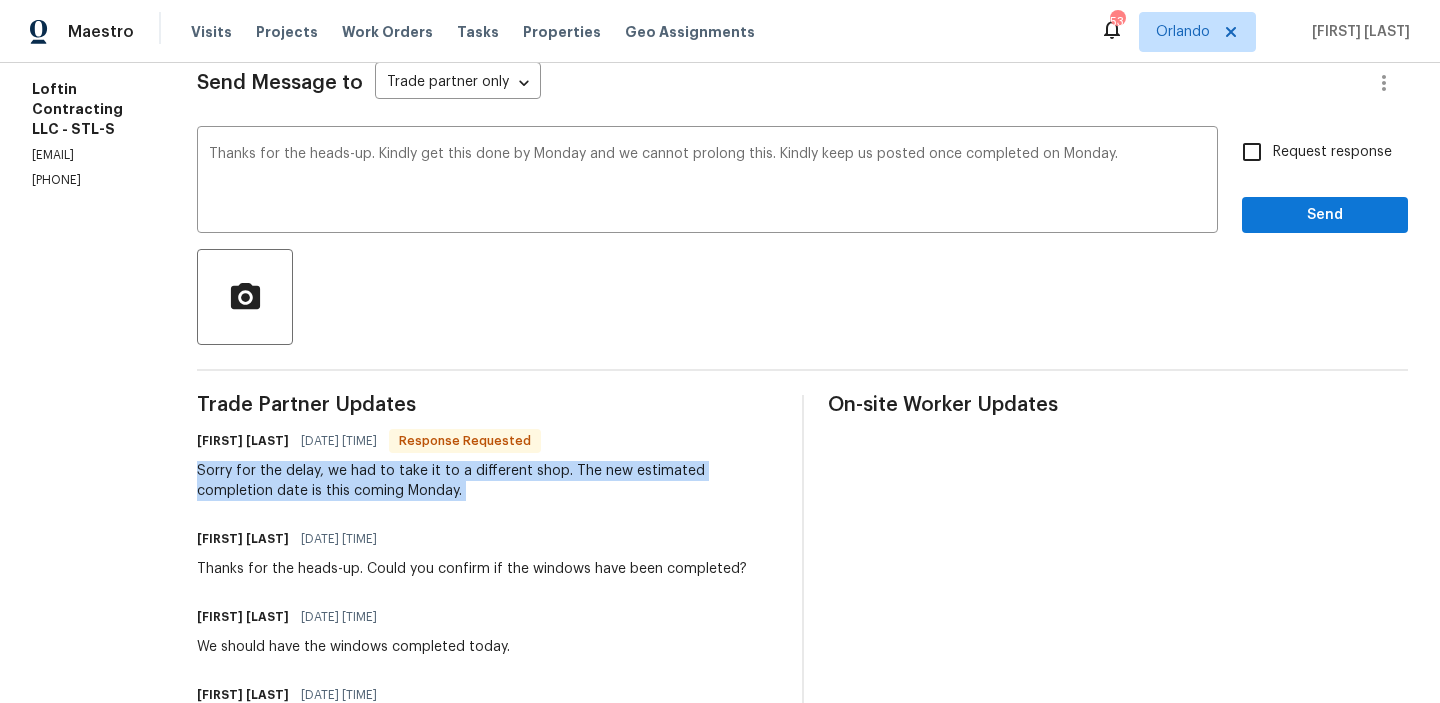 click on "Sorry for the delay, we had to take it to a different shop. The new estimated completion date is this coming Monday." at bounding box center (487, 481) 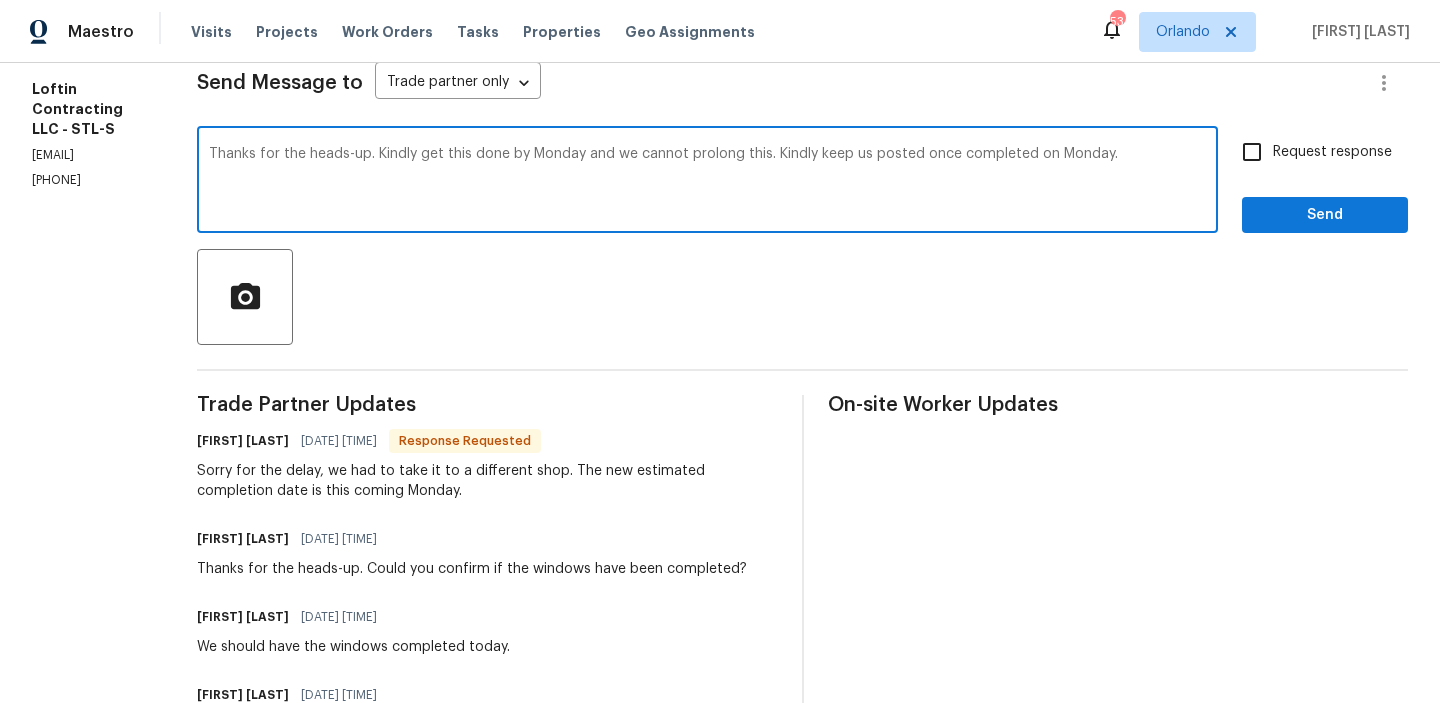 drag, startPoint x: 415, startPoint y: 155, endPoint x: 1126, endPoint y: 155, distance: 711 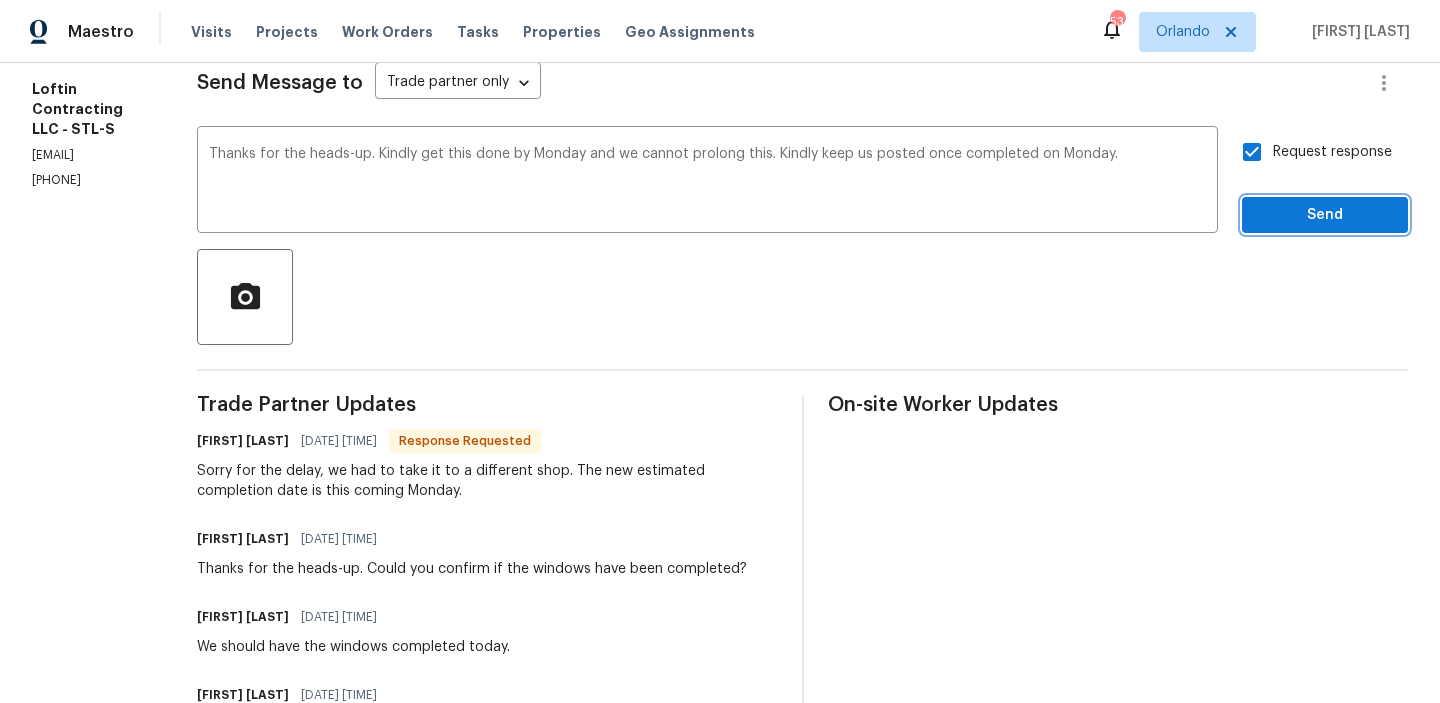 click on "Send" at bounding box center [1325, 215] 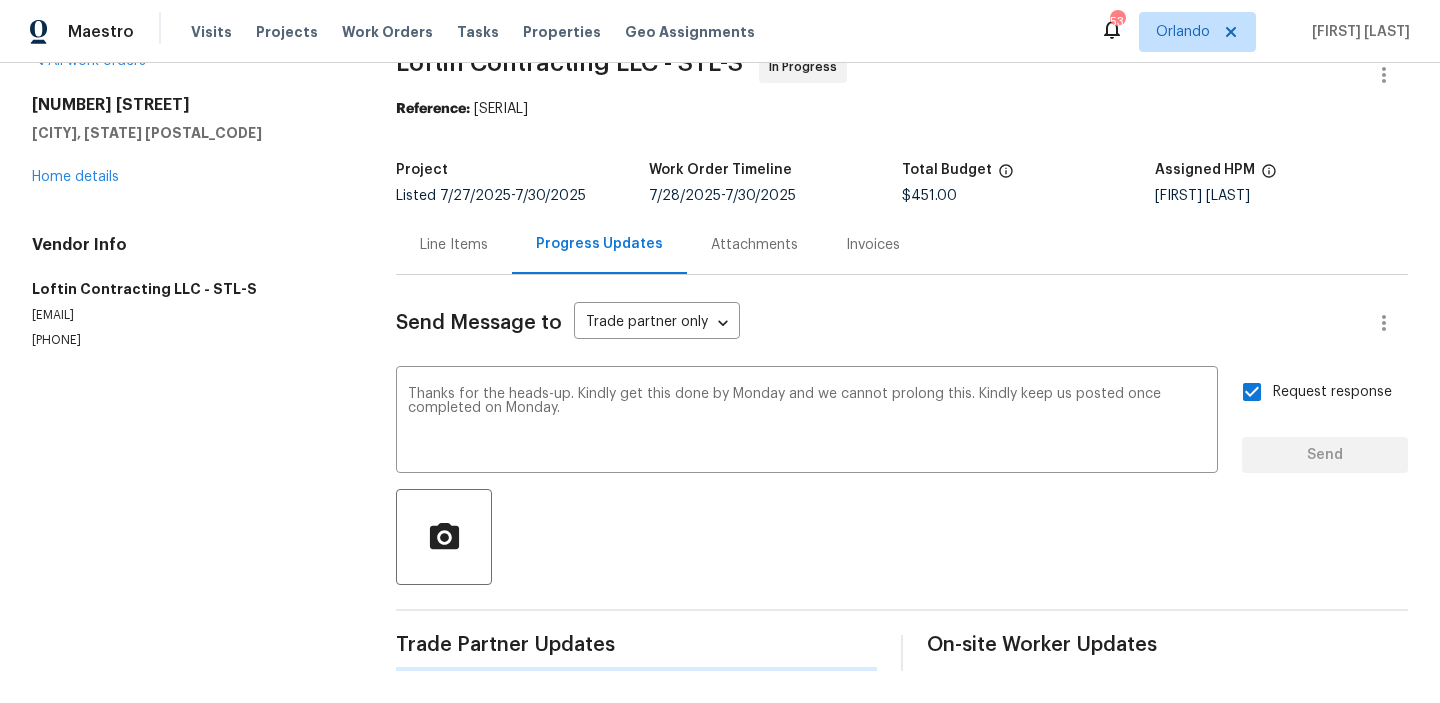 scroll, scrollTop: 44, scrollLeft: 0, axis: vertical 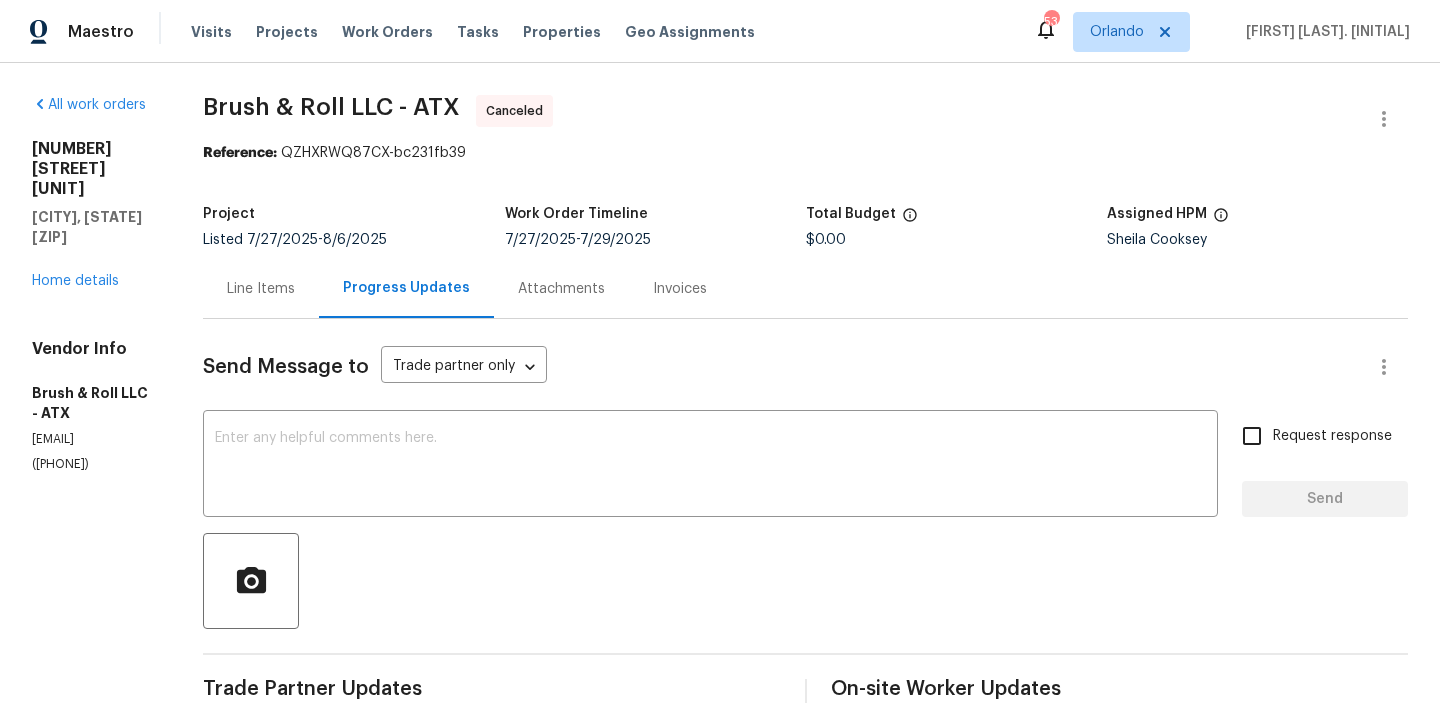 click on "[NUMBER] [STREET] [UNIT] [CITY], [STATE] Home details" at bounding box center [93, 215] 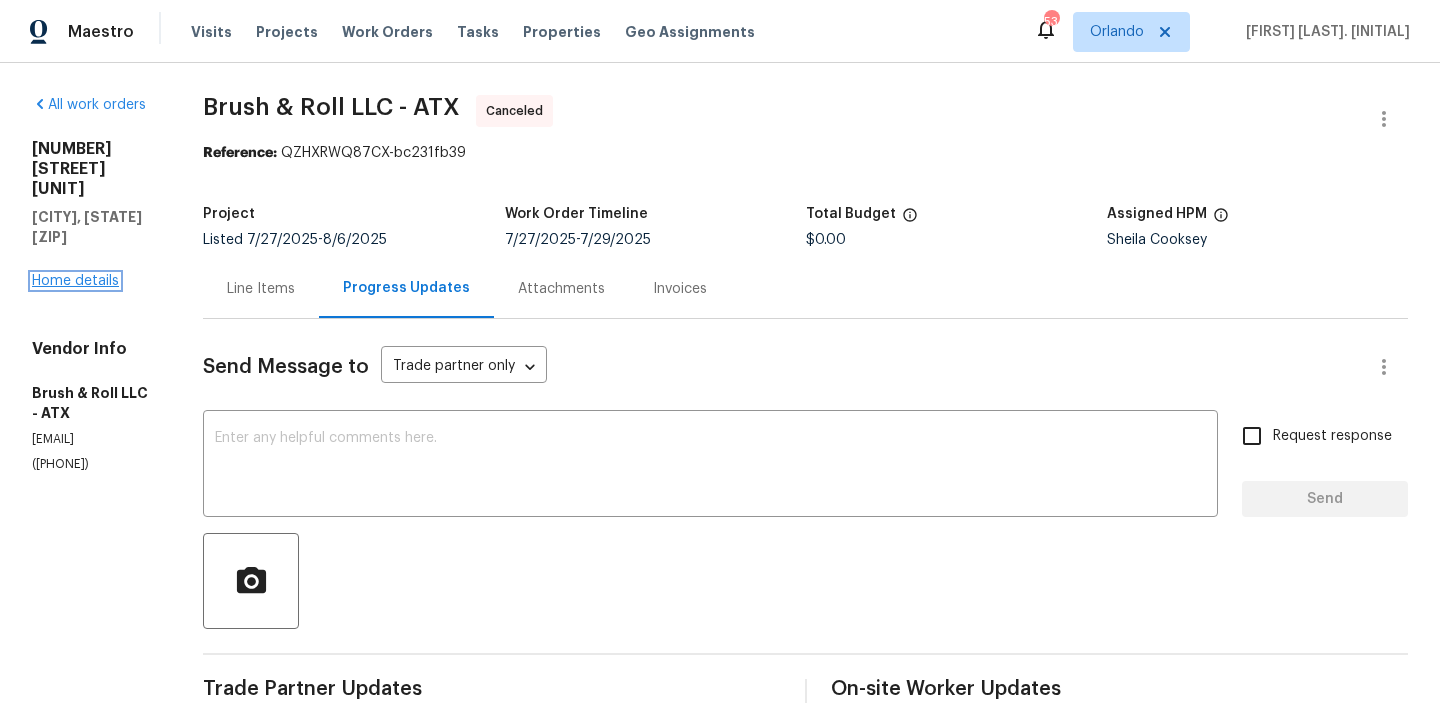 click on "Home details" at bounding box center (75, 281) 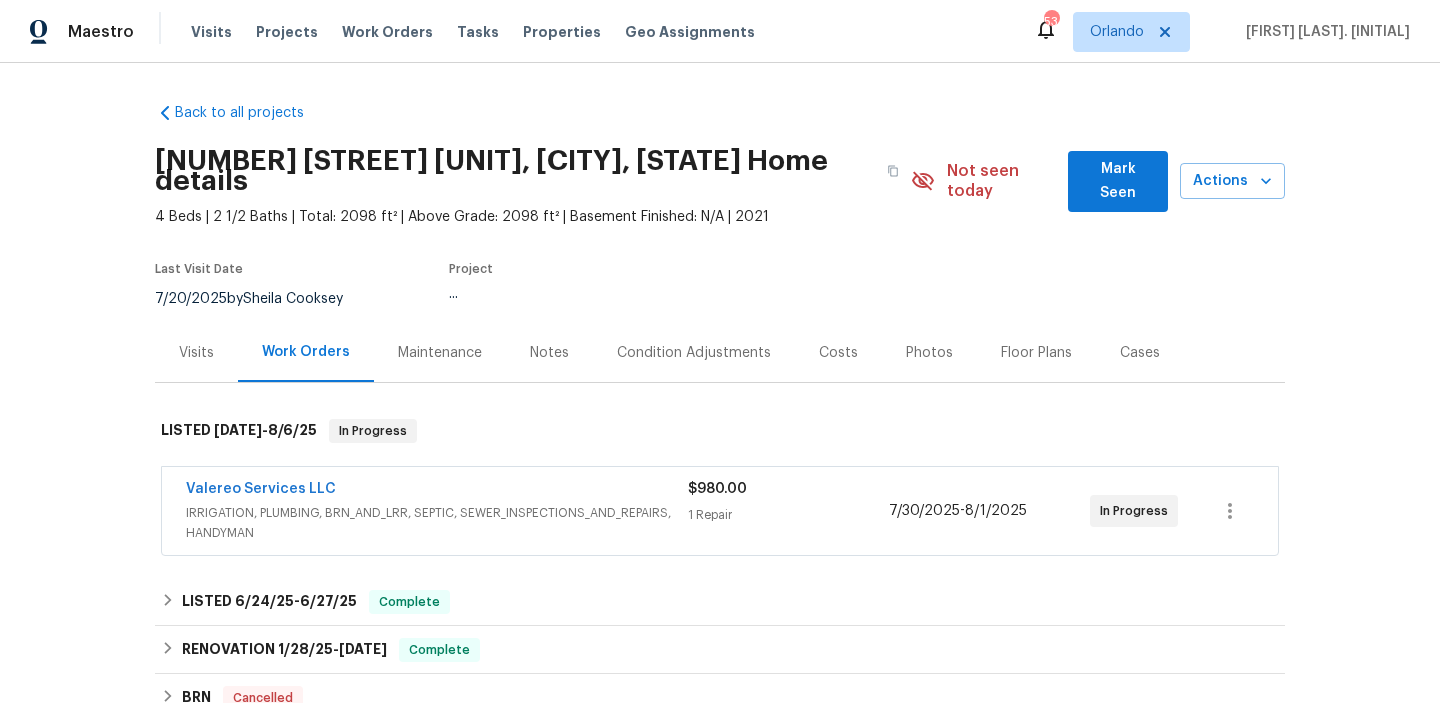 scroll, scrollTop: 4, scrollLeft: 0, axis: vertical 